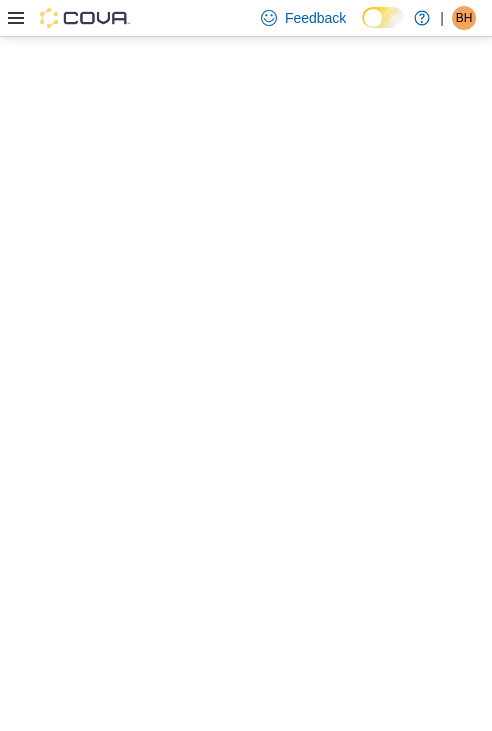 scroll, scrollTop: 0, scrollLeft: 0, axis: both 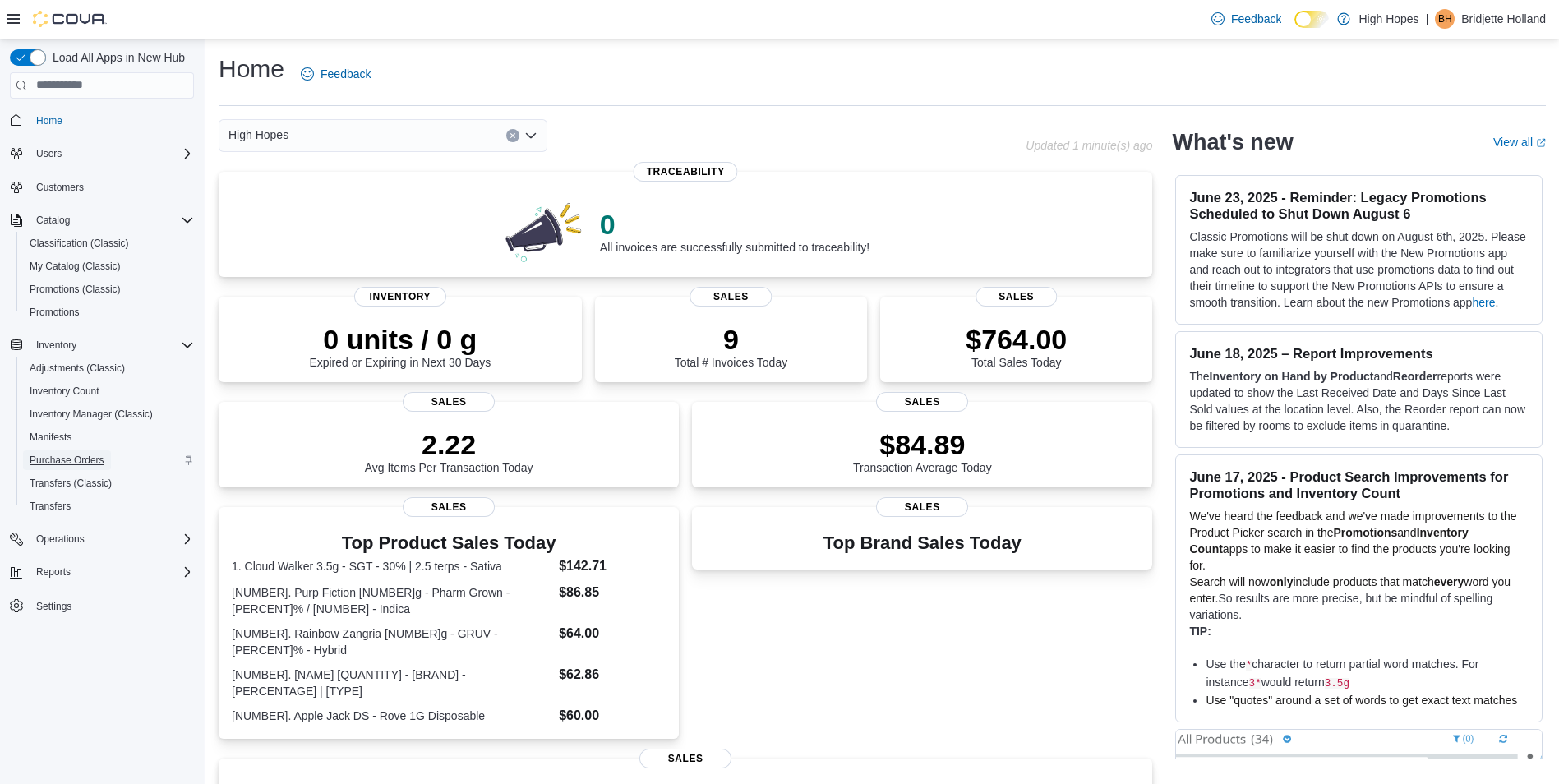 click on "Purchase Orders" at bounding box center [67, 460] 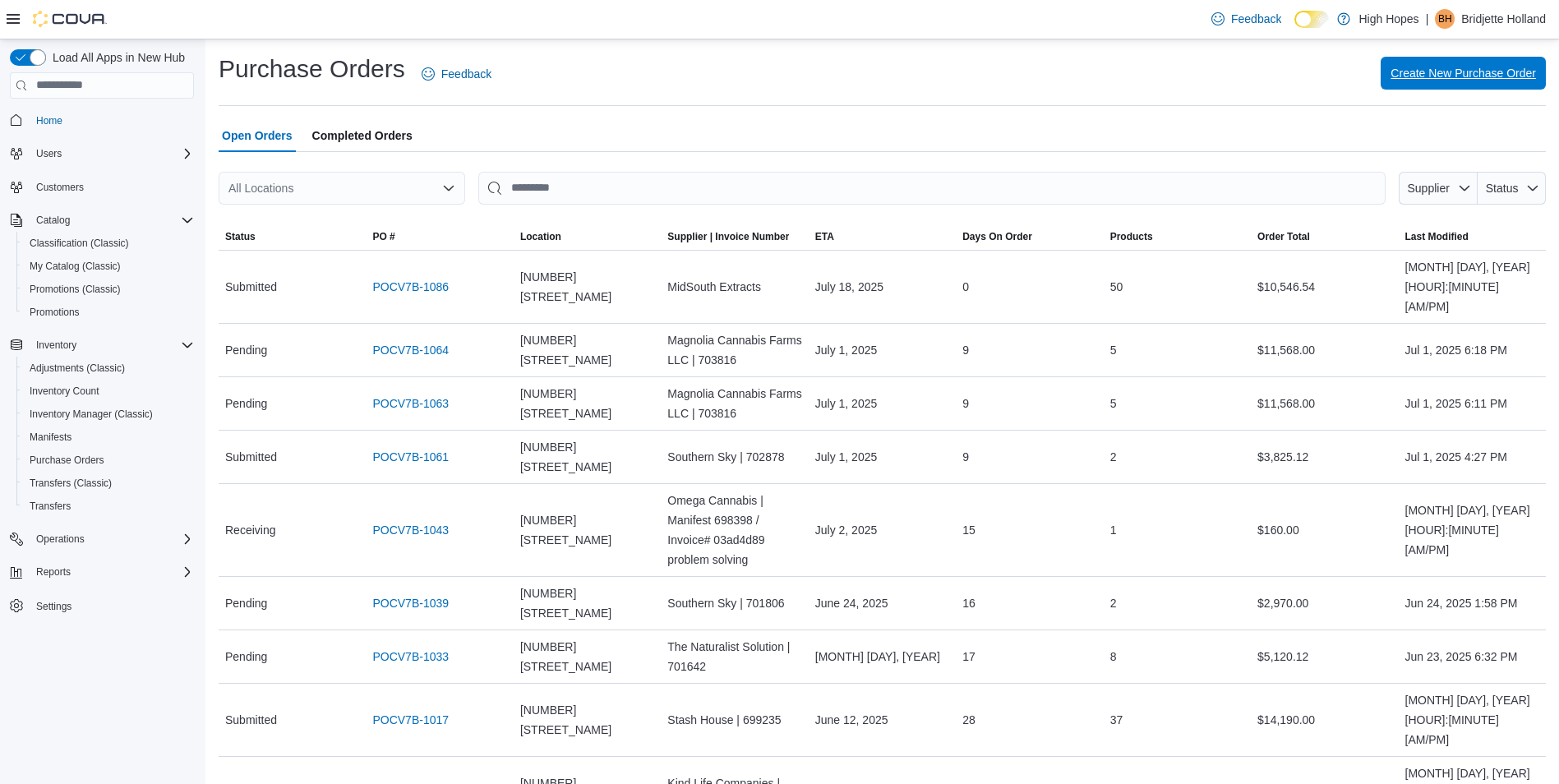 click on "Create New Purchase Order" at bounding box center [1463, 73] 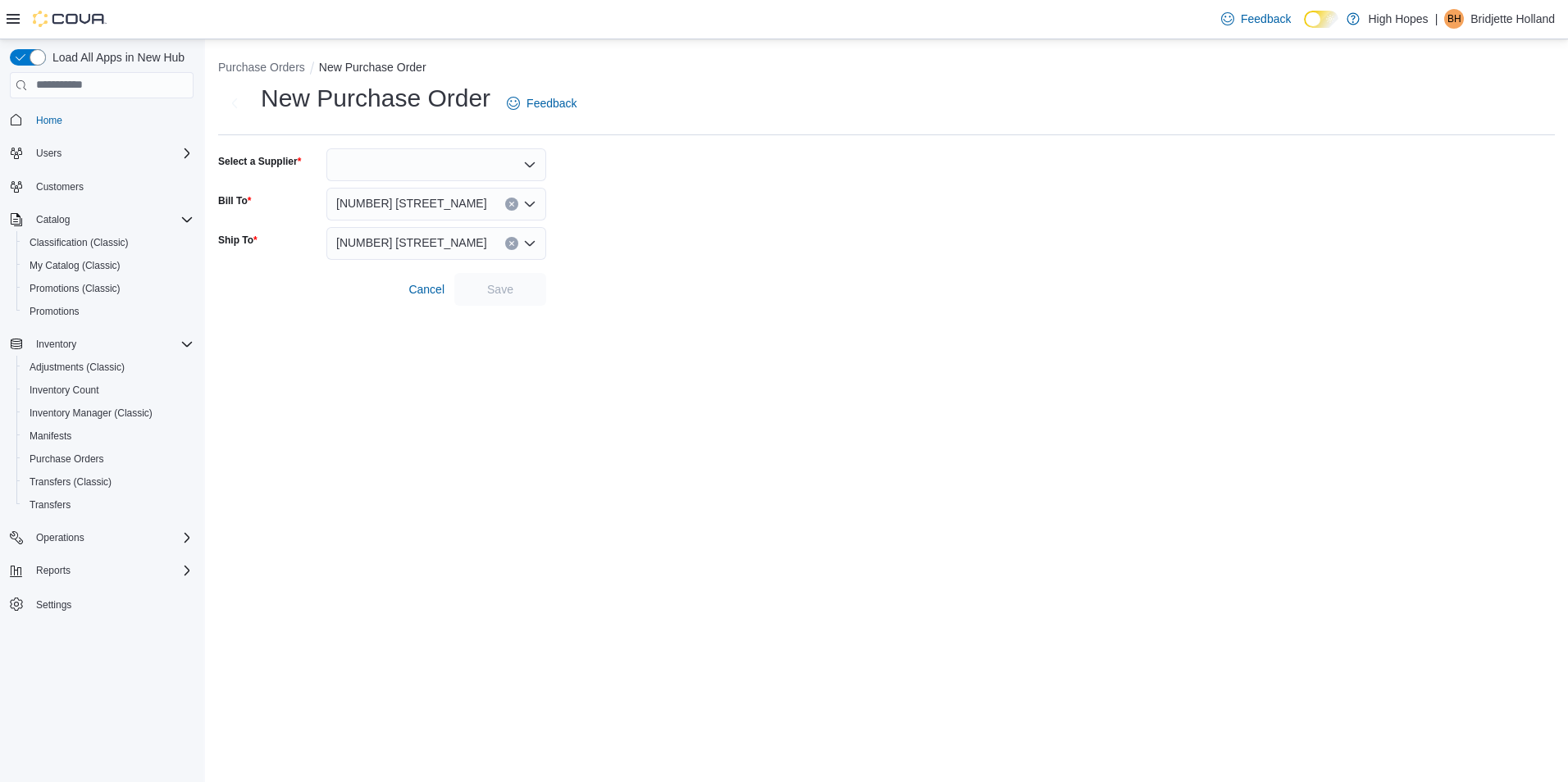 click at bounding box center (436, 165) 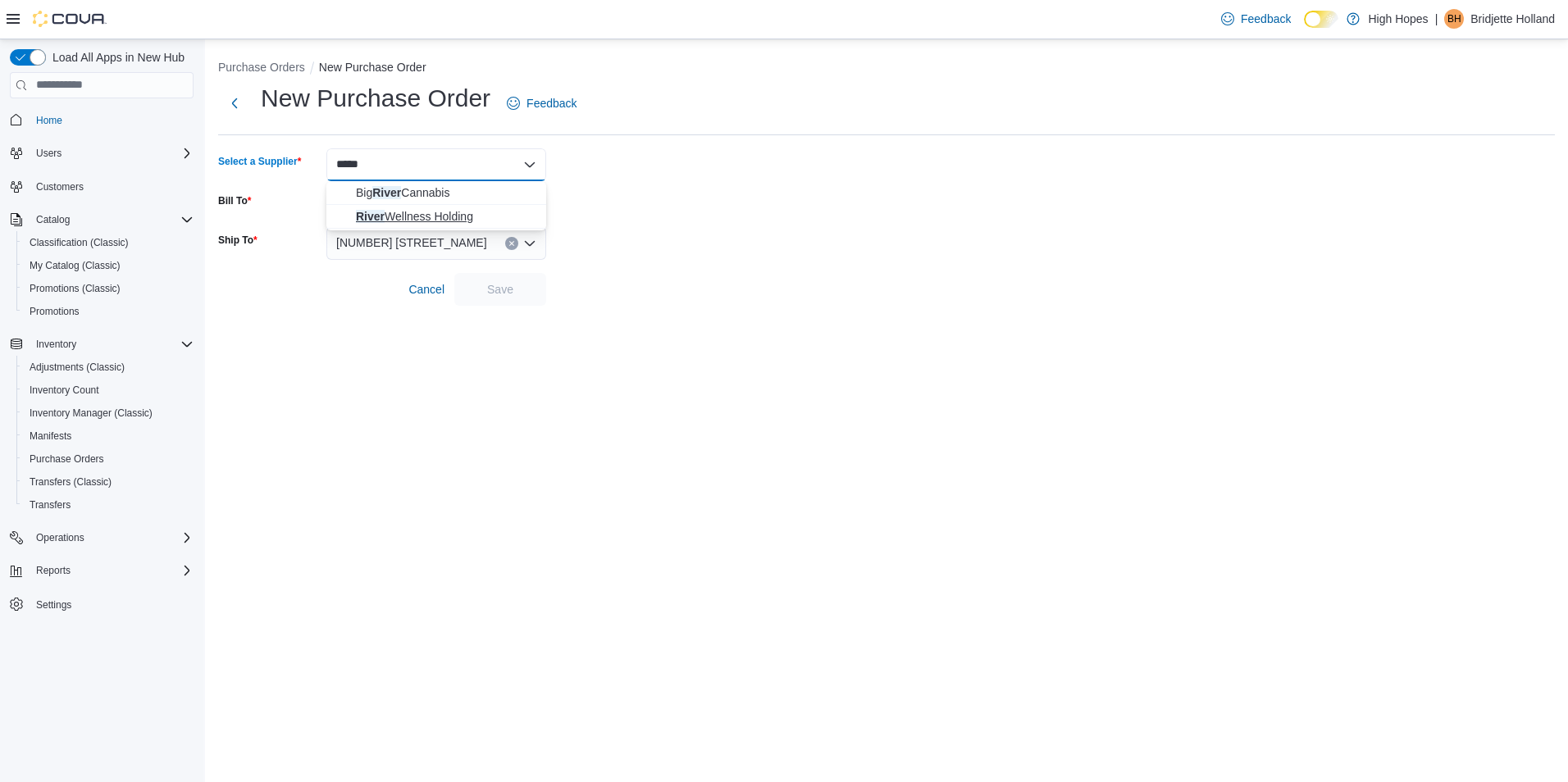 type on "*****" 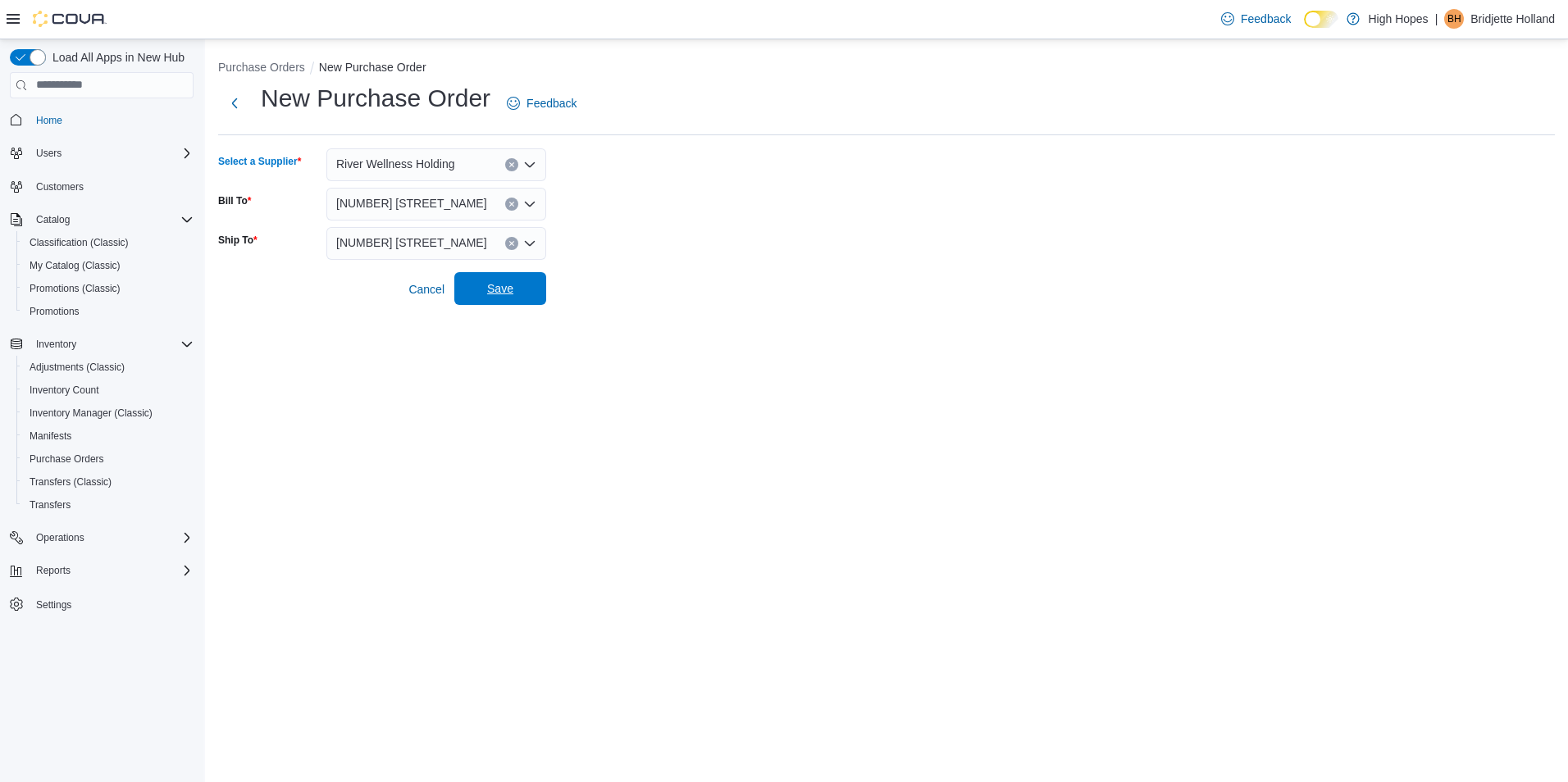 click on "Save" at bounding box center (500, 289) 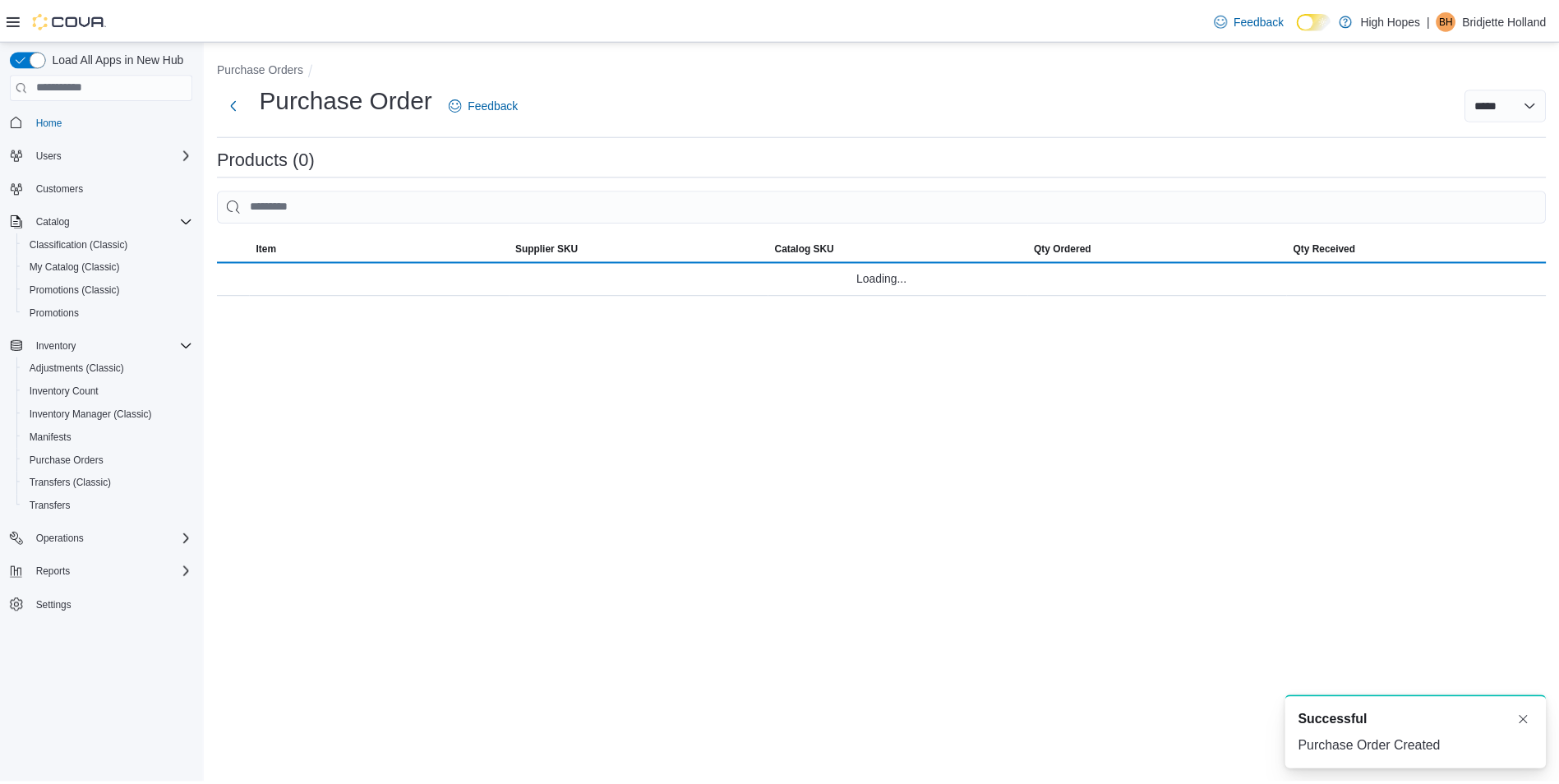scroll, scrollTop: 0, scrollLeft: 0, axis: both 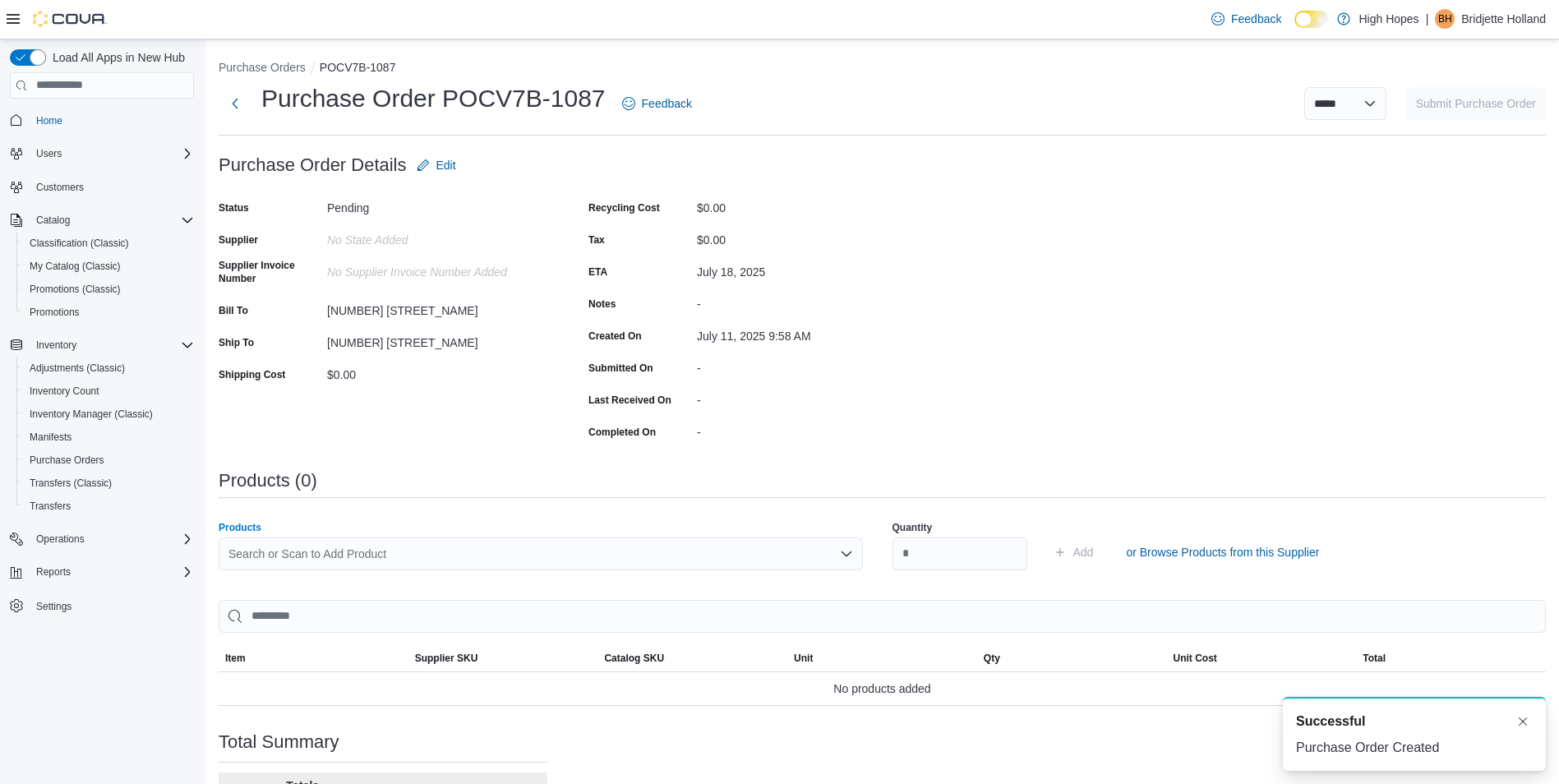 click on "Search or Scan to Add Product" at bounding box center [541, 554] 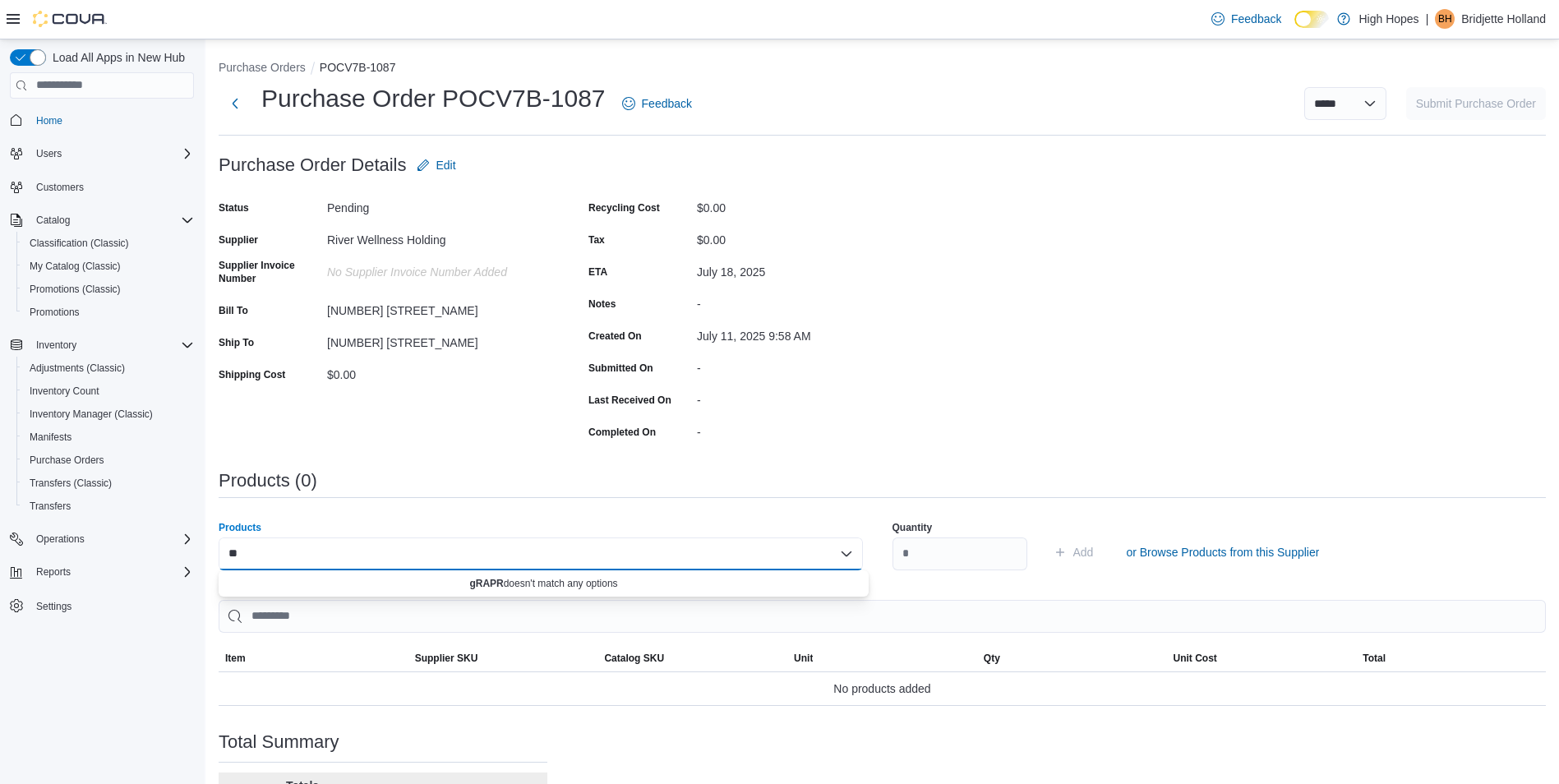 type on "*" 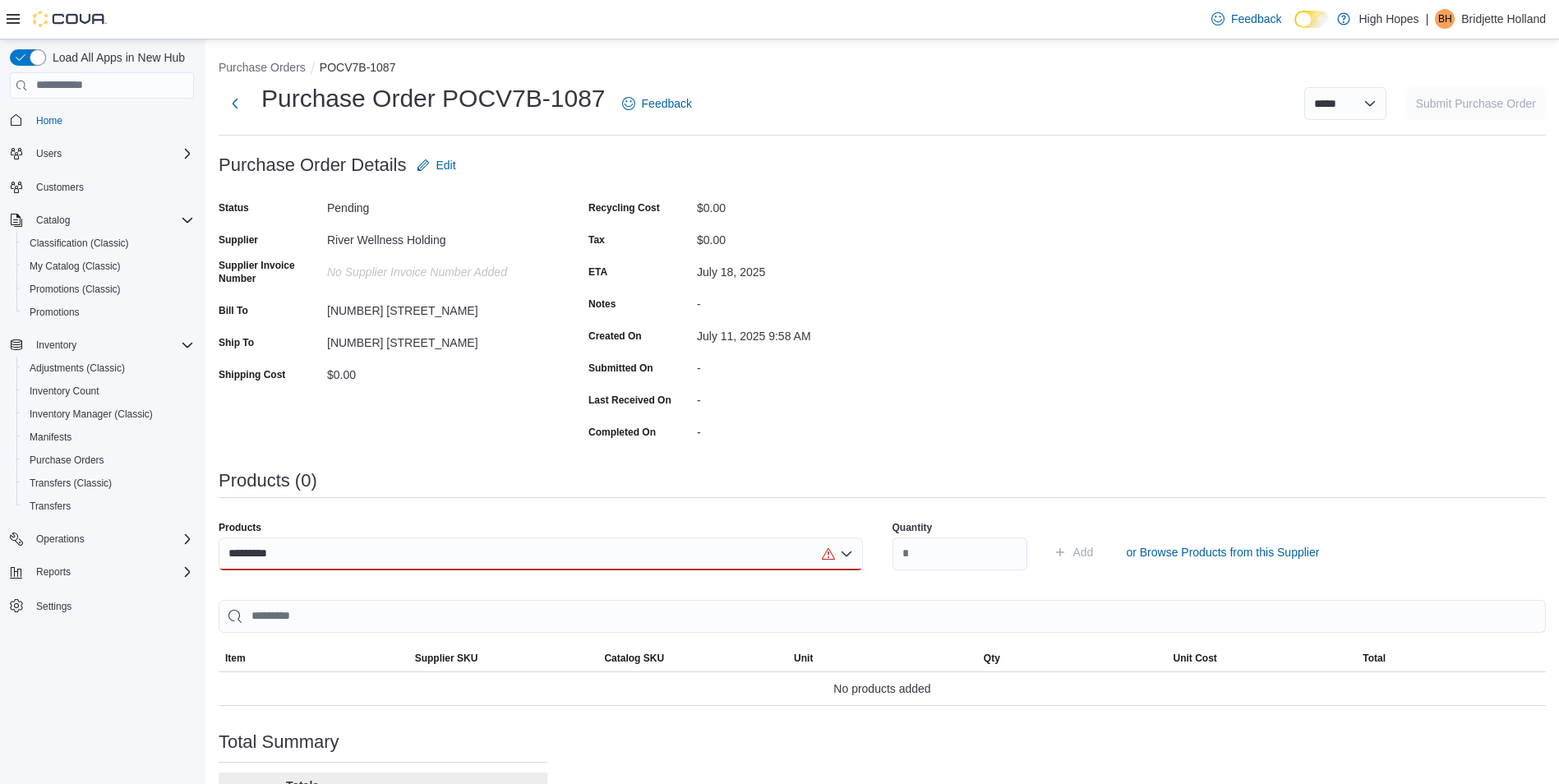 click on "*********" at bounding box center [541, 554] 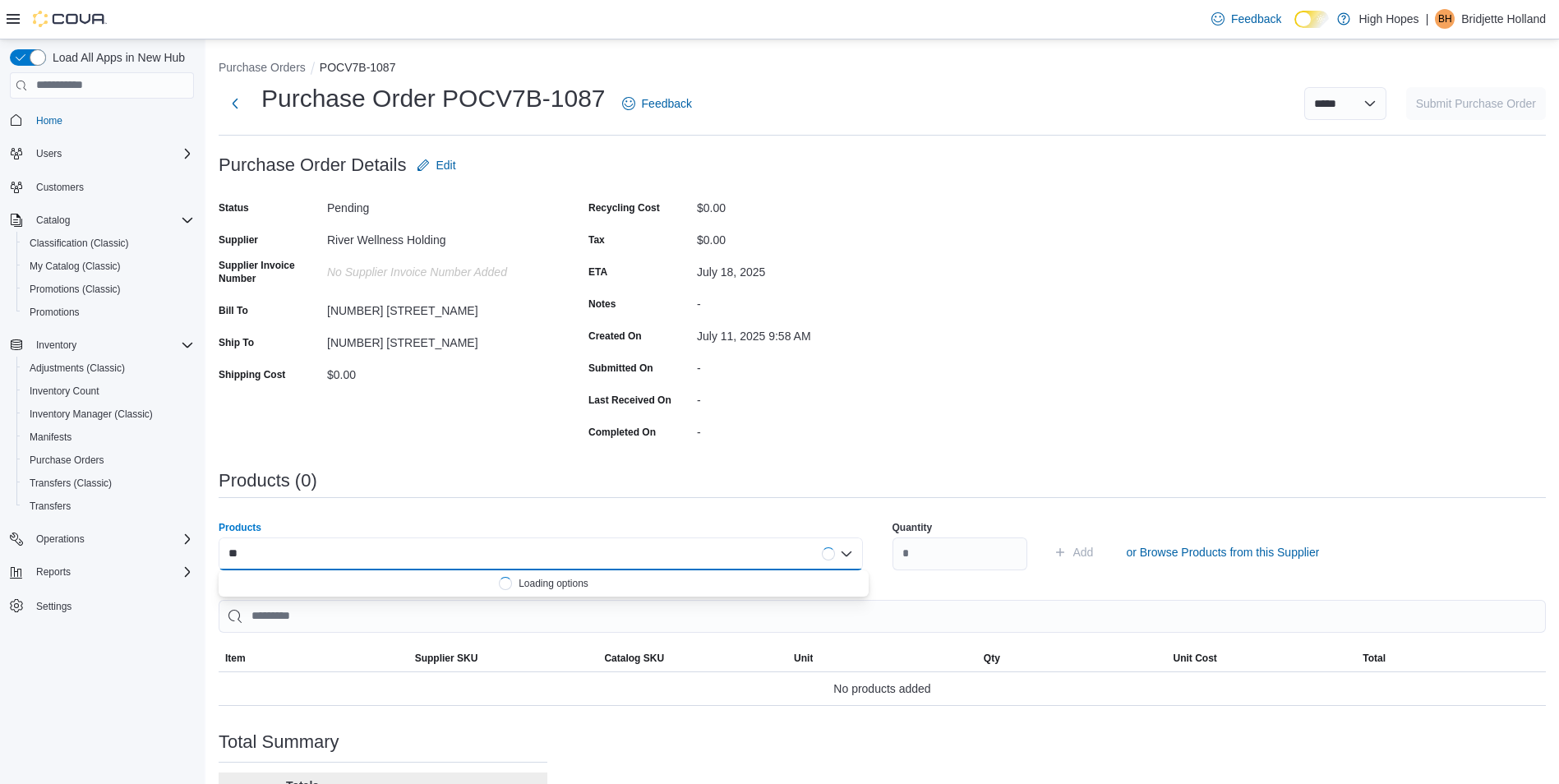 type on "*" 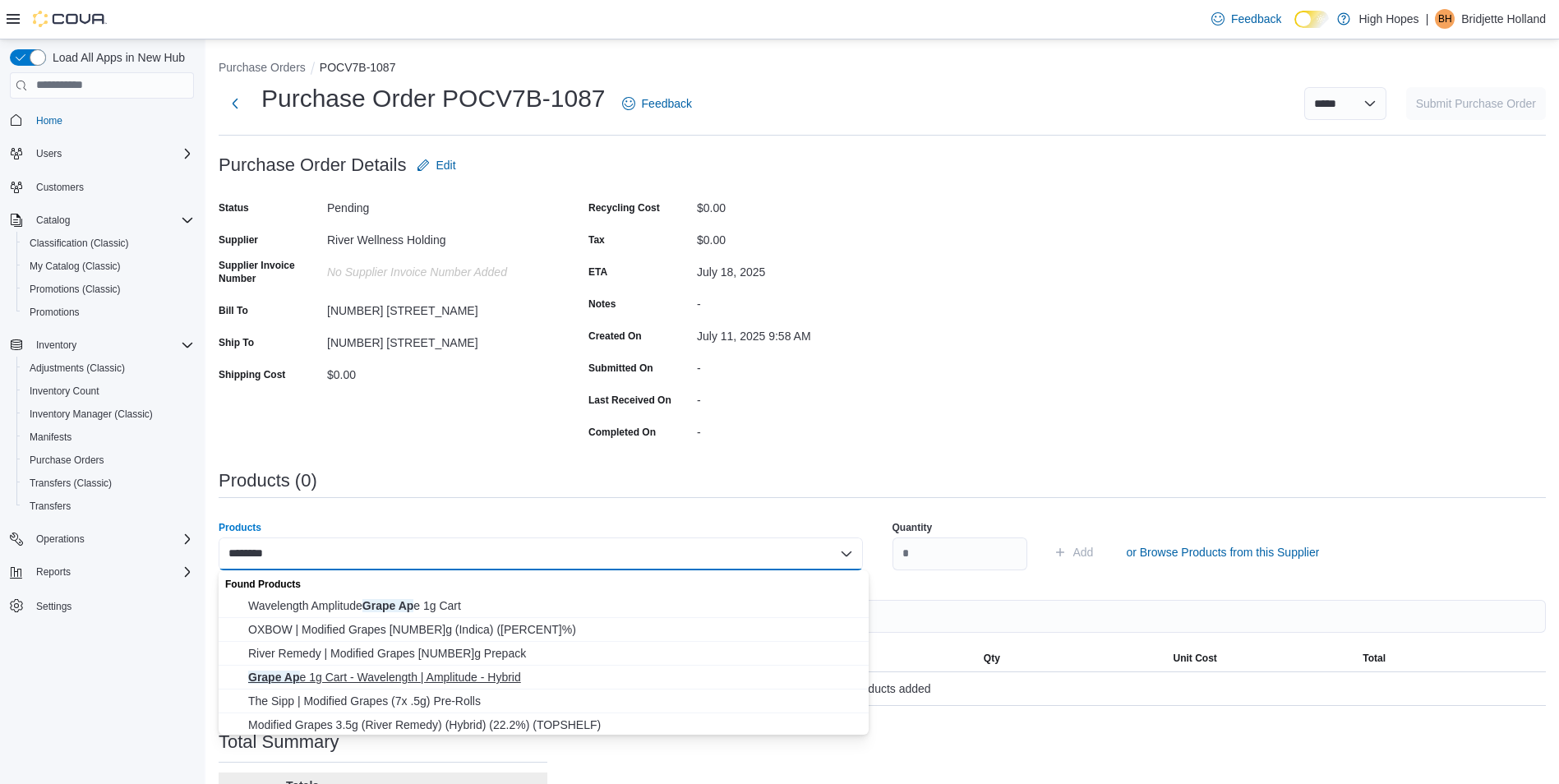 type on "********" 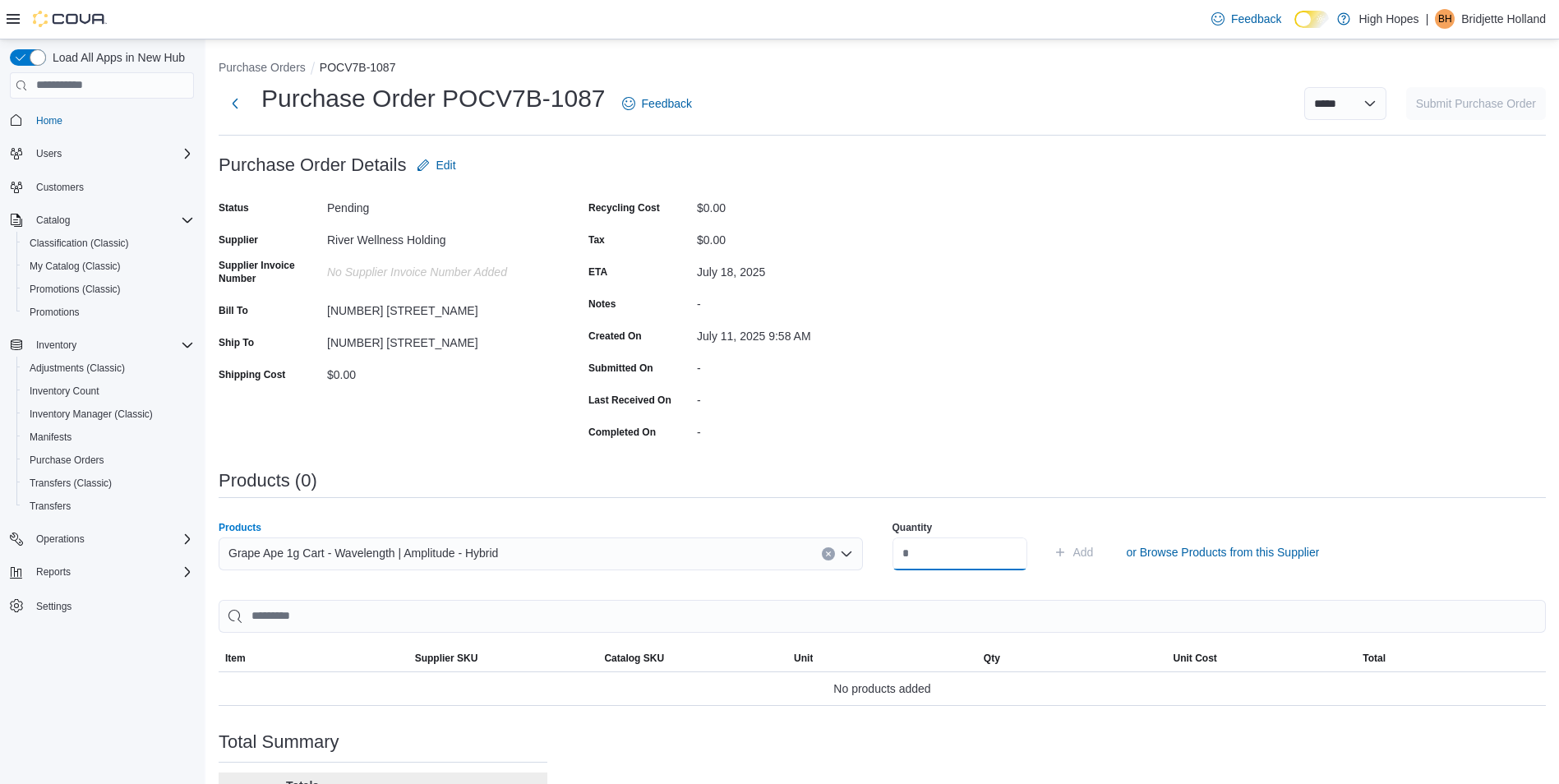 click at bounding box center [960, 554] 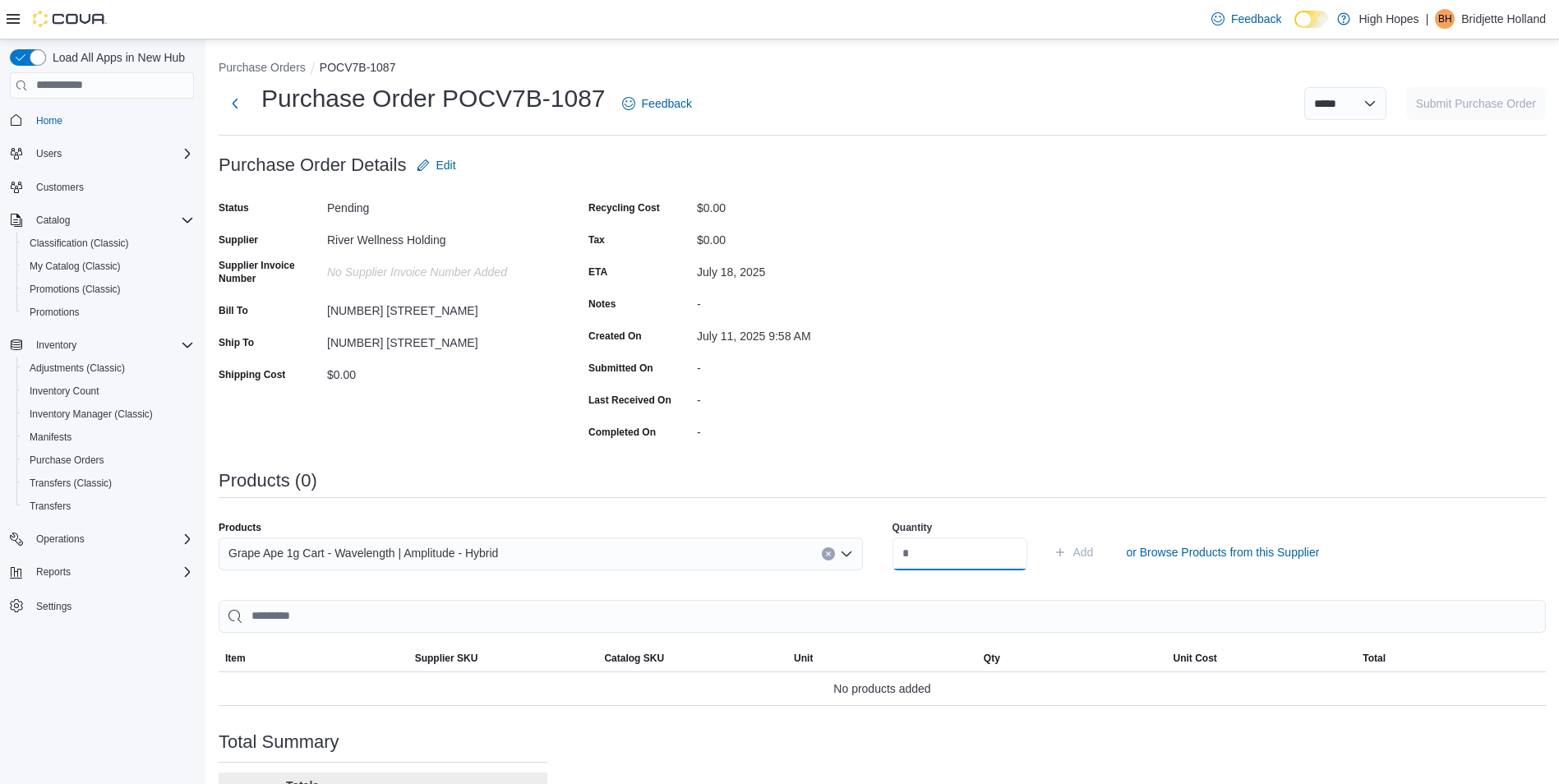click at bounding box center (960, 554) 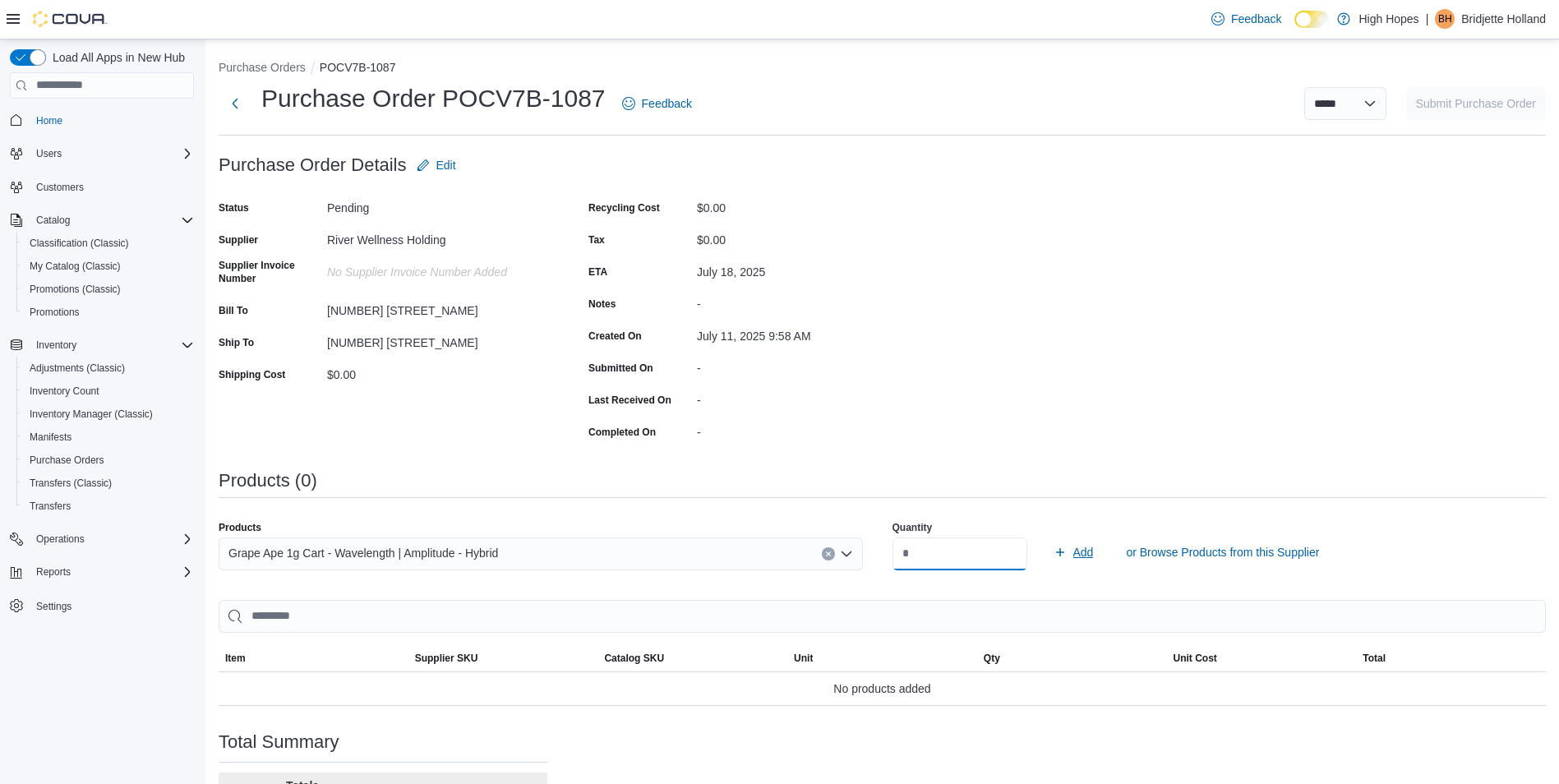 type on "**" 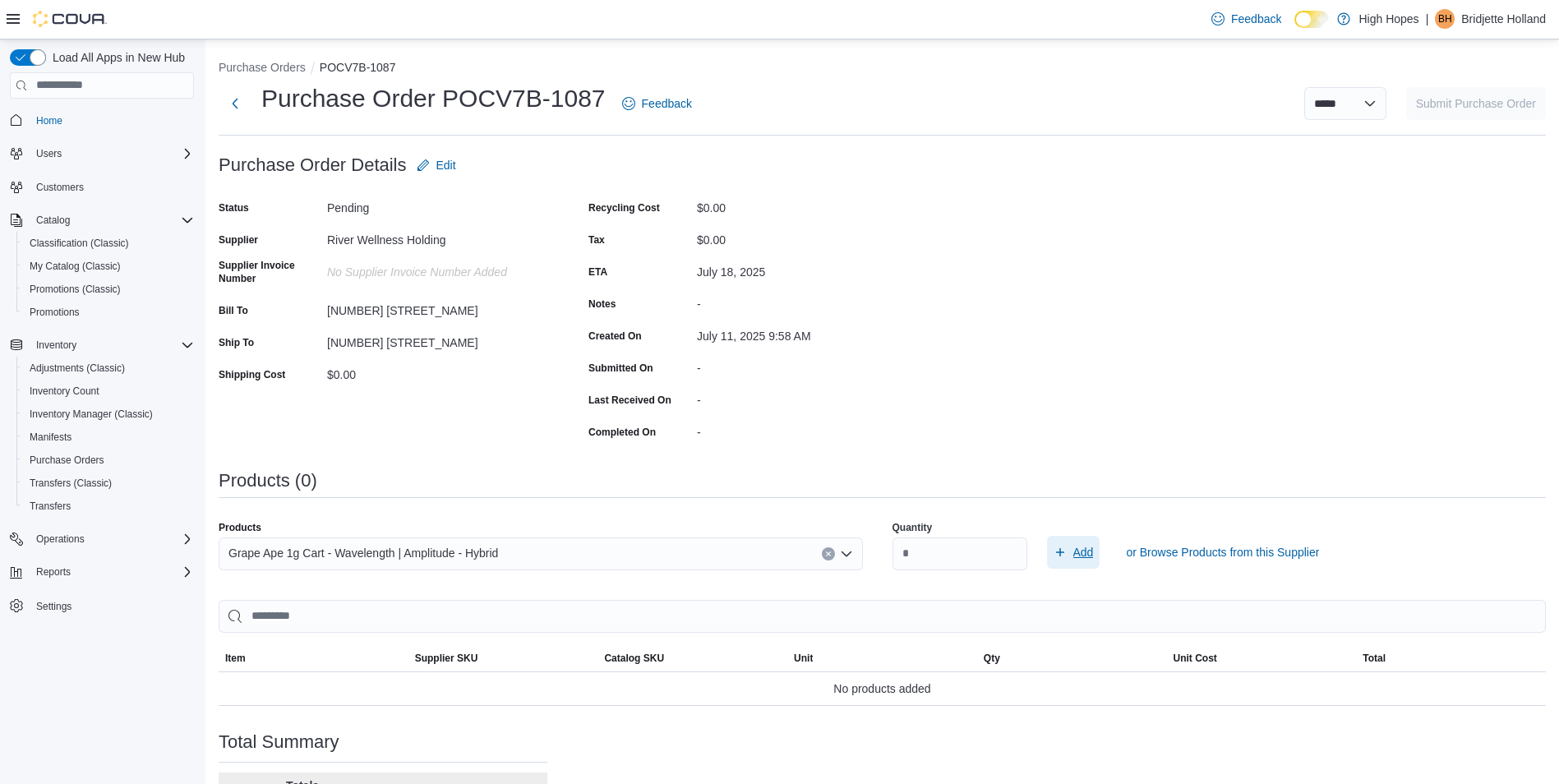 click on "Add" at bounding box center [1083, 552] 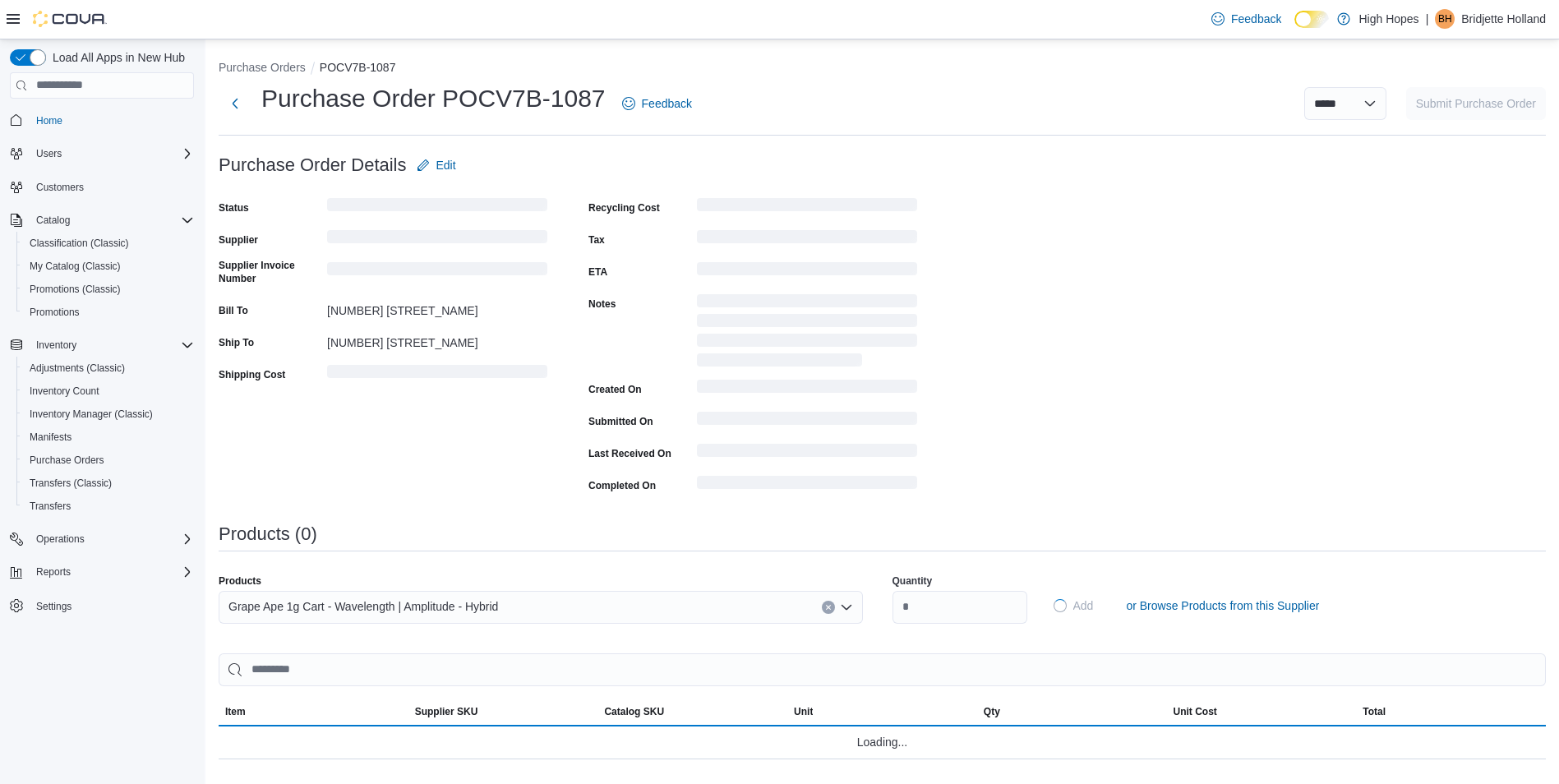 type 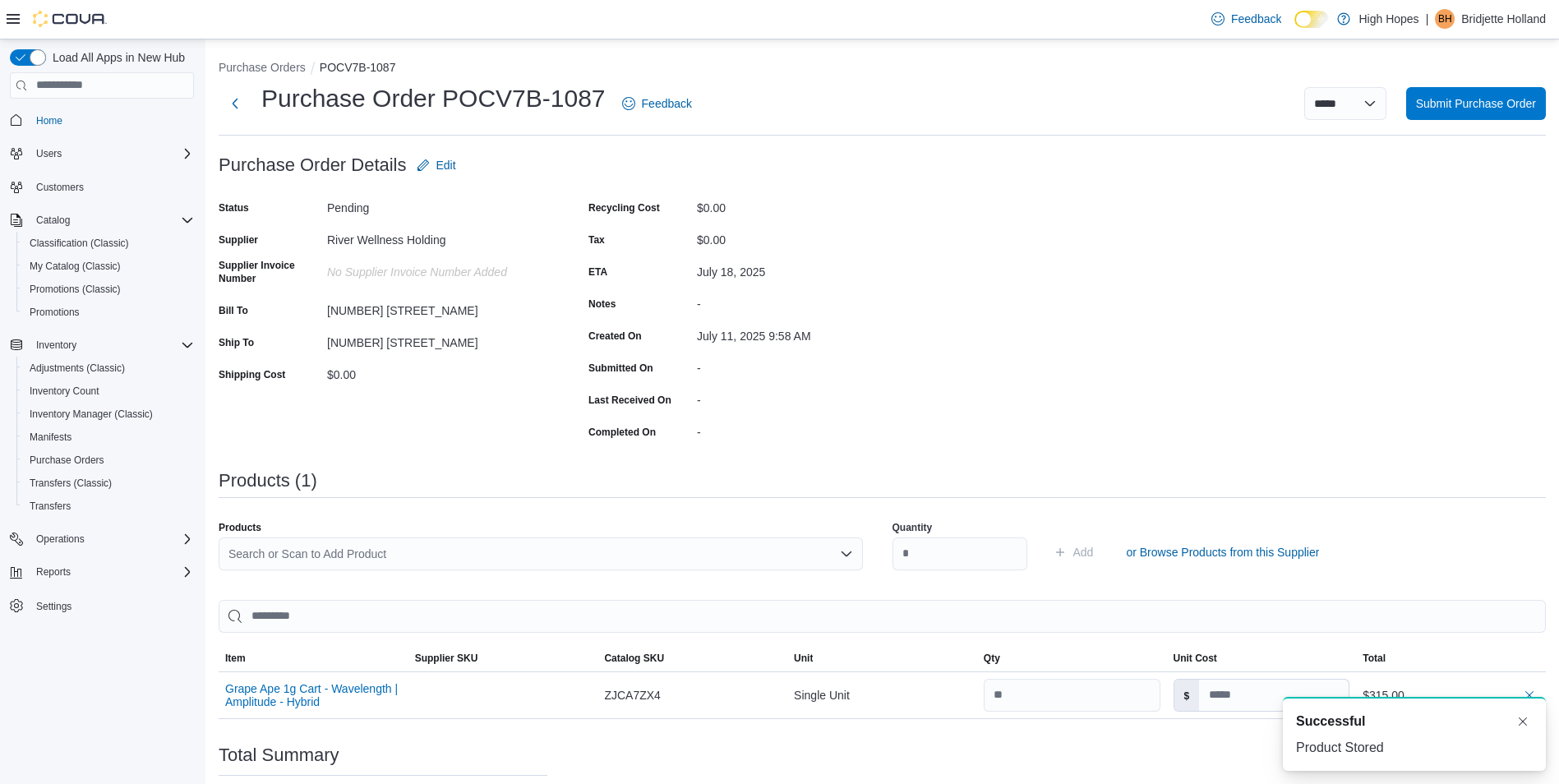 scroll, scrollTop: 0, scrollLeft: 0, axis: both 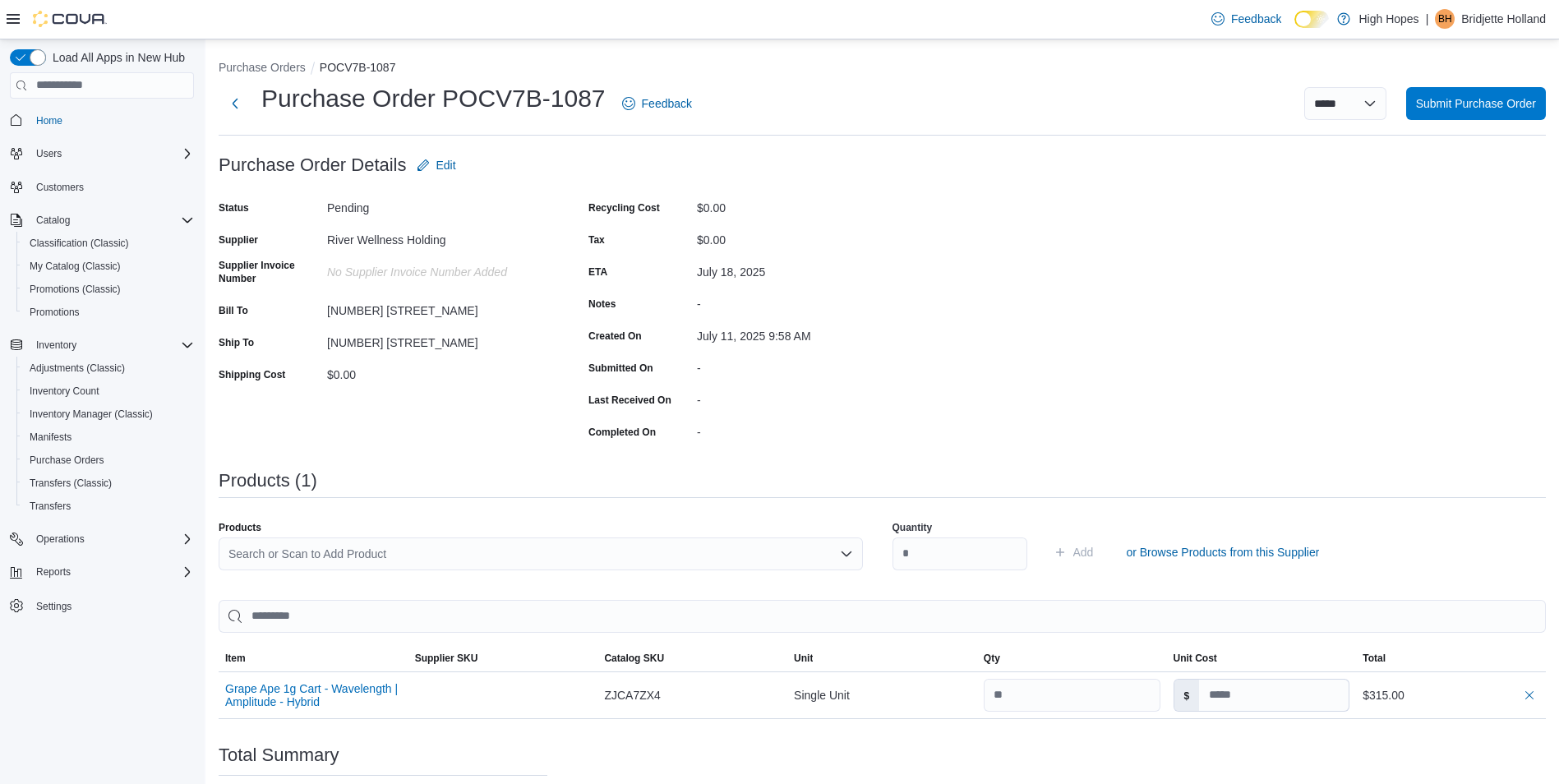 click on "Purchase Order: POCV7B-1087 Feedback Purchase Order Details   Edit Status Pending Supplier River Wellness Holding Supplier Invoice Number No Supplier Invoice Number added Bill To [NUMBER] Highway [NUMBER] N Ship To [NUMBER] Highway [NUMBER] N Shipping Cost $[NUMBER] Recycling Cost $[NUMBER] Tax $[NUMBER] ETA [MONTH] [DAY], [YEAR] Notes - Created On [MONTH] [DAY], [YEAR] [TIME] Submitted On - Last Received On - Completed On - Products ([NUMBER])     Products Search or Scan to Add Product Quantity  Add or Browse Products from this Supplier Sorting EuiBasicTable with search callback Item Supplier SKU Catalog SKU Unit Qty Unit Cost Total Grape Ape 1g Cart - Wavelength | Amplitude - Hybrid Supplier SKU Catalog SKU ZJCA7ZX4 Unit Single Unit Qty Unit Cost $ Total $[NUMBER]  Total Summary   Totals Subtotal $[NUMBER] Shipping $[NUMBER] Recycling $[NUMBER] Tax $[NUMBER] Total $[NUMBER]" at bounding box center (882, 545) 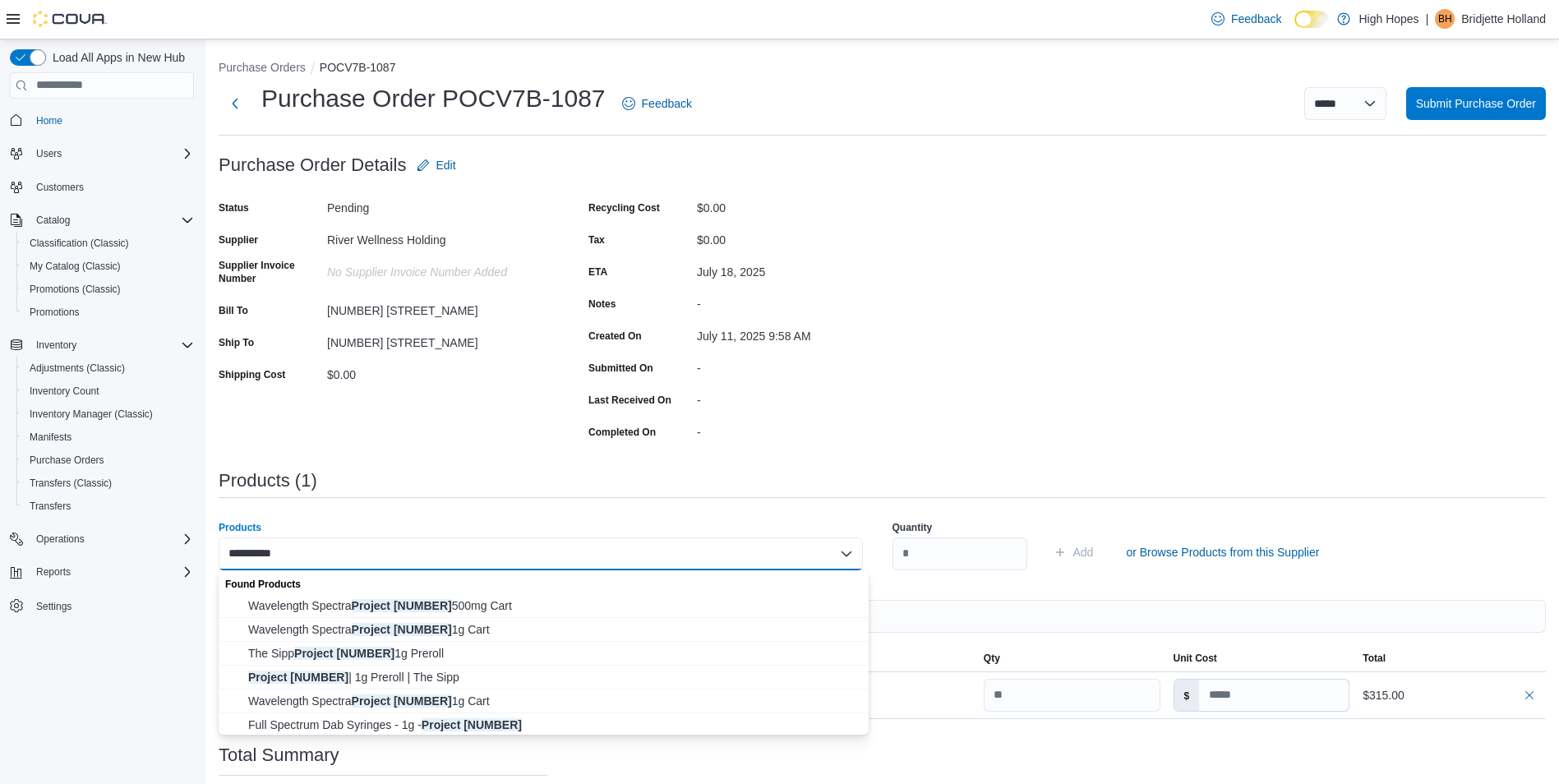 click on "**********" at bounding box center (541, 554) 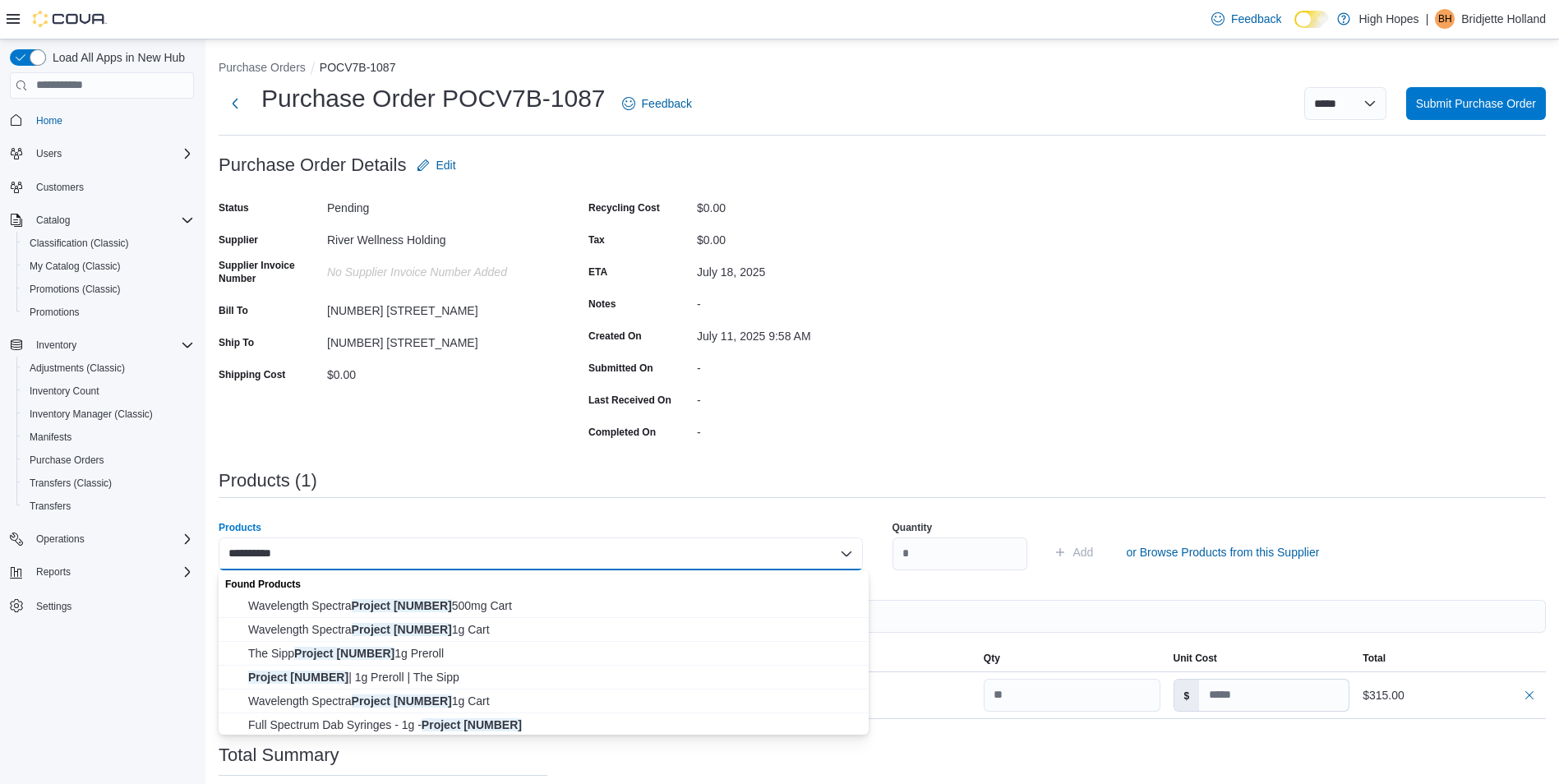 click on "**********" at bounding box center [541, 554] 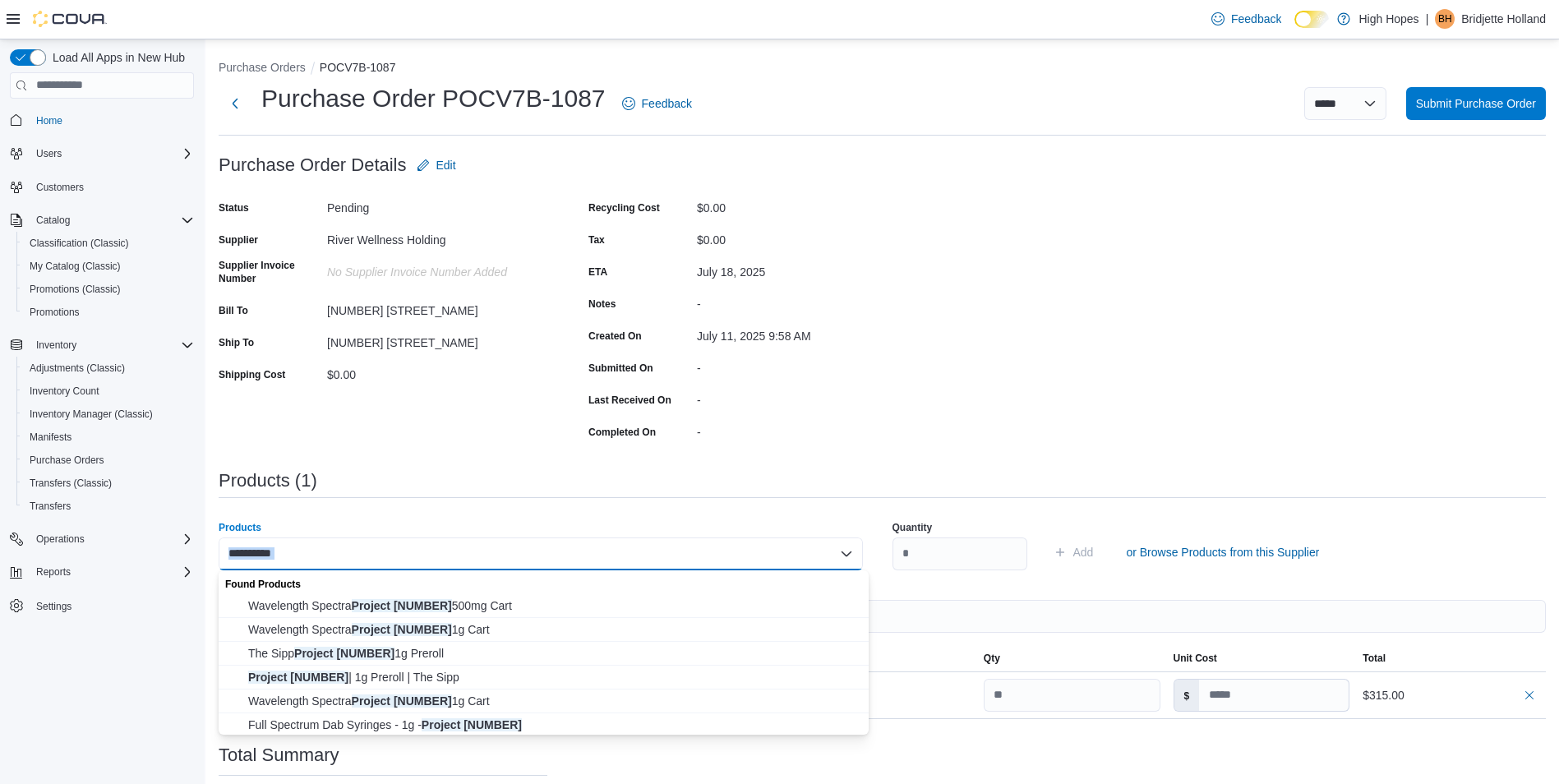 click on "**********" at bounding box center [541, 554] 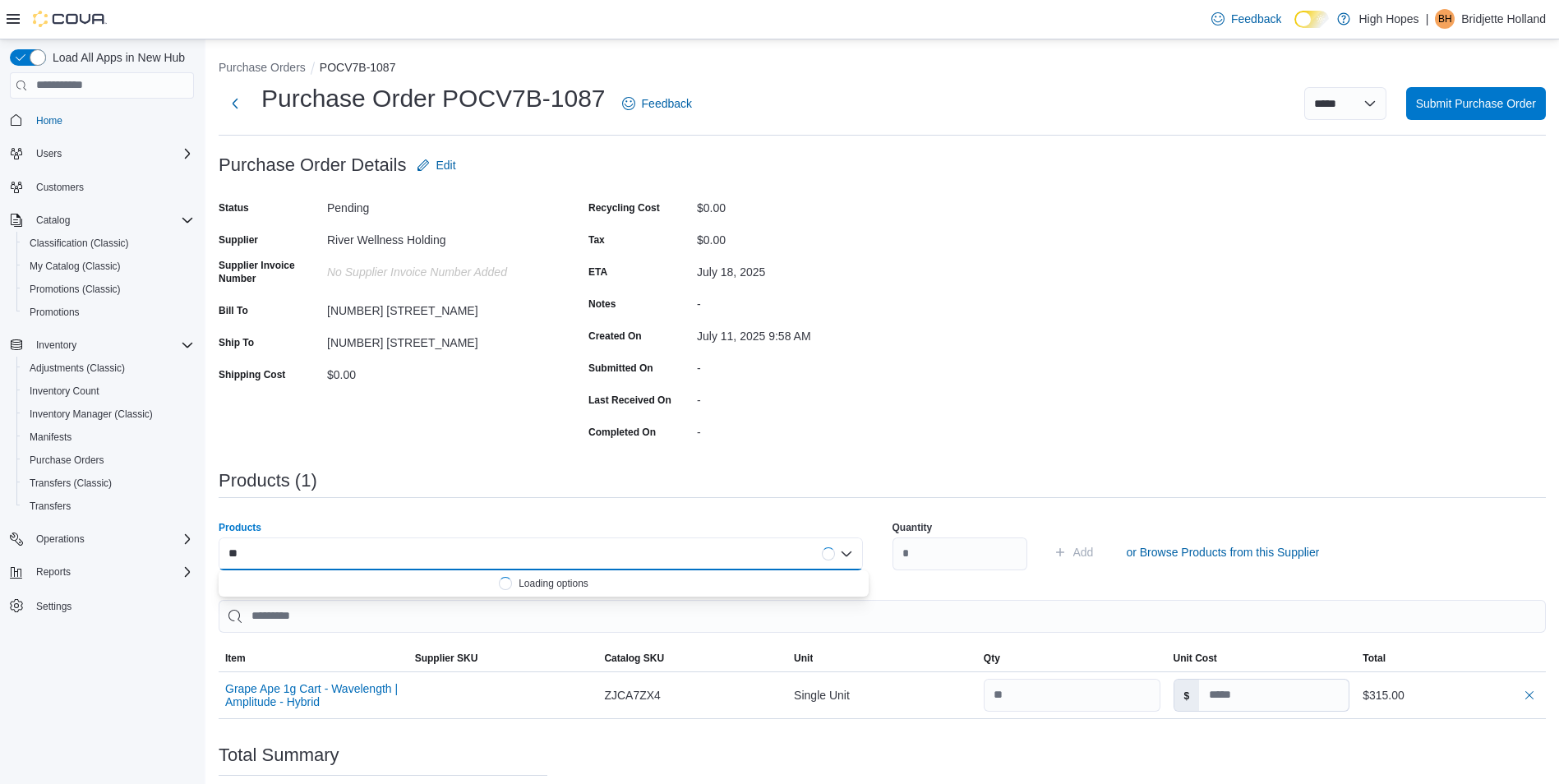 type on "*" 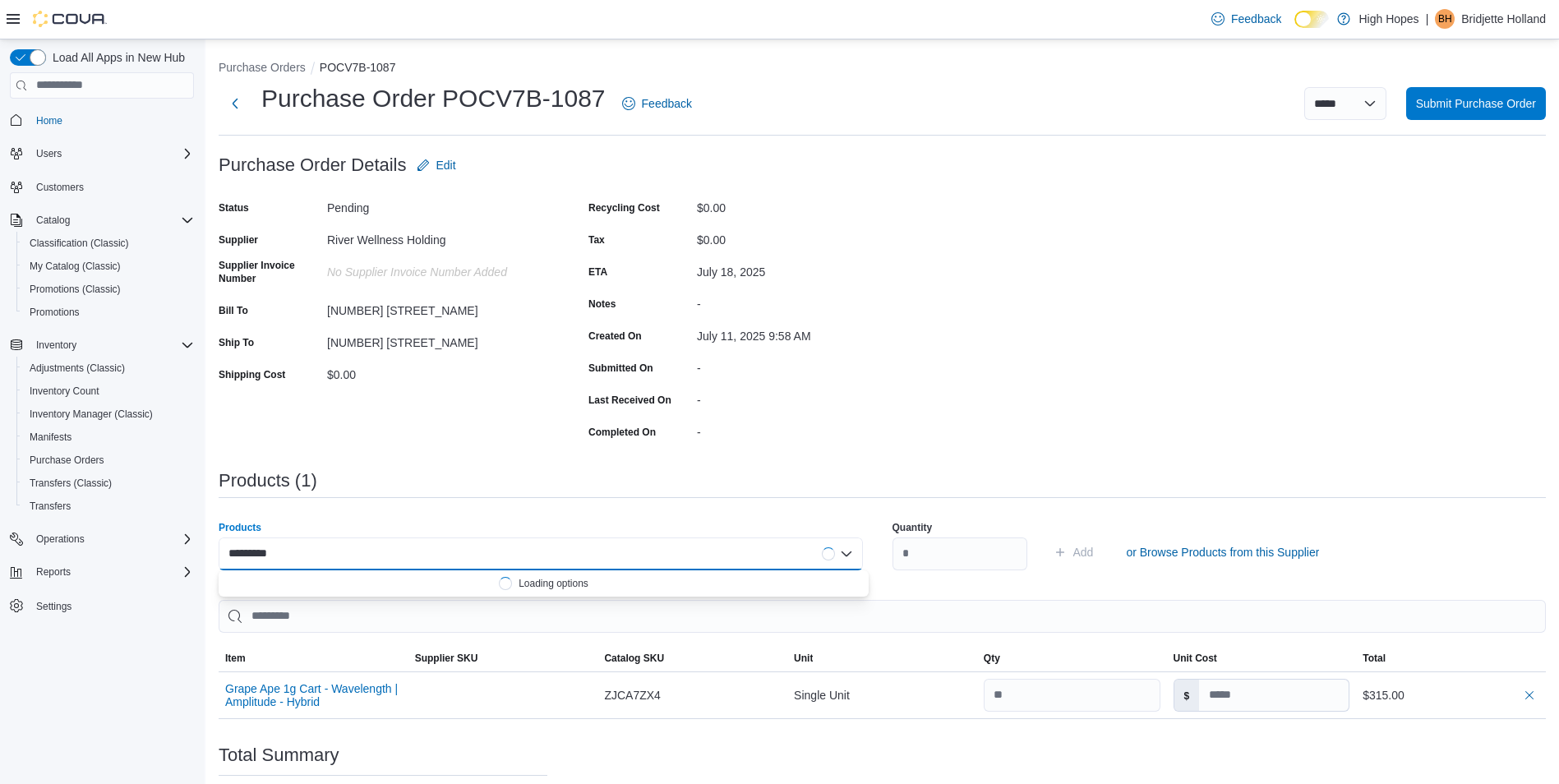 type on "**********" 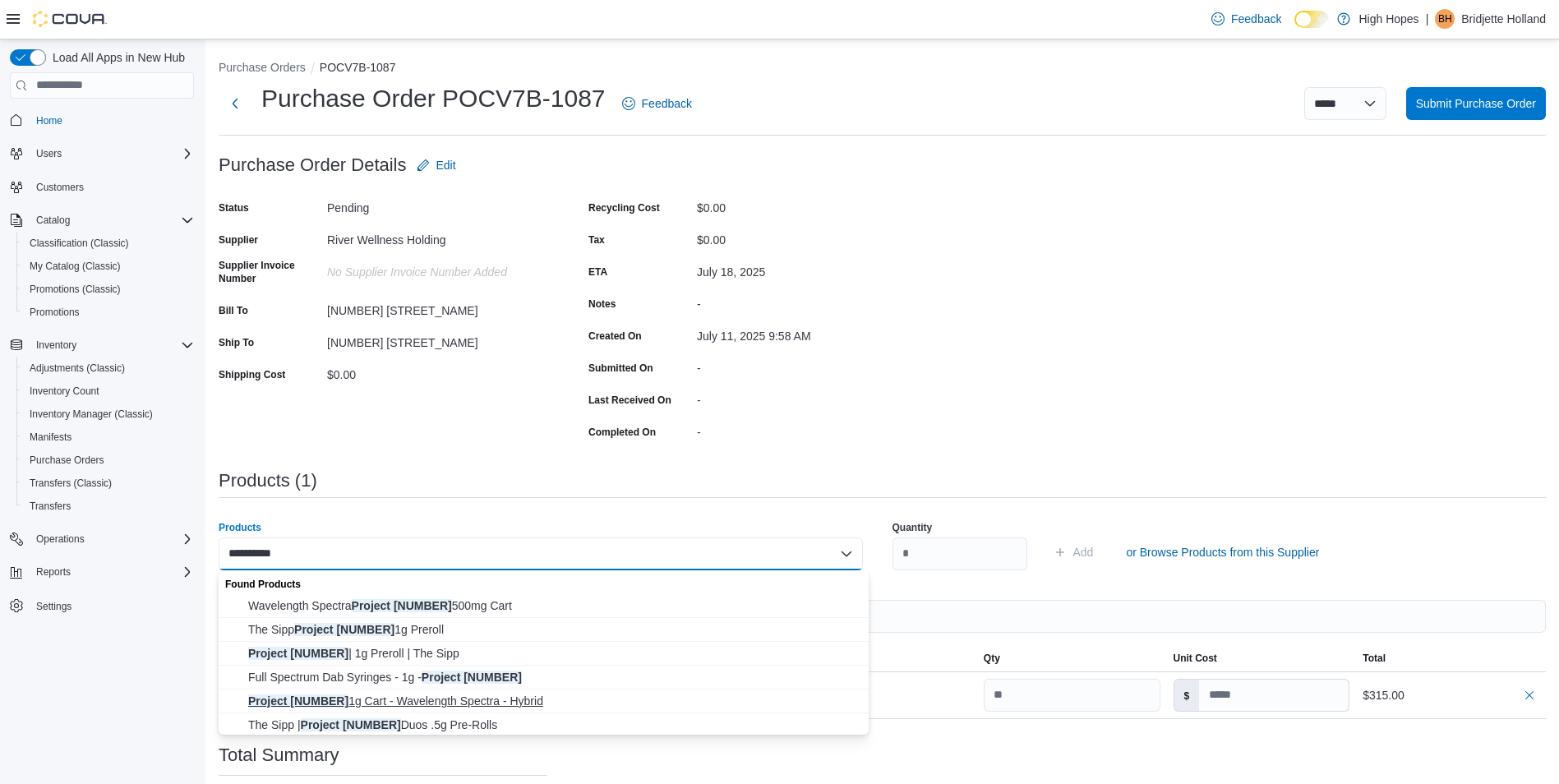 click on "Project 62  1g Cart - Wavelength Spectra - Hybrid" at bounding box center (553, 701) 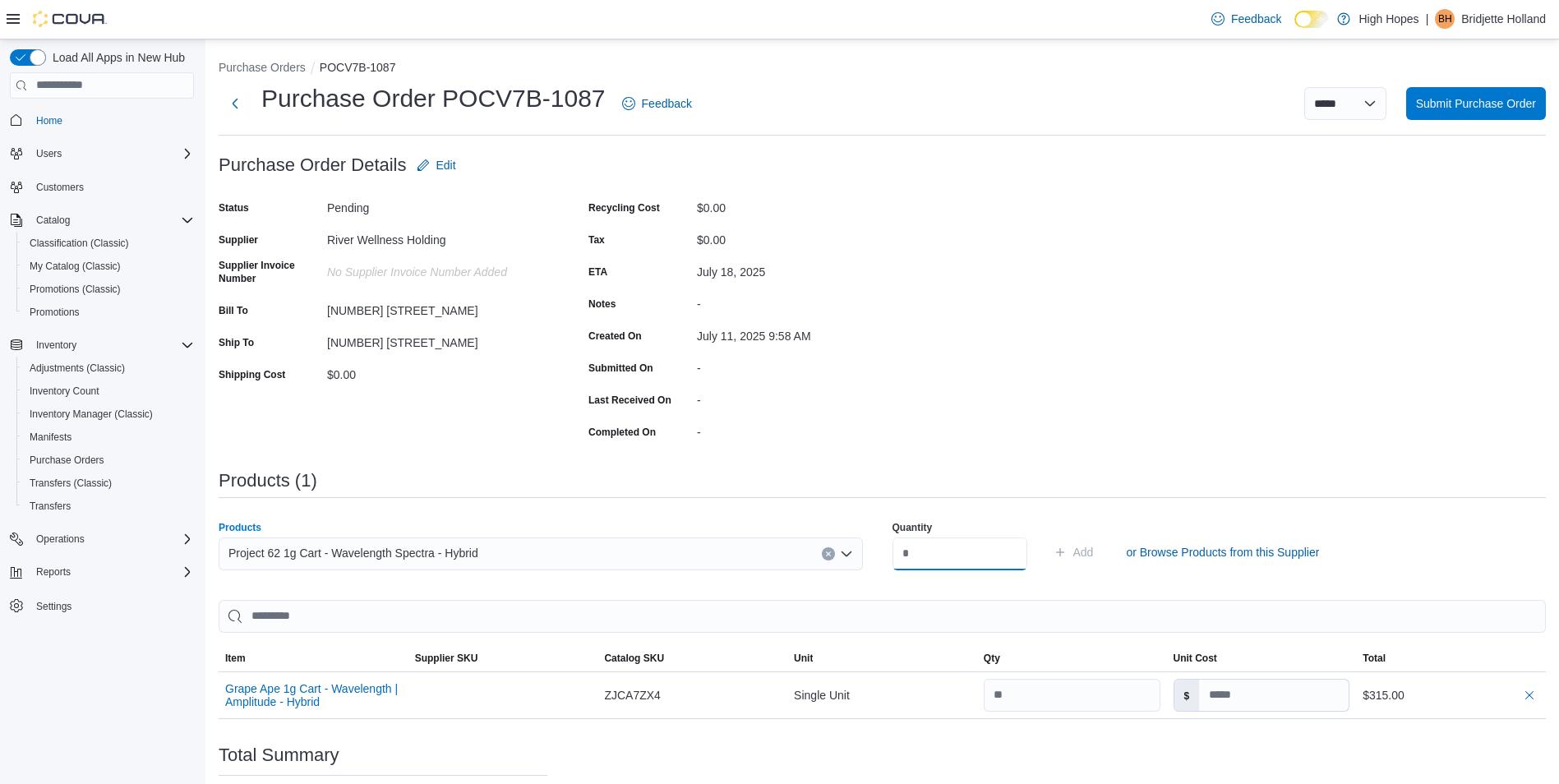 click at bounding box center [960, 554] 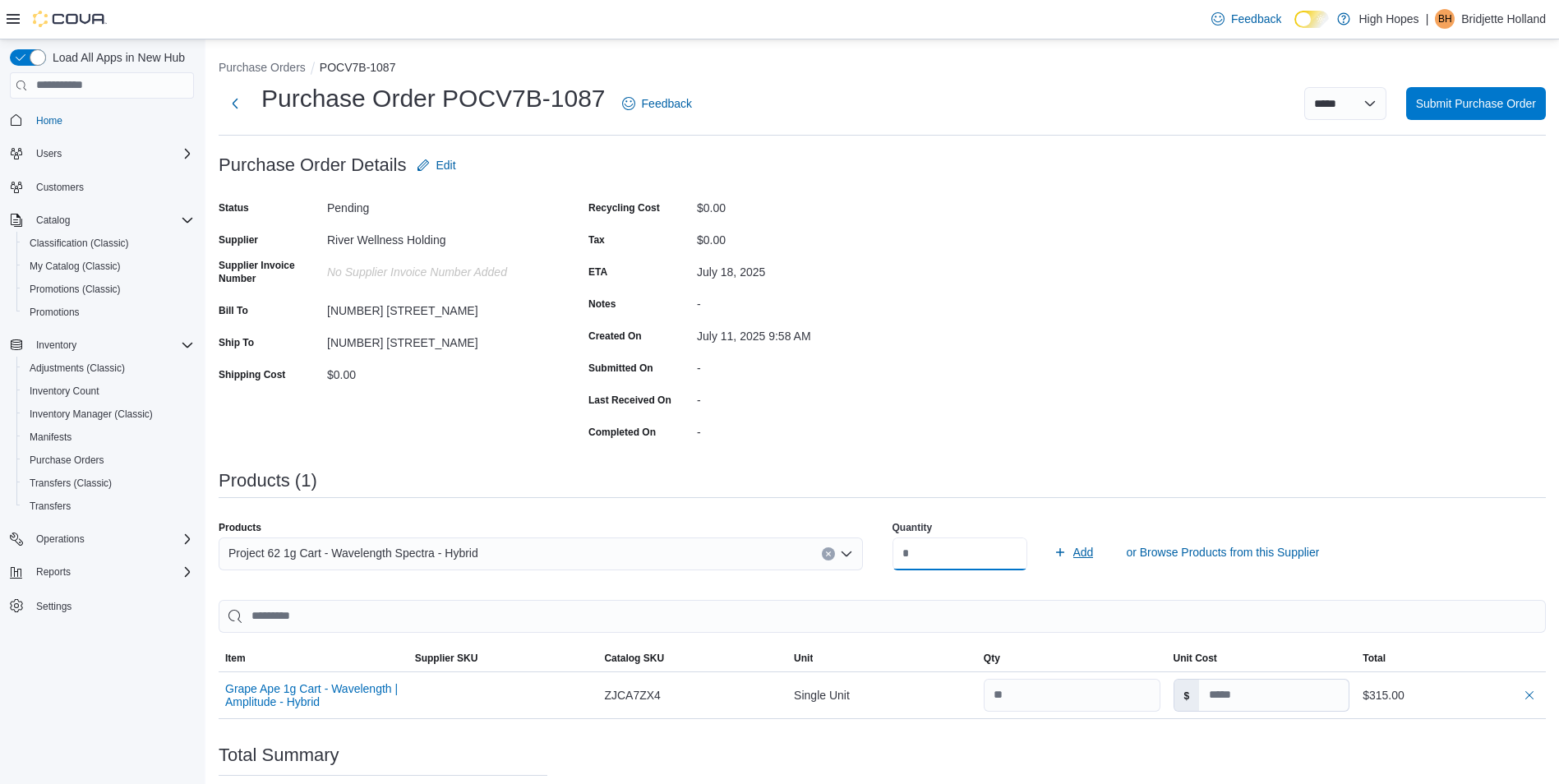 type on "**" 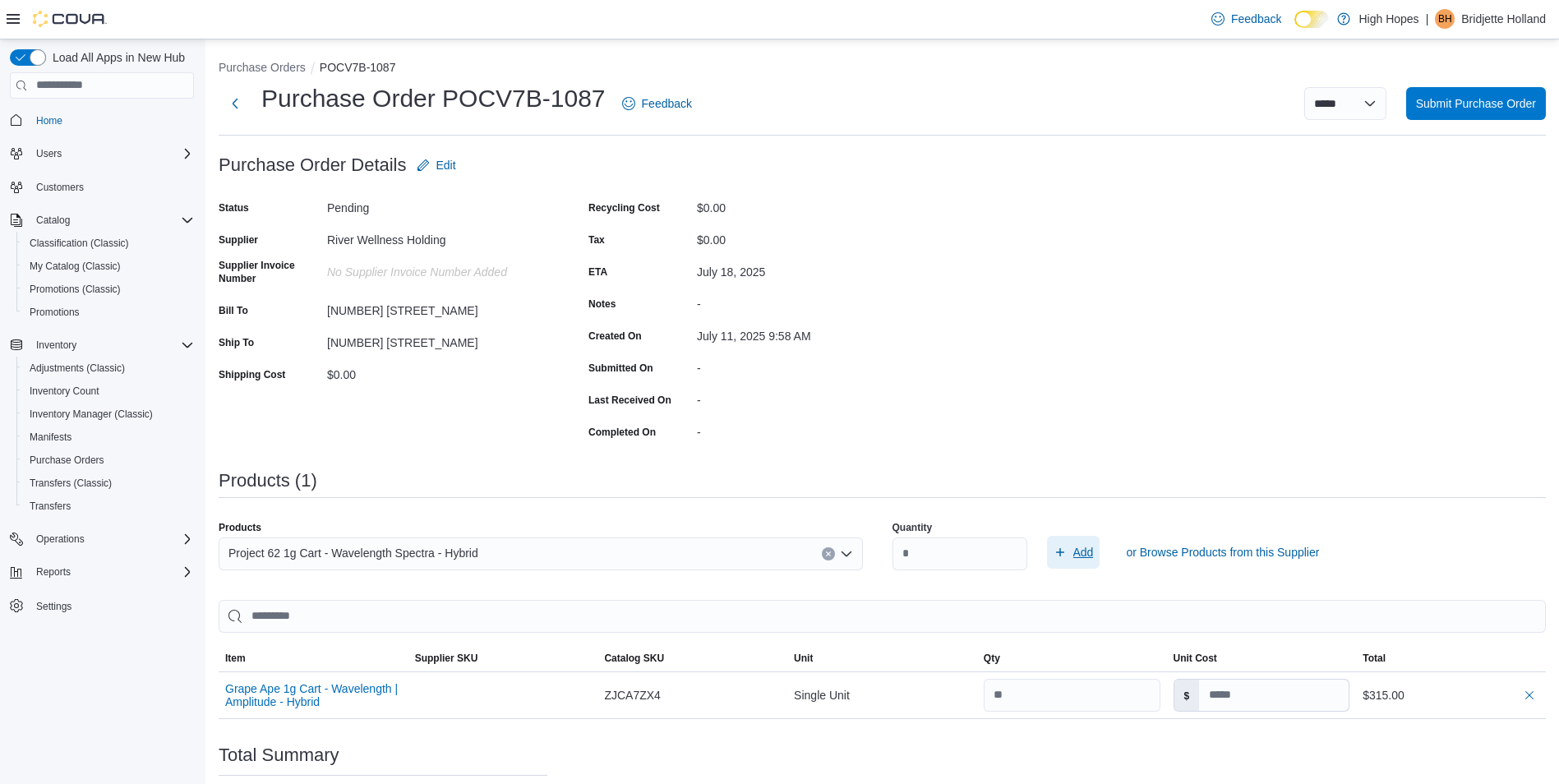 click on "Add" at bounding box center [1083, 552] 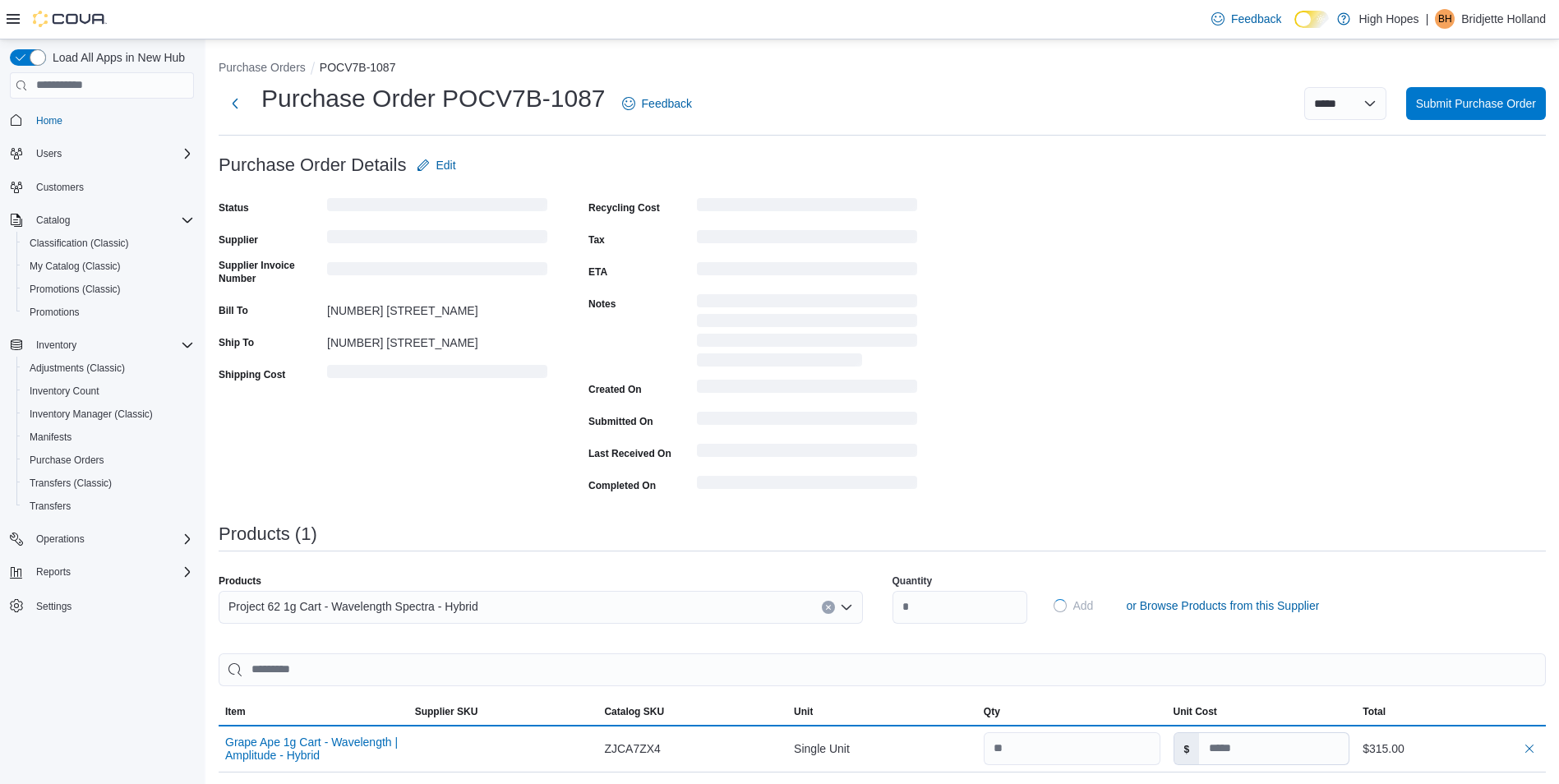 type 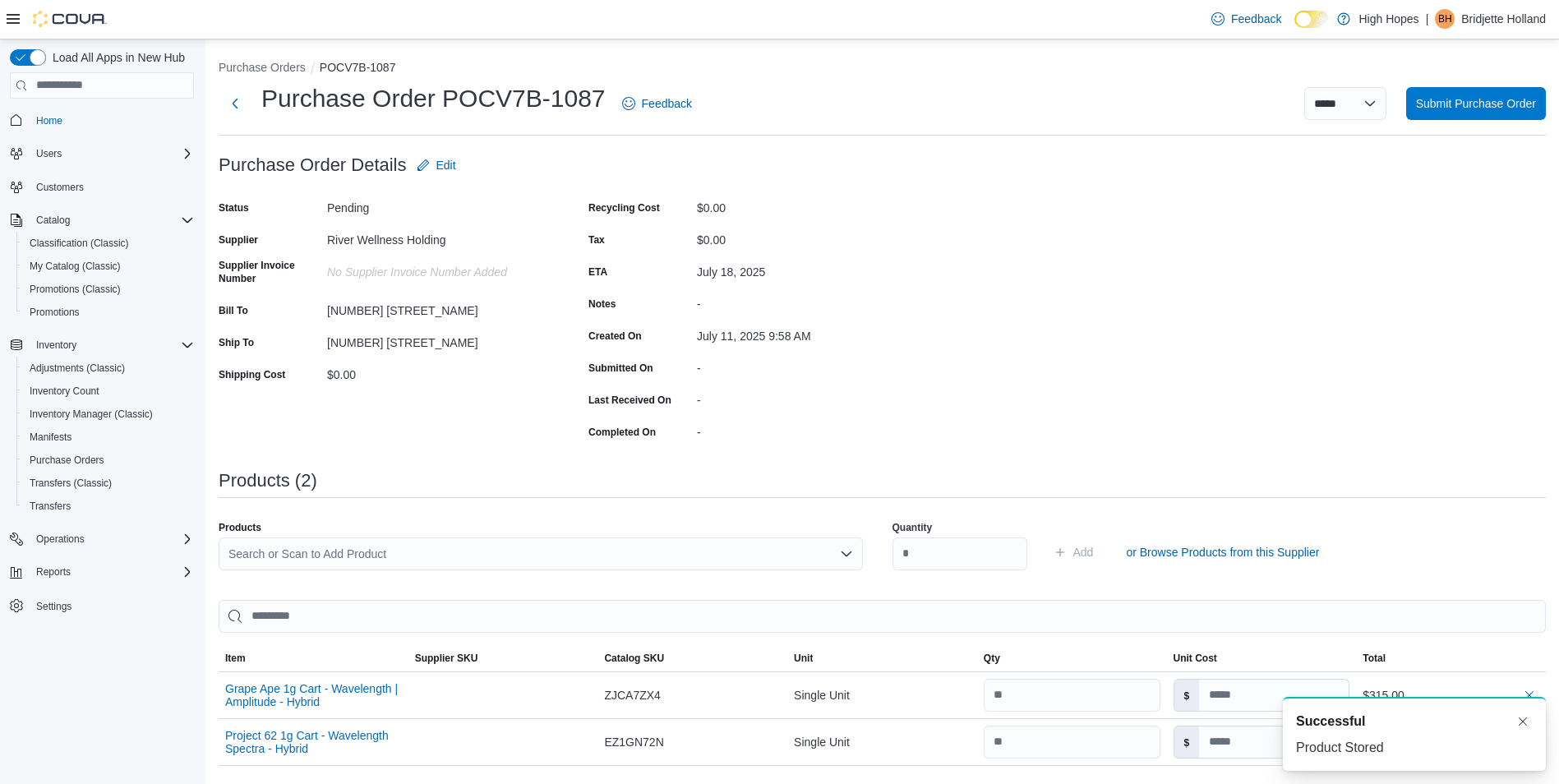 scroll, scrollTop: 0, scrollLeft: 0, axis: both 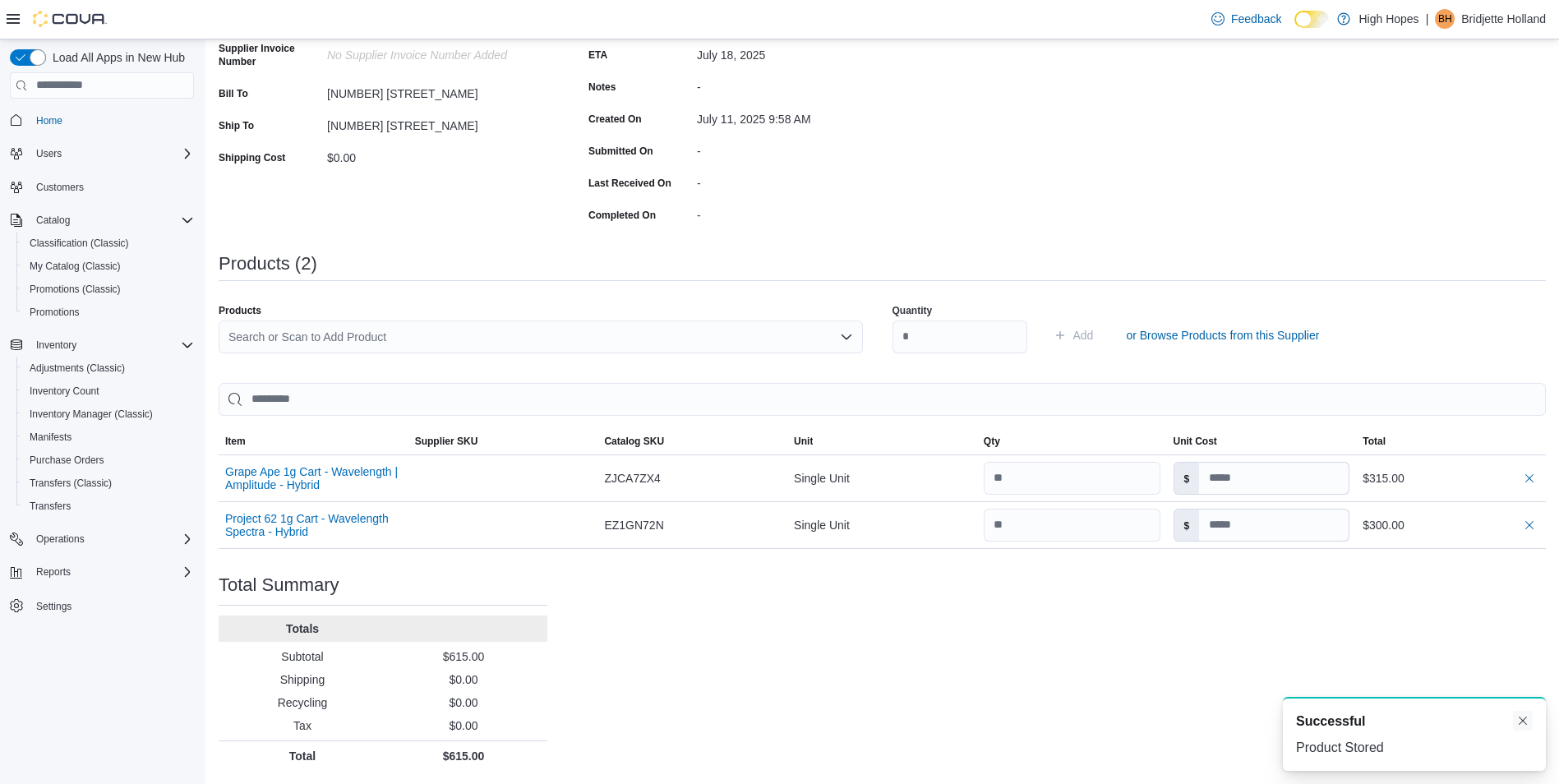 click at bounding box center [1523, 721] 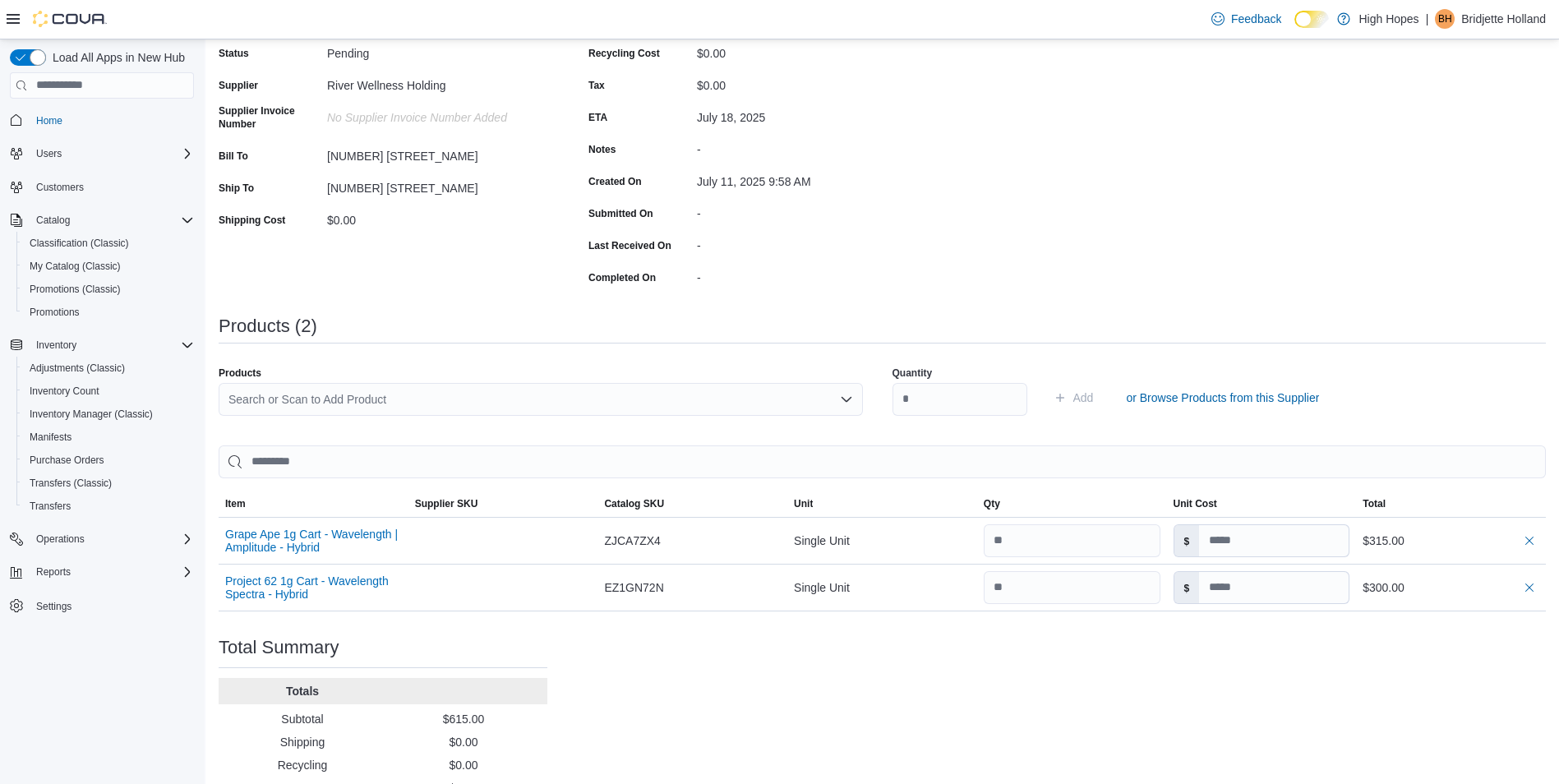 scroll, scrollTop: 217, scrollLeft: 0, axis: vertical 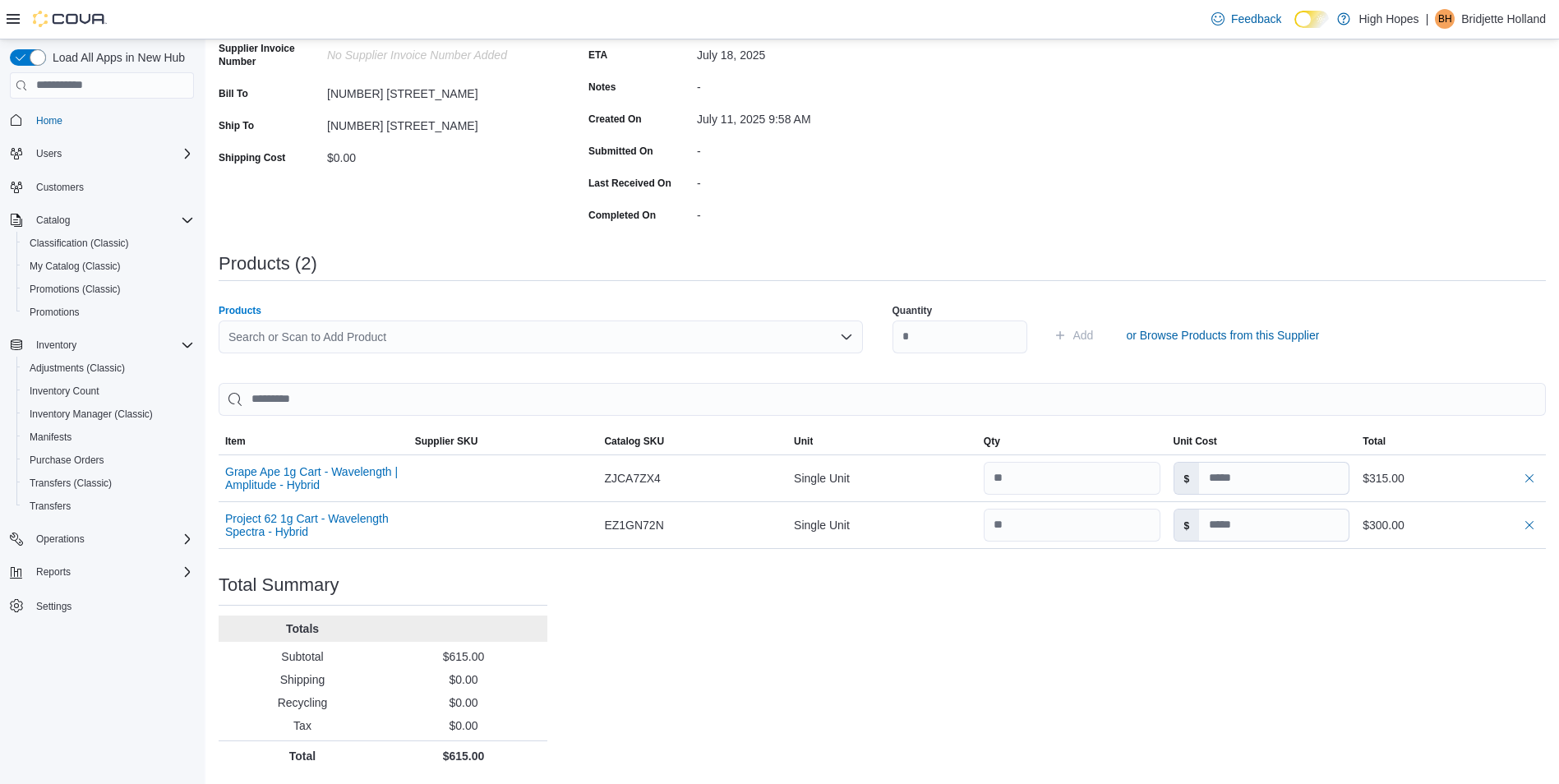 click on "Search or Scan to Add Product" at bounding box center (541, 337) 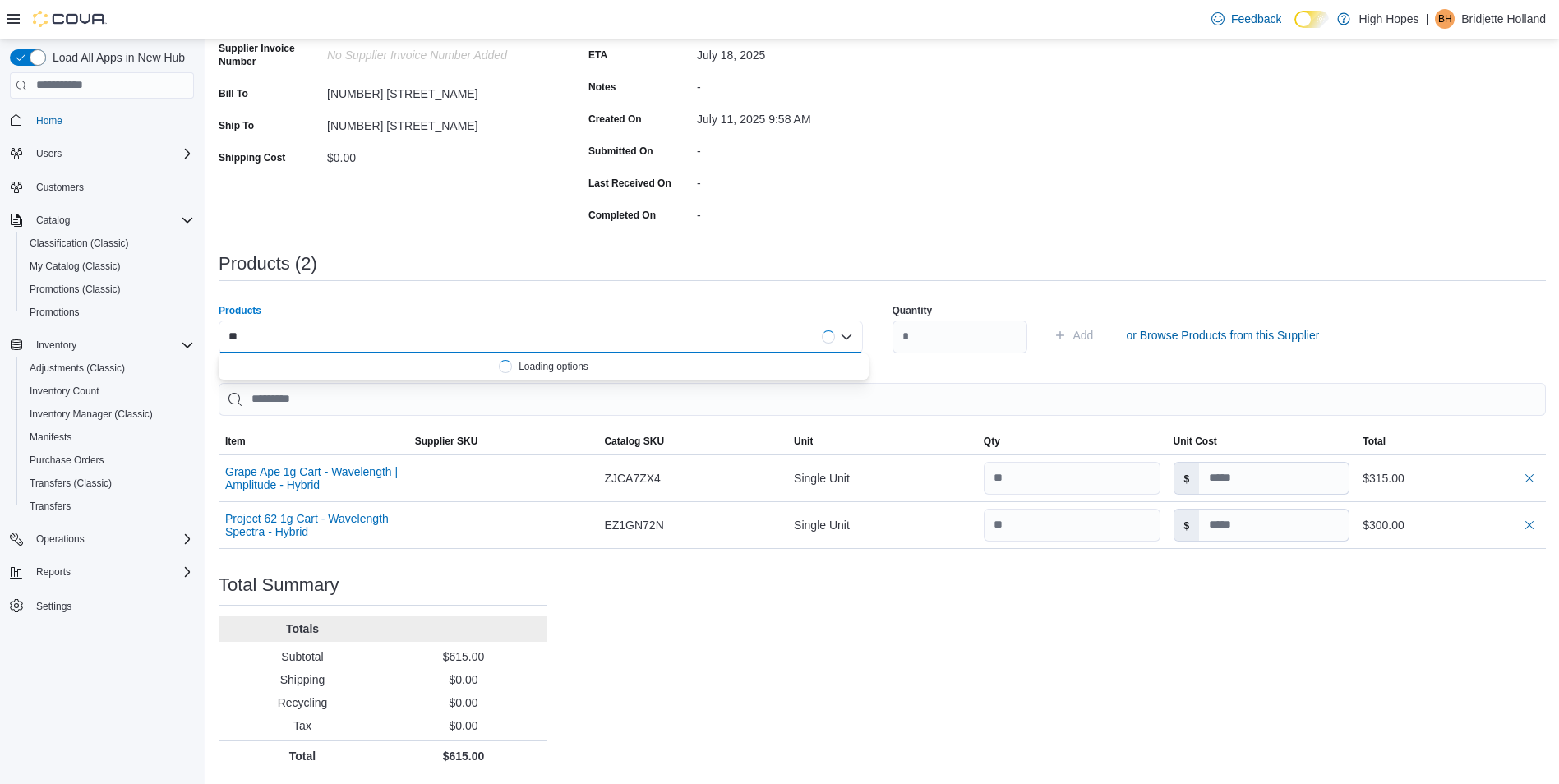 type on "*" 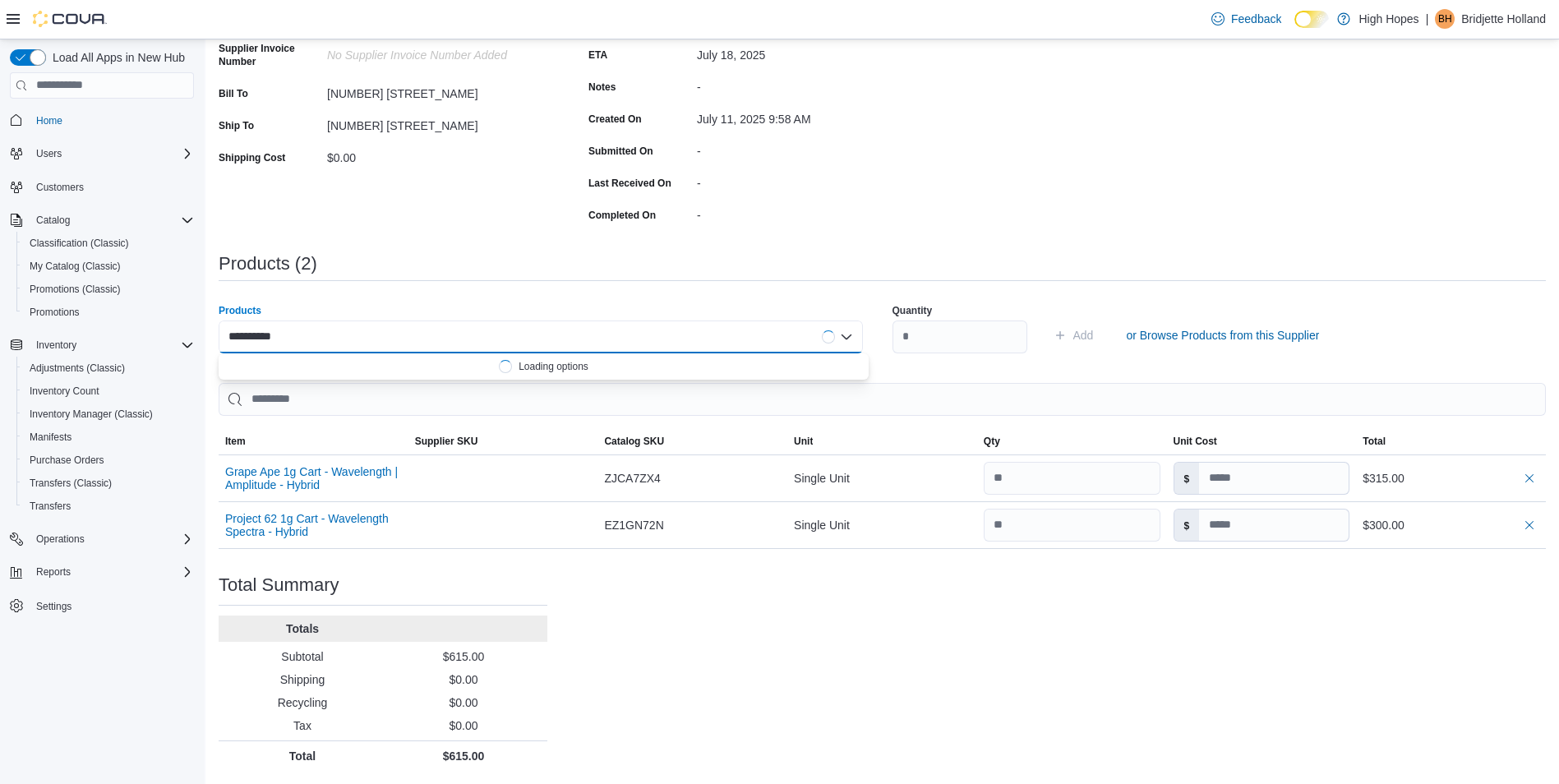 type on "**********" 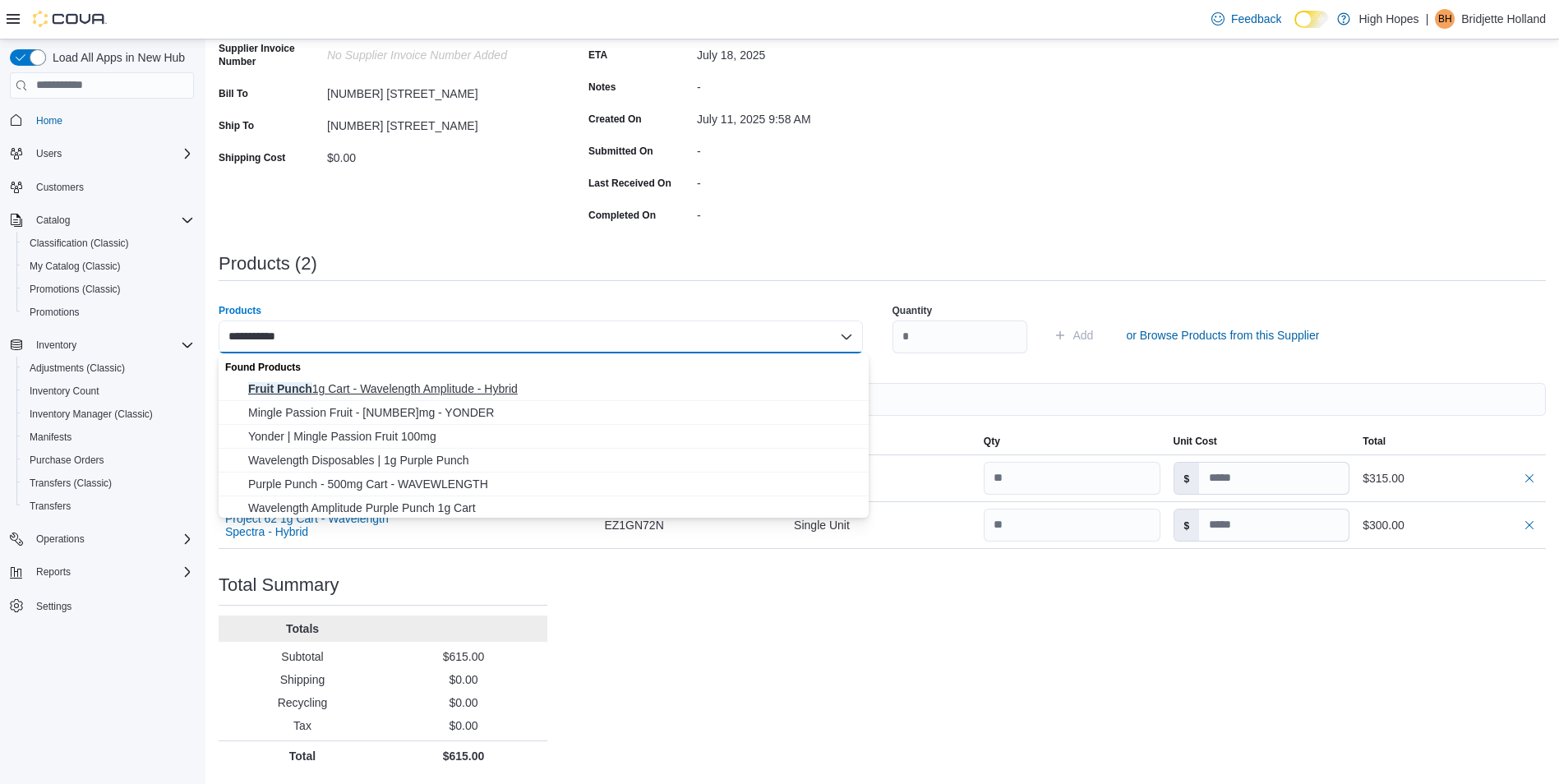 click on "Fruit Punch  1g Cart - Wavelength Amplitude - Hybrid" at bounding box center (553, 389) 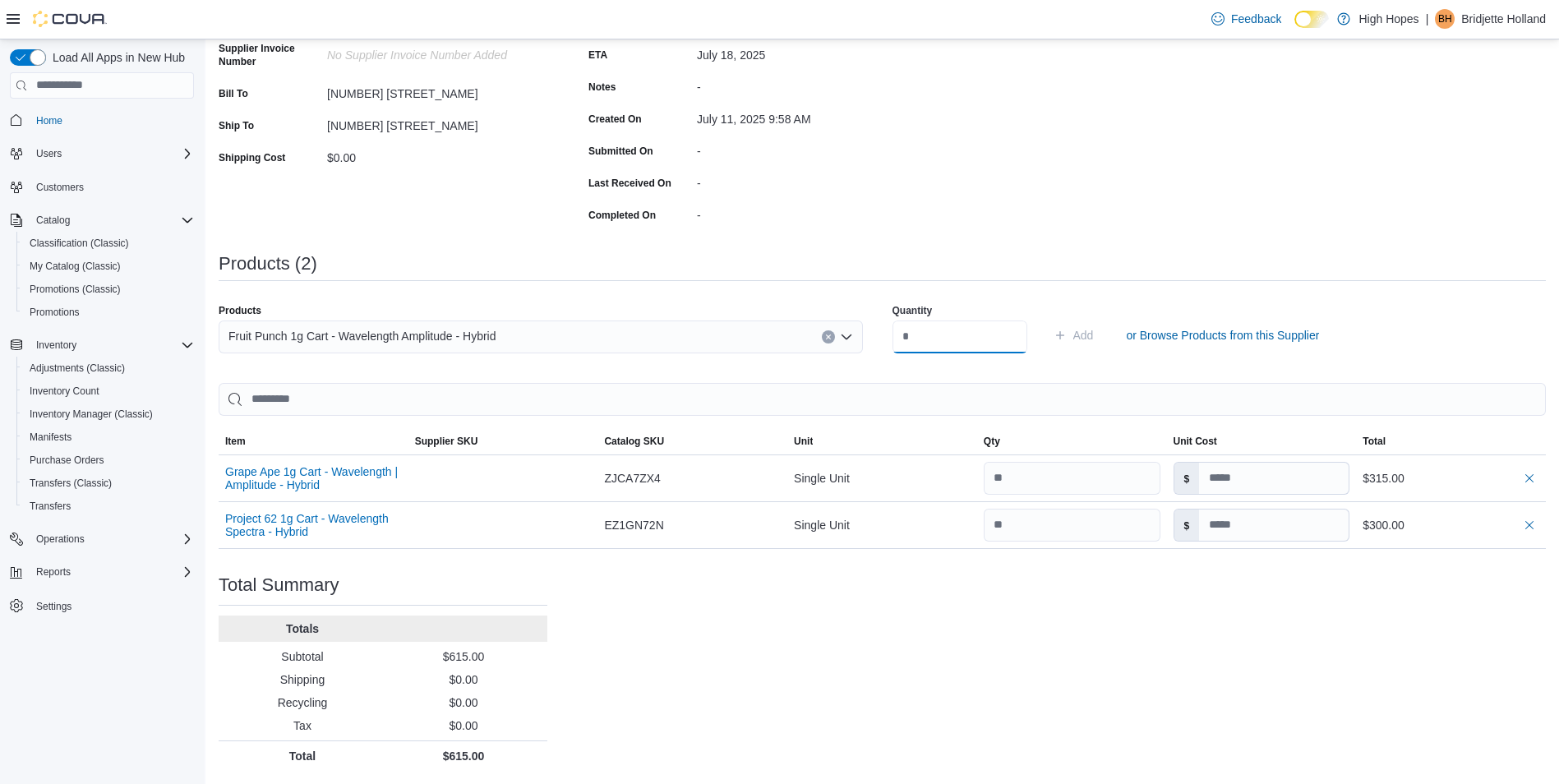 click at bounding box center (960, 337) 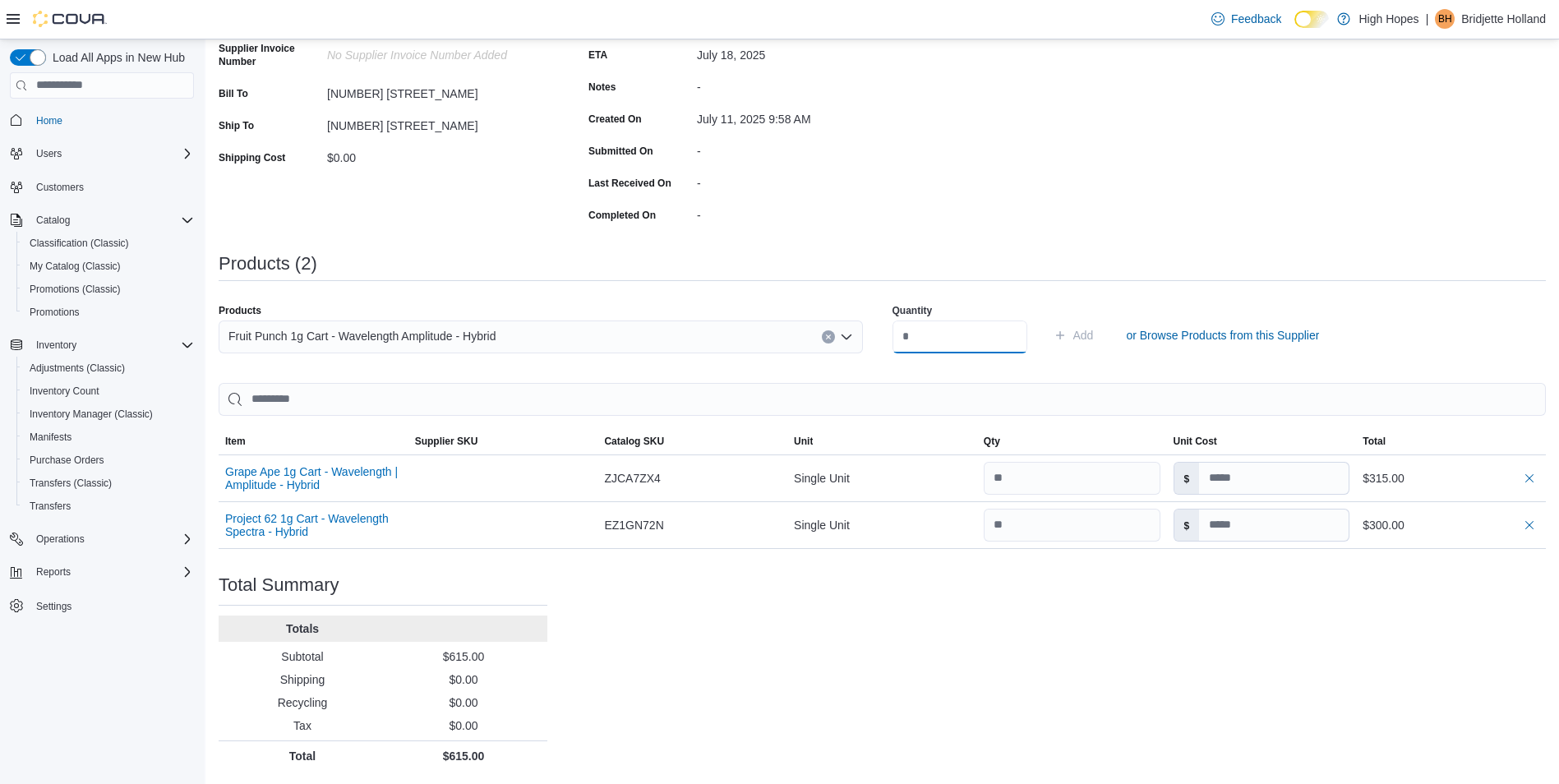 click at bounding box center [960, 337] 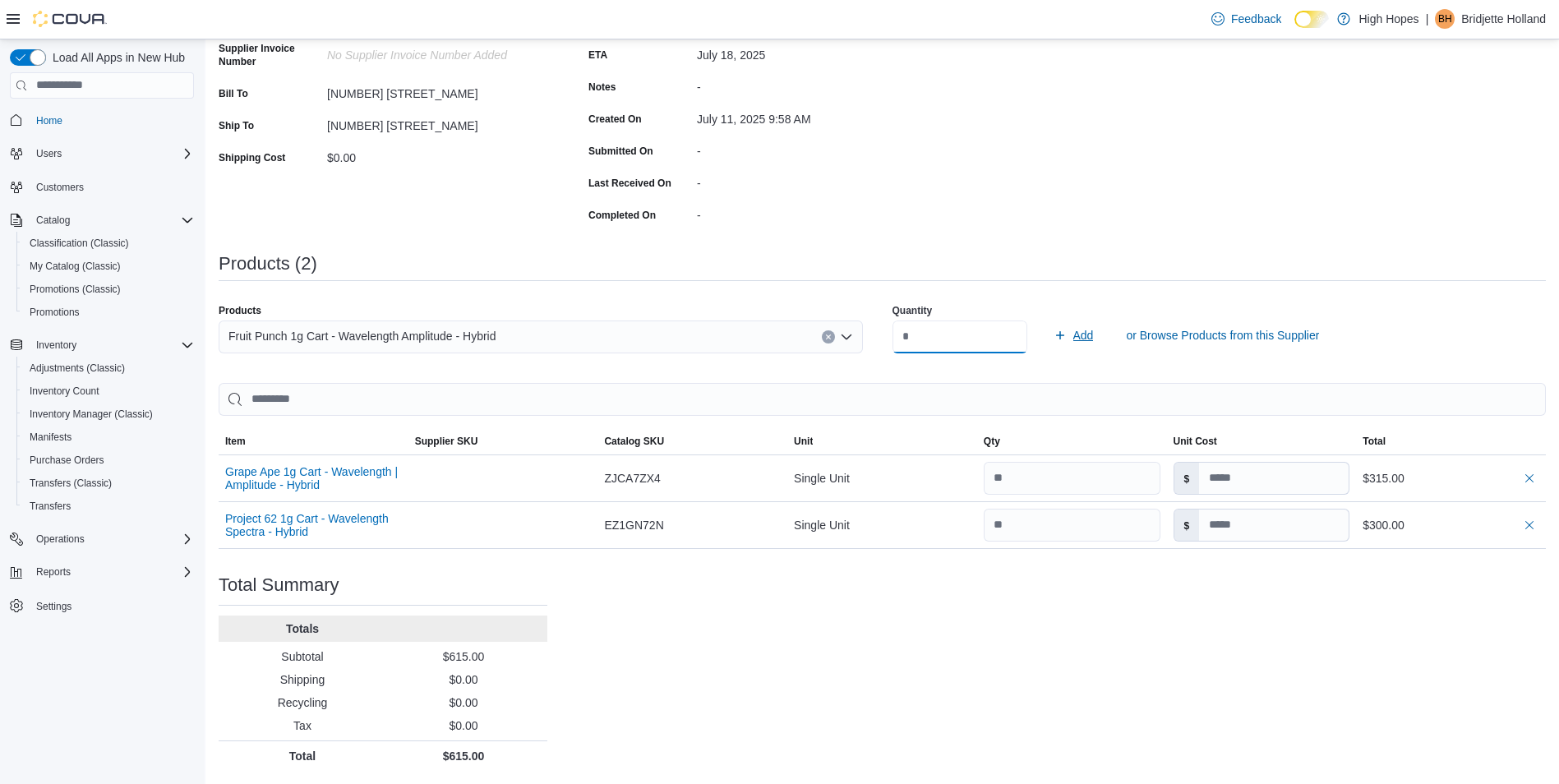 type on "**" 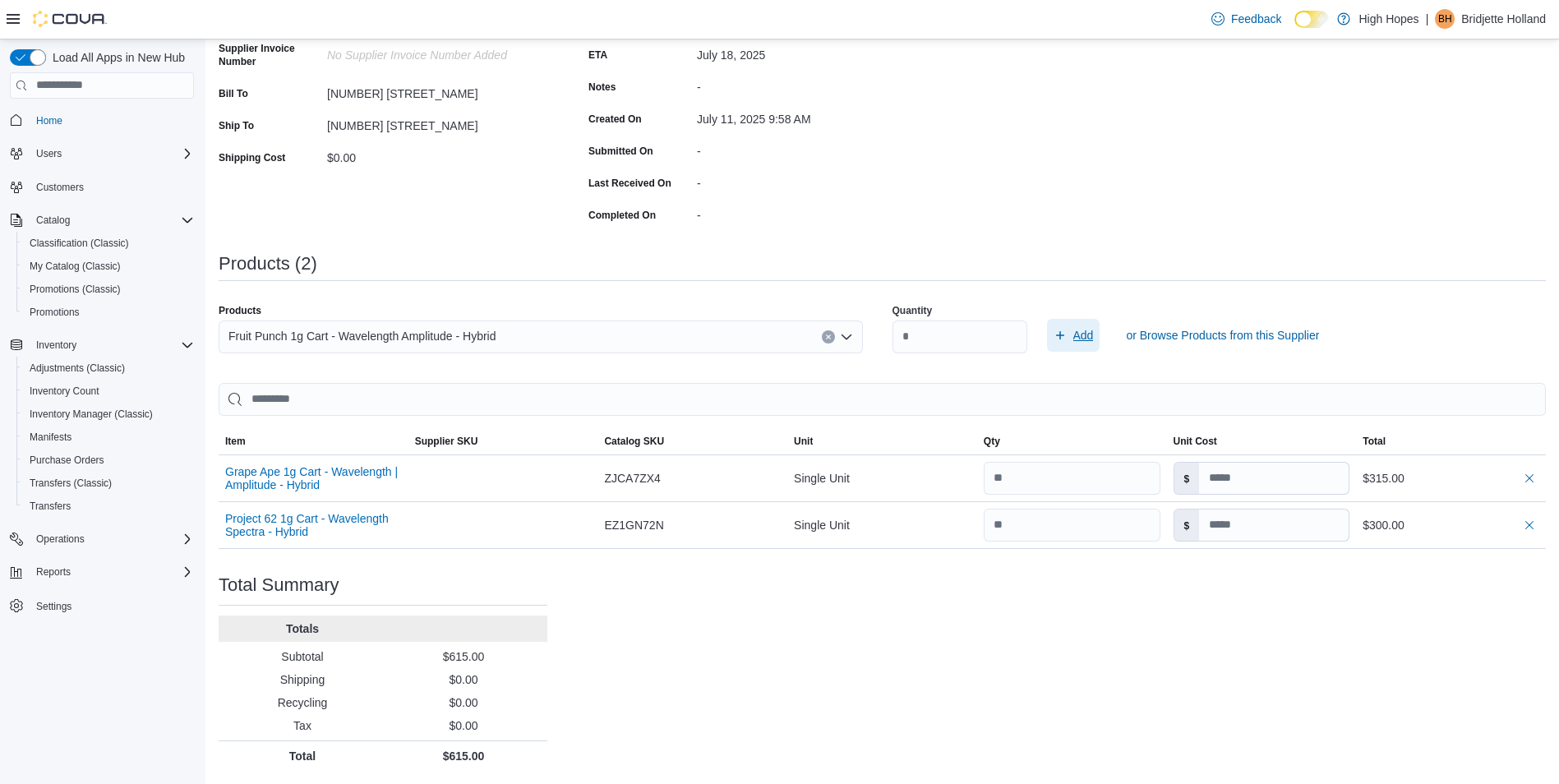 click on "Add" at bounding box center (1083, 335) 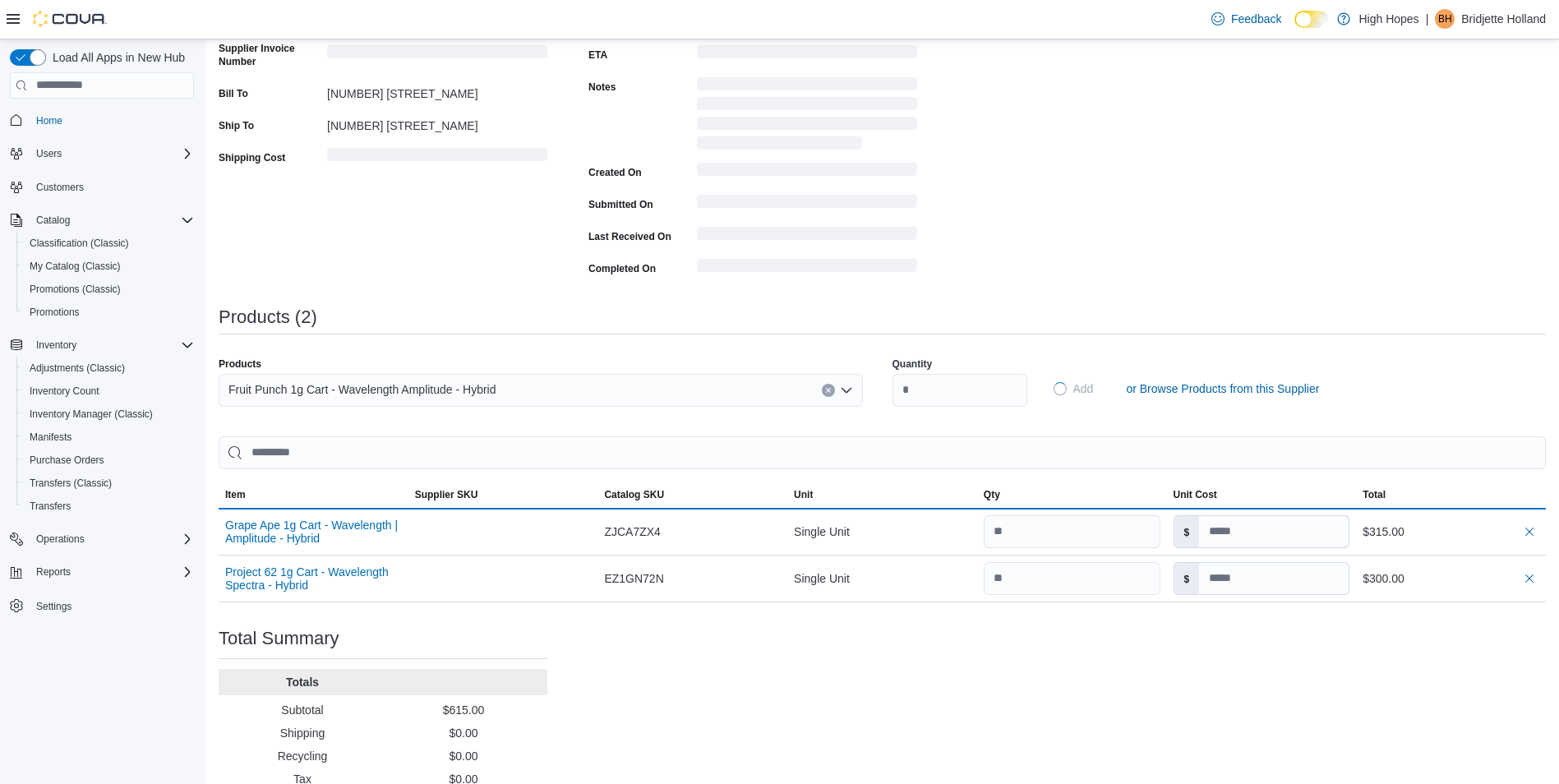 type 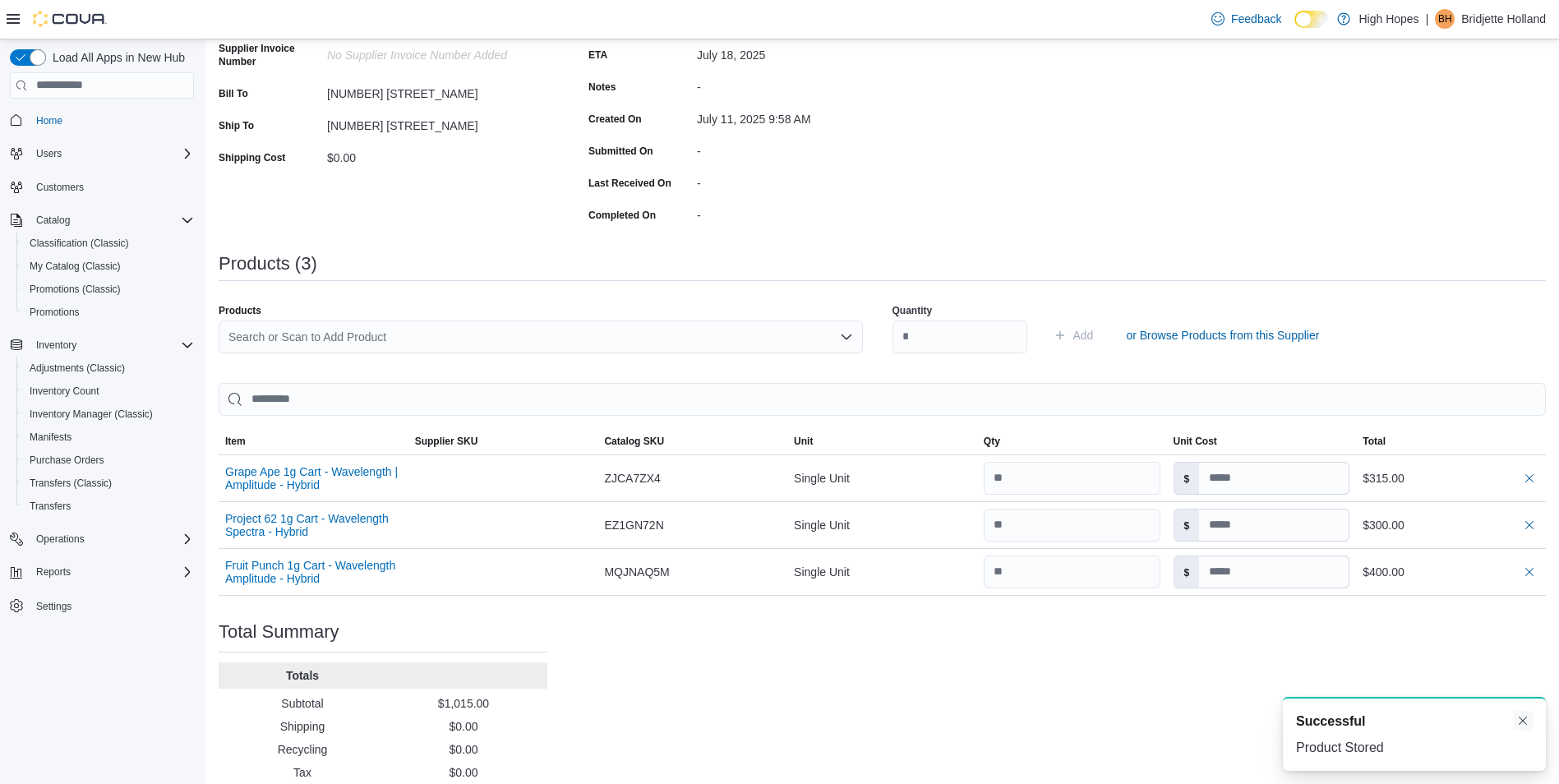click at bounding box center (1523, 721) 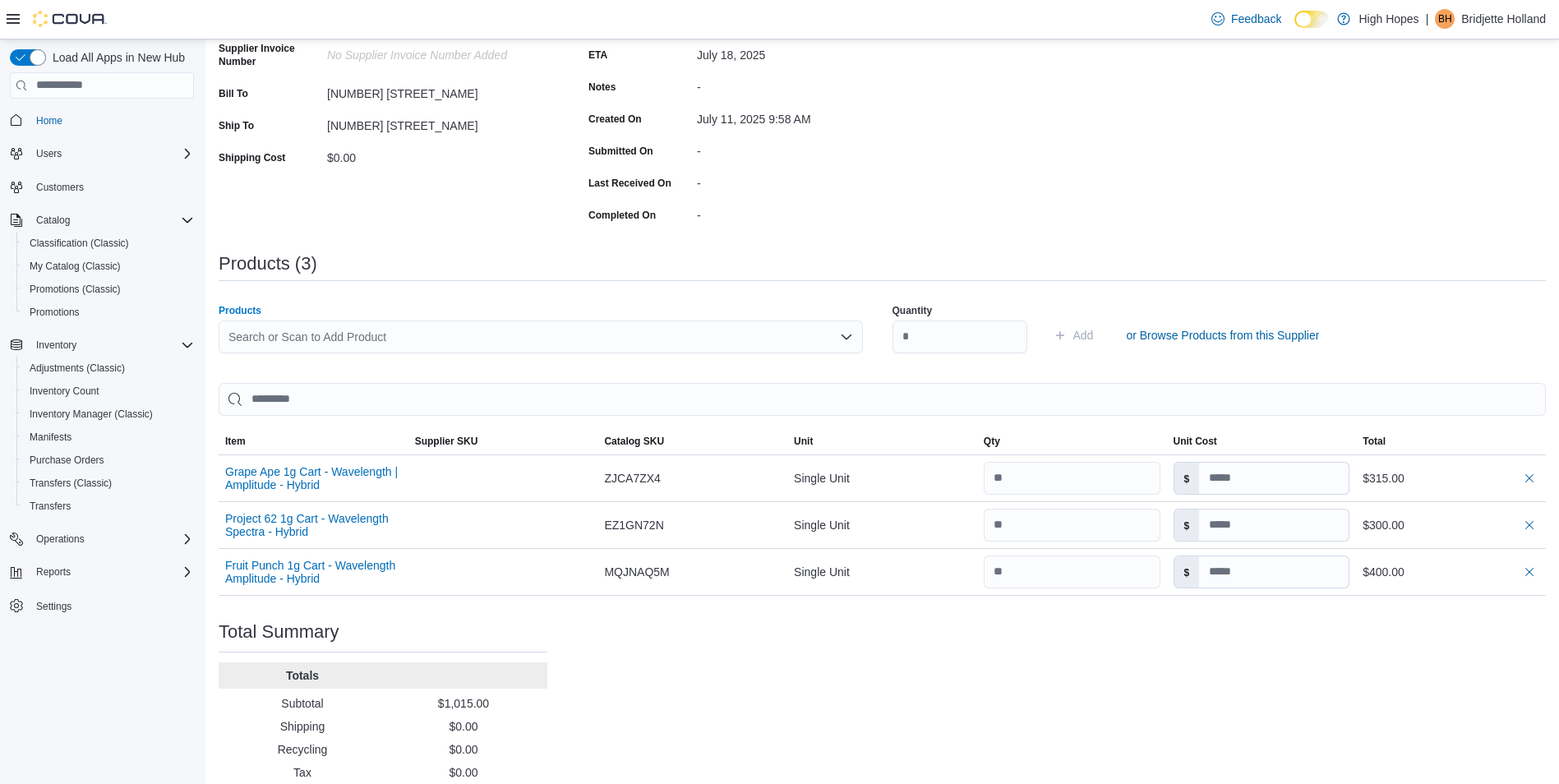 click on "Search or Scan to Add Product" at bounding box center [541, 337] 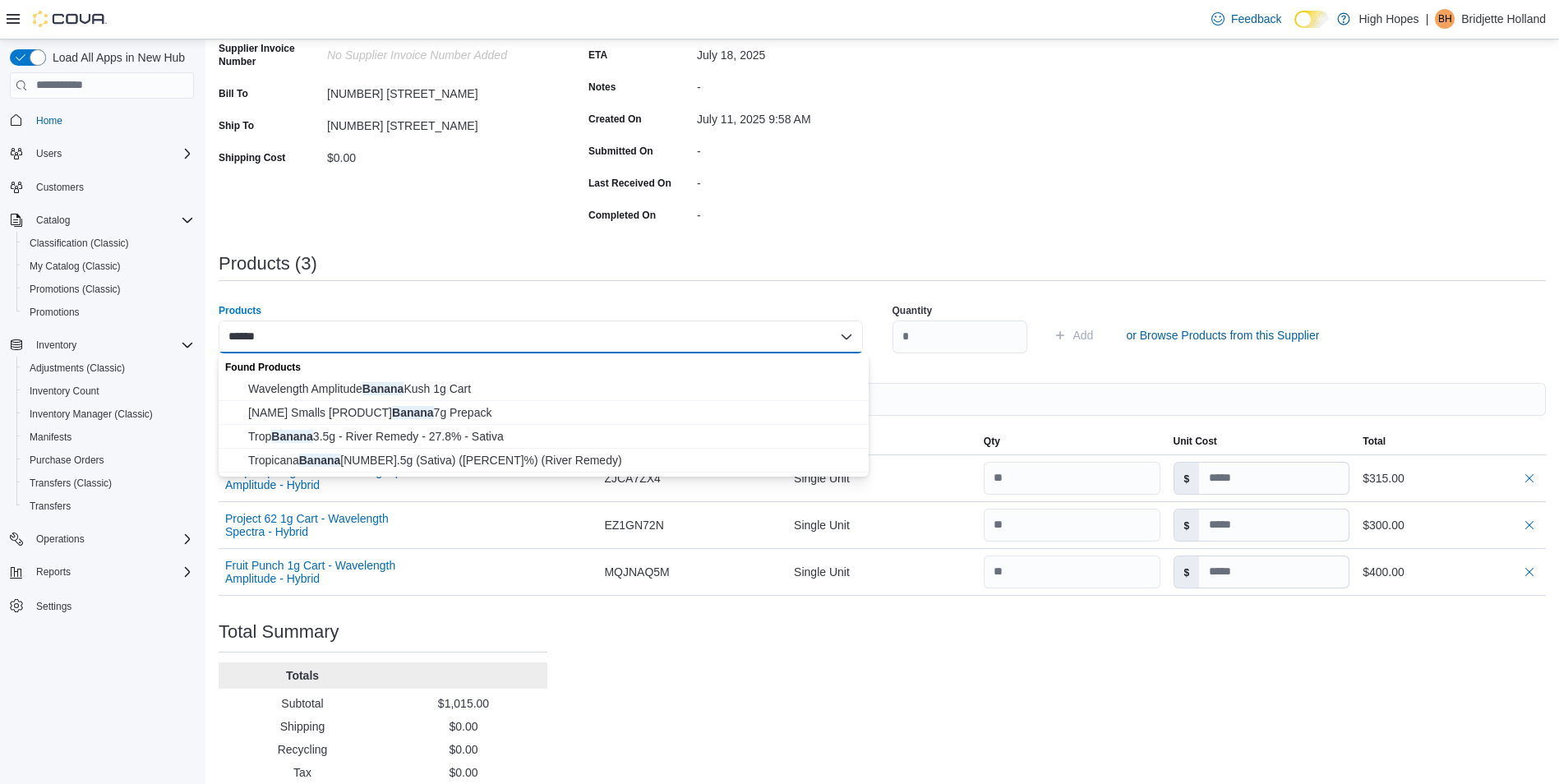 type on "******" 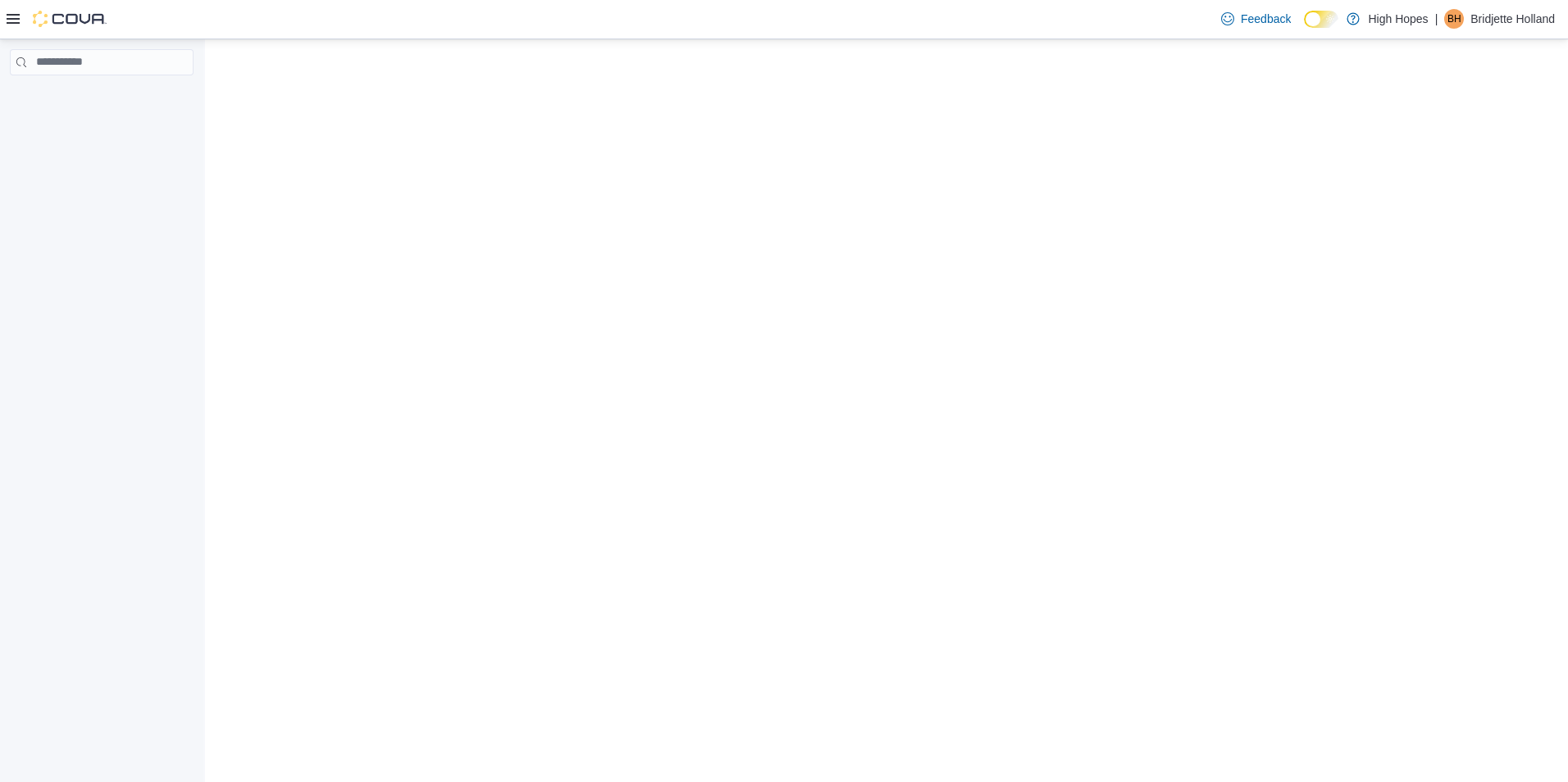 scroll, scrollTop: 0, scrollLeft: 0, axis: both 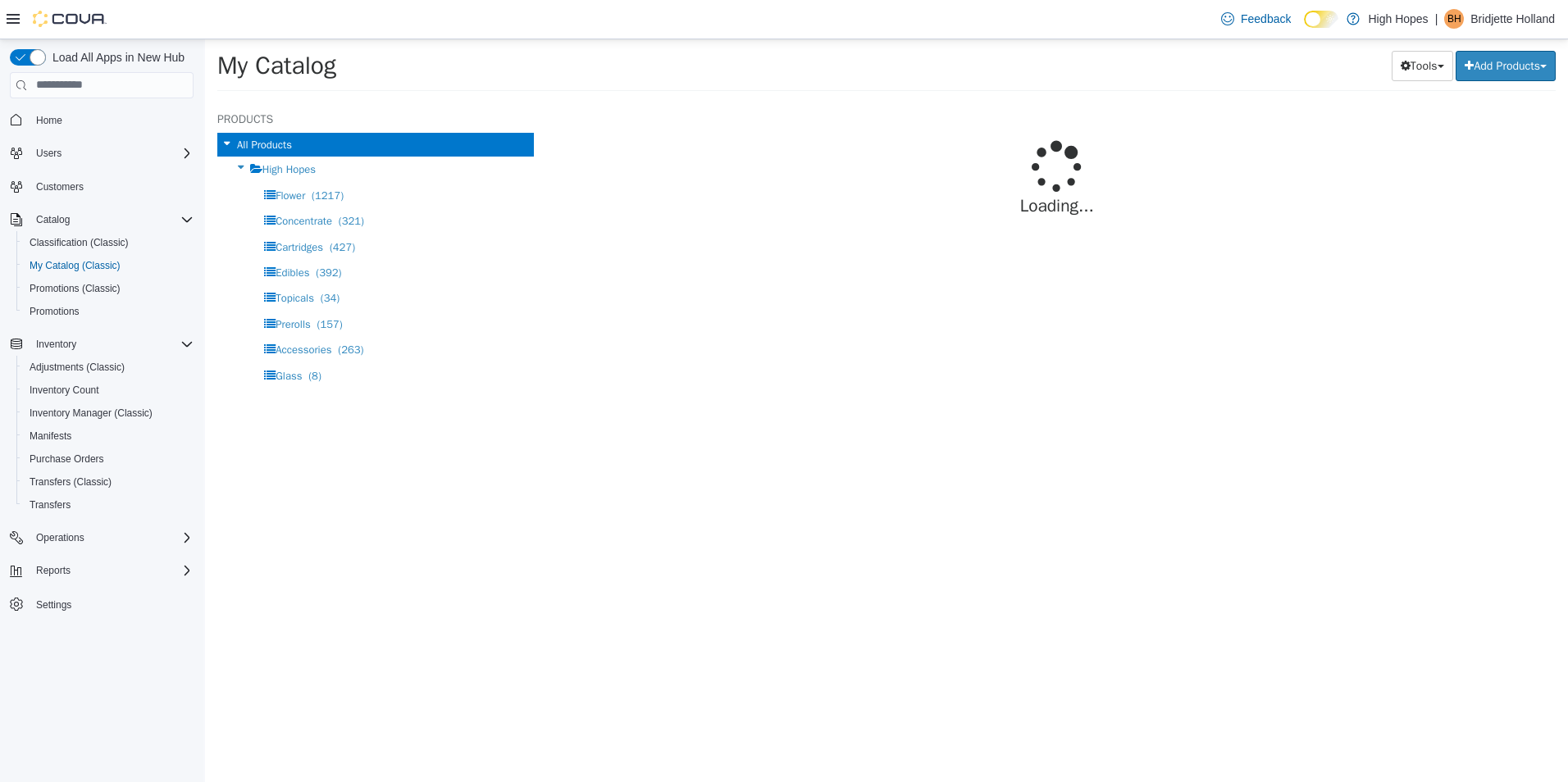 select on "**********" 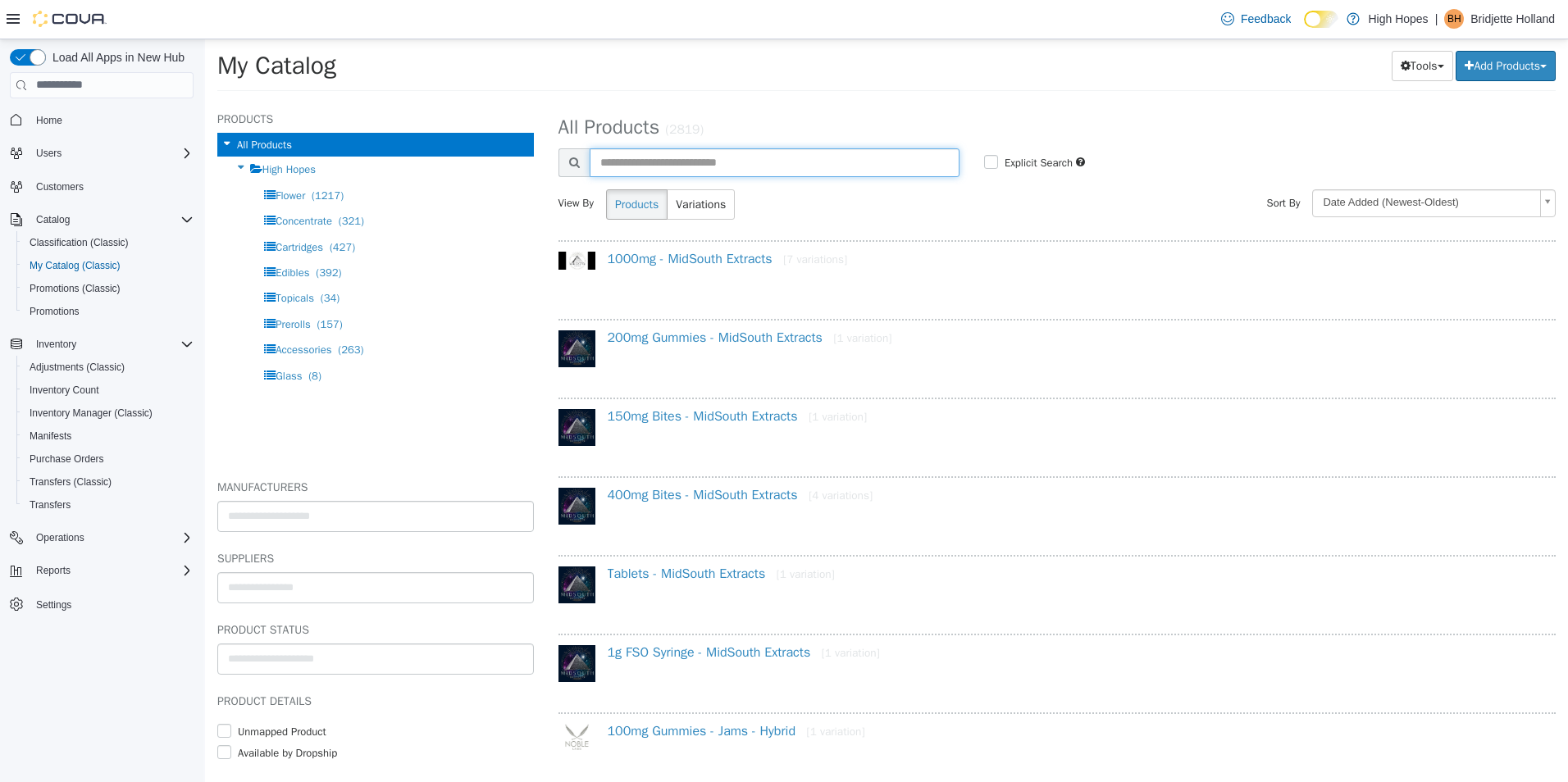 click at bounding box center (774, 161) 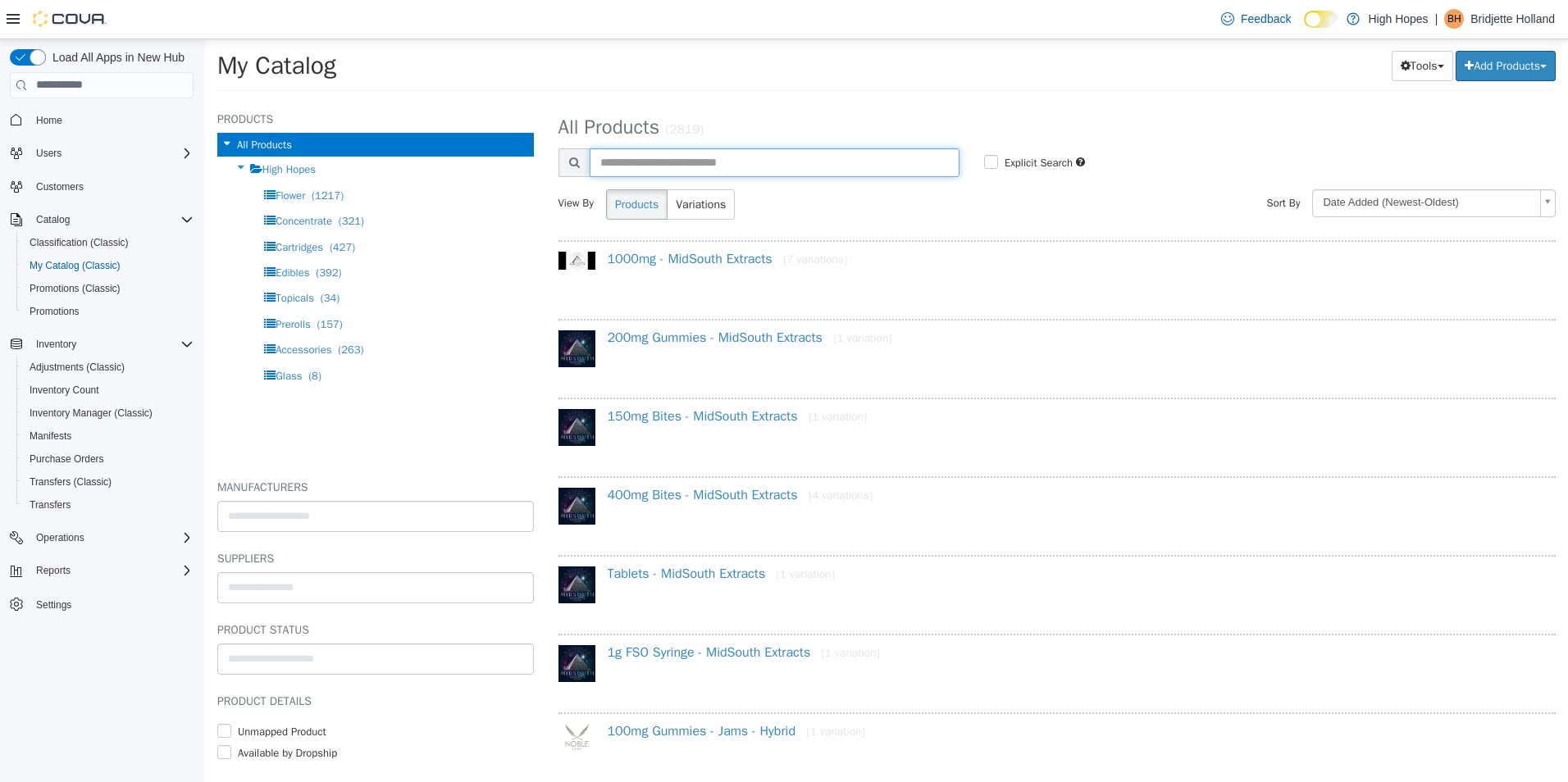 click at bounding box center [774, 161] 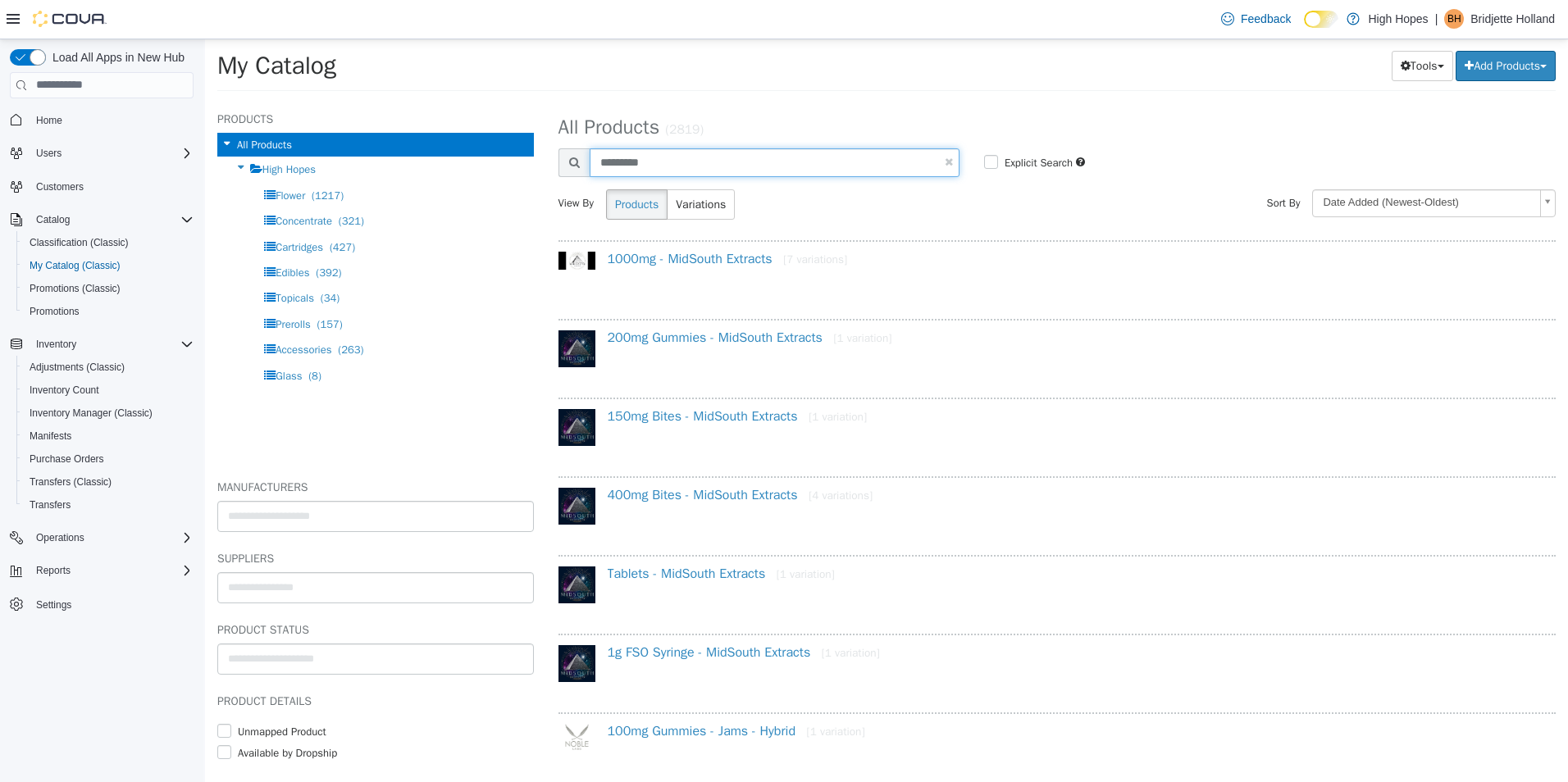 type on "*********" 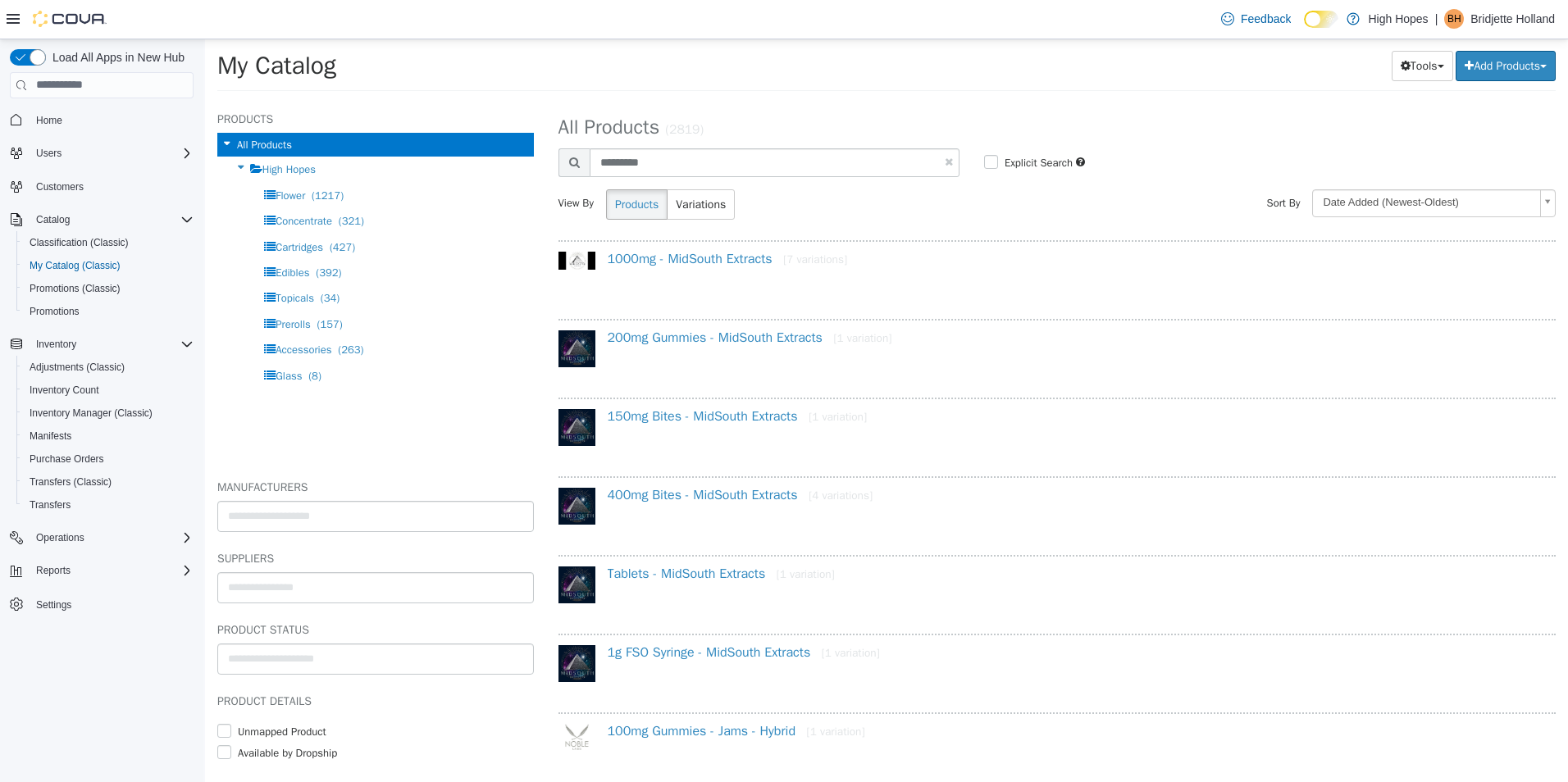select on "**********" 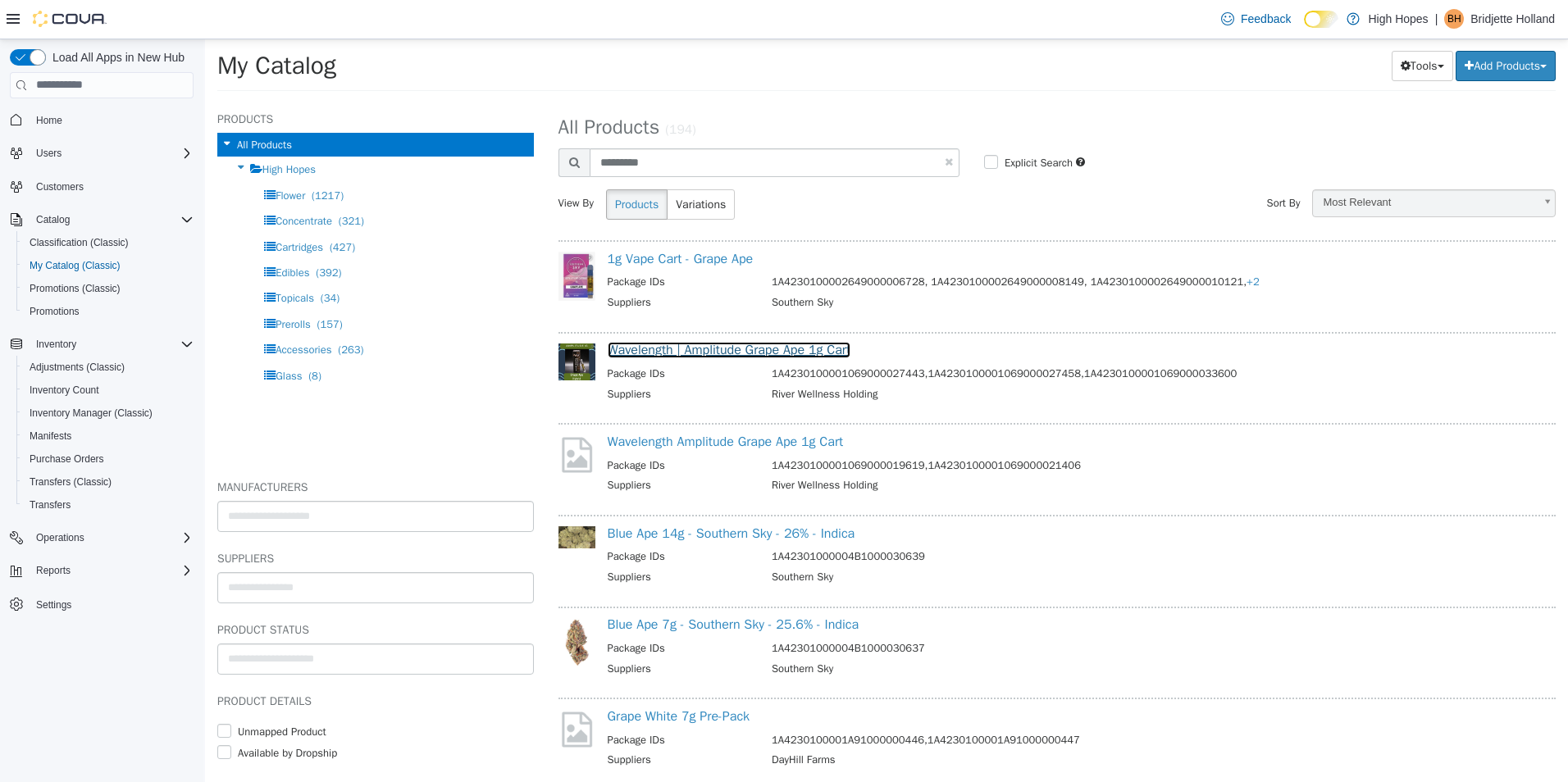 click on "Wavelength | Amplitude Grape Ape 1g Cart" at bounding box center [729, 349] 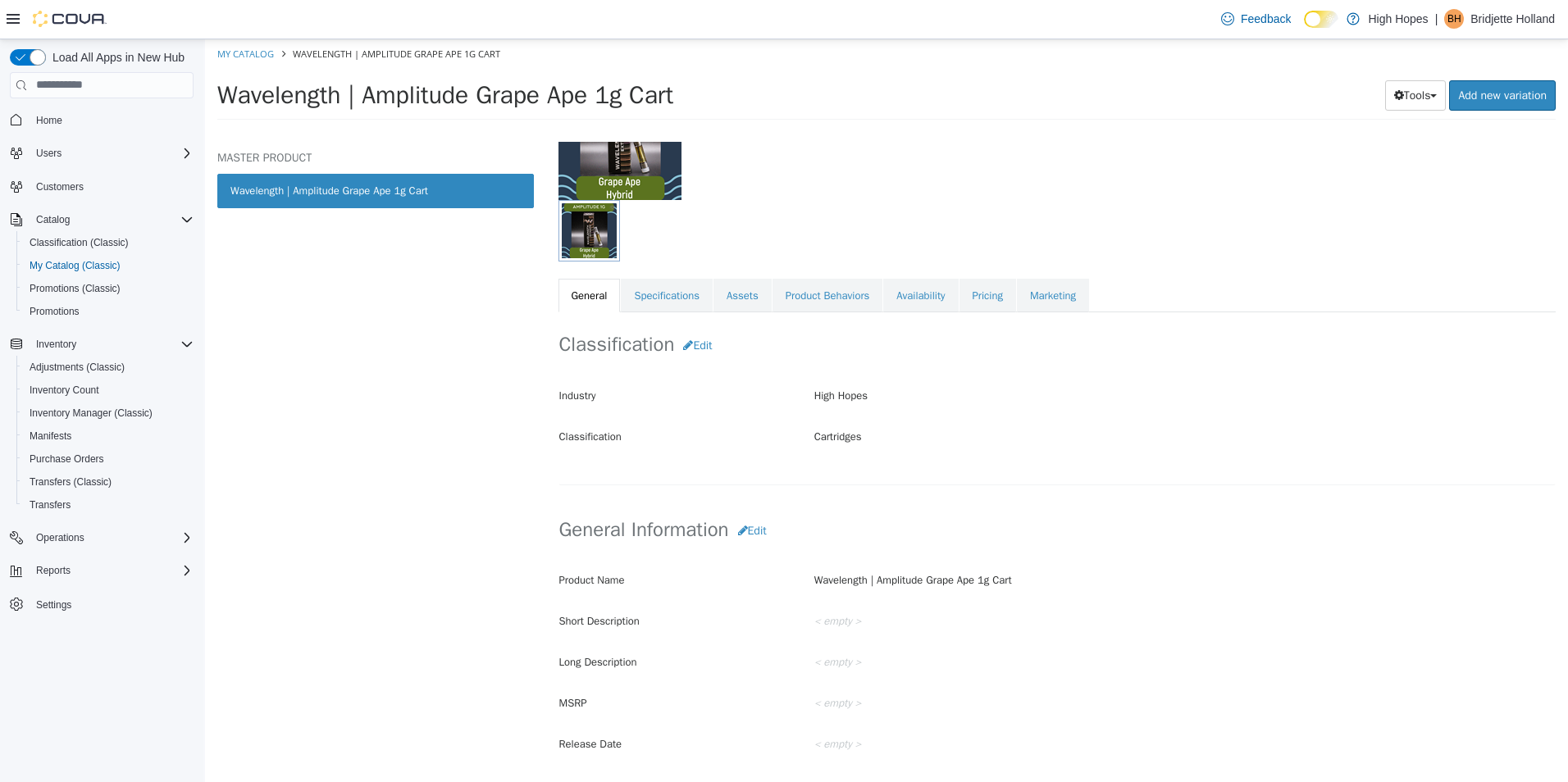 scroll, scrollTop: 164, scrollLeft: 0, axis: vertical 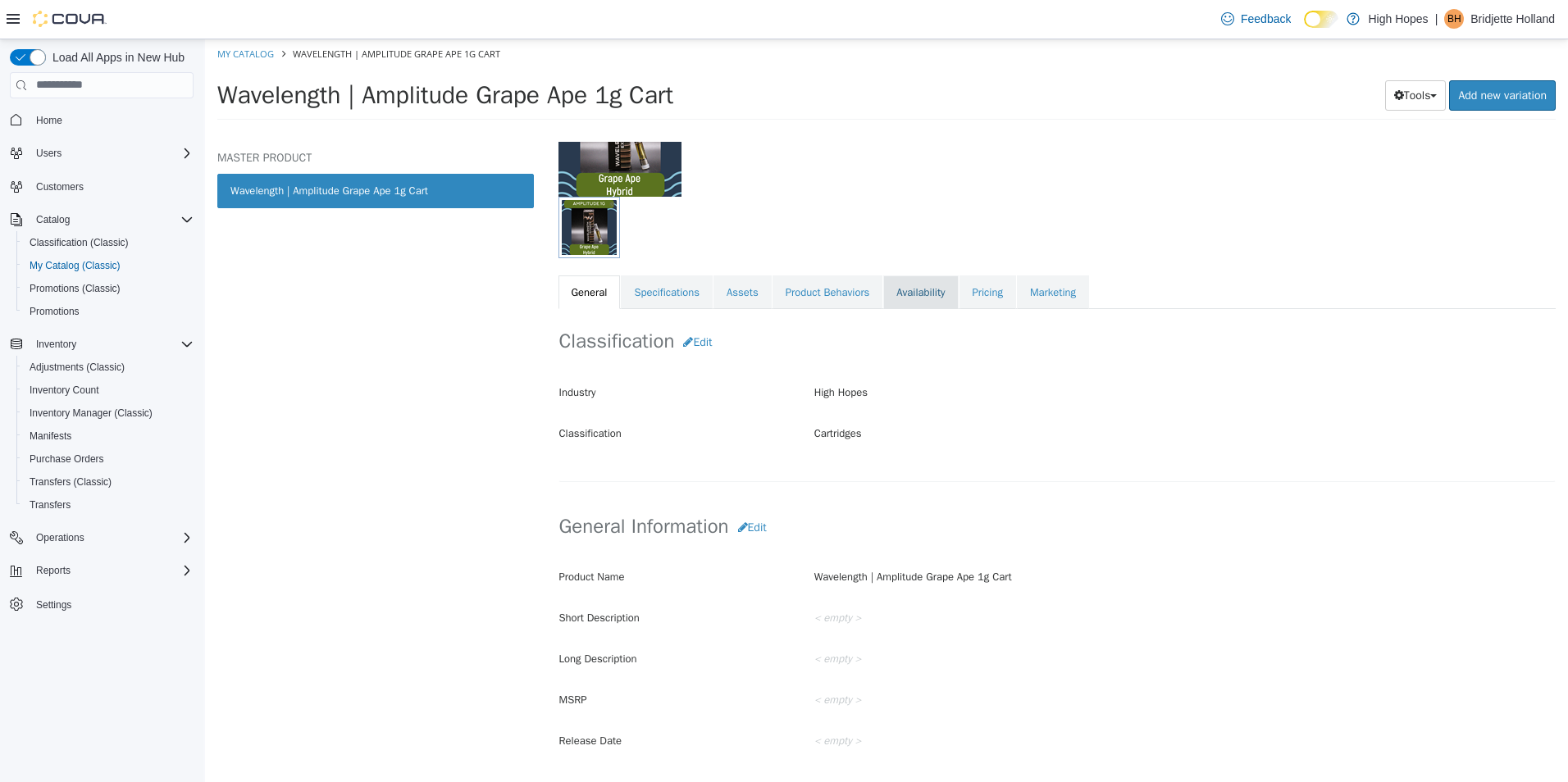 click on "Availability" at bounding box center (920, 292) 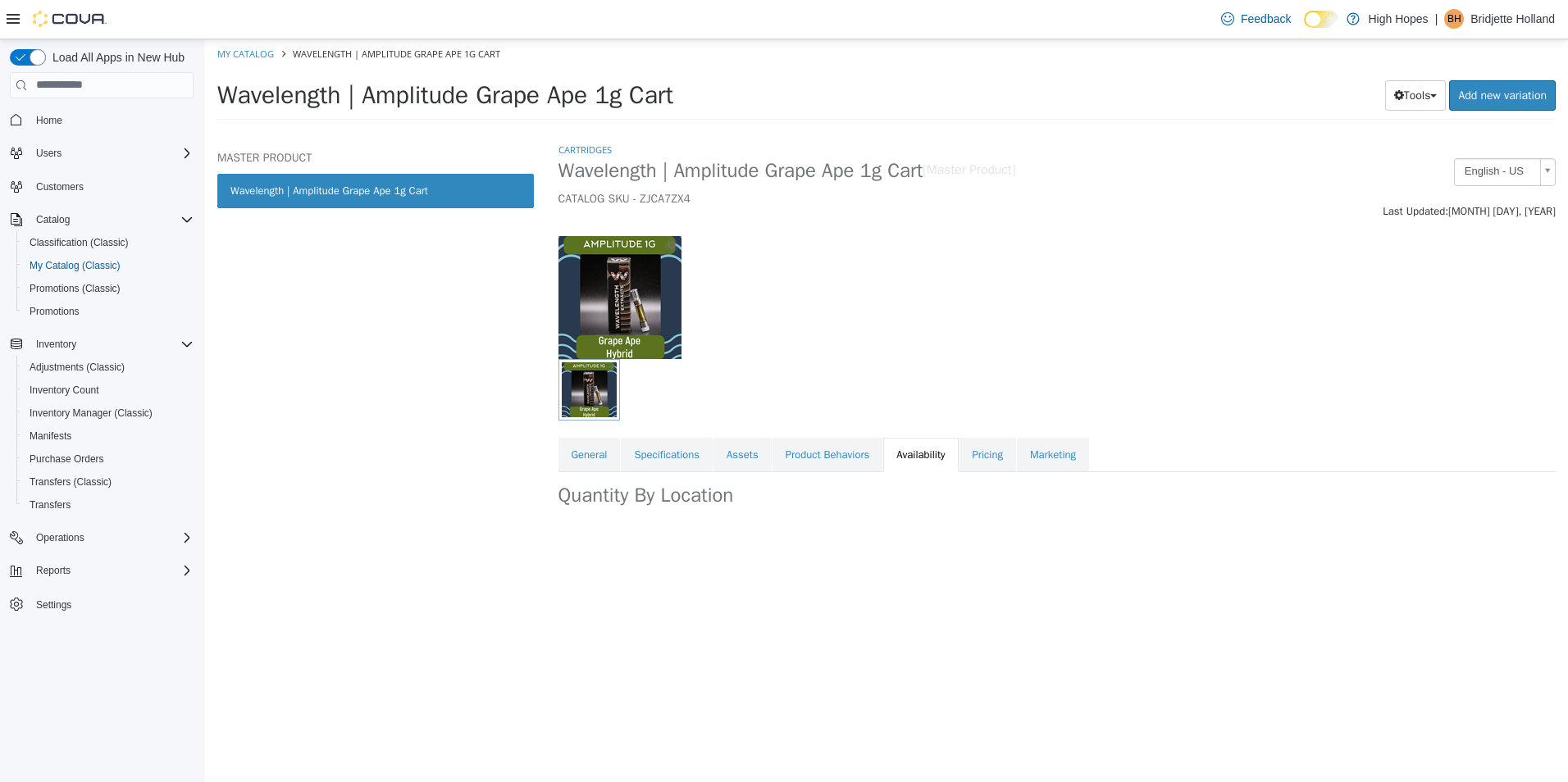 scroll, scrollTop: 0, scrollLeft: 0, axis: both 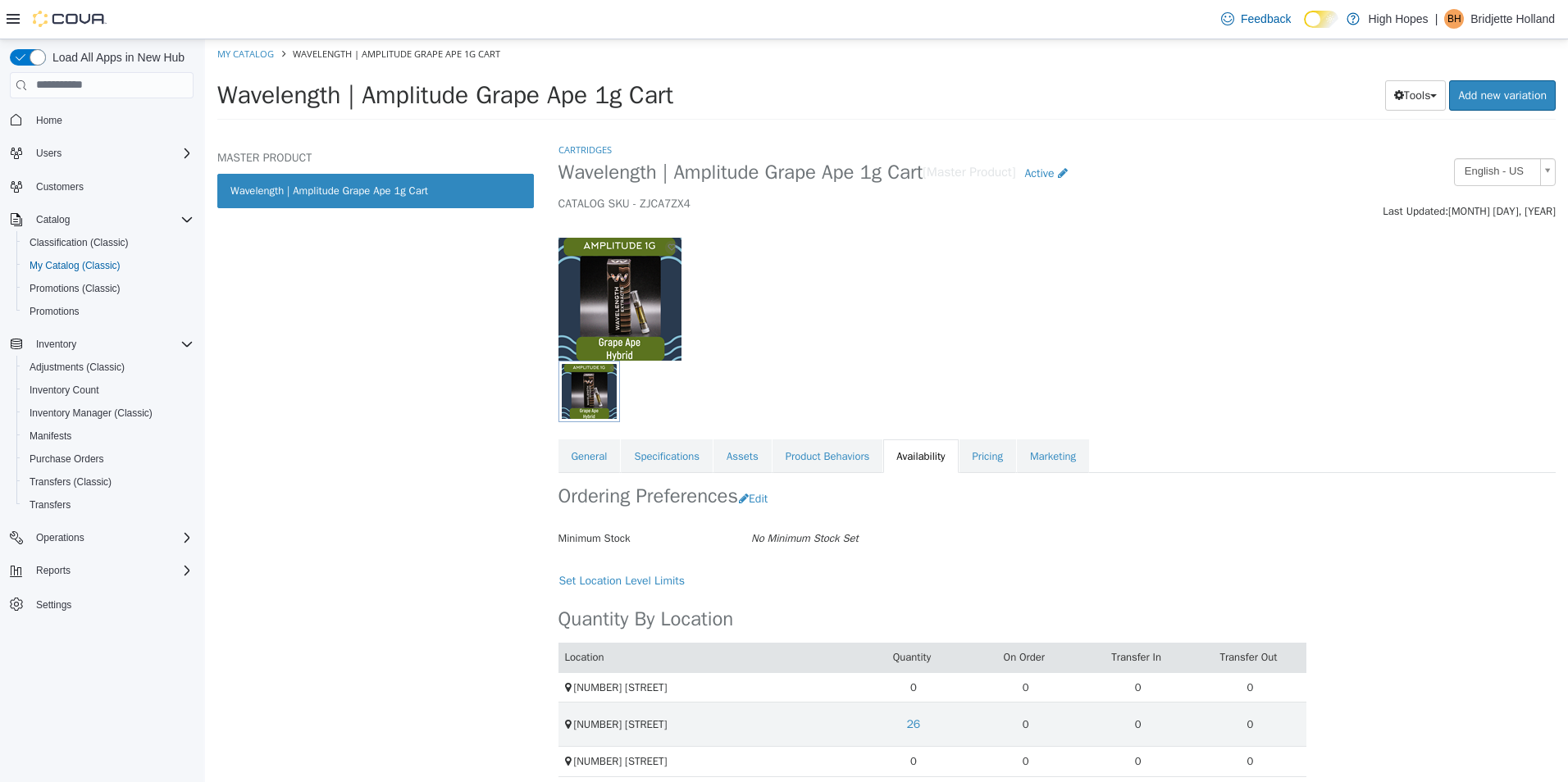 click on "Wavelength | Amplitude Grape Ape 1g Cart" at bounding box center (376, 190) 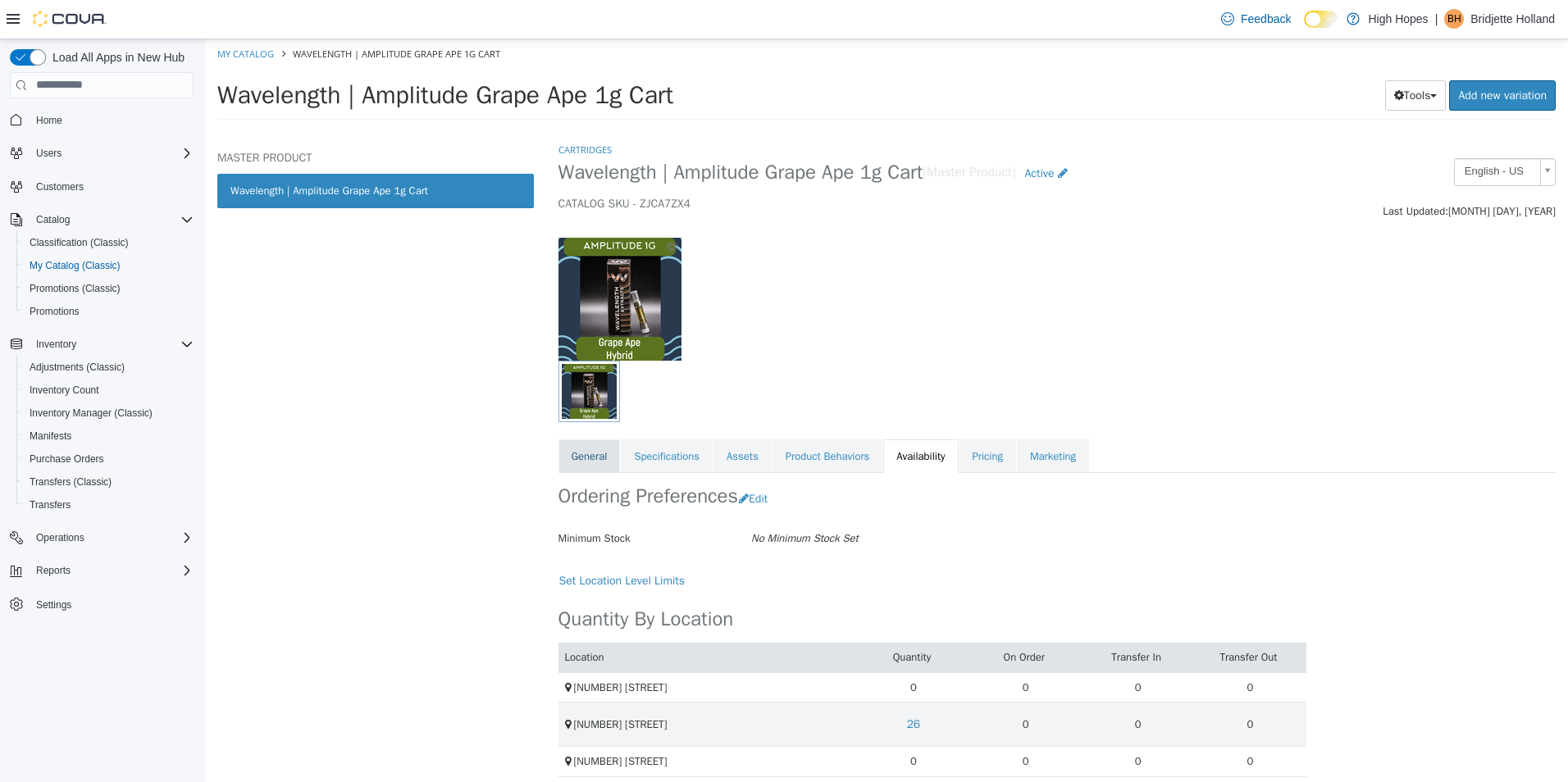 click on "General" at bounding box center (590, 456) 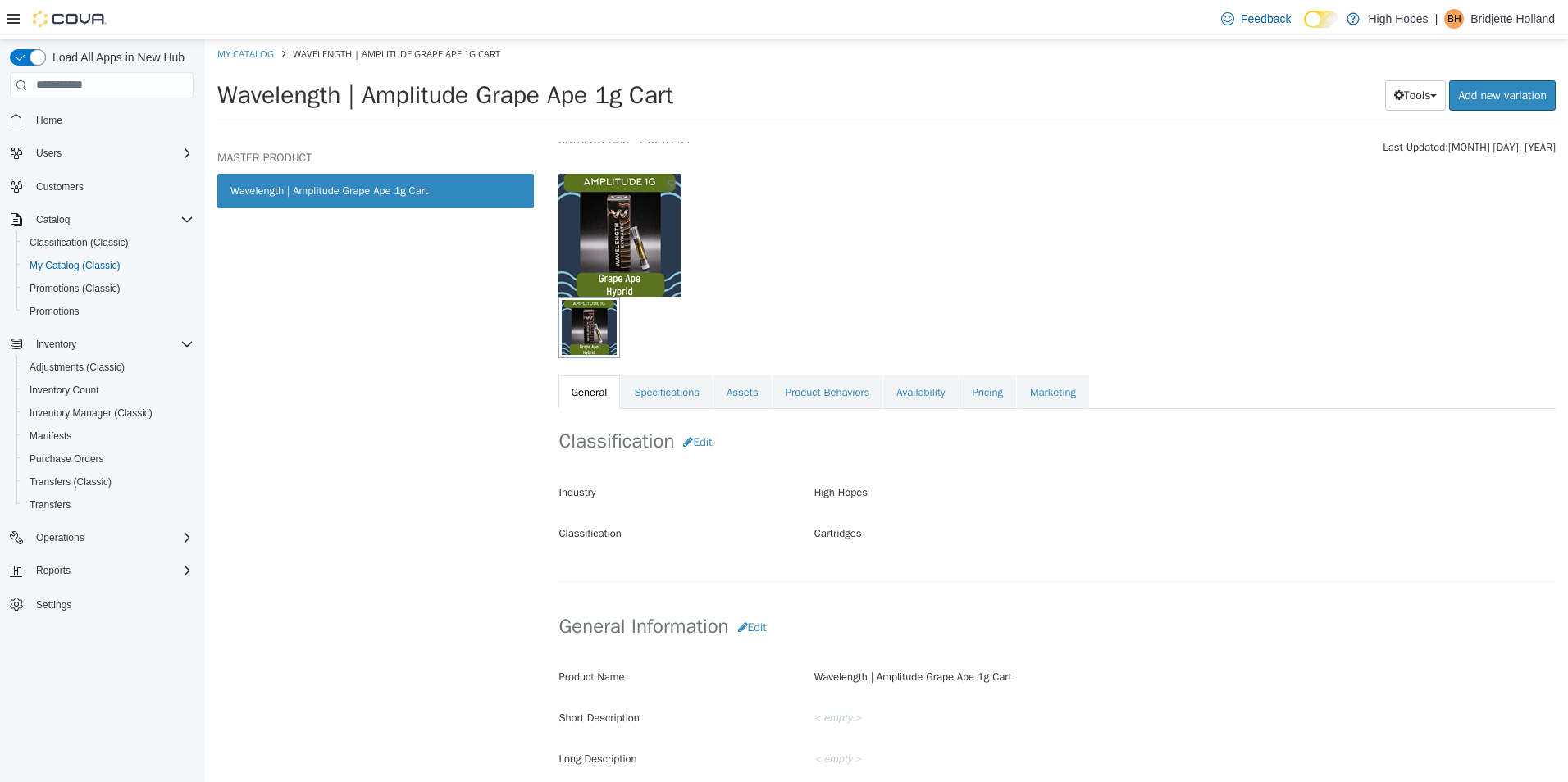 scroll, scrollTop: 82, scrollLeft: 0, axis: vertical 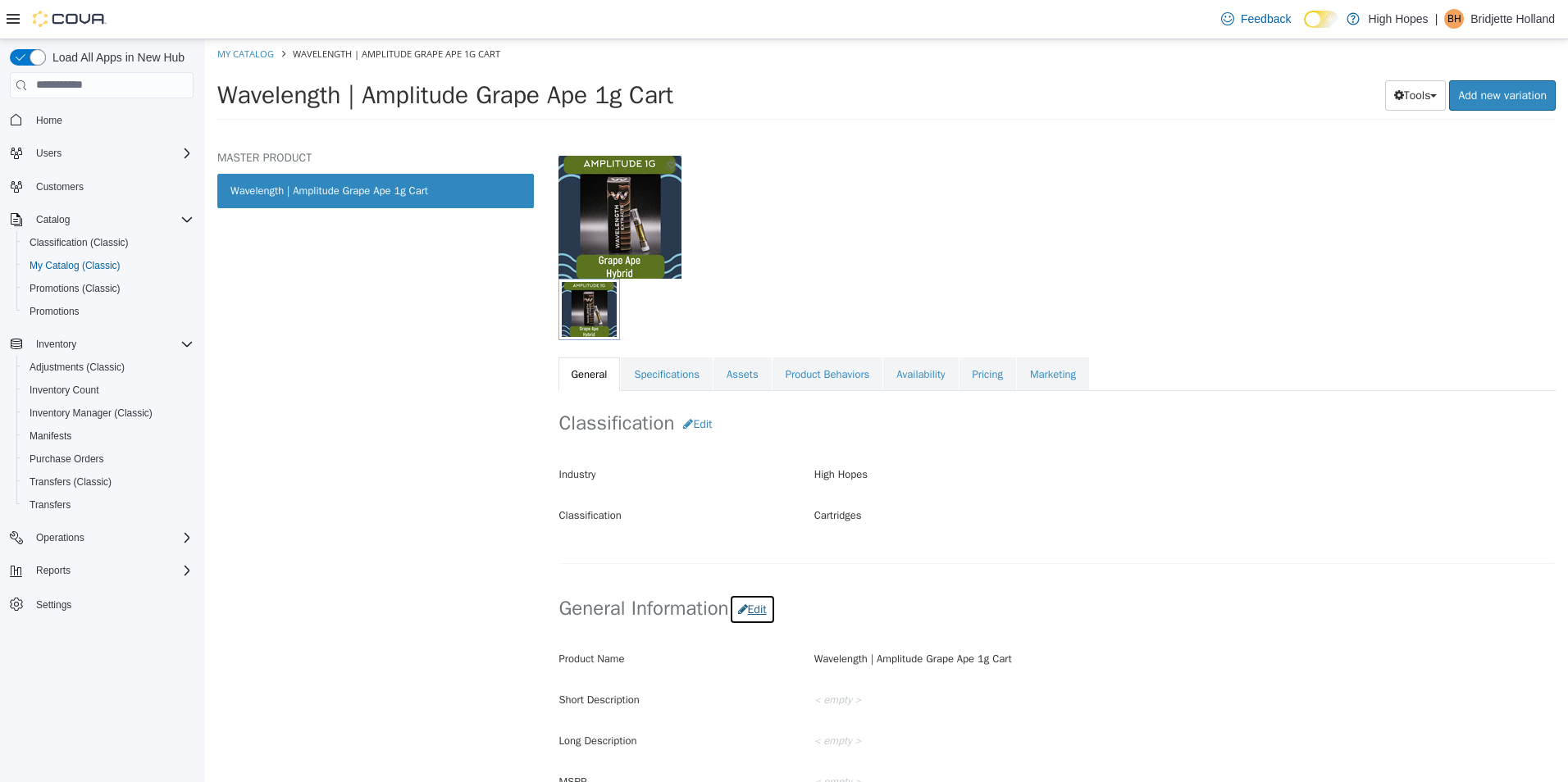 click on "Edit" at bounding box center (752, 608) 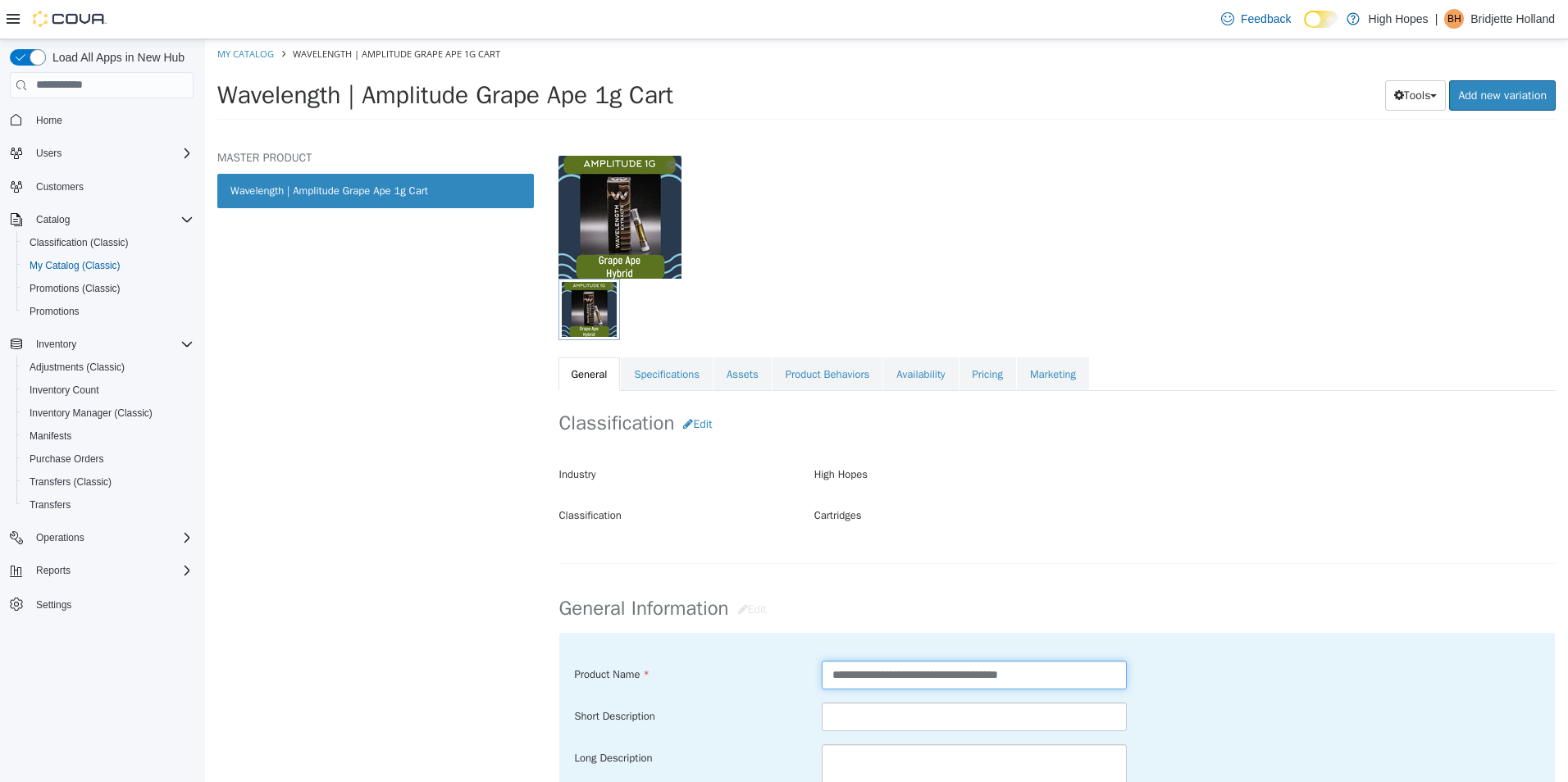 drag, startPoint x: 955, startPoint y: 676, endPoint x: 829, endPoint y: 677, distance: 126.00397 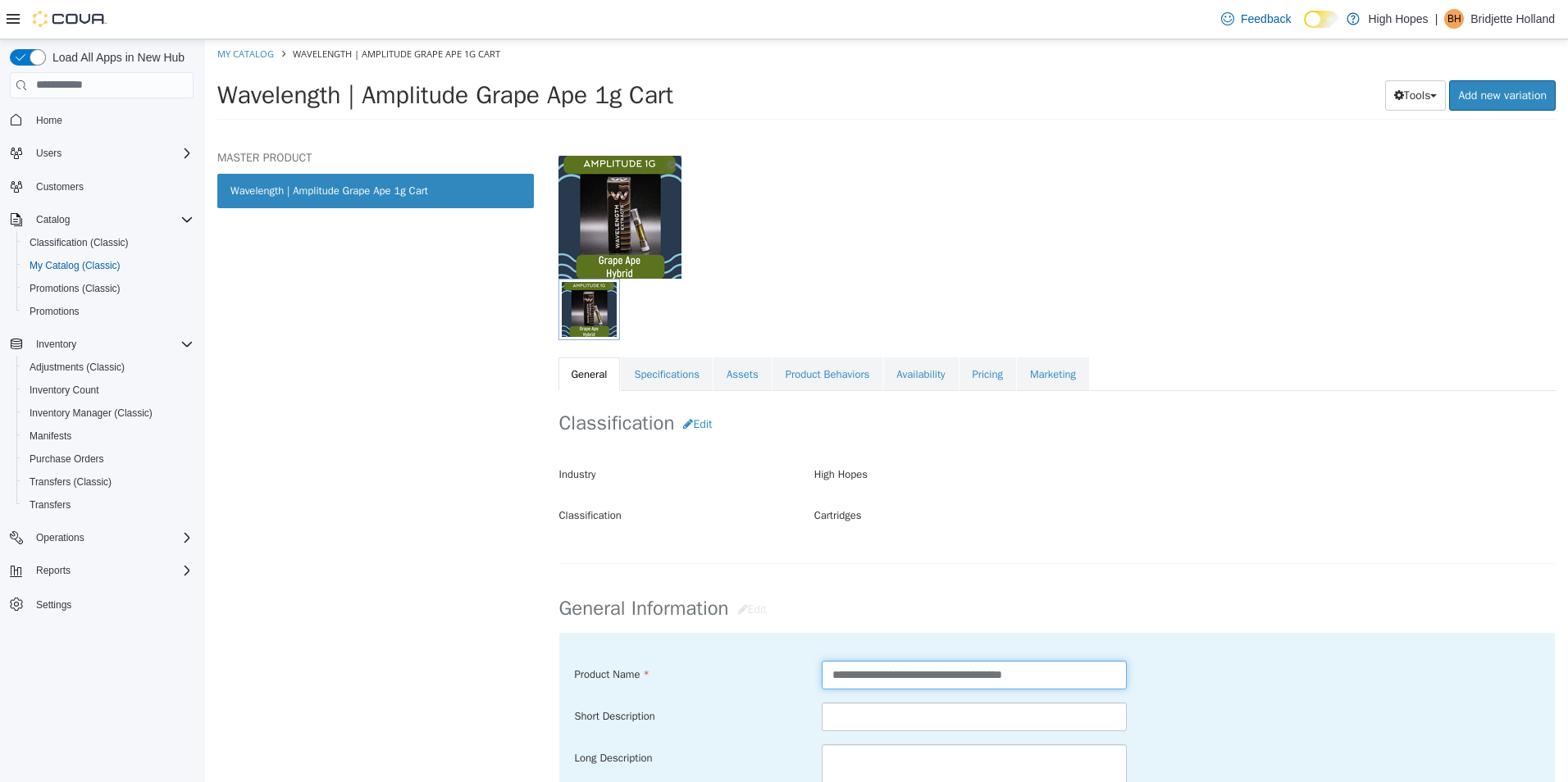 paste on "**********" 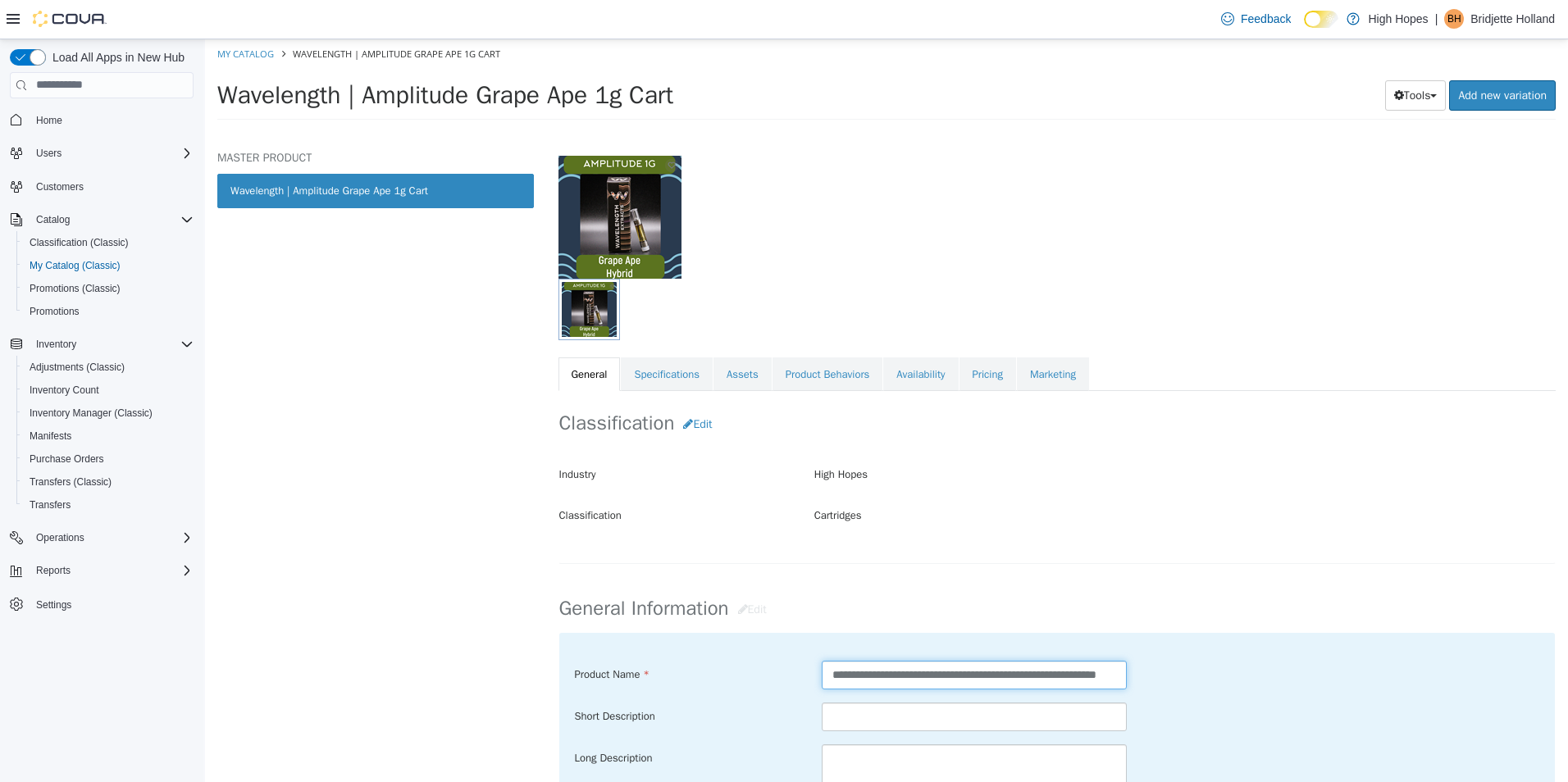 scroll, scrollTop: 0, scrollLeft: 67, axis: horizontal 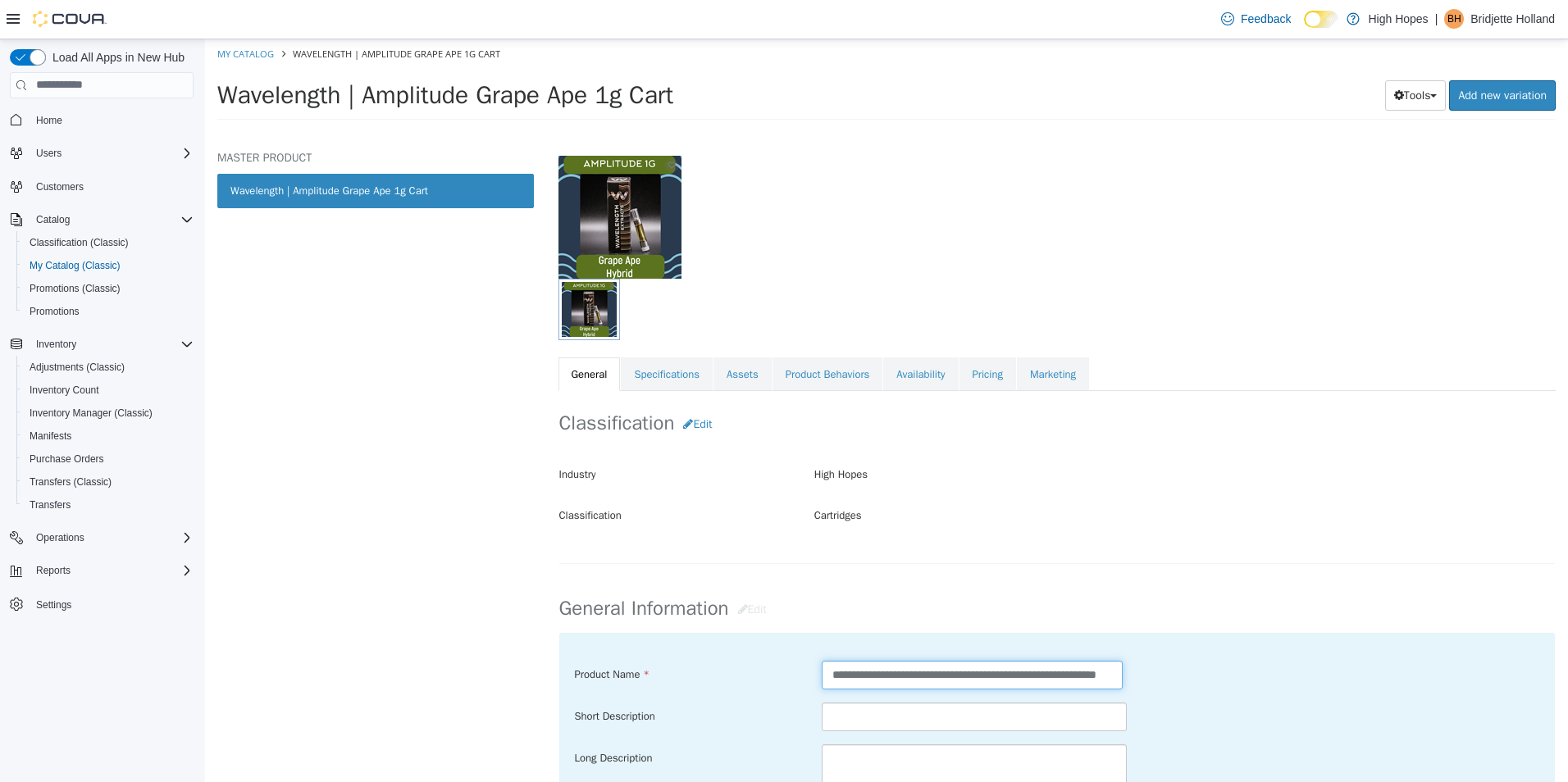 click on "**********" at bounding box center (972, 674) 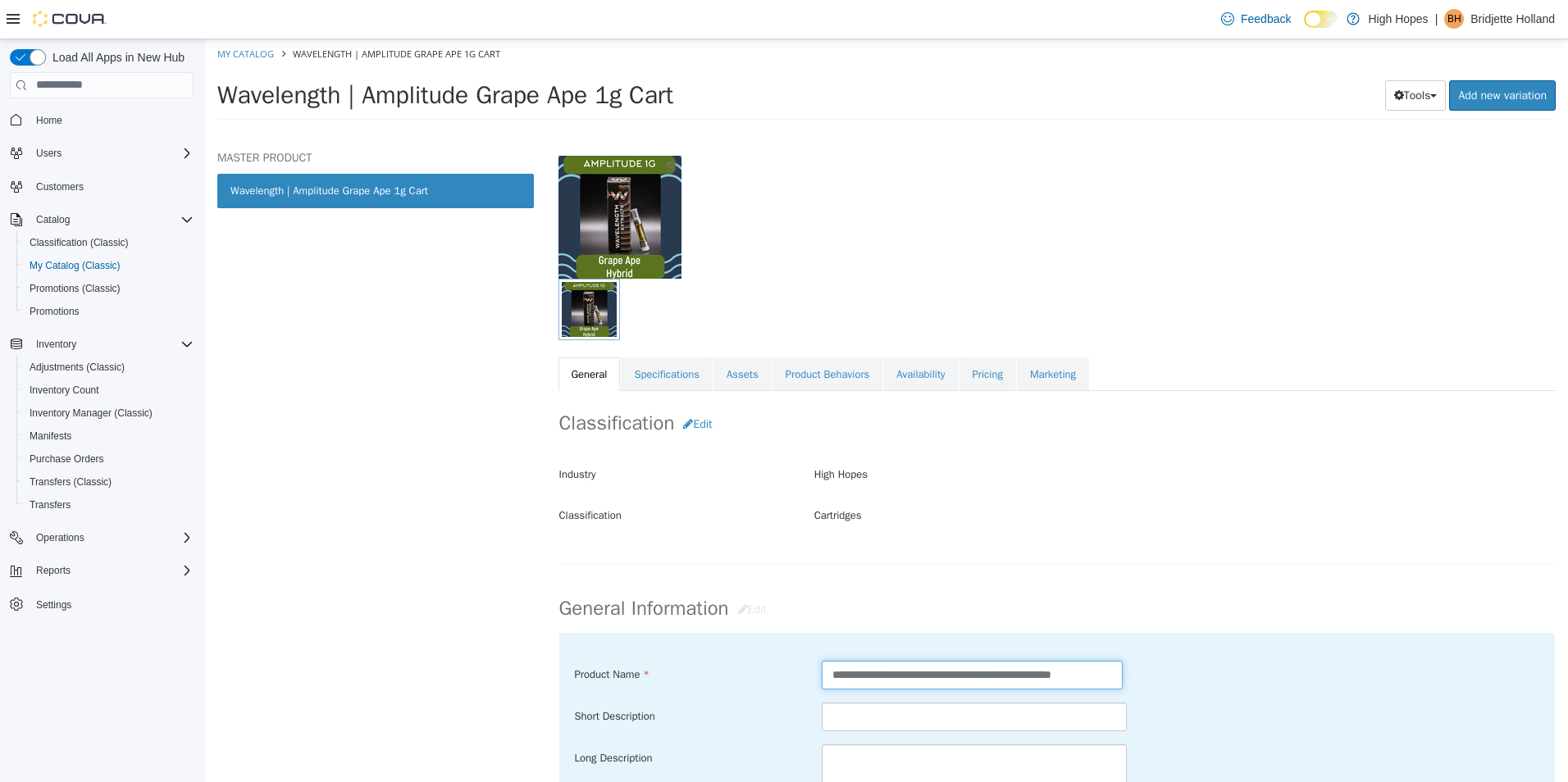 scroll, scrollTop: 0, scrollLeft: 0, axis: both 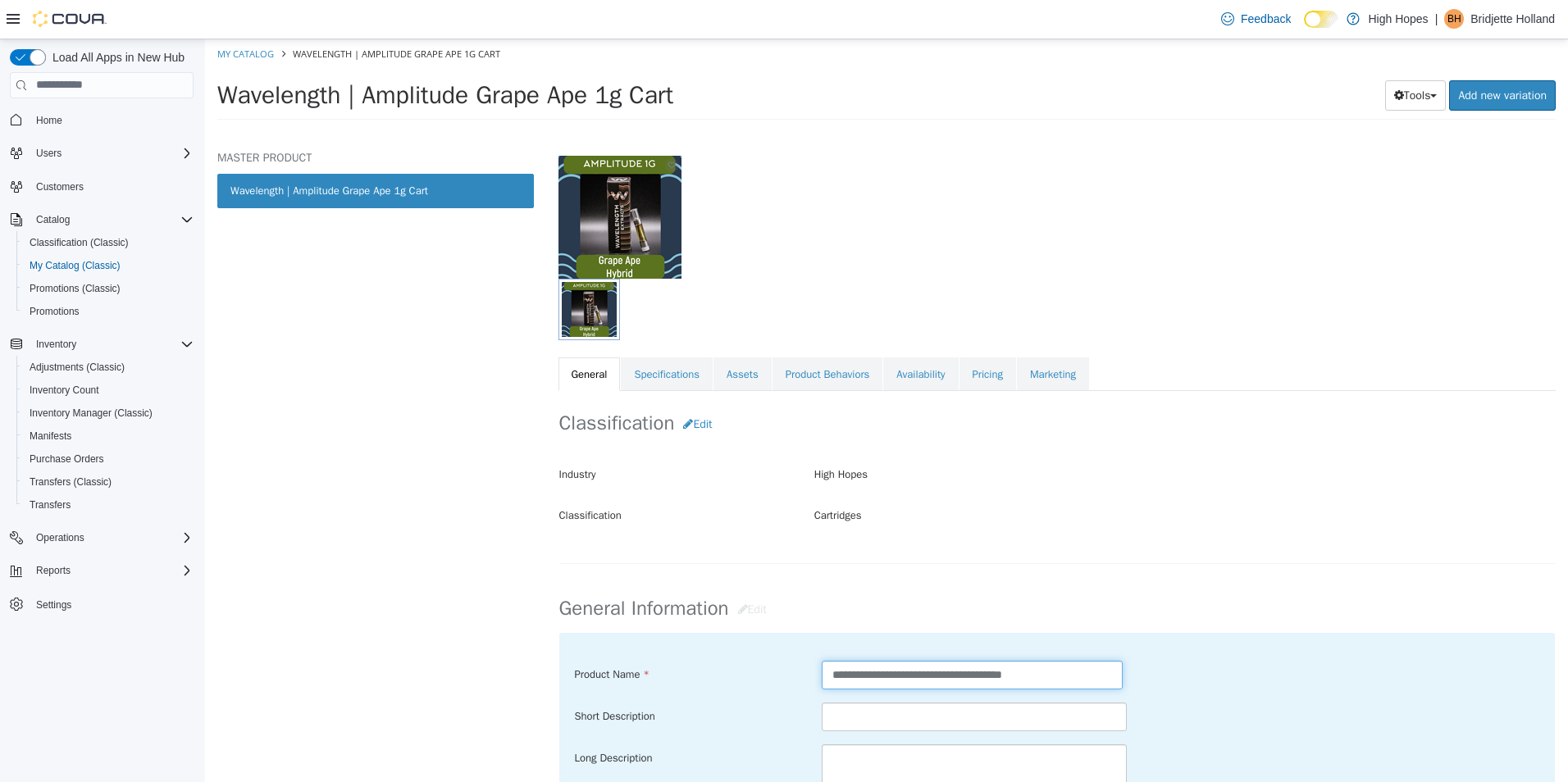 click on "**********" at bounding box center (972, 674) 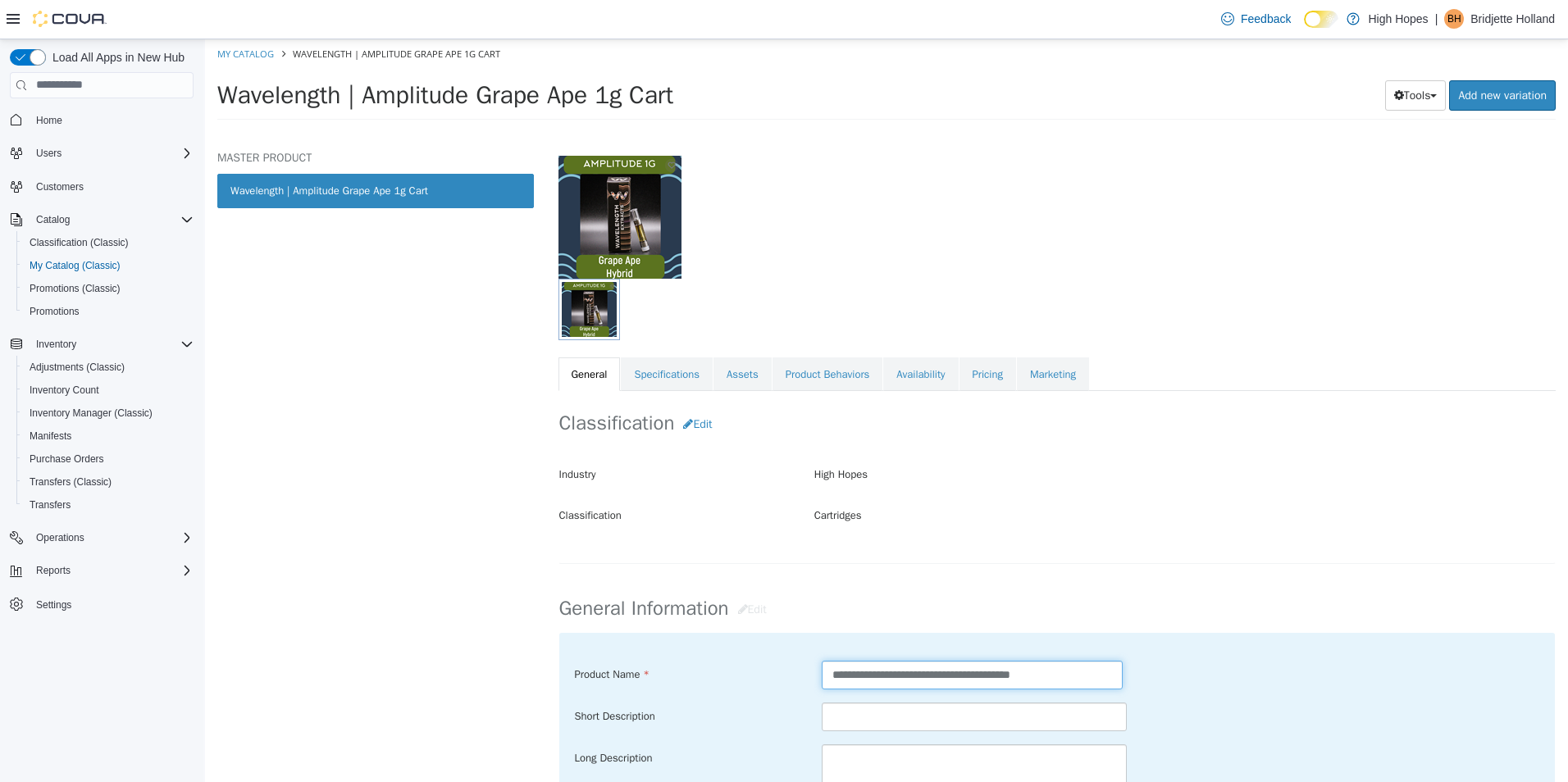click on "**********" at bounding box center [972, 674] 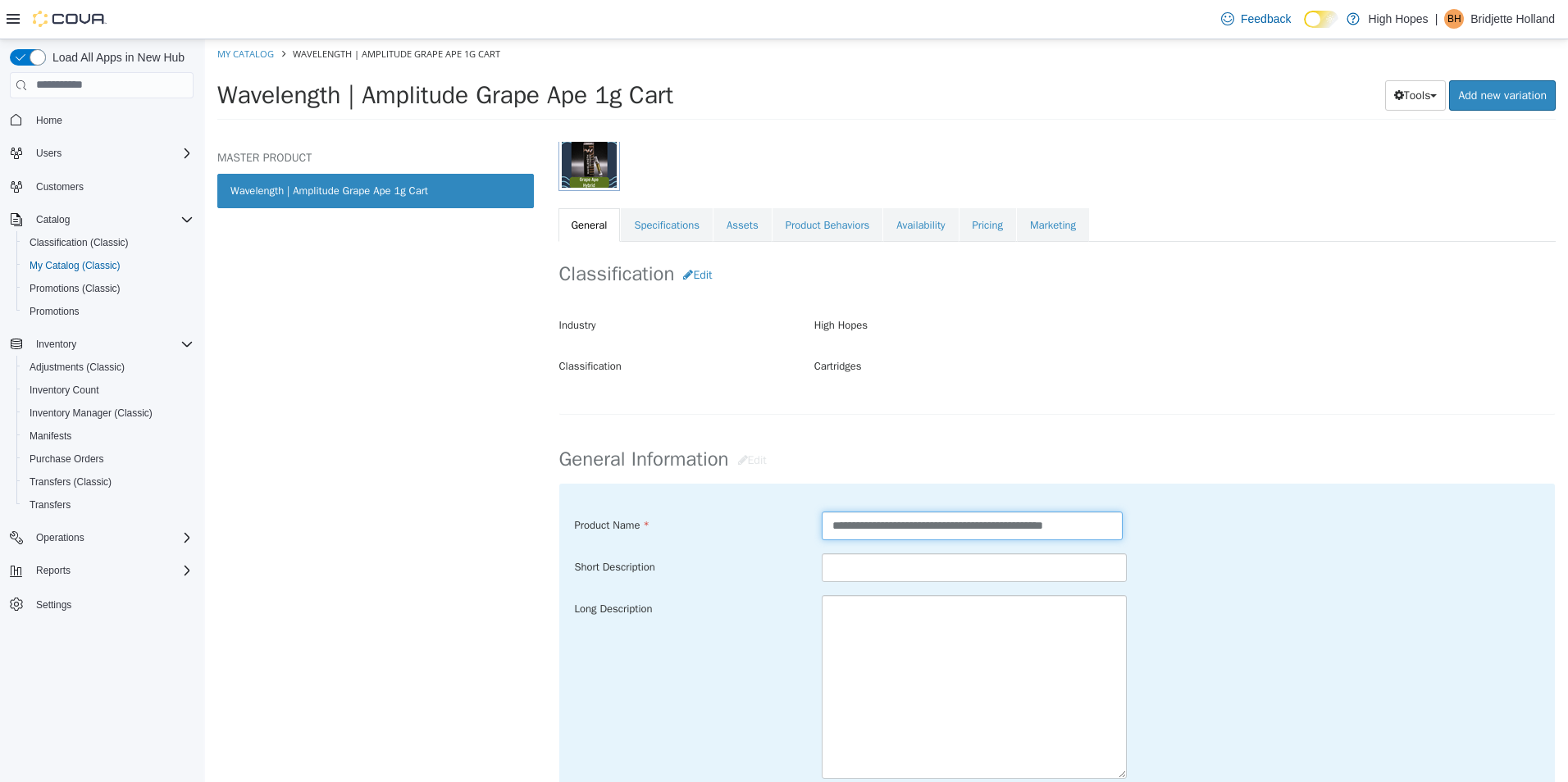 scroll, scrollTop: 492, scrollLeft: 0, axis: vertical 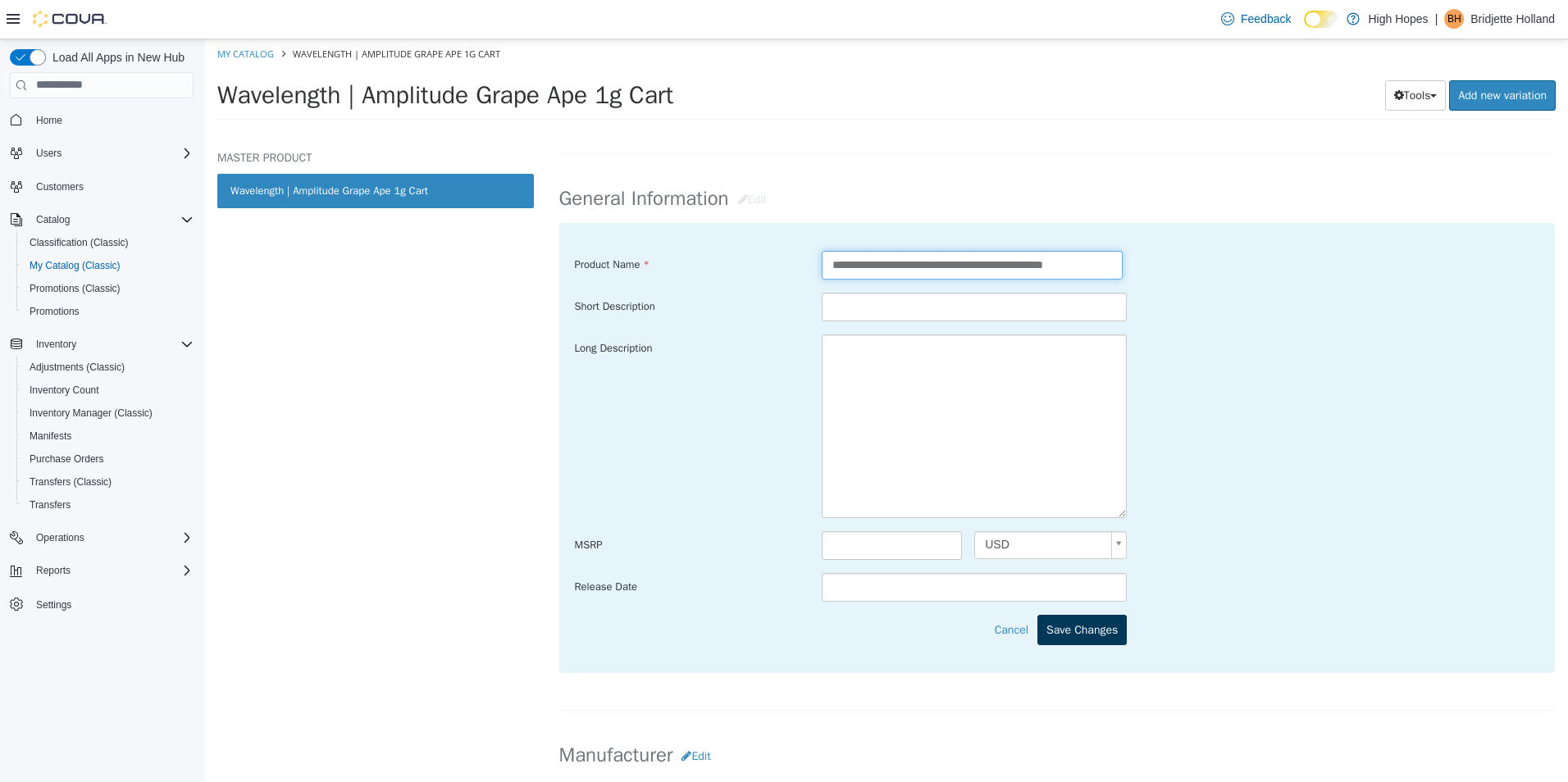 type on "**********" 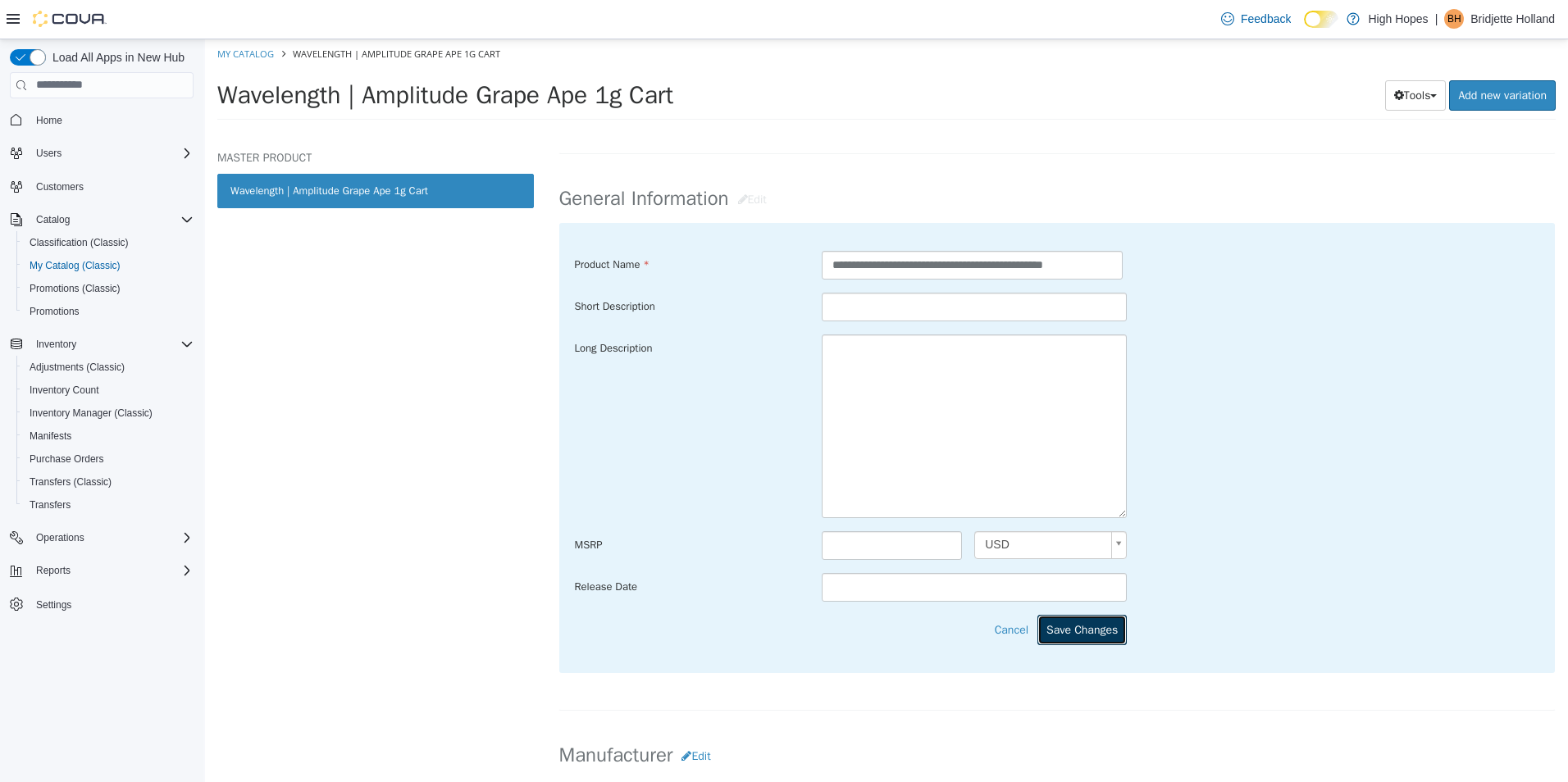 click on "Save Changes" at bounding box center [1082, 629] 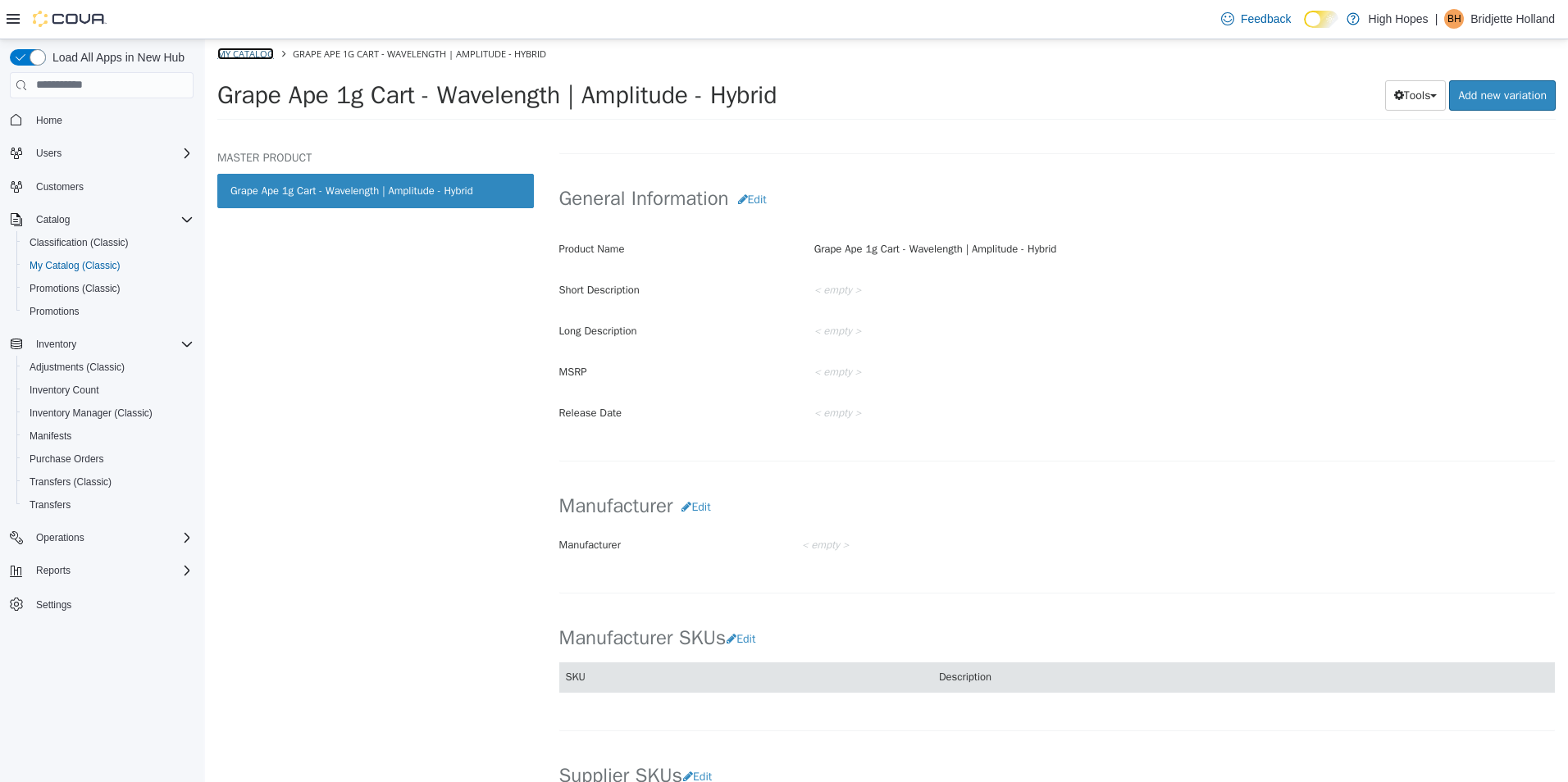 click on "My Catalog" at bounding box center (245, 52) 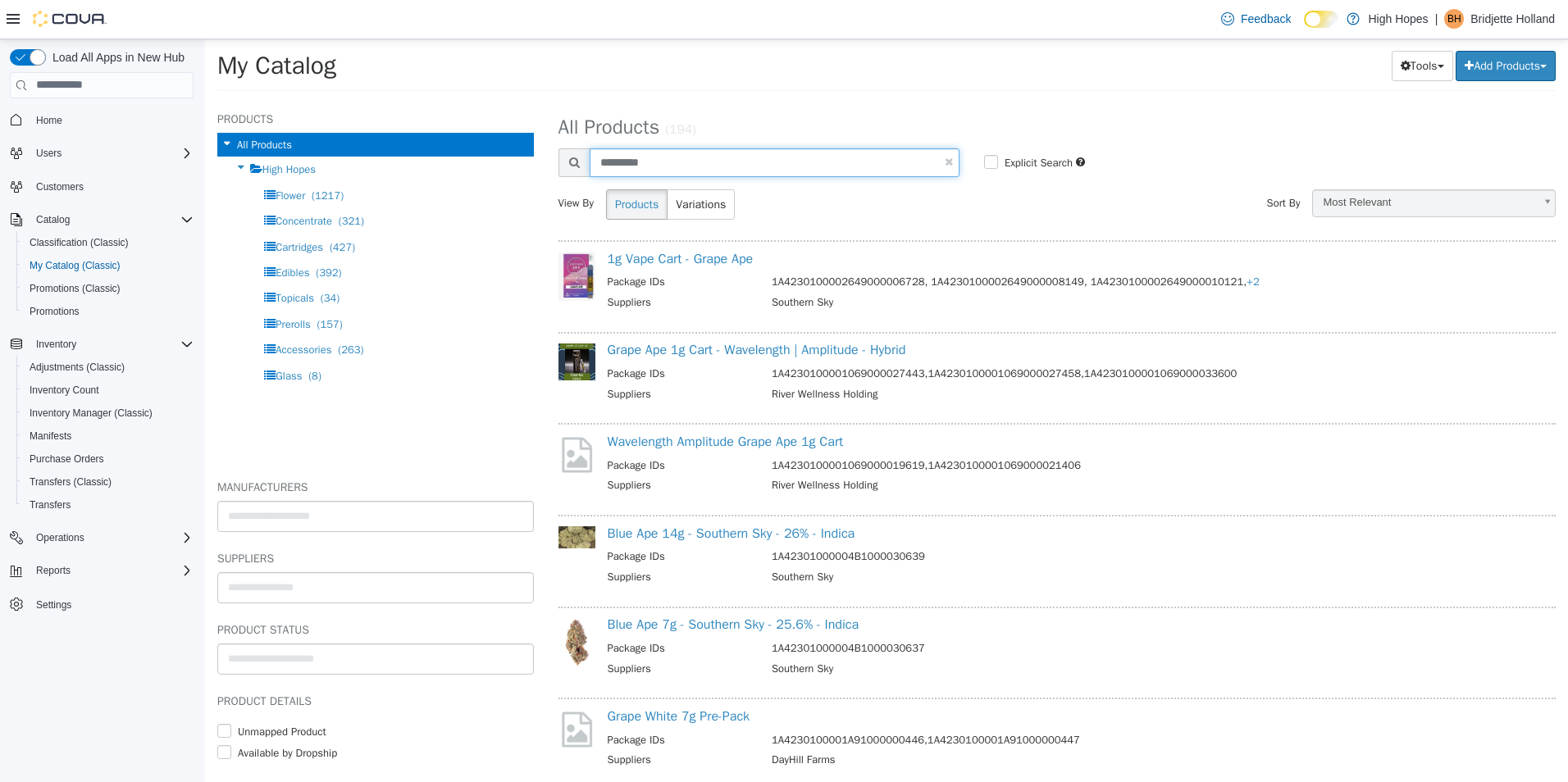 drag, startPoint x: 700, startPoint y: 161, endPoint x: 568, endPoint y: 167, distance: 132.13629 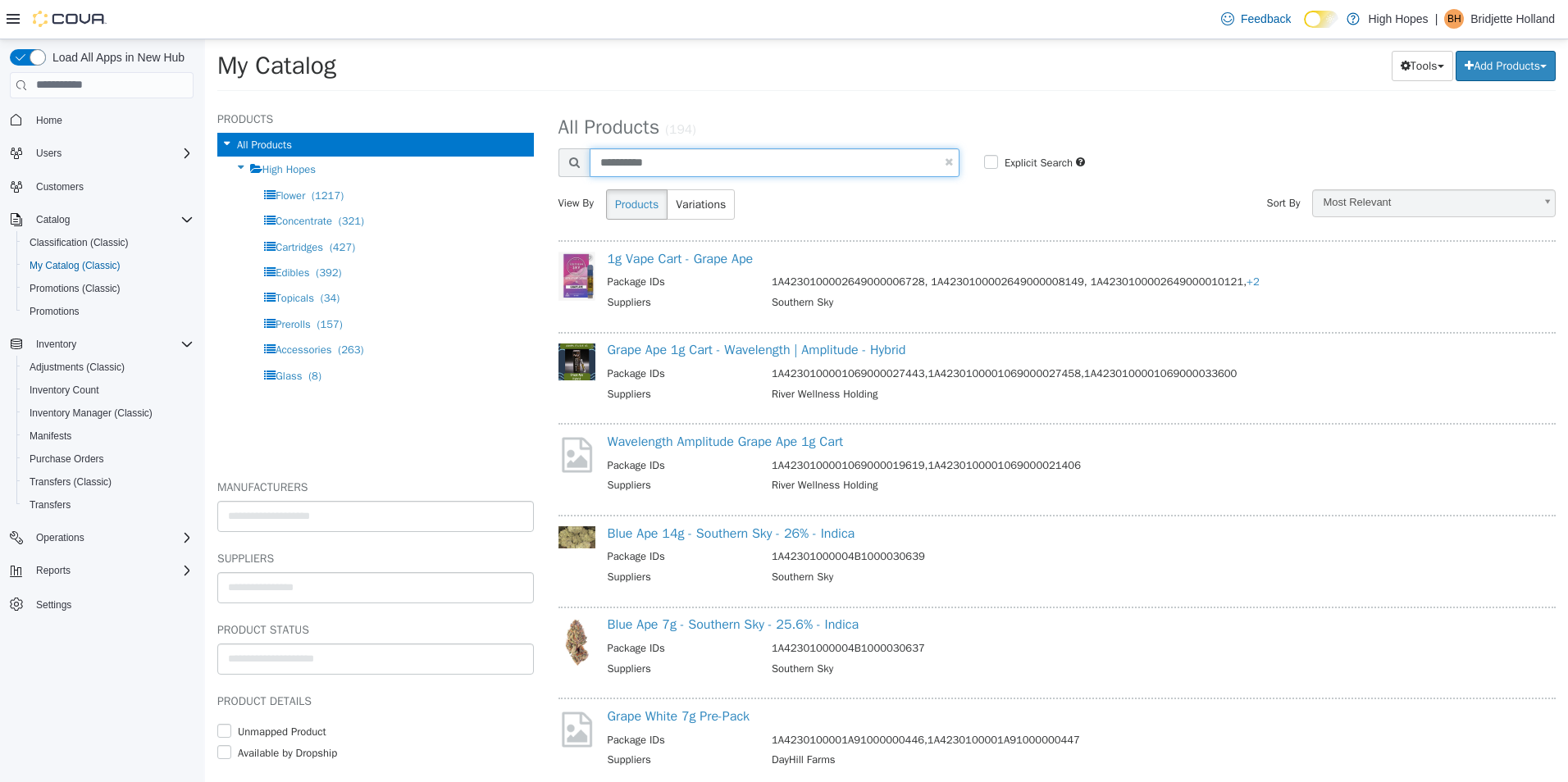 type on "**********" 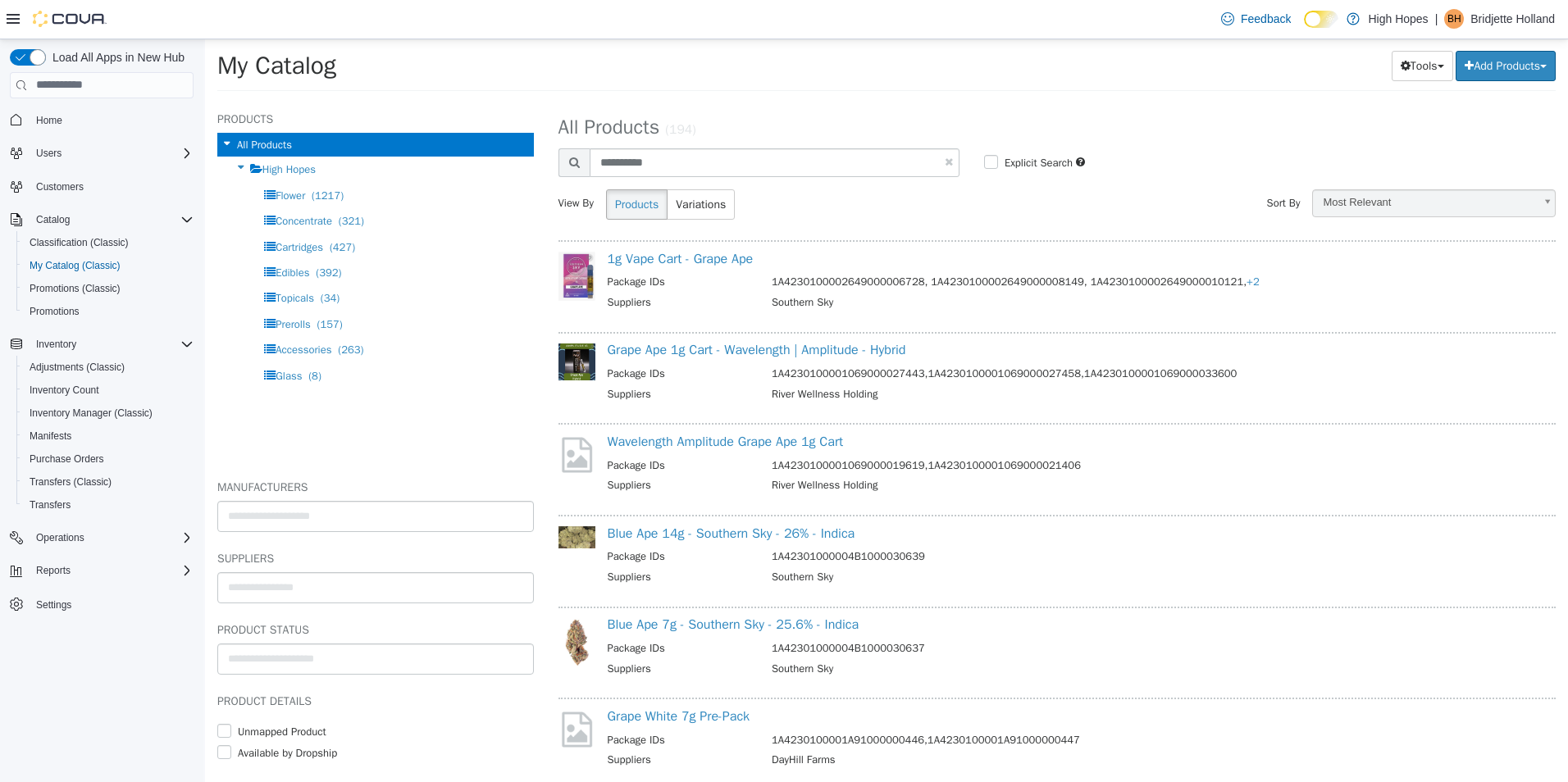 select on "**********" 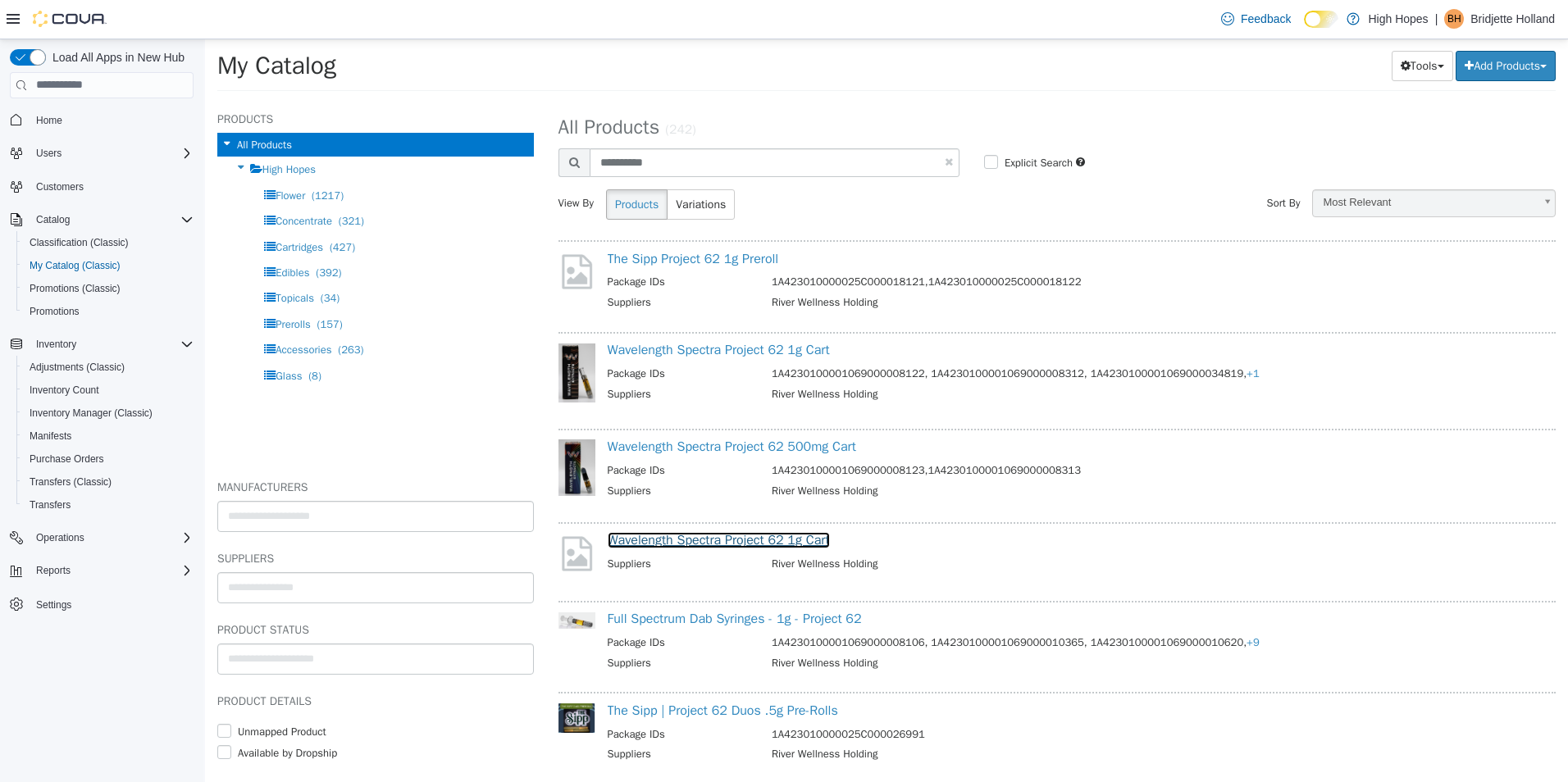 click on "Wavelength Spectra Project 62 1g Cart" at bounding box center (718, 539) 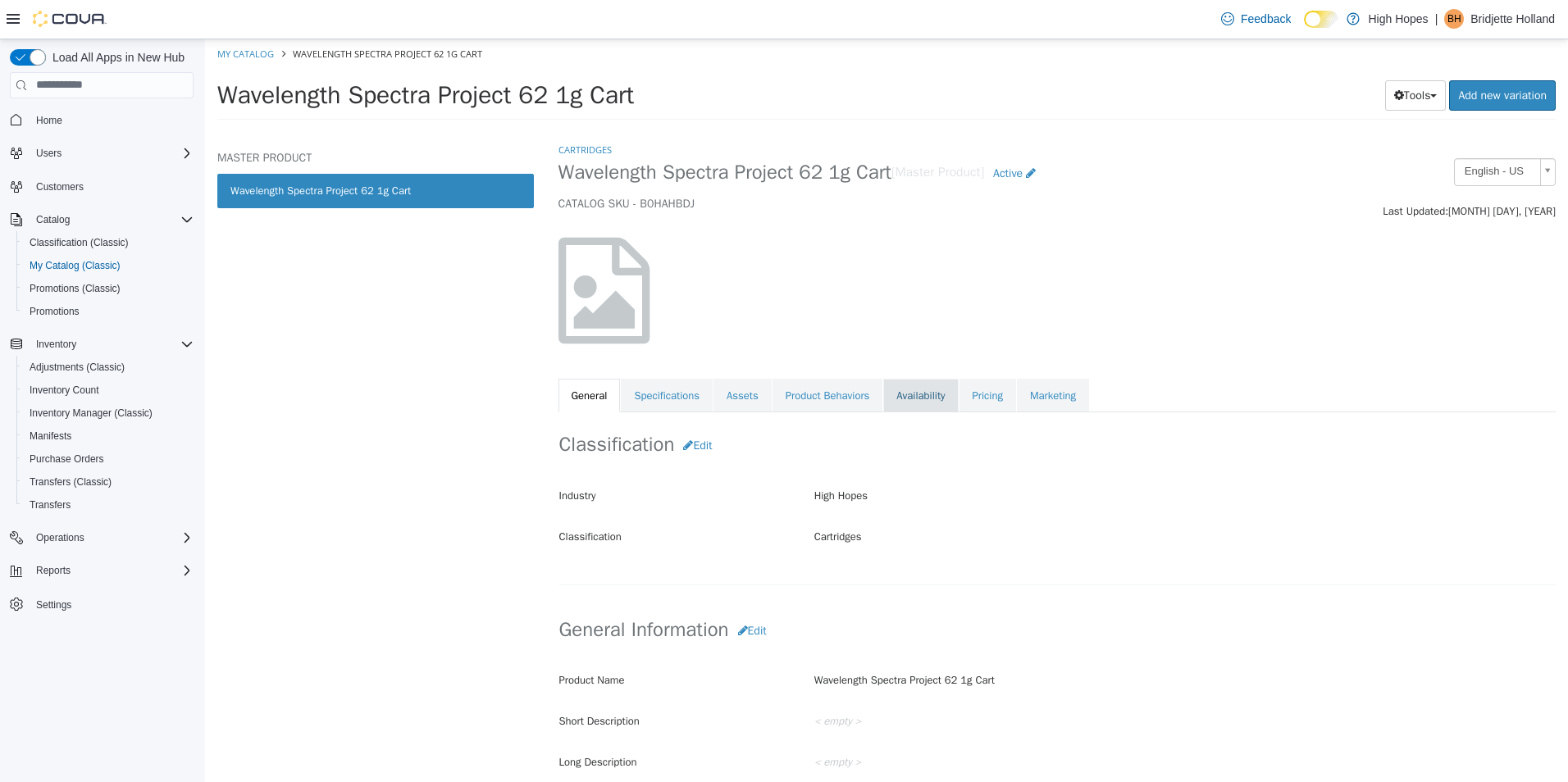 click on "Availability" at bounding box center (920, 395) 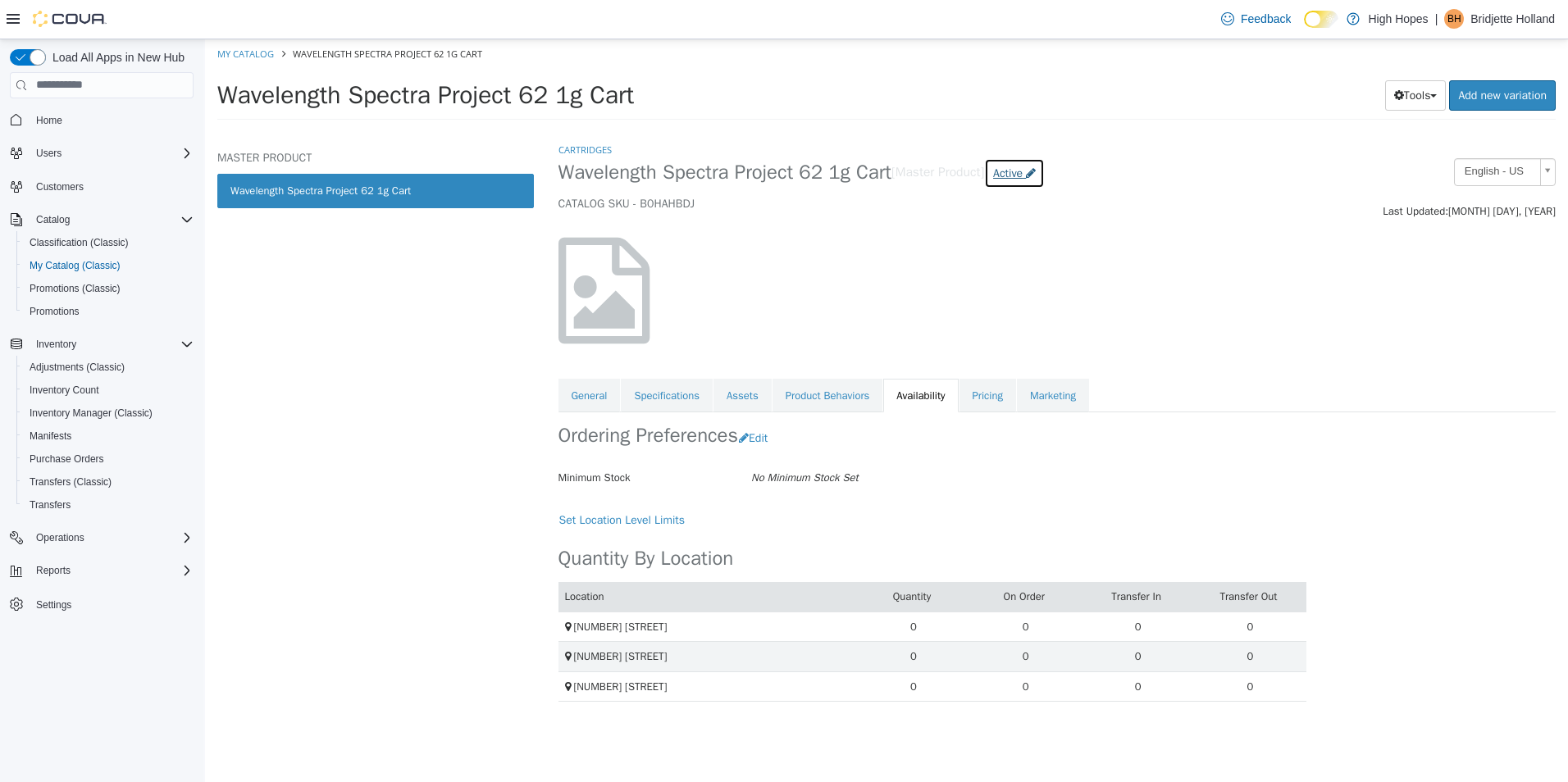 click at bounding box center [1031, 172] 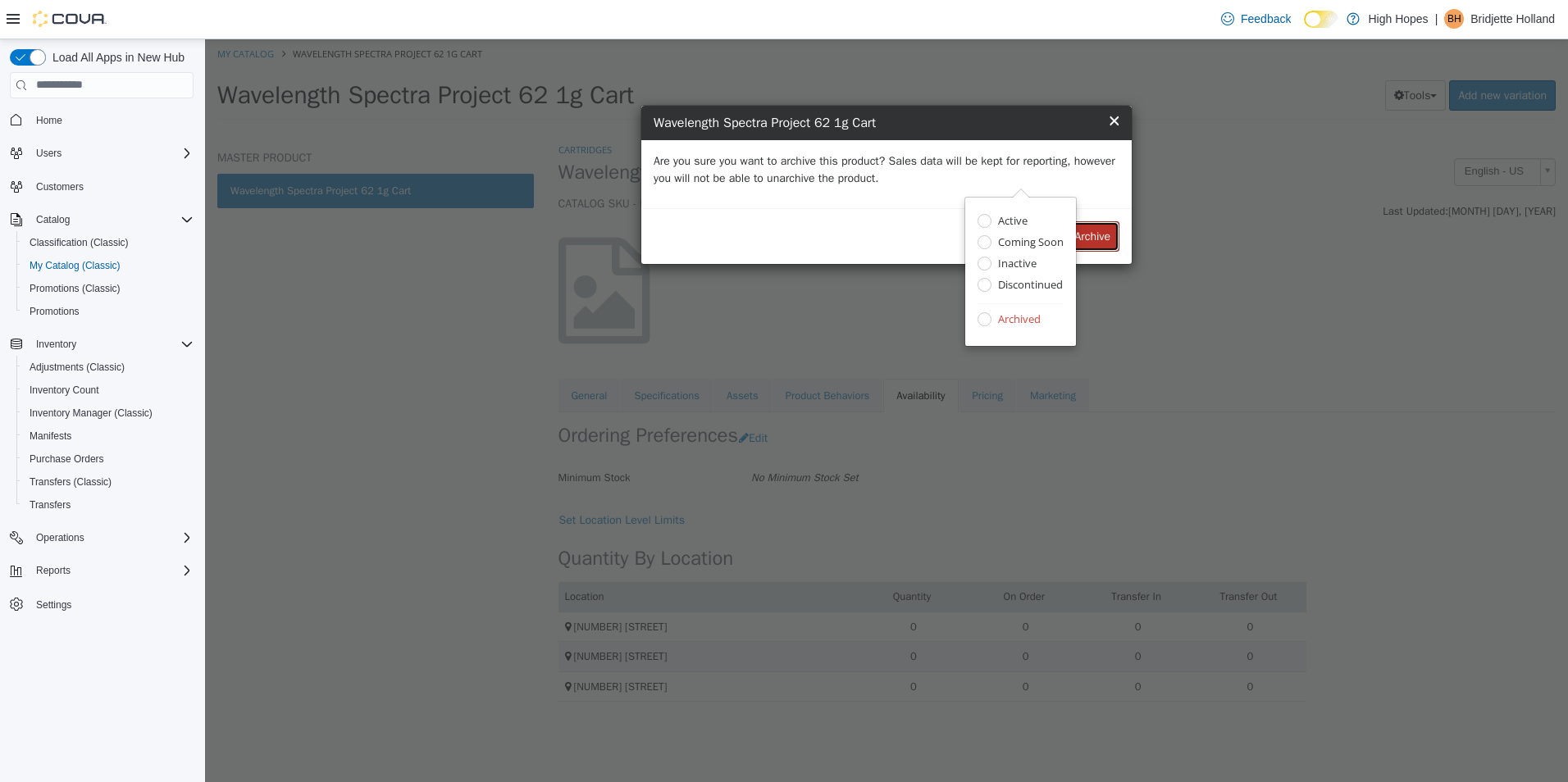 click on "Archive" at bounding box center [1092, 235] 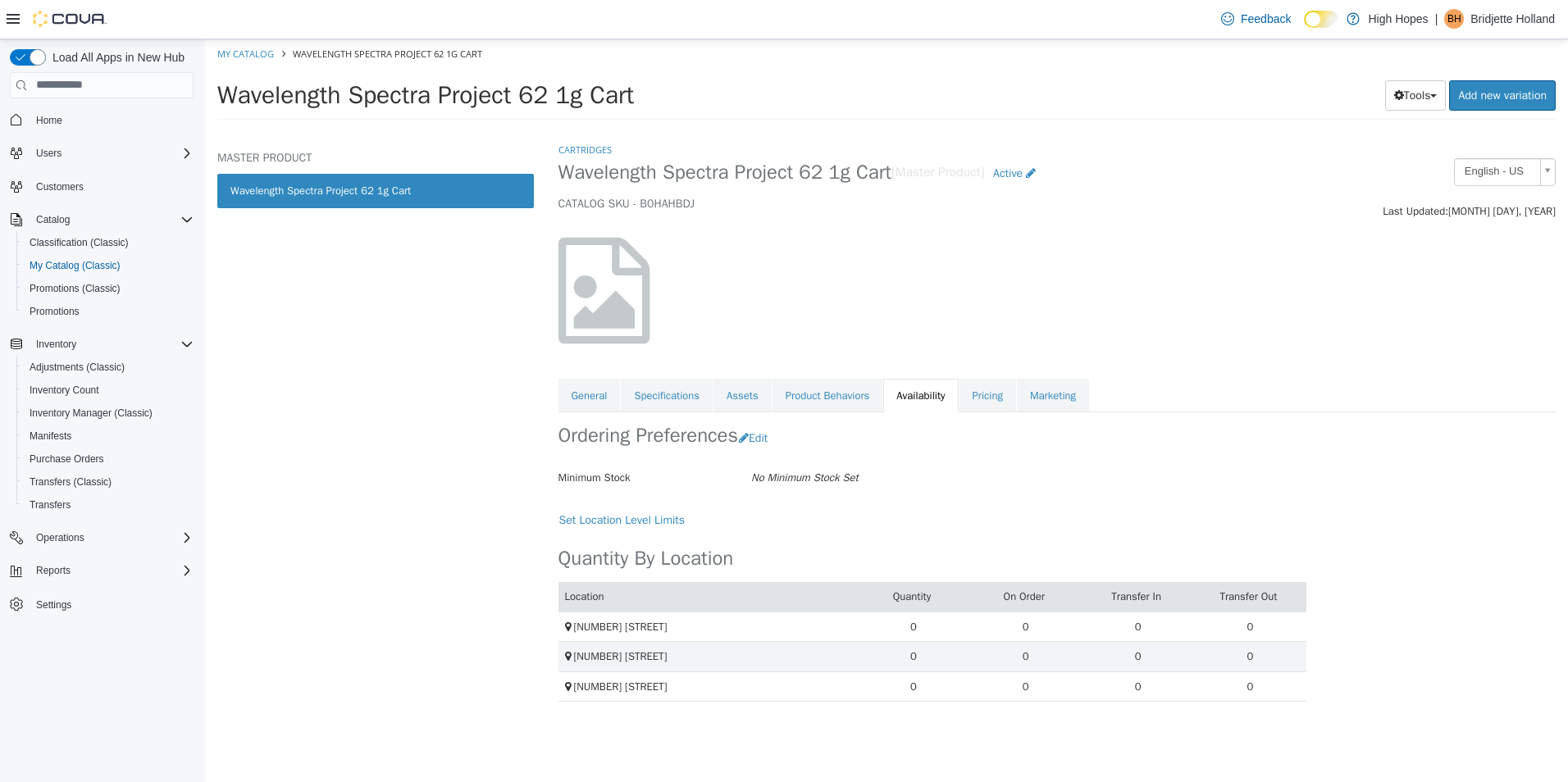 select on "**********" 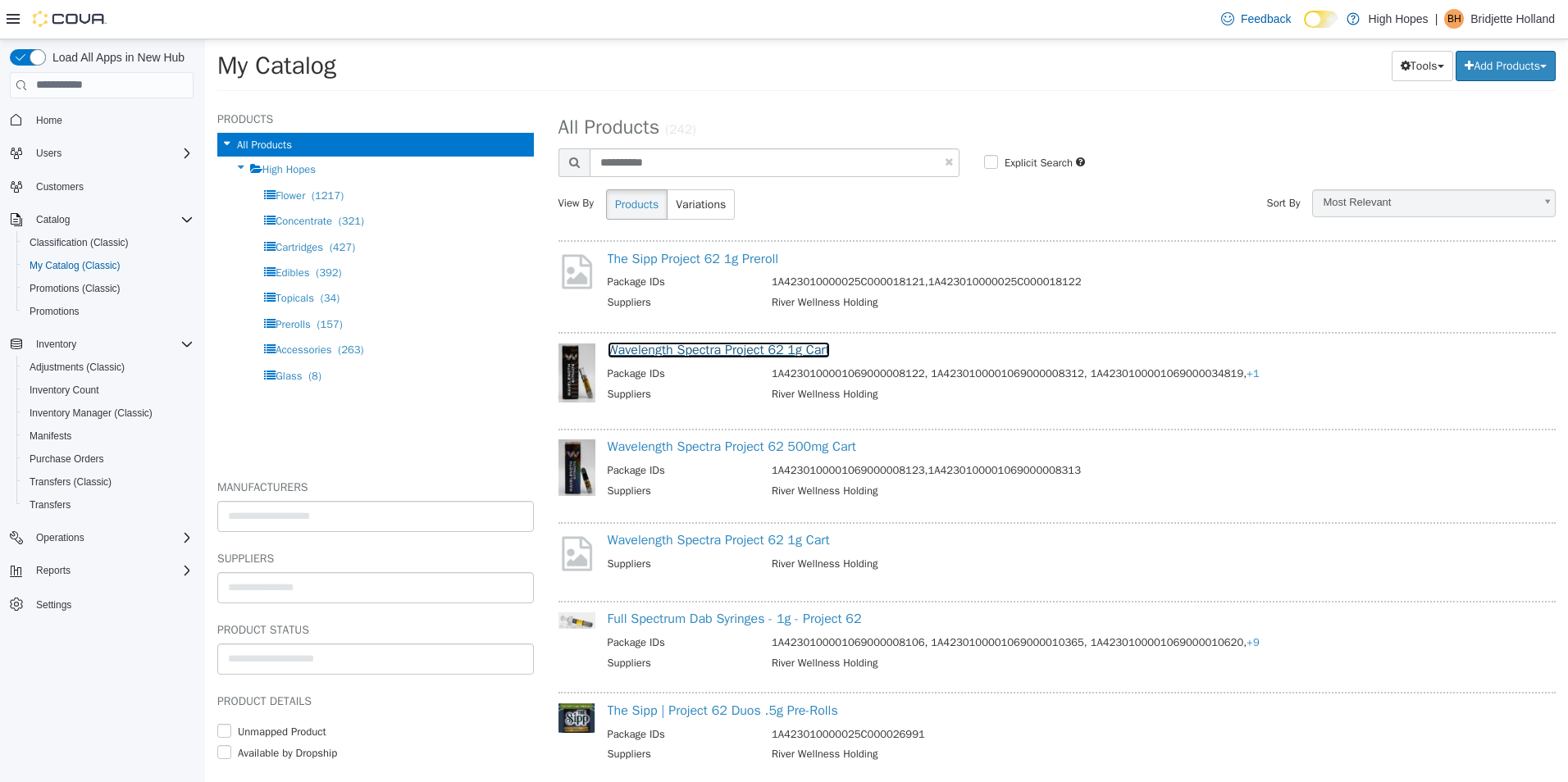 click on "Wavelength Spectra Project 62 1g Cart" at bounding box center [718, 349] 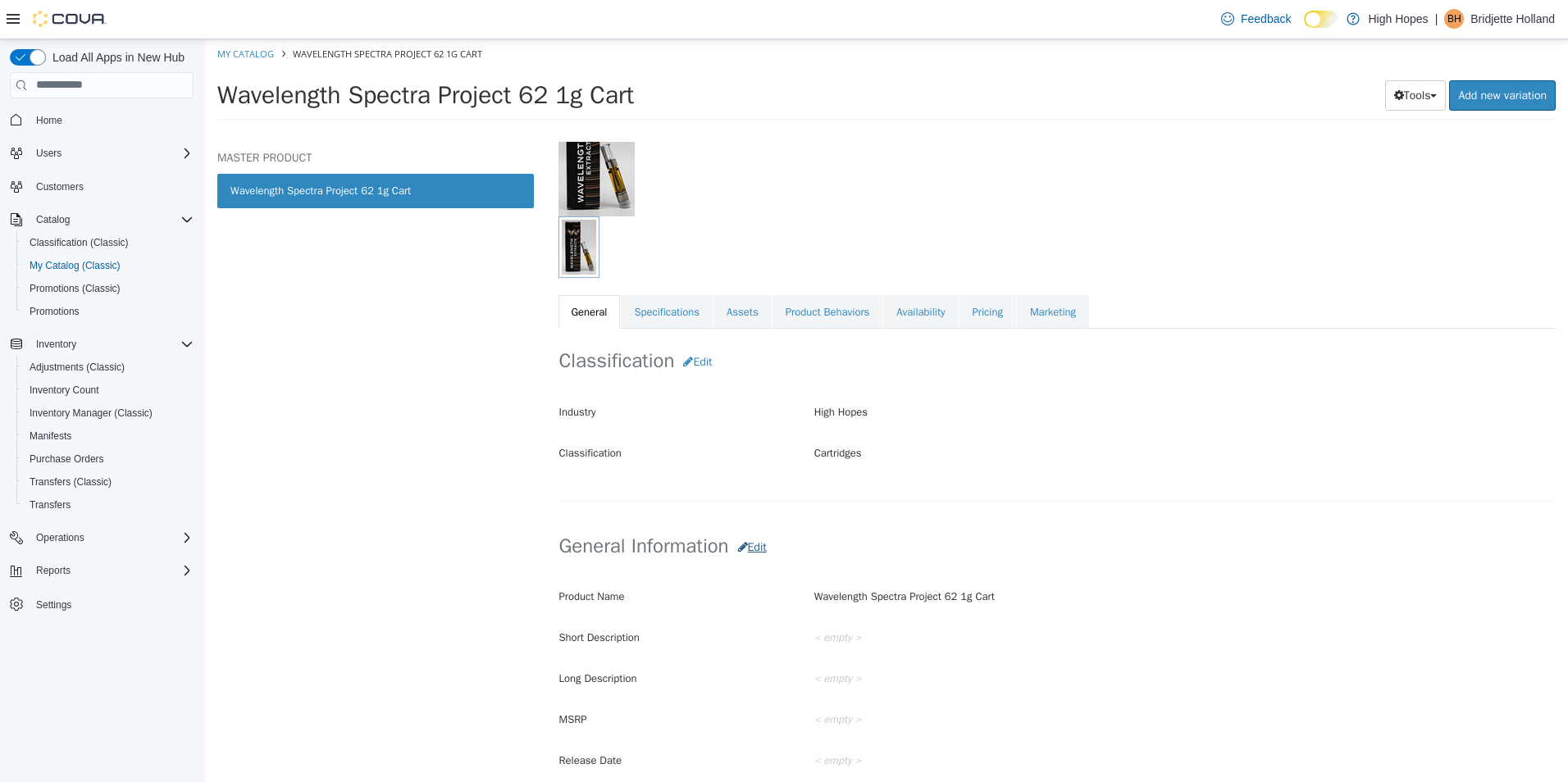 scroll, scrollTop: 164, scrollLeft: 0, axis: vertical 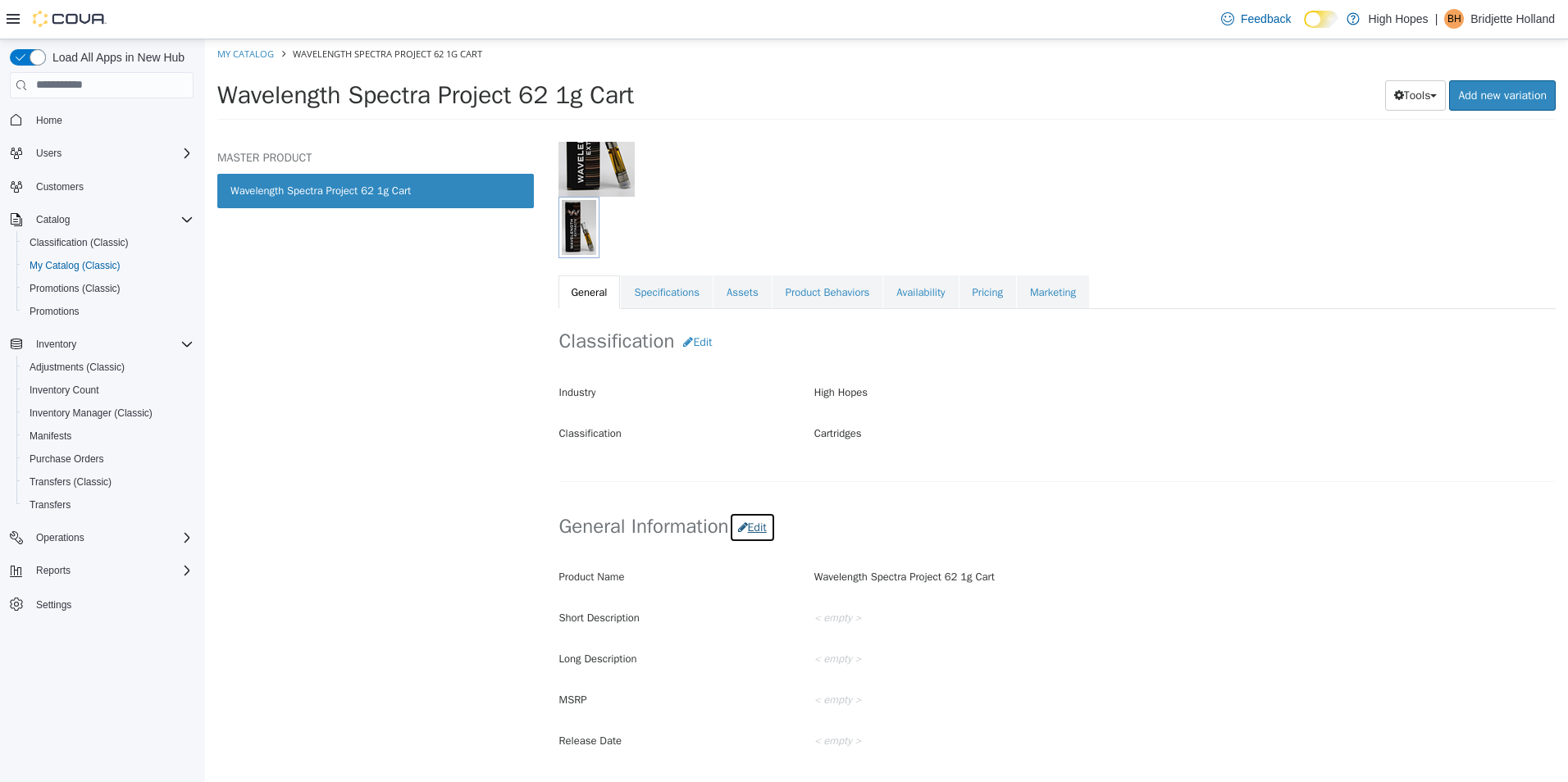 click on "Edit" at bounding box center (752, 526) 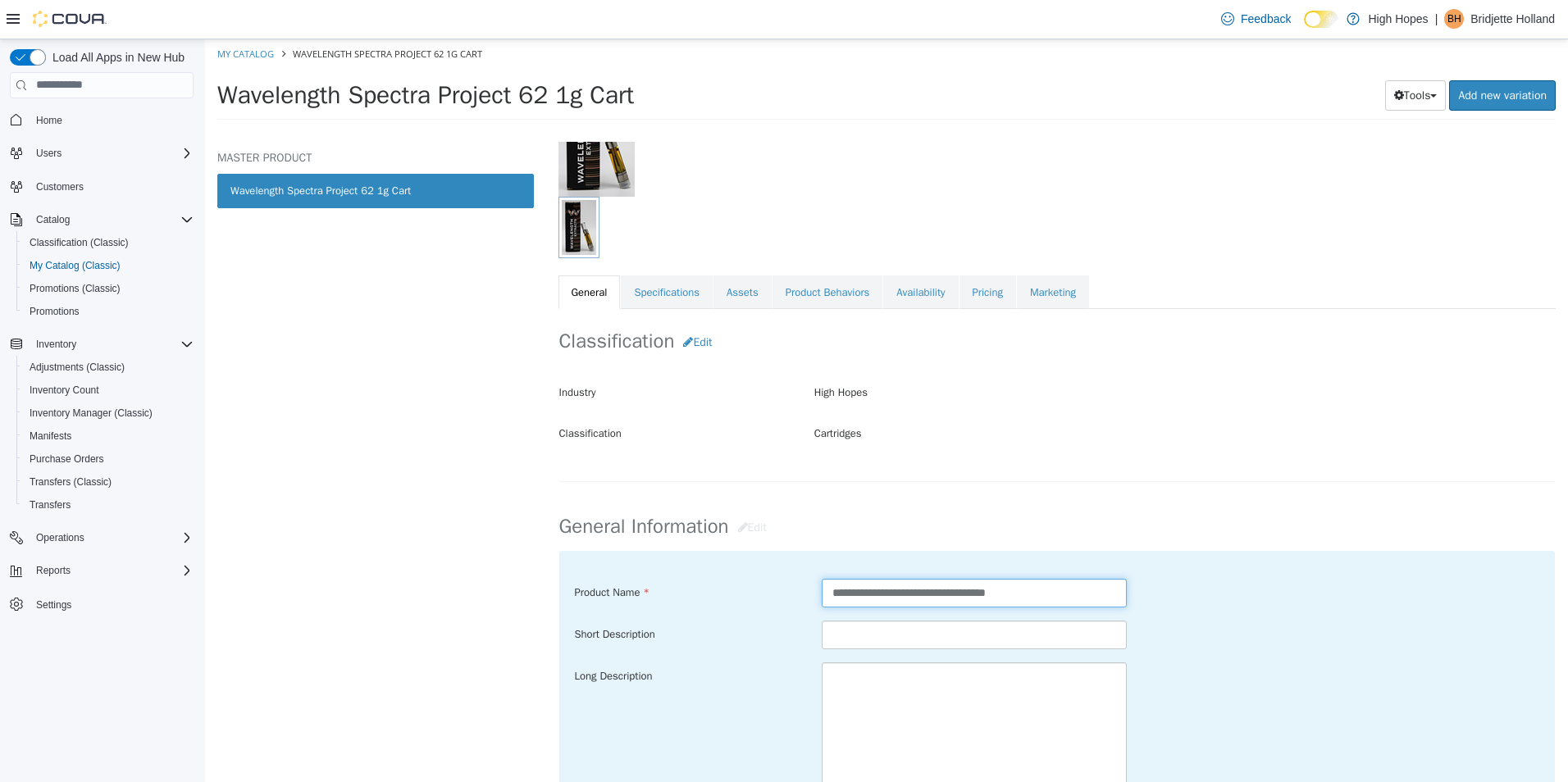 drag, startPoint x: 932, startPoint y: 595, endPoint x: 821, endPoint y: 593, distance: 111.01802 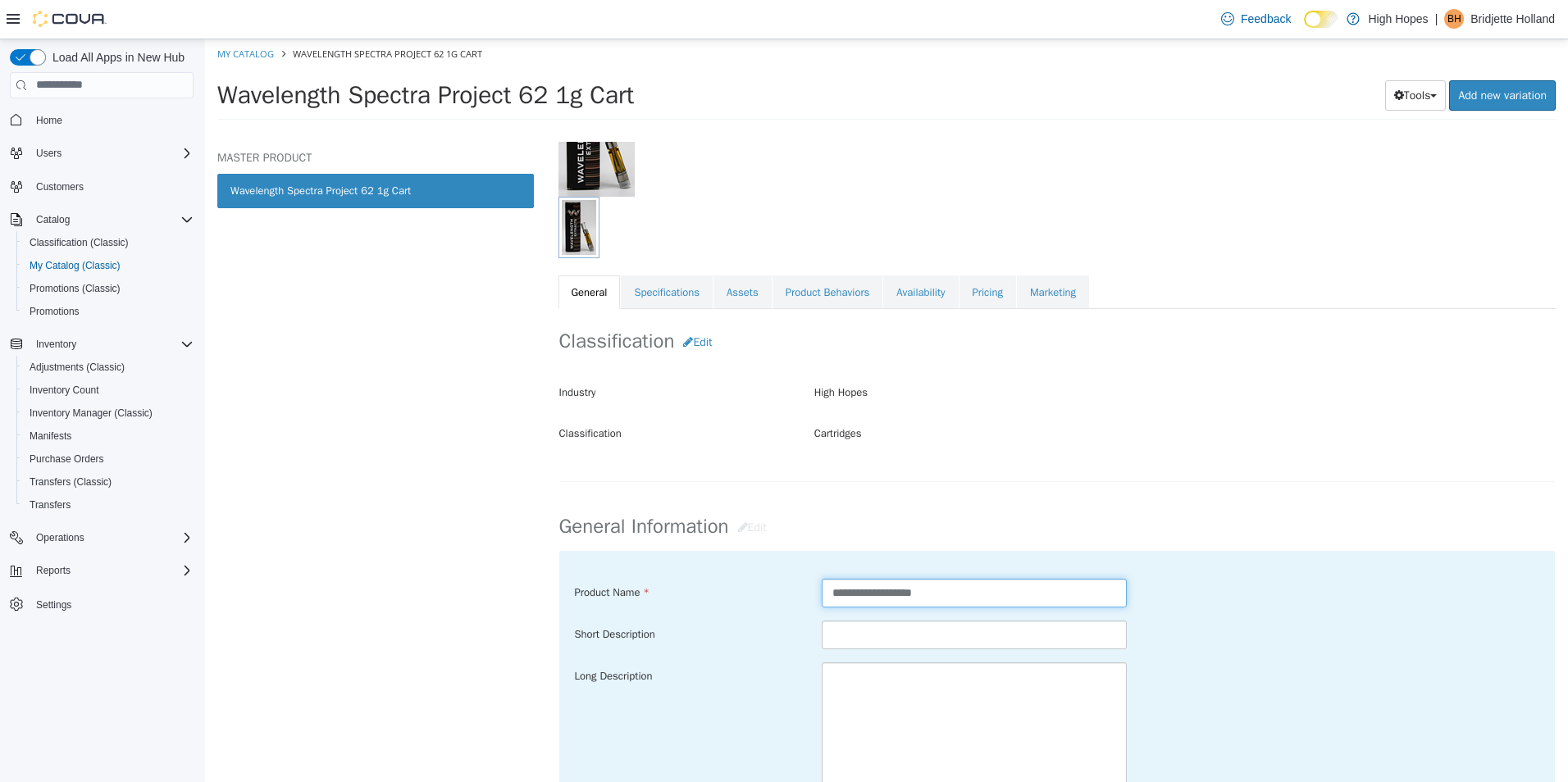 click on "**********" at bounding box center [974, 592] 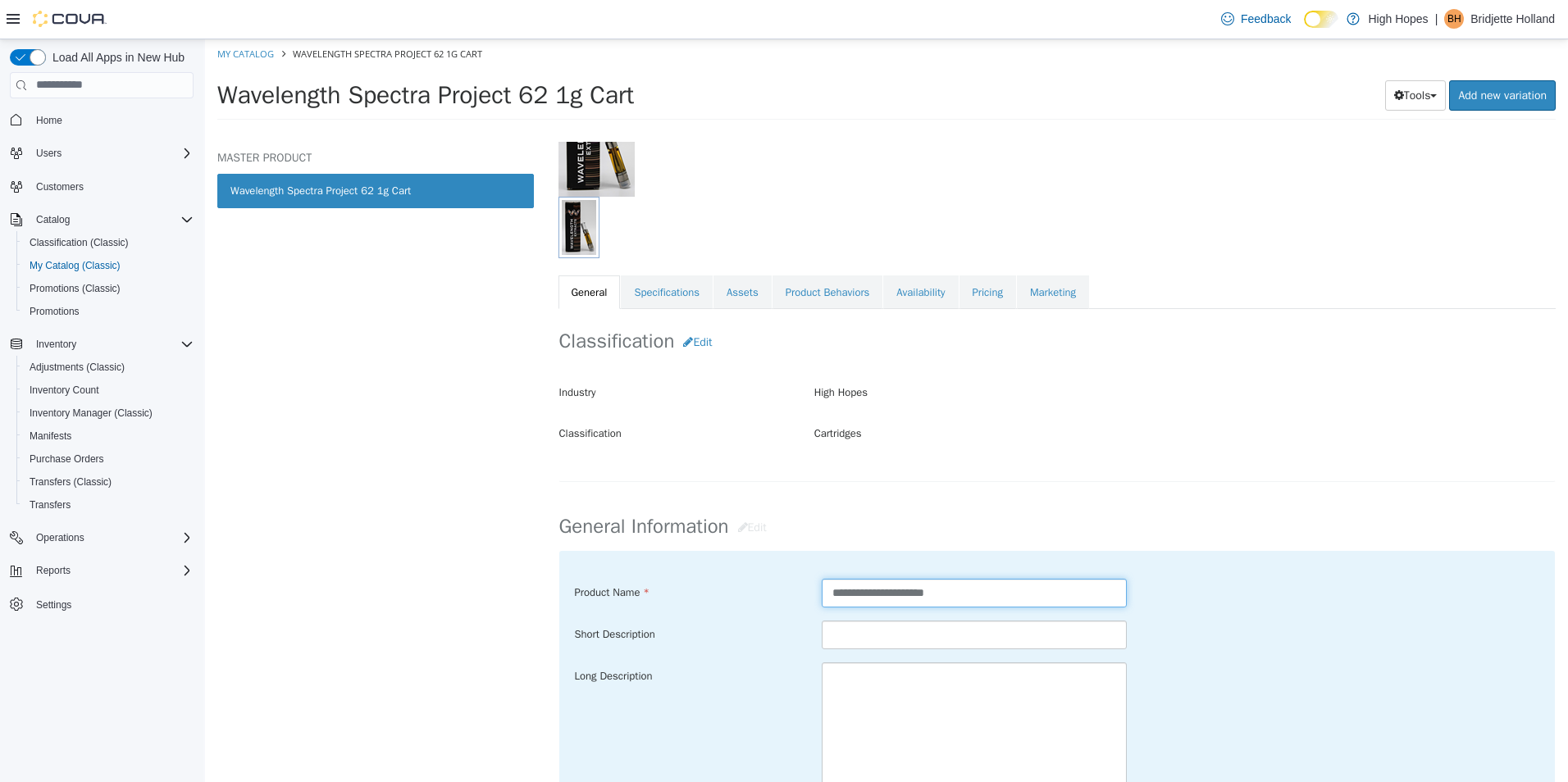 paste on "**********" 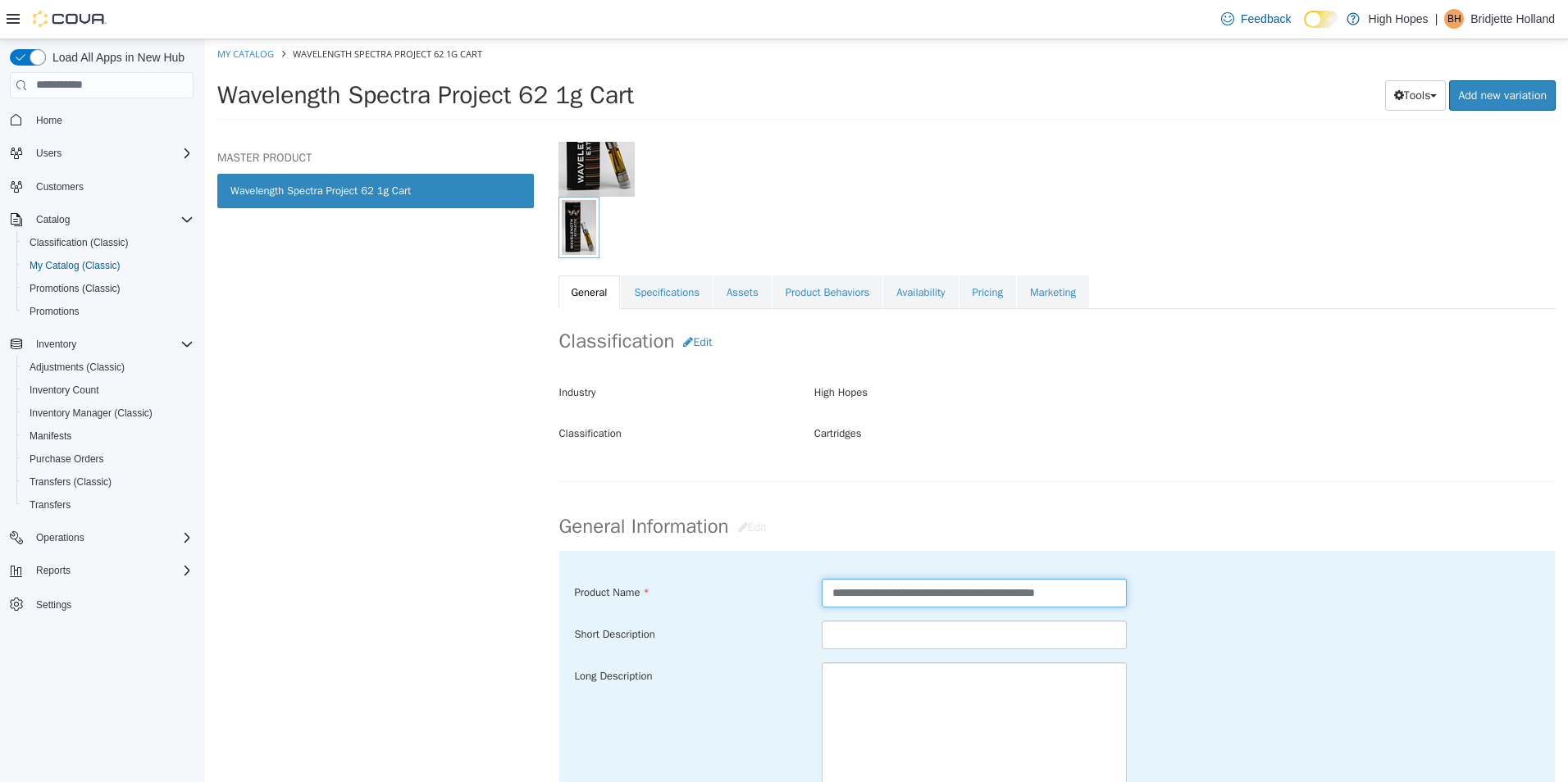 type on "**********" 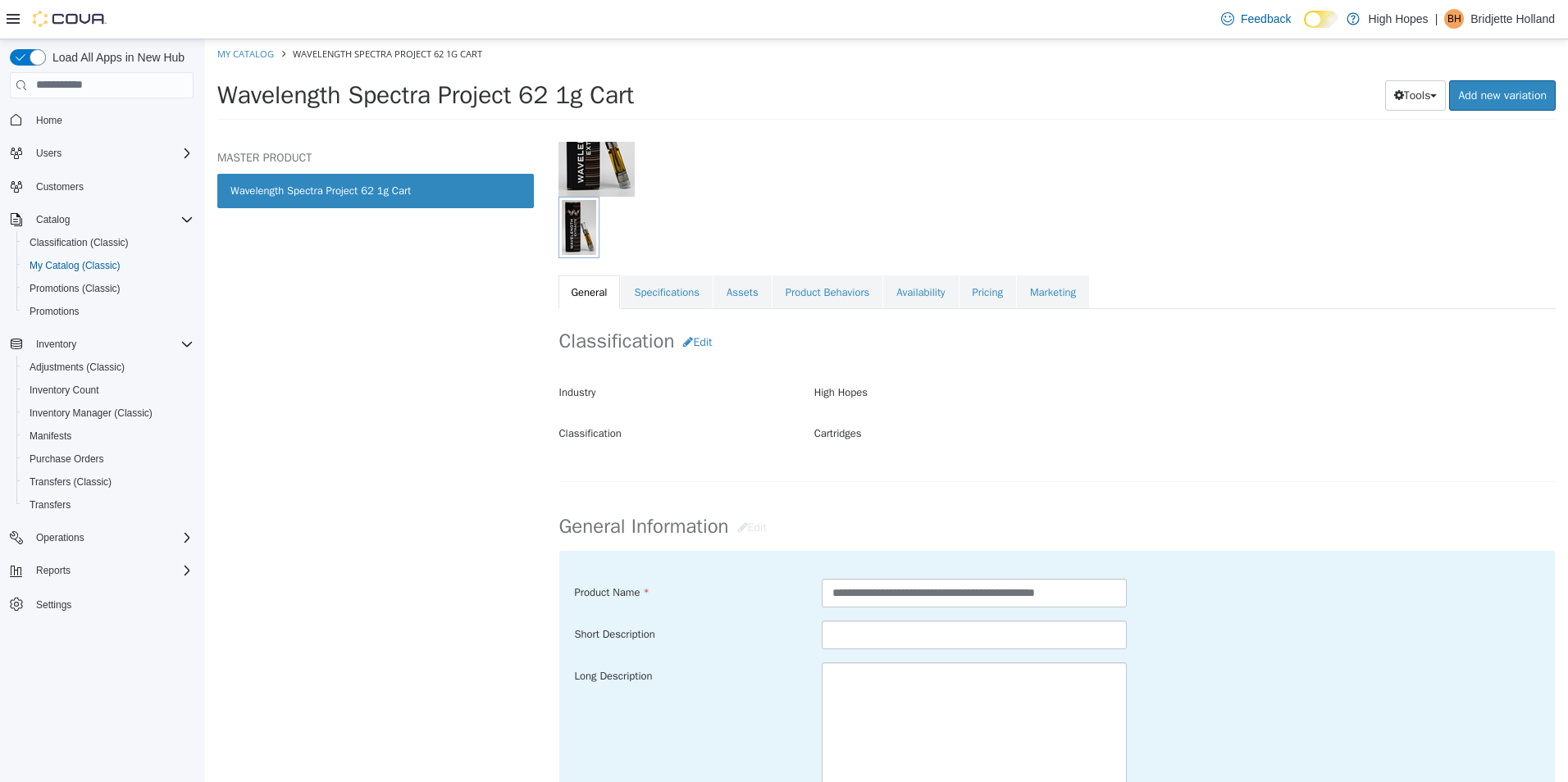 click on "Cartridges" at bounding box center (1184, 433) 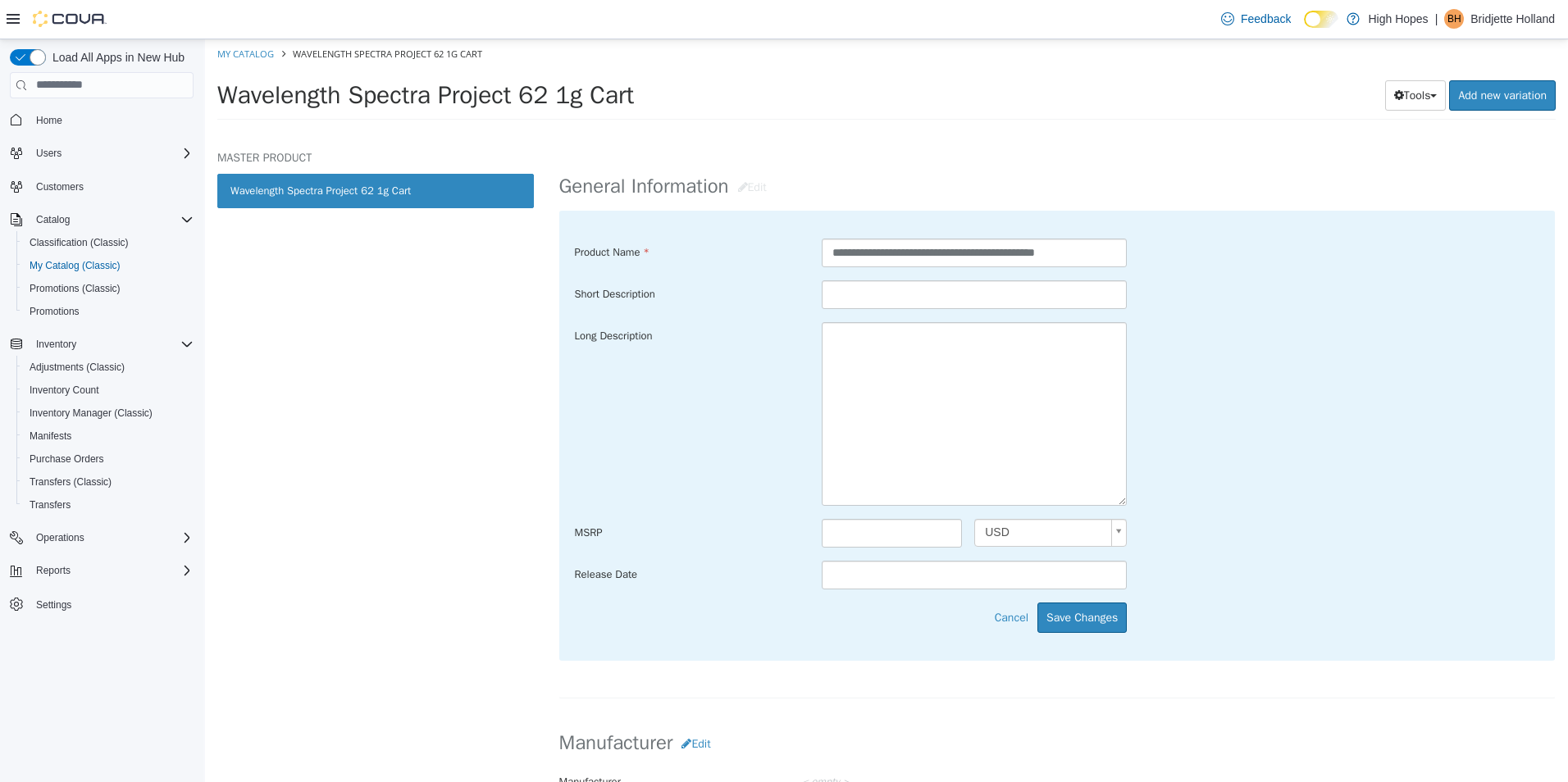 scroll, scrollTop: 574, scrollLeft: 0, axis: vertical 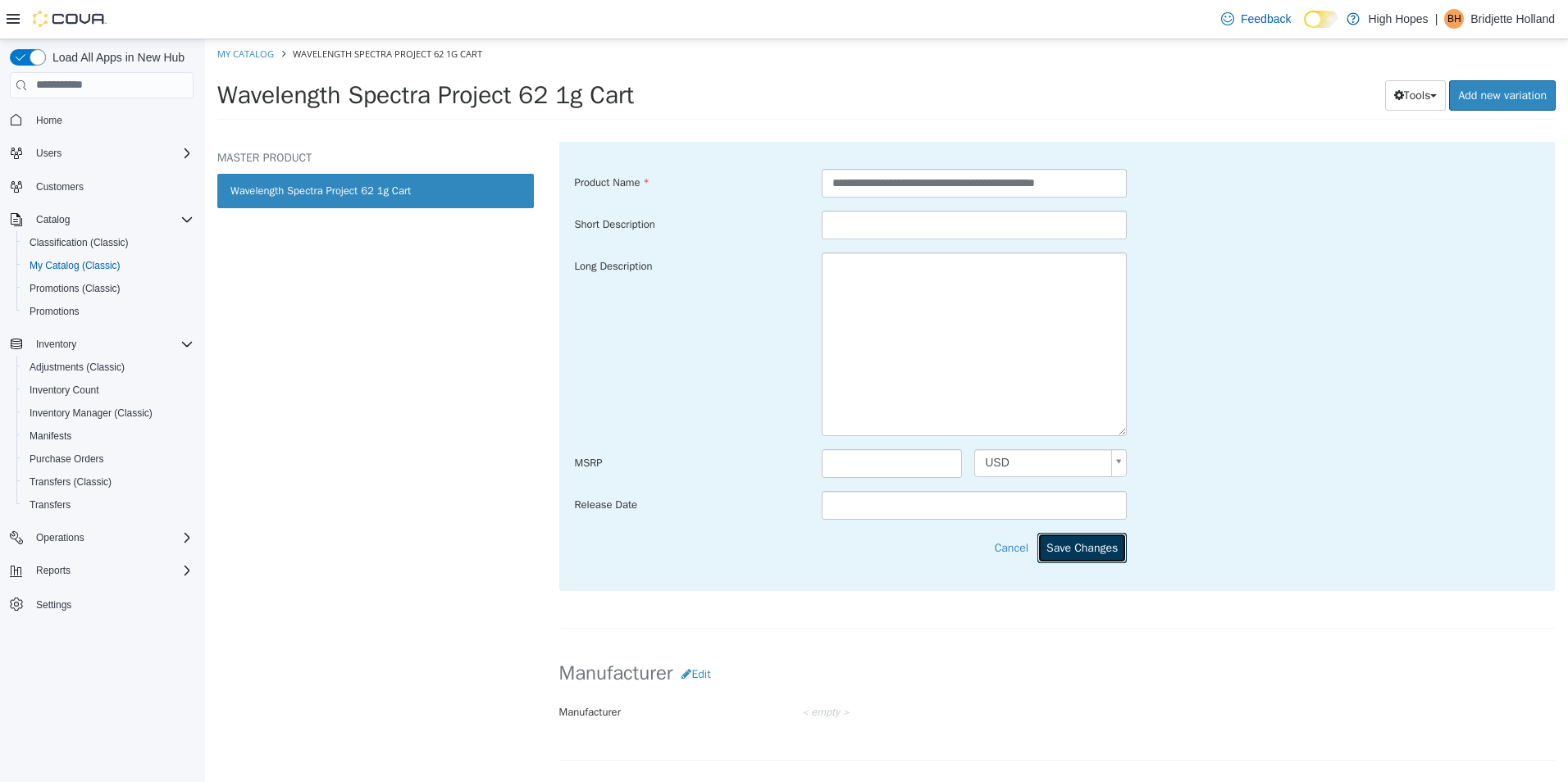 click on "Save Changes" at bounding box center (1082, 547) 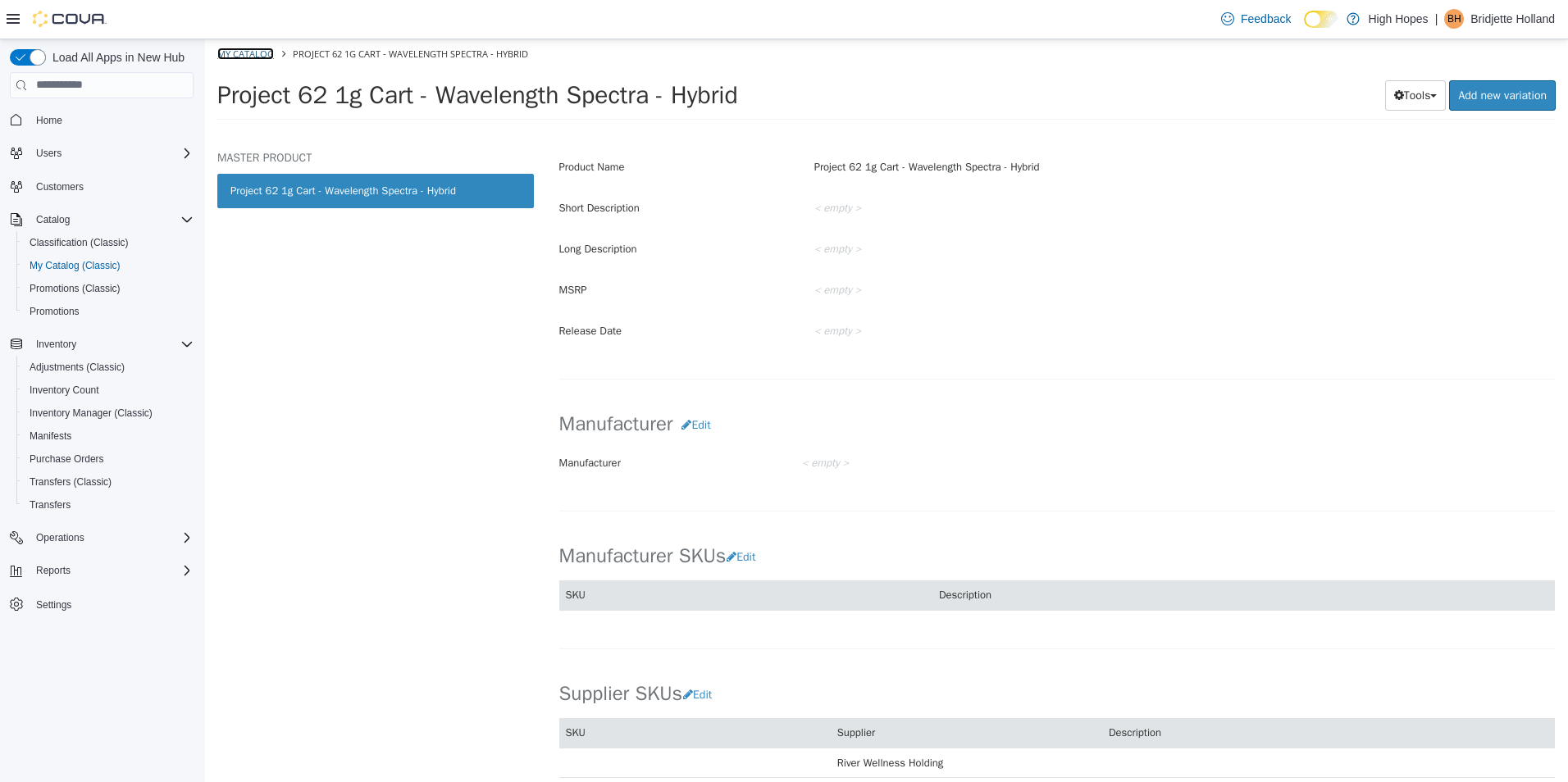 click on "My Catalog" at bounding box center (245, 52) 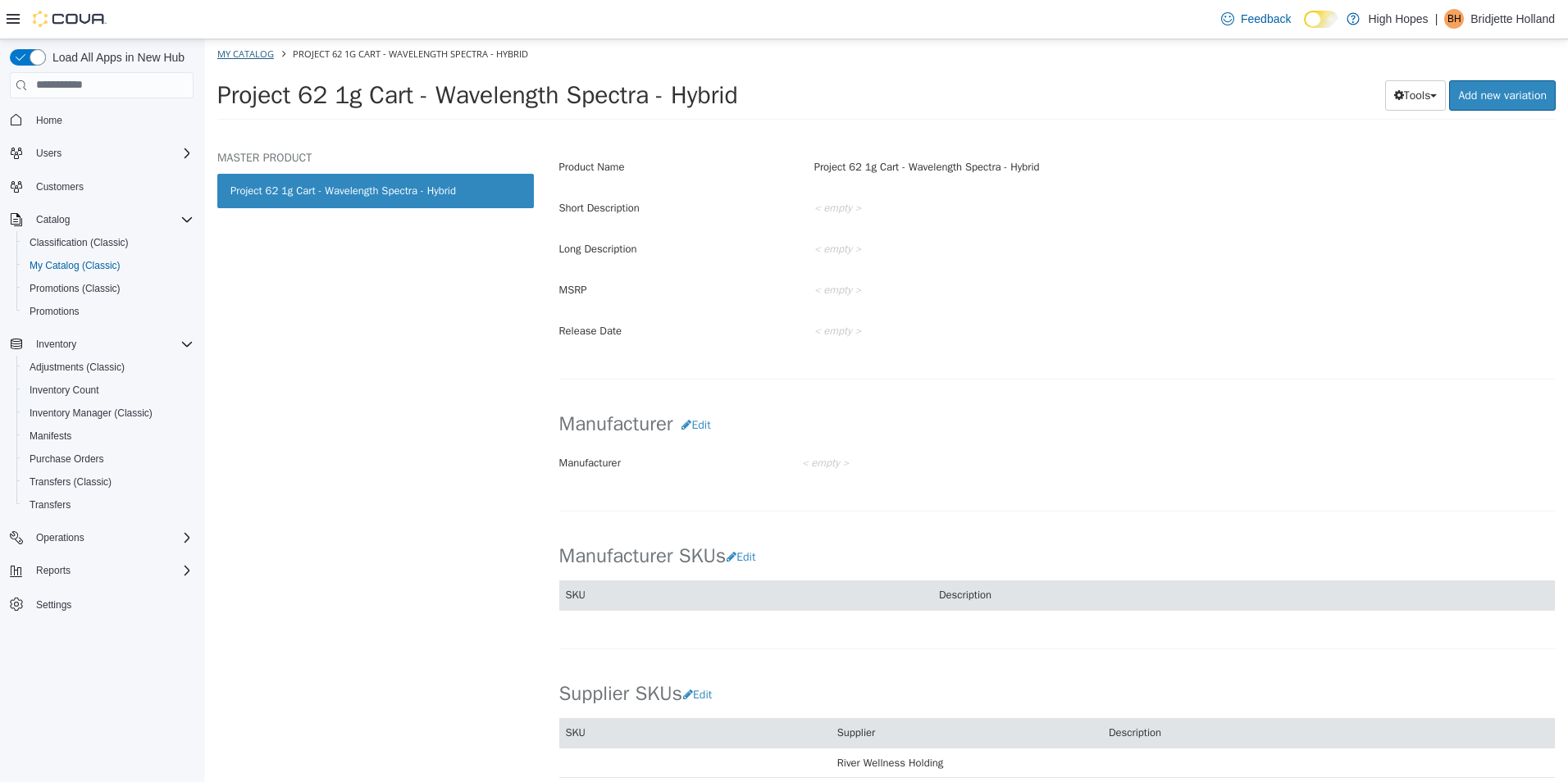 select on "**********" 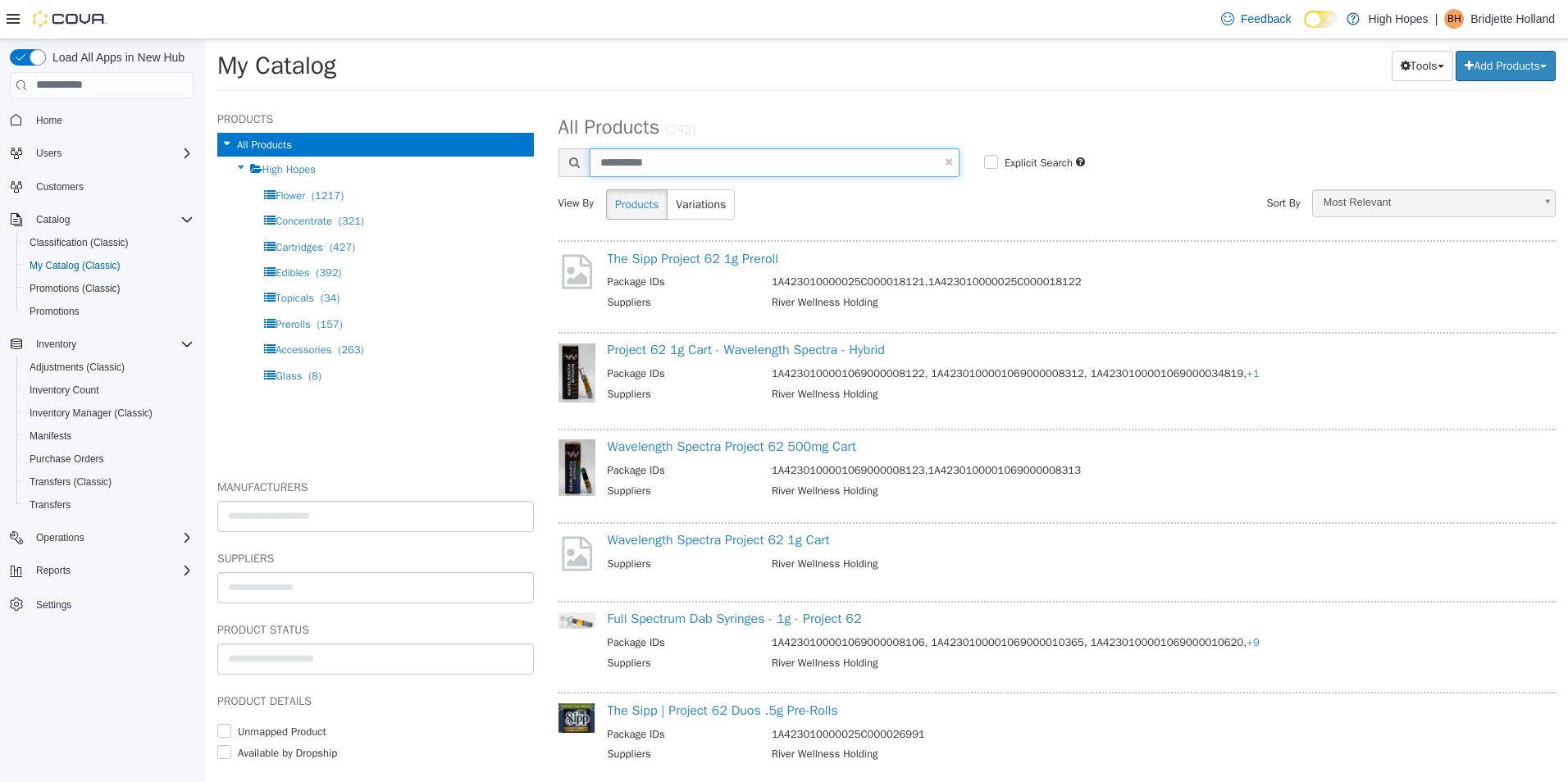 drag, startPoint x: 686, startPoint y: 166, endPoint x: 540, endPoint y: 179, distance: 146.57762 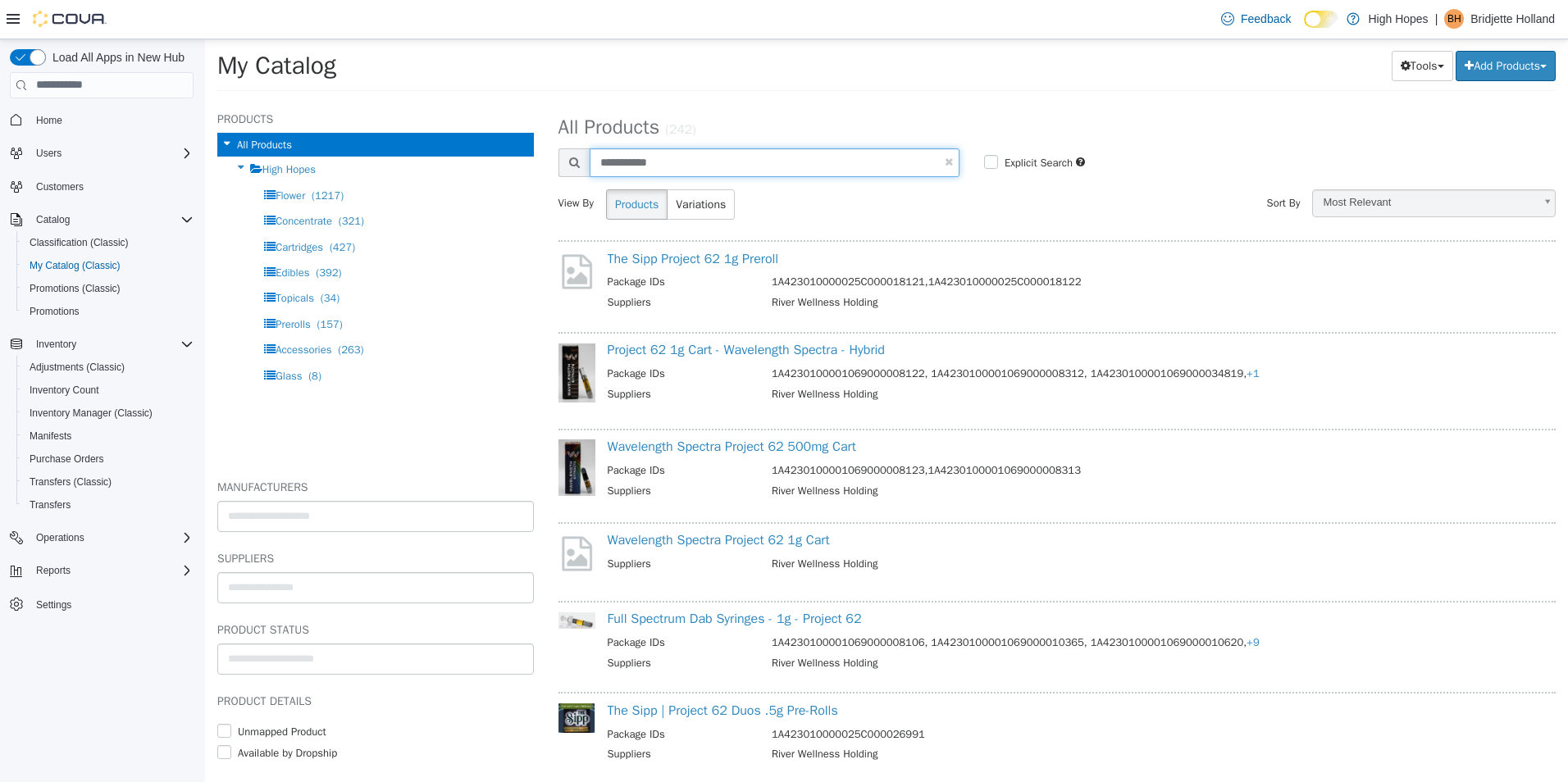 type on "**********" 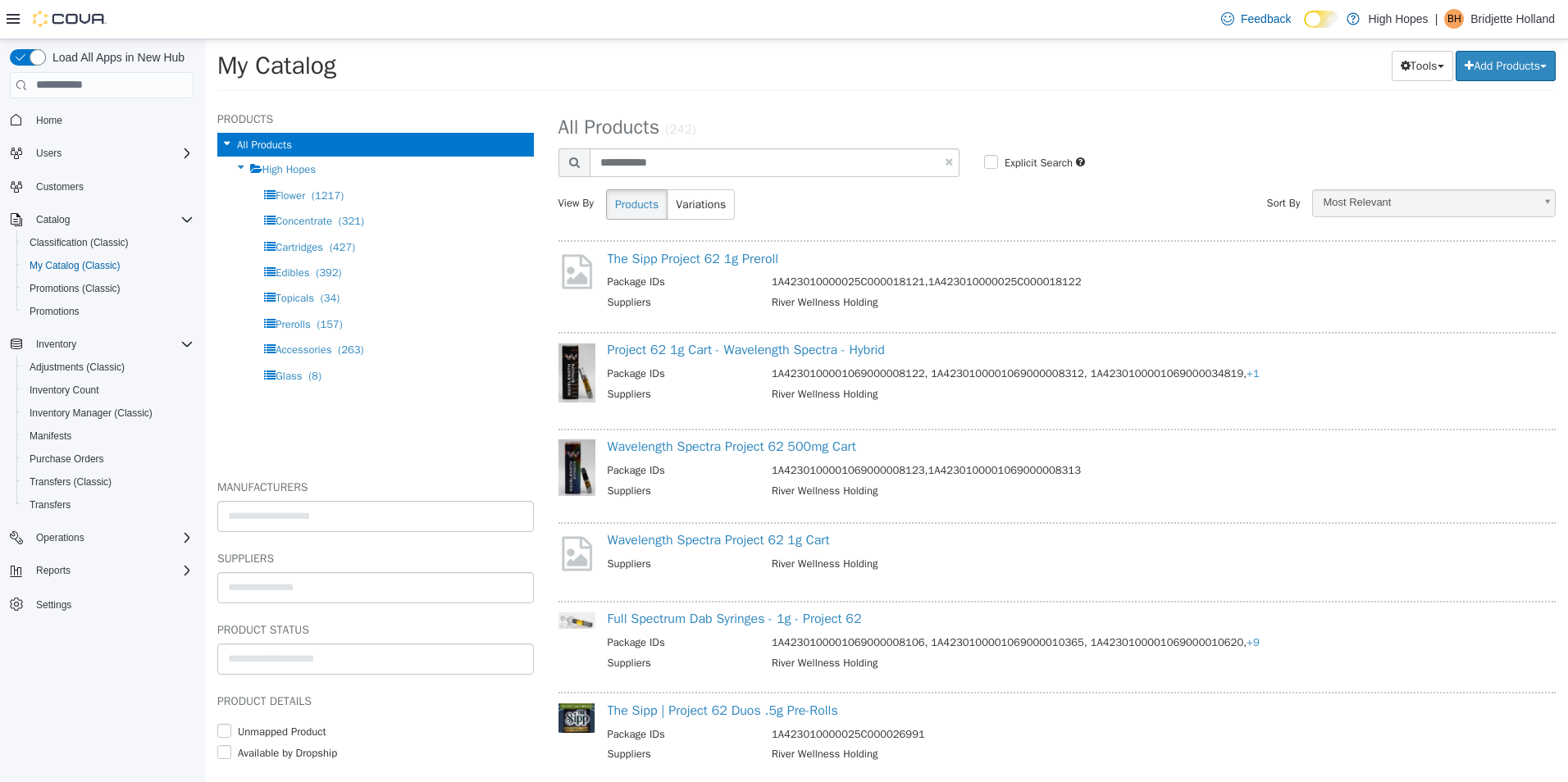 select on "**********" 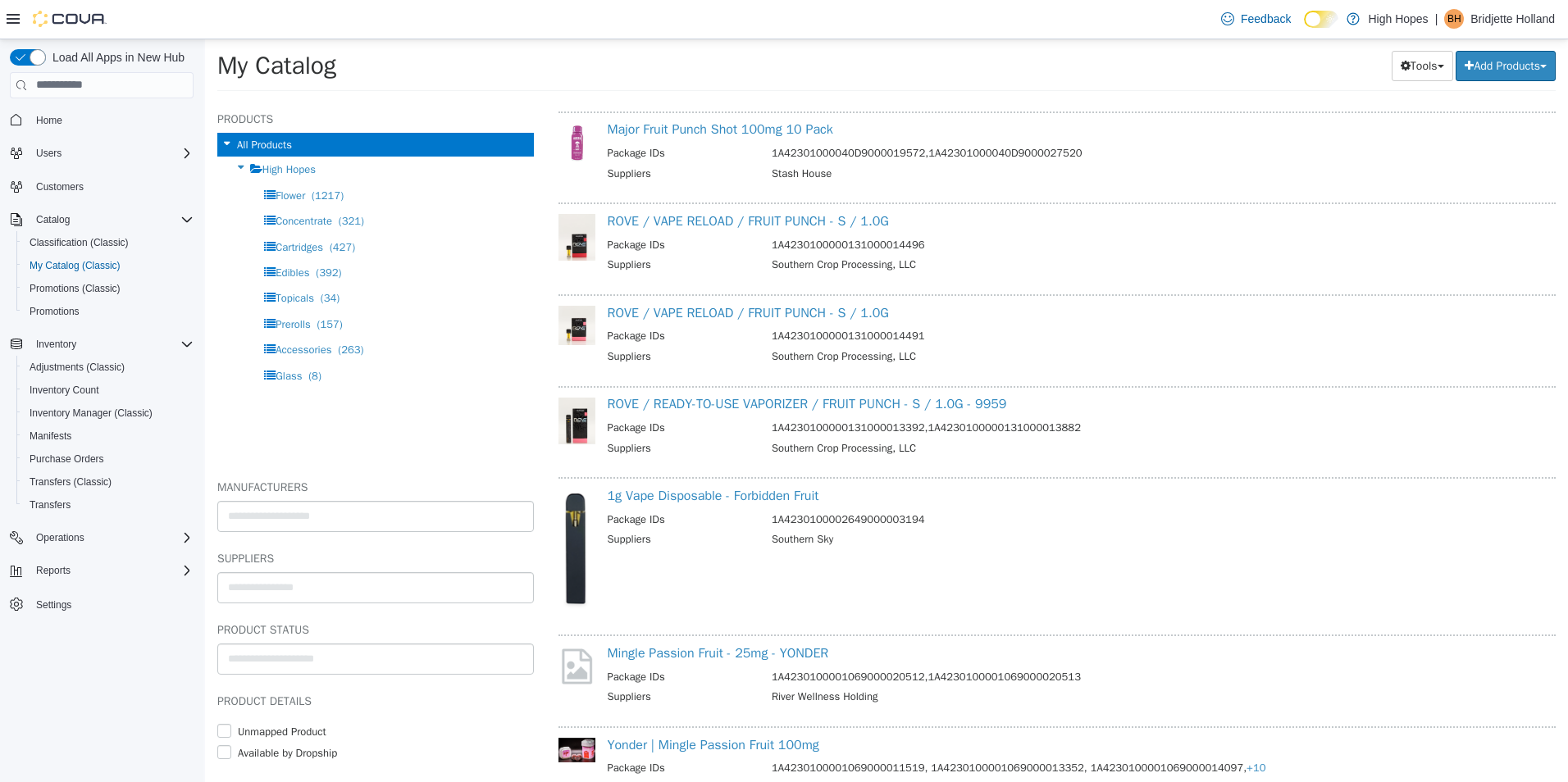 scroll, scrollTop: 0, scrollLeft: 0, axis: both 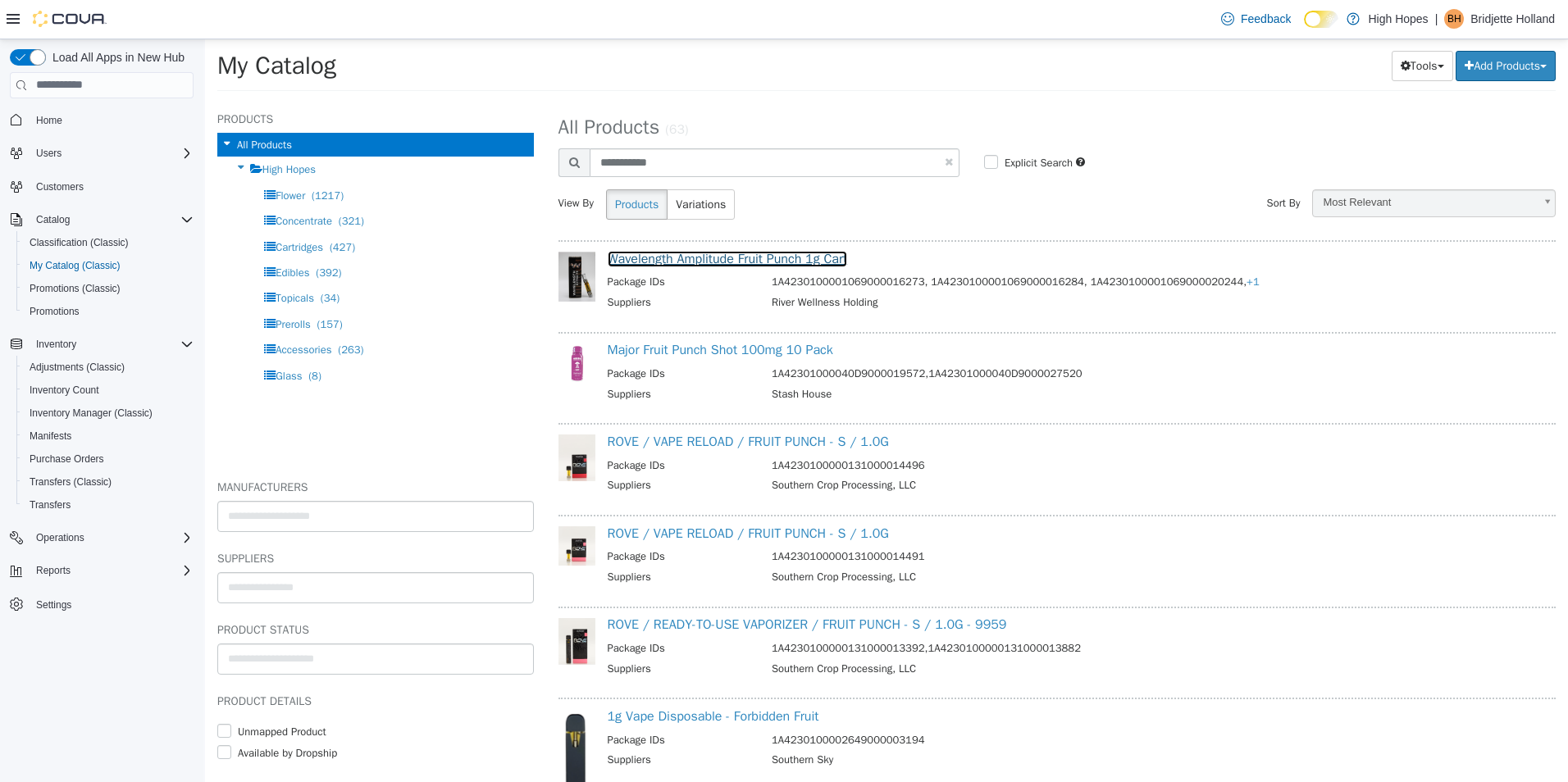 click on "Wavelength Amplitude Fruit Punch 1g Cart" at bounding box center [727, 258] 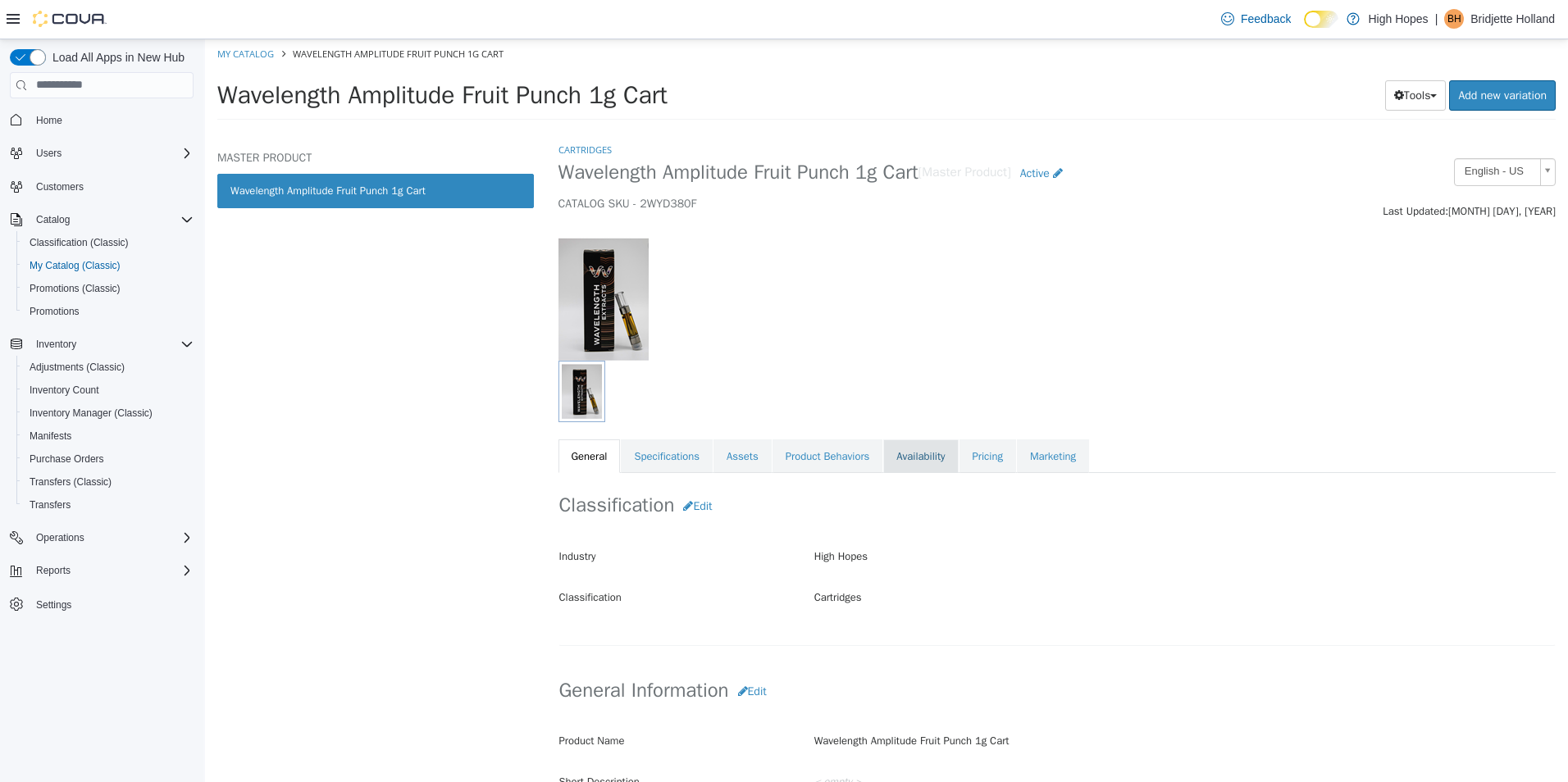 click on "Availability" at bounding box center (920, 456) 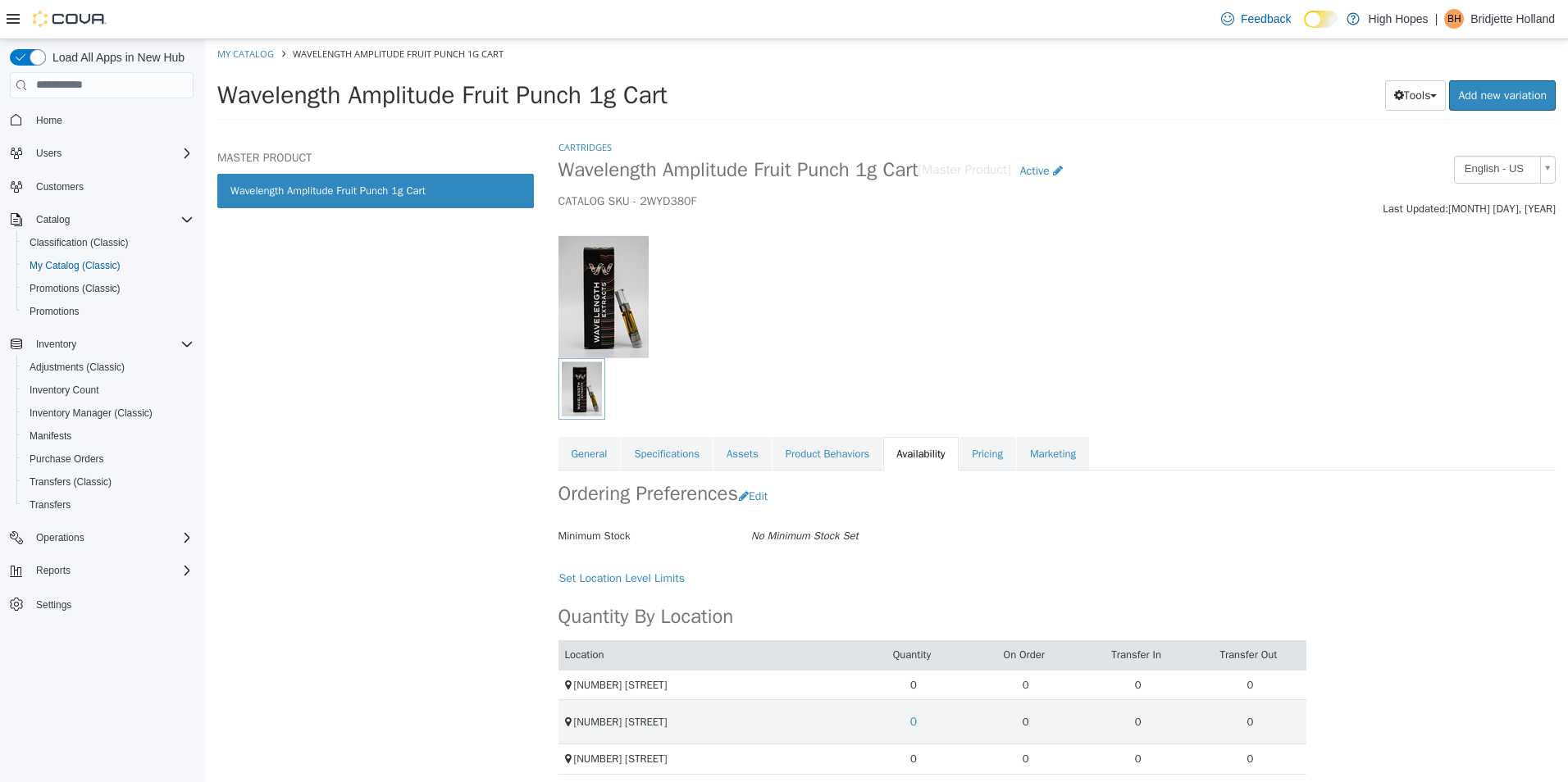 scroll, scrollTop: 0, scrollLeft: 0, axis: both 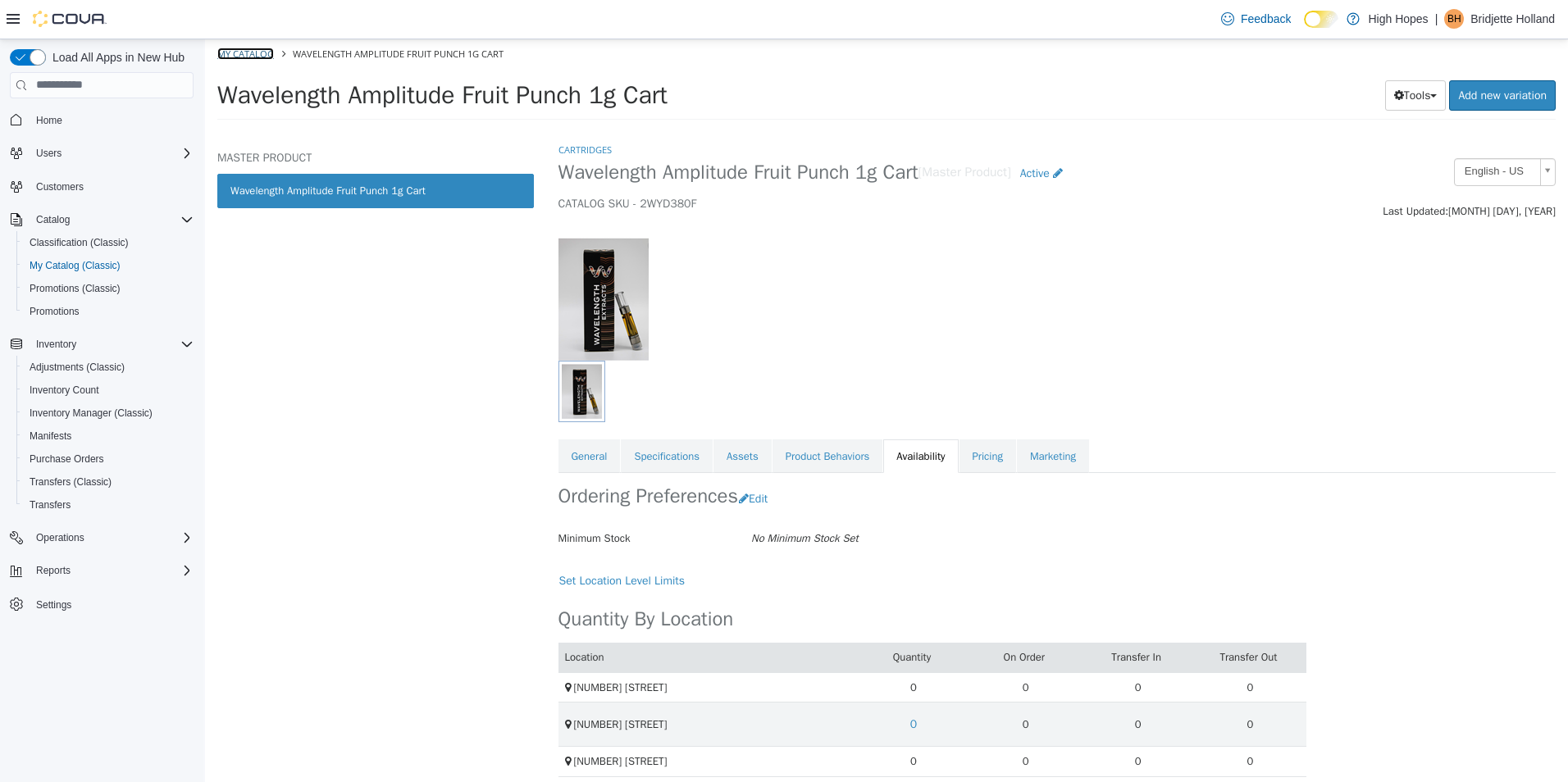 click on "My Catalog" at bounding box center [245, 52] 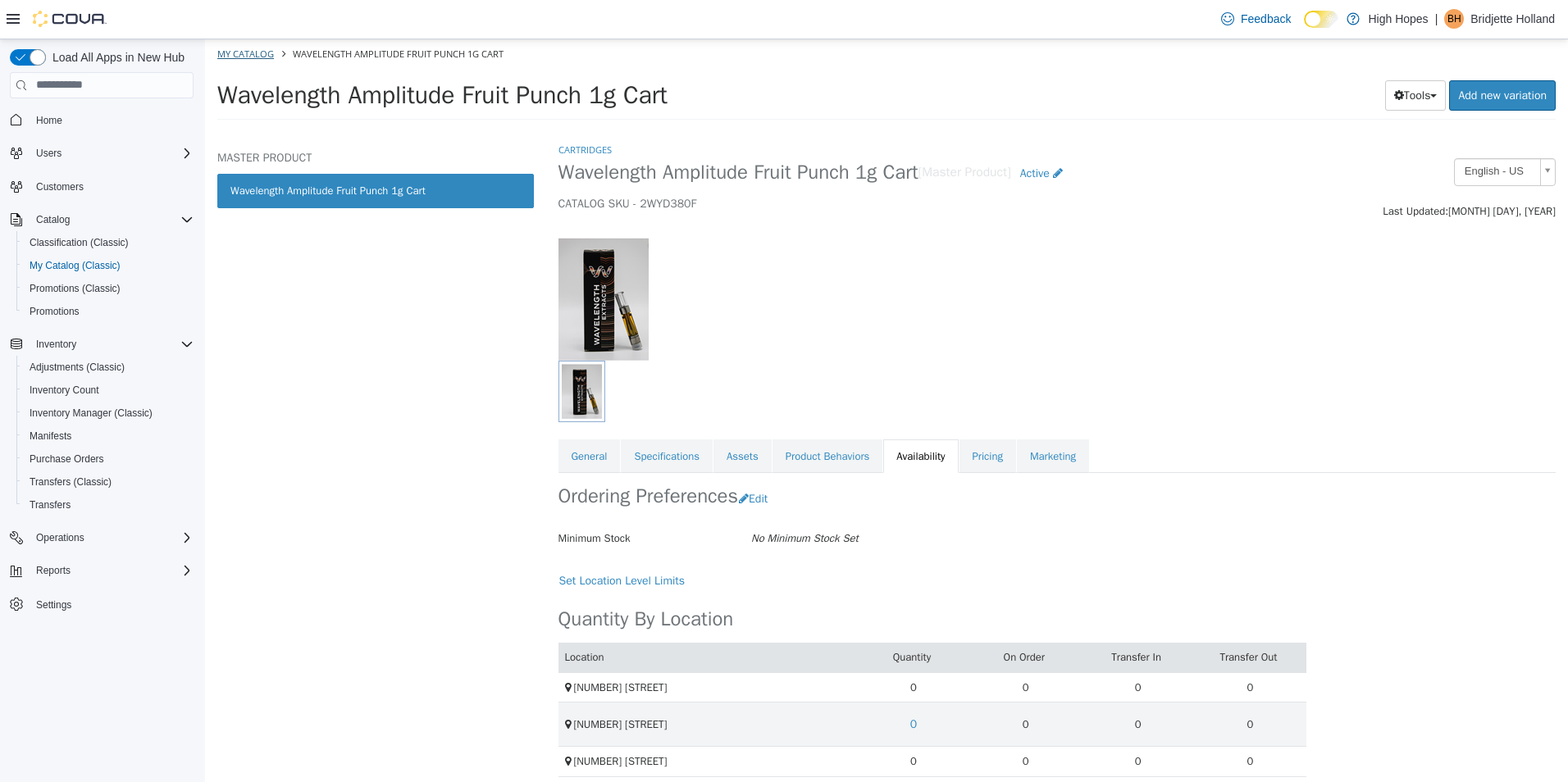 select on "**********" 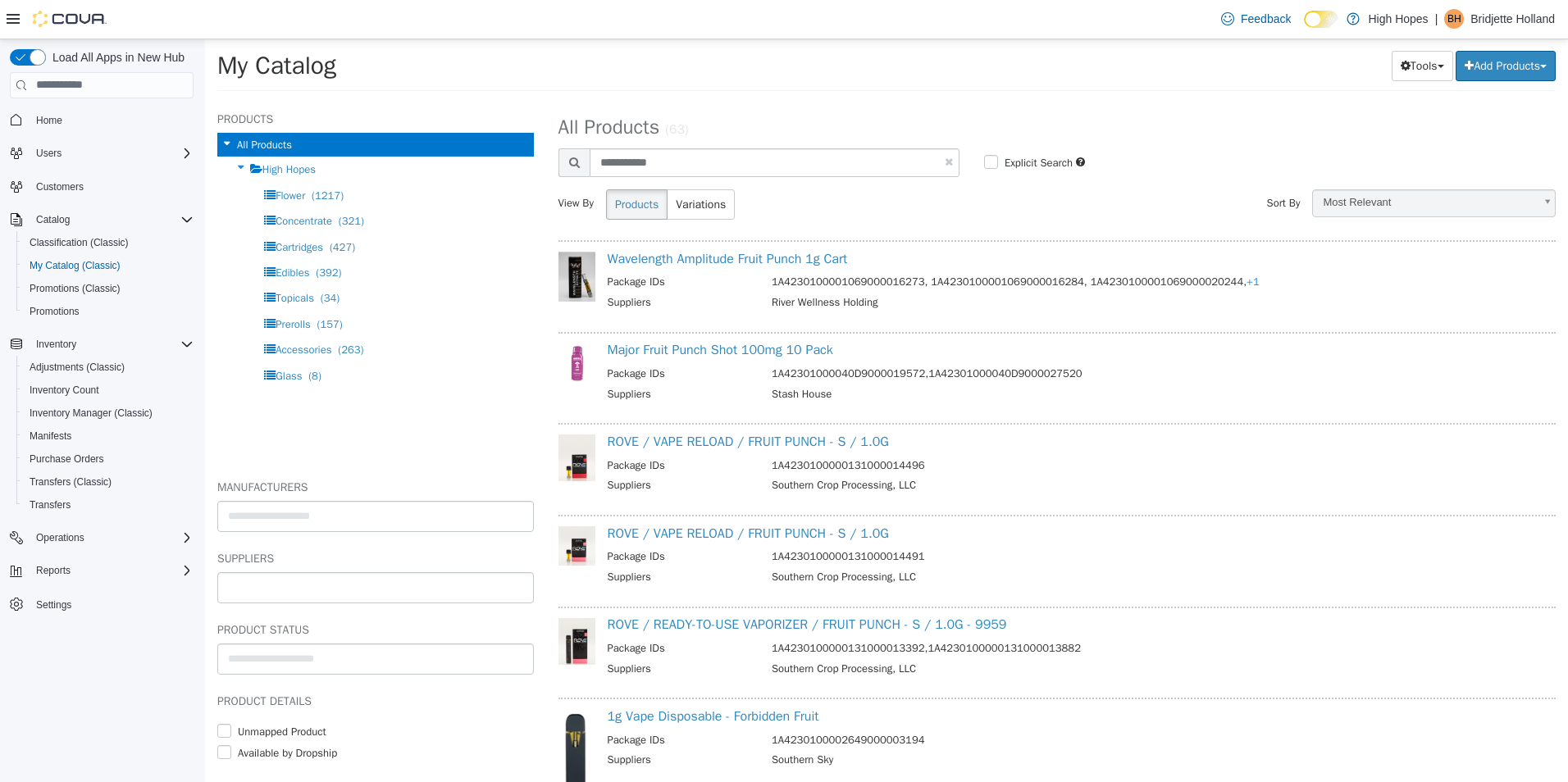 click at bounding box center (376, 587) 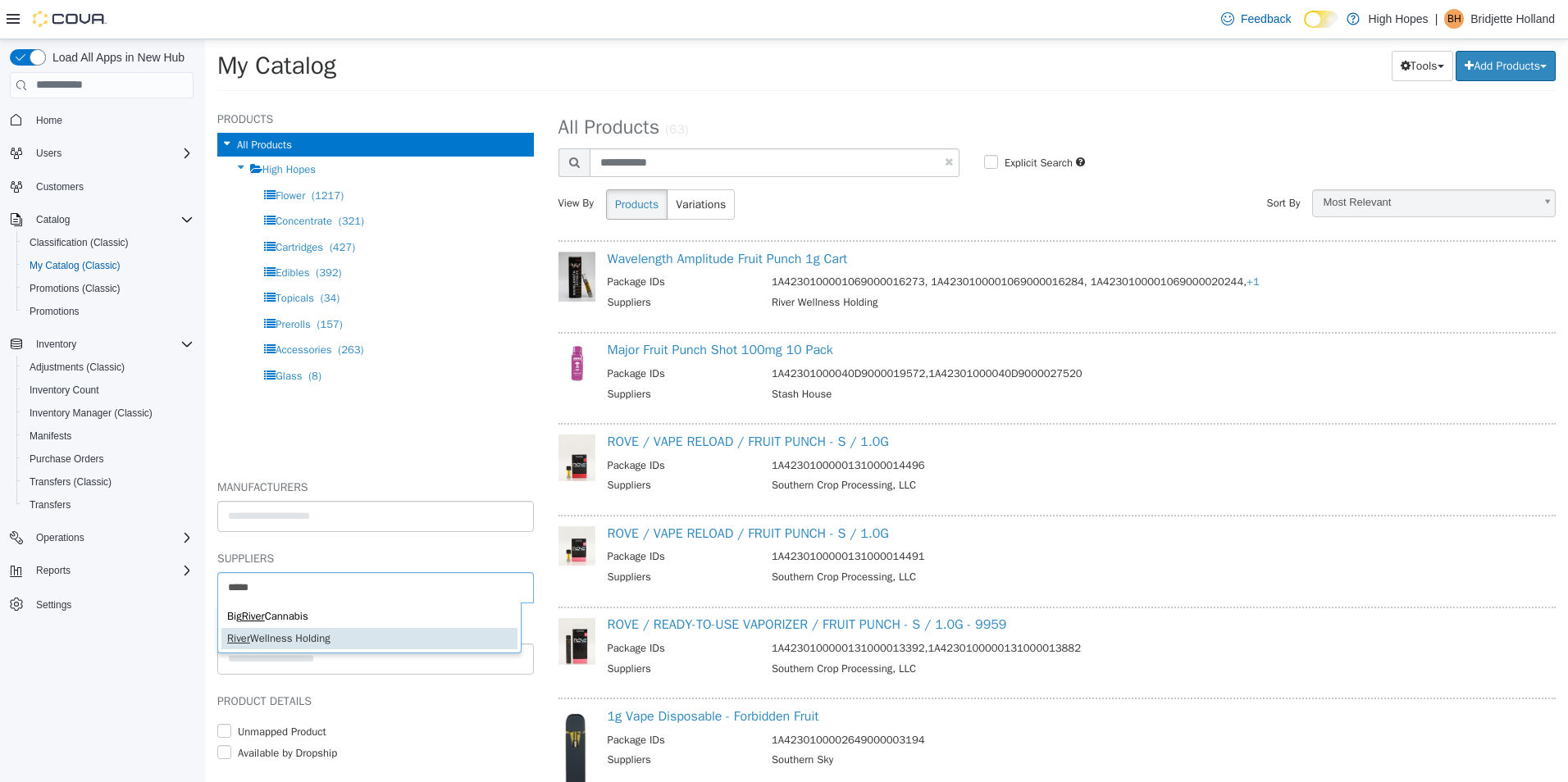 type on "*****" 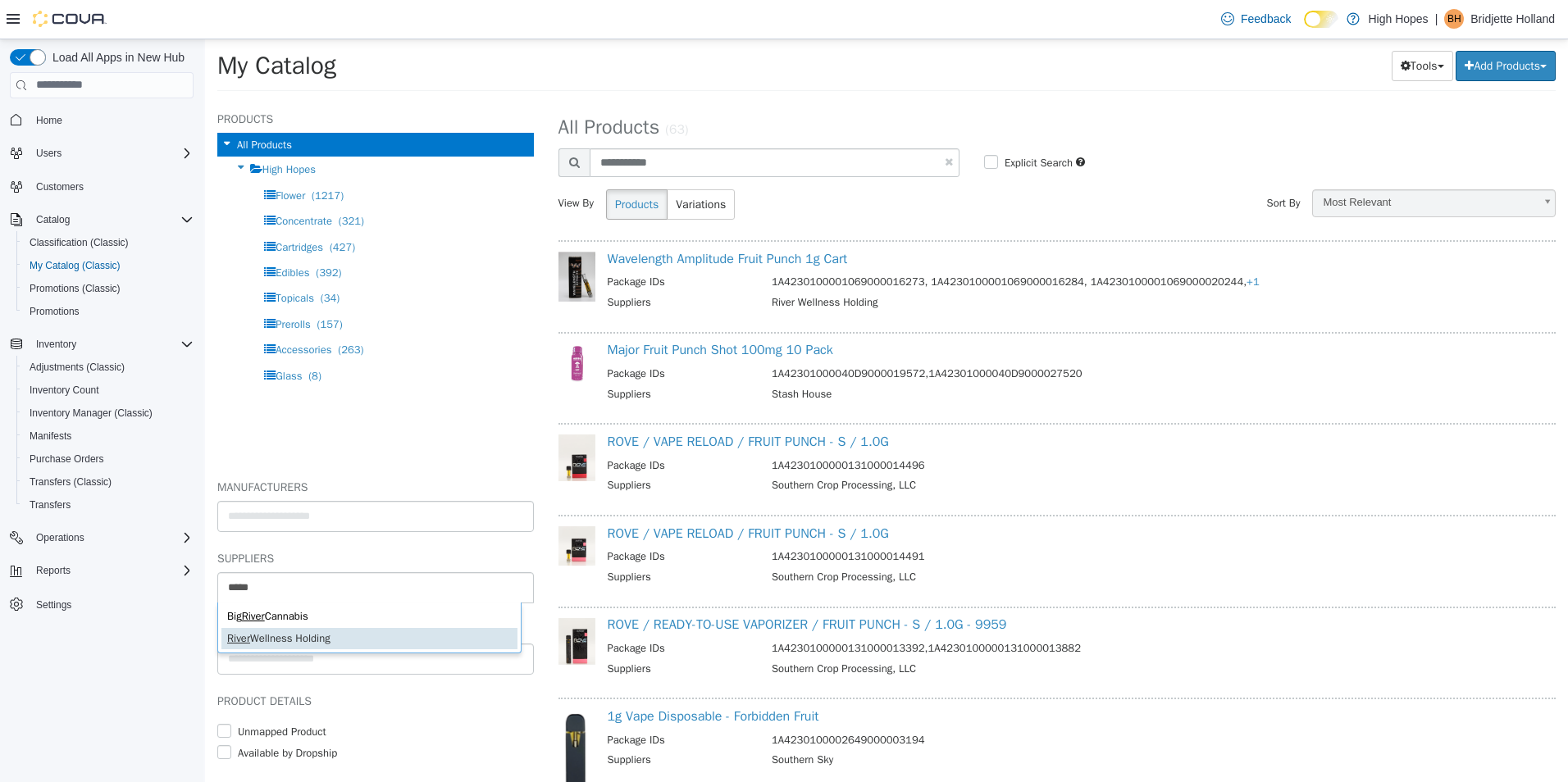 type 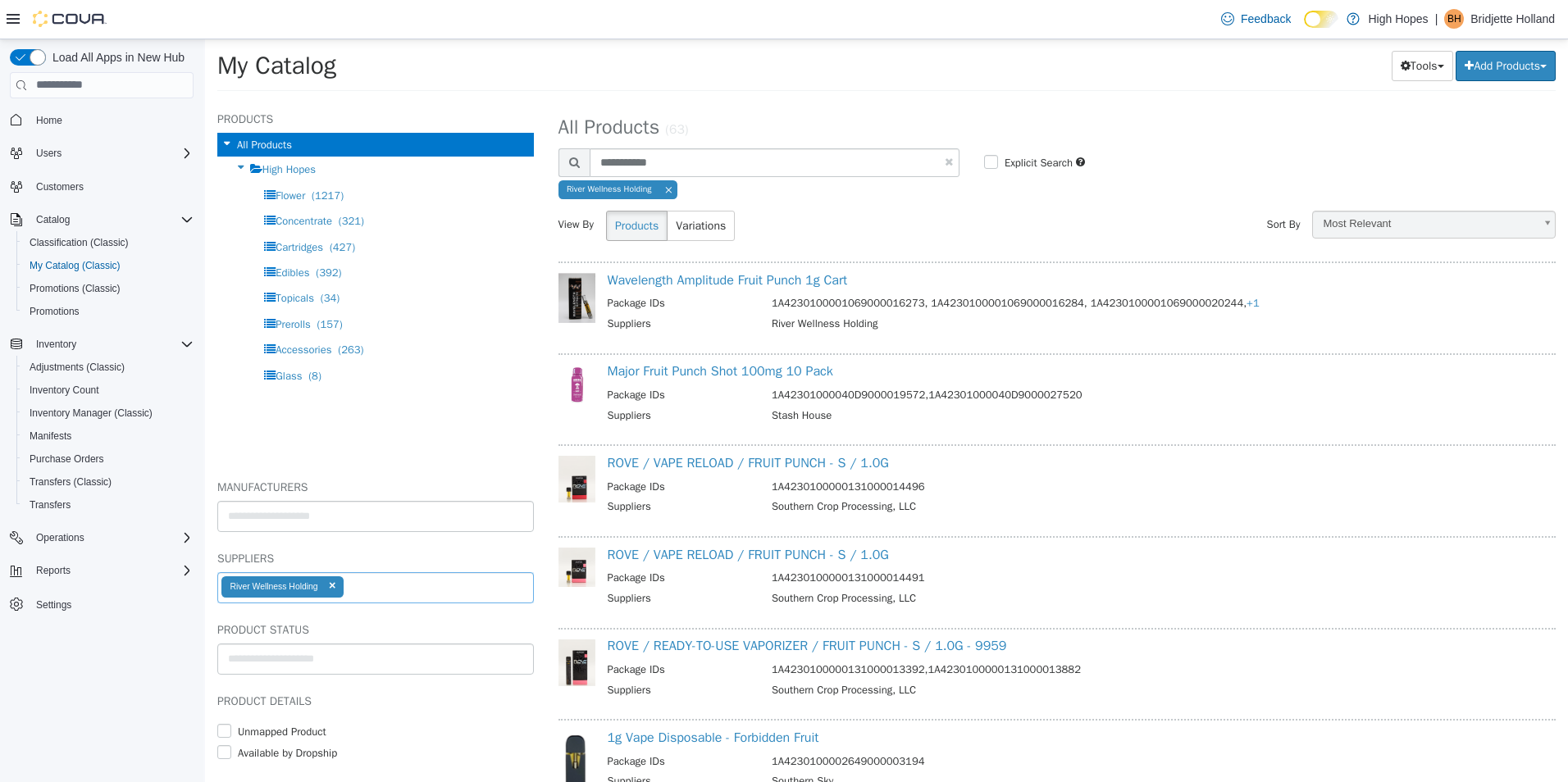 select on "**********" 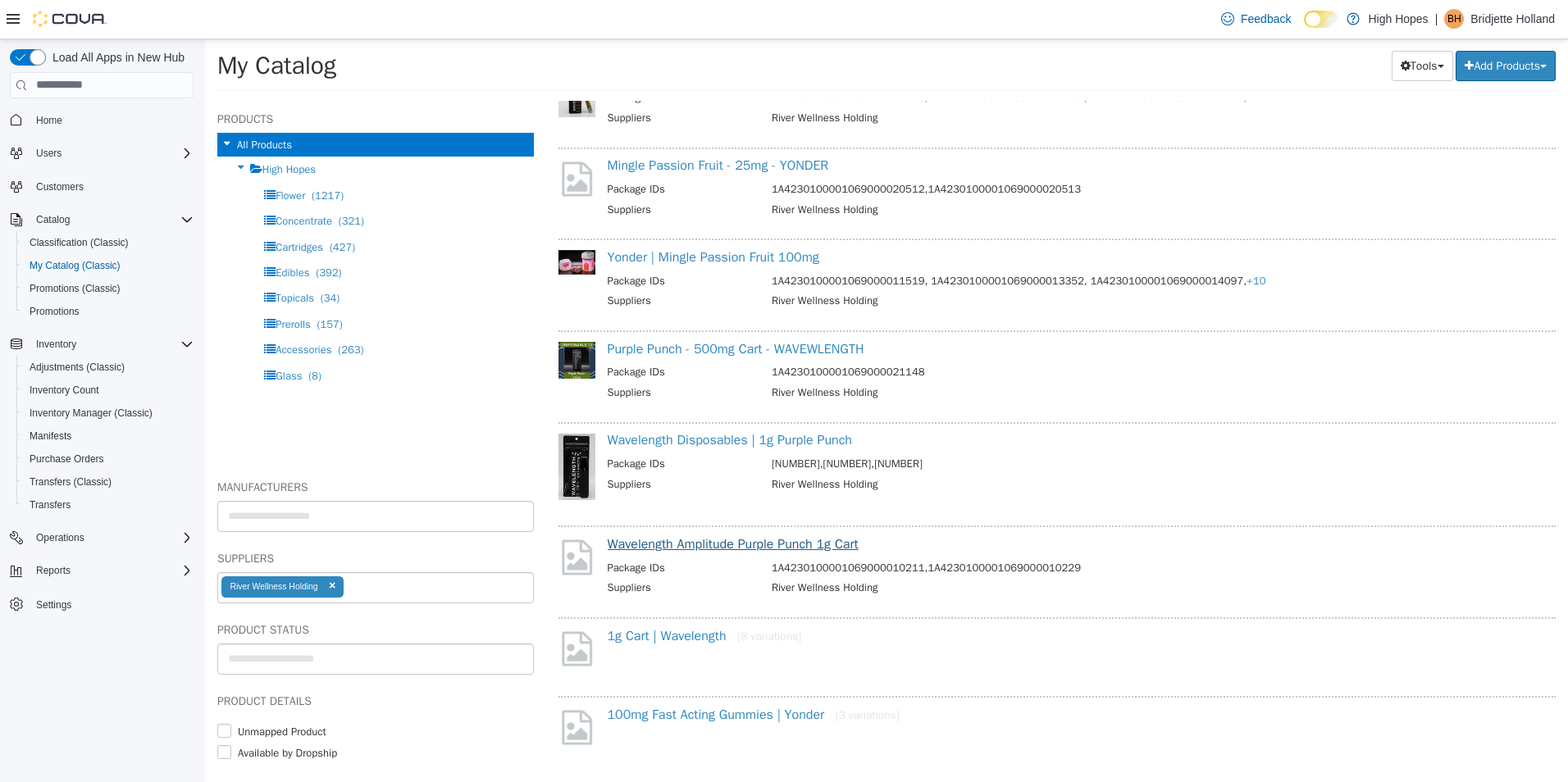 scroll, scrollTop: 229, scrollLeft: 0, axis: vertical 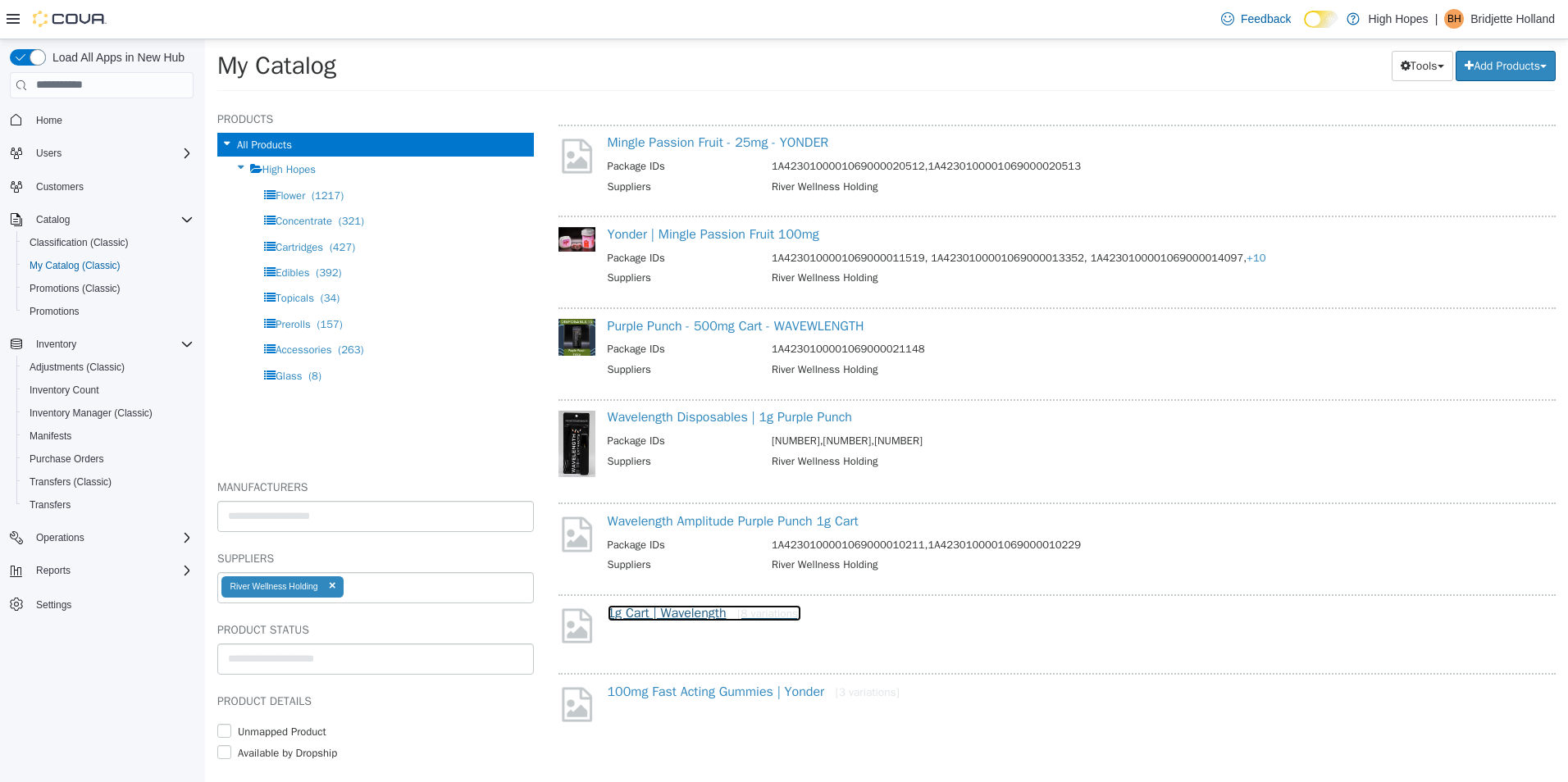 click on "1g Cart | Wavelength
[8 variations]" at bounding box center (704, 612) 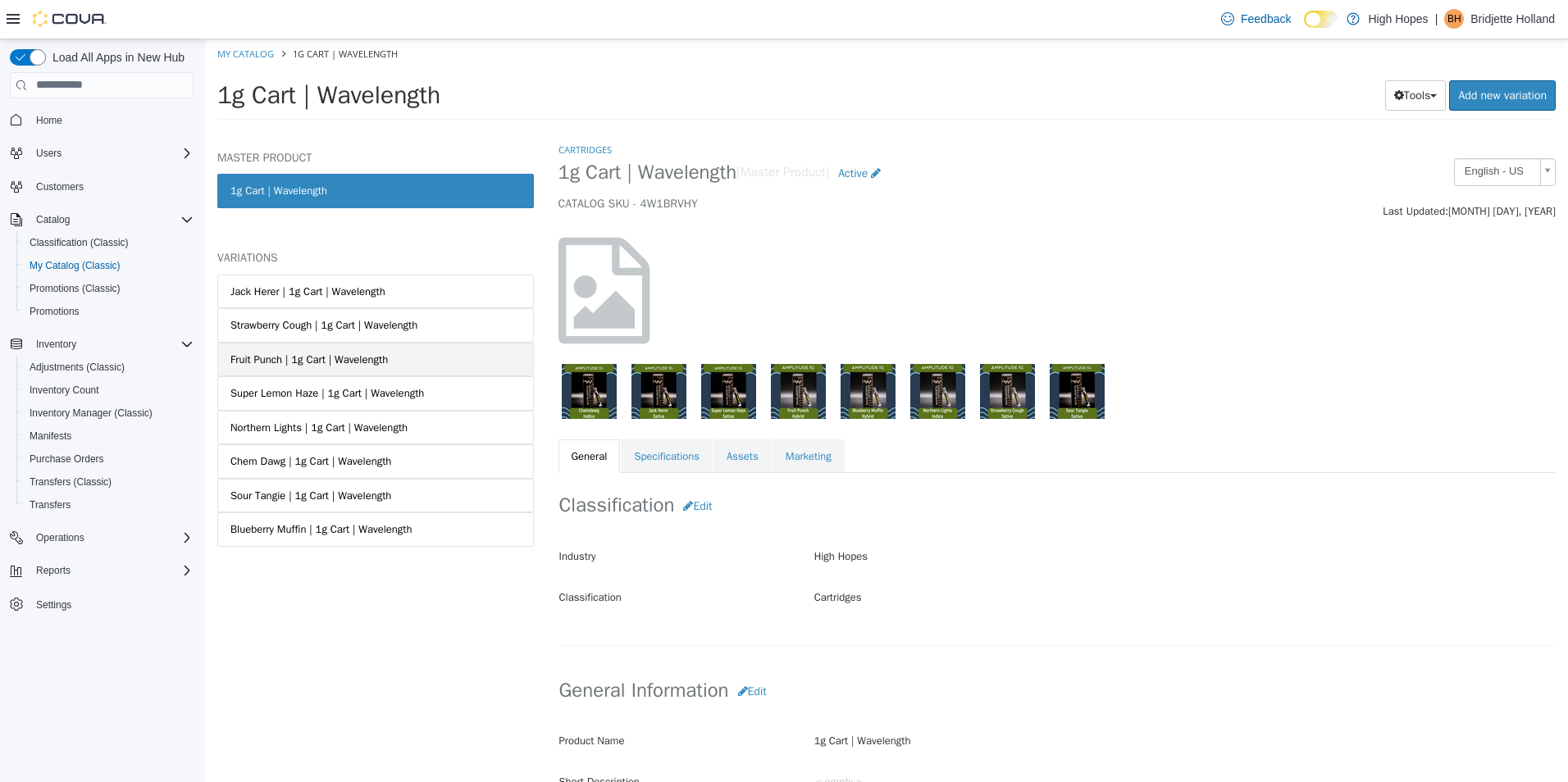 click on "Fruit Punch | 1g Cart | Wavelength" at bounding box center (376, 359) 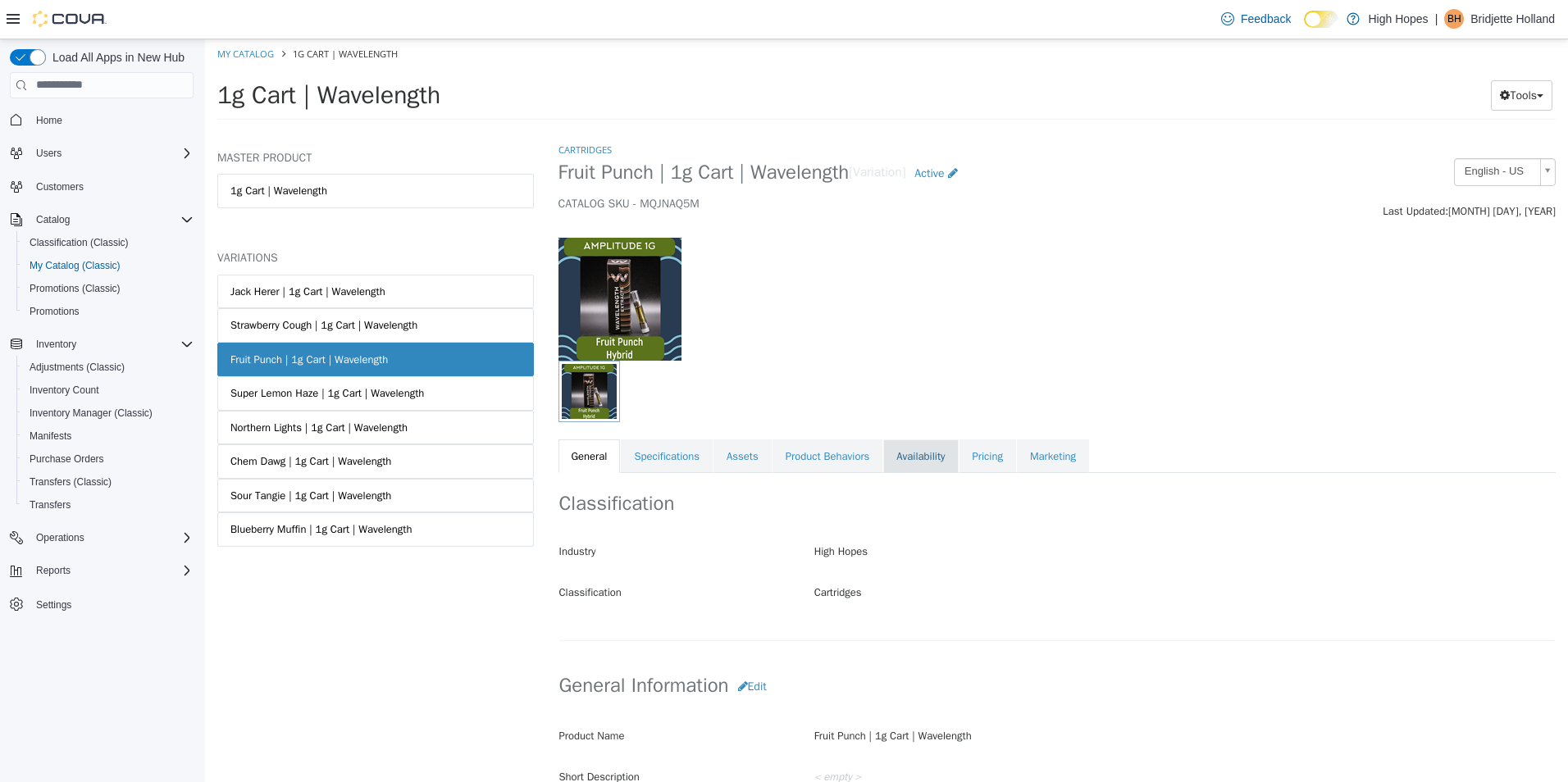 click on "Availability" at bounding box center [920, 456] 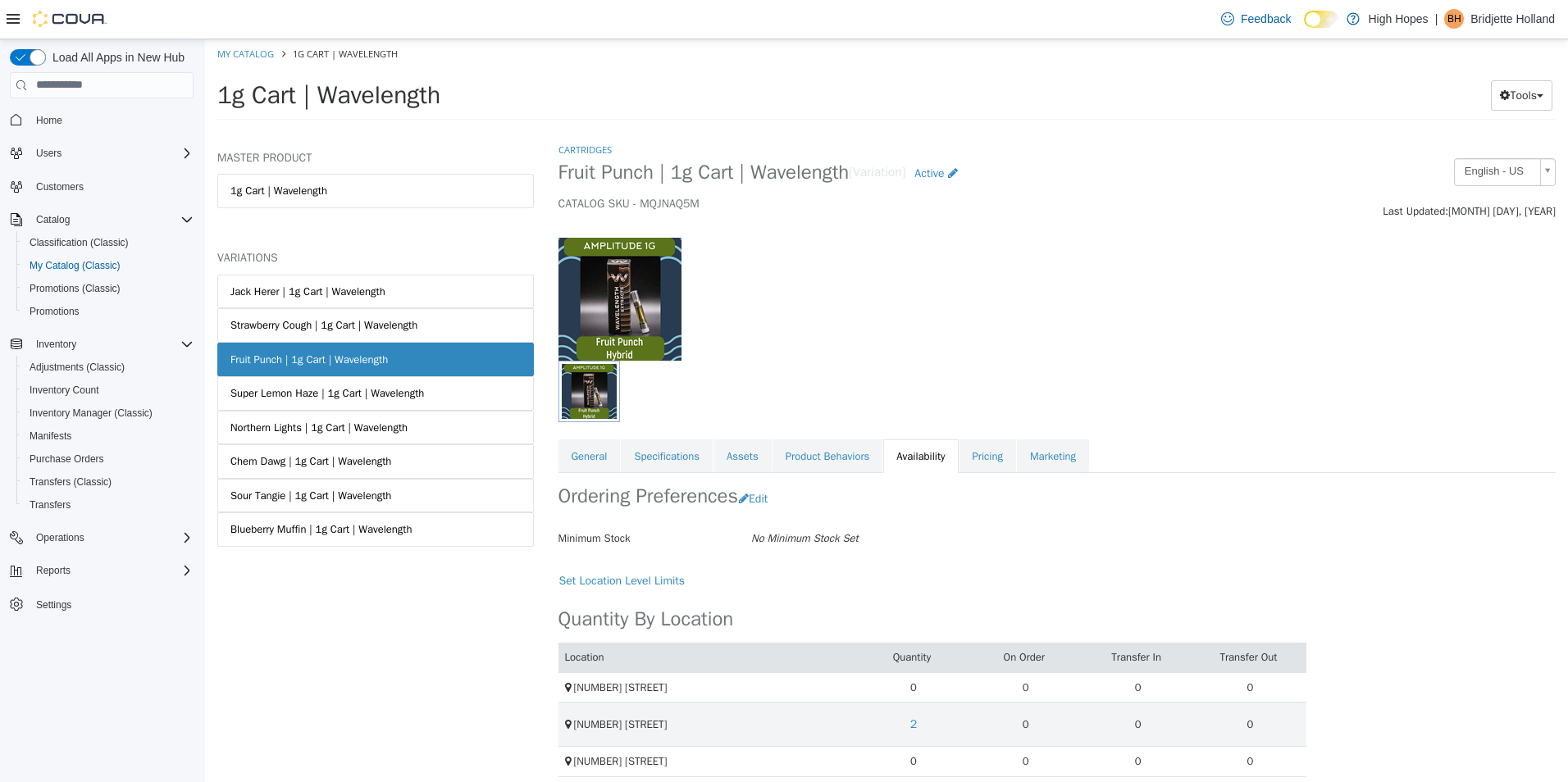 scroll, scrollTop: 12, scrollLeft: 0, axis: vertical 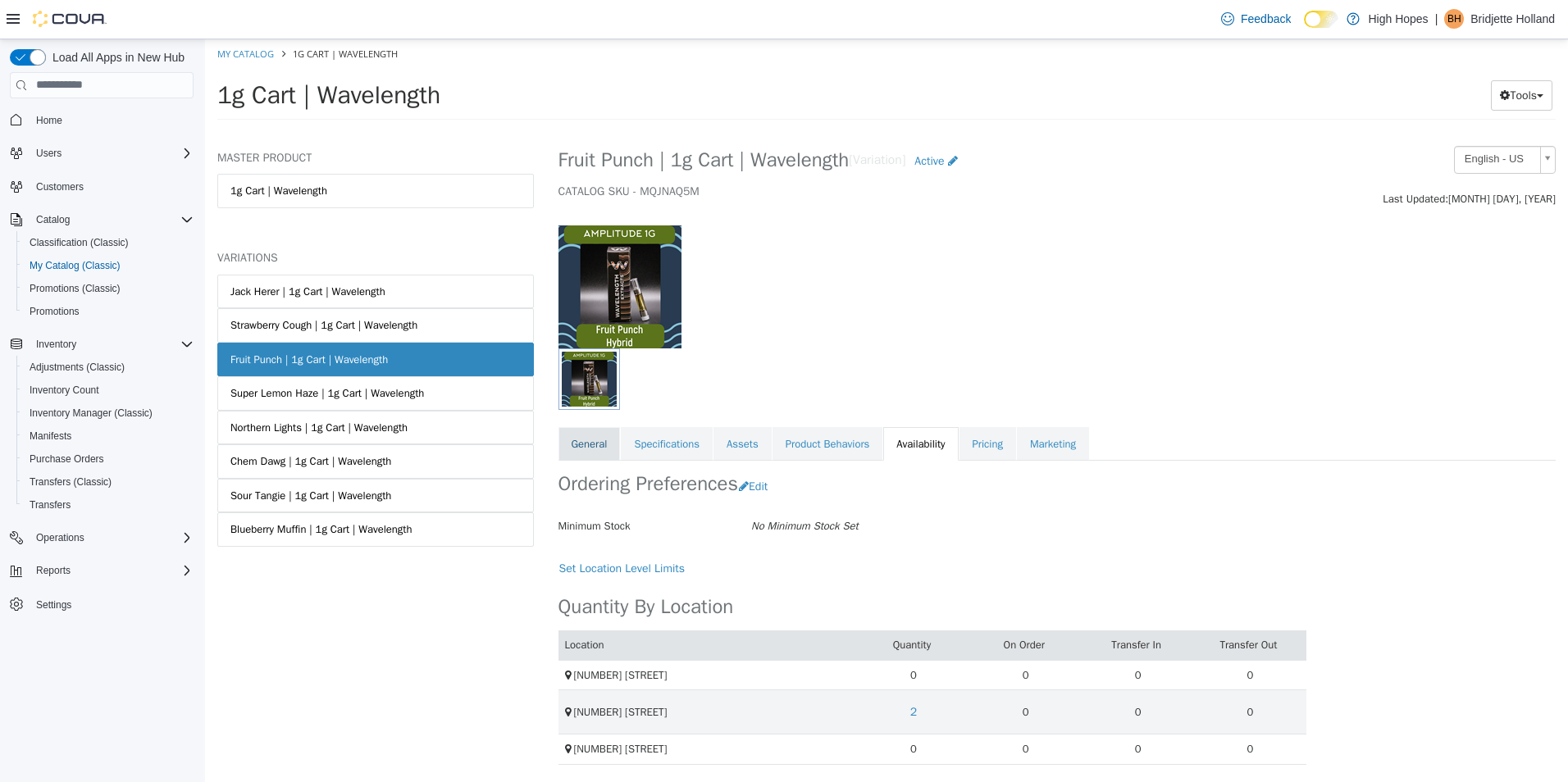 click on "General" at bounding box center [590, 443] 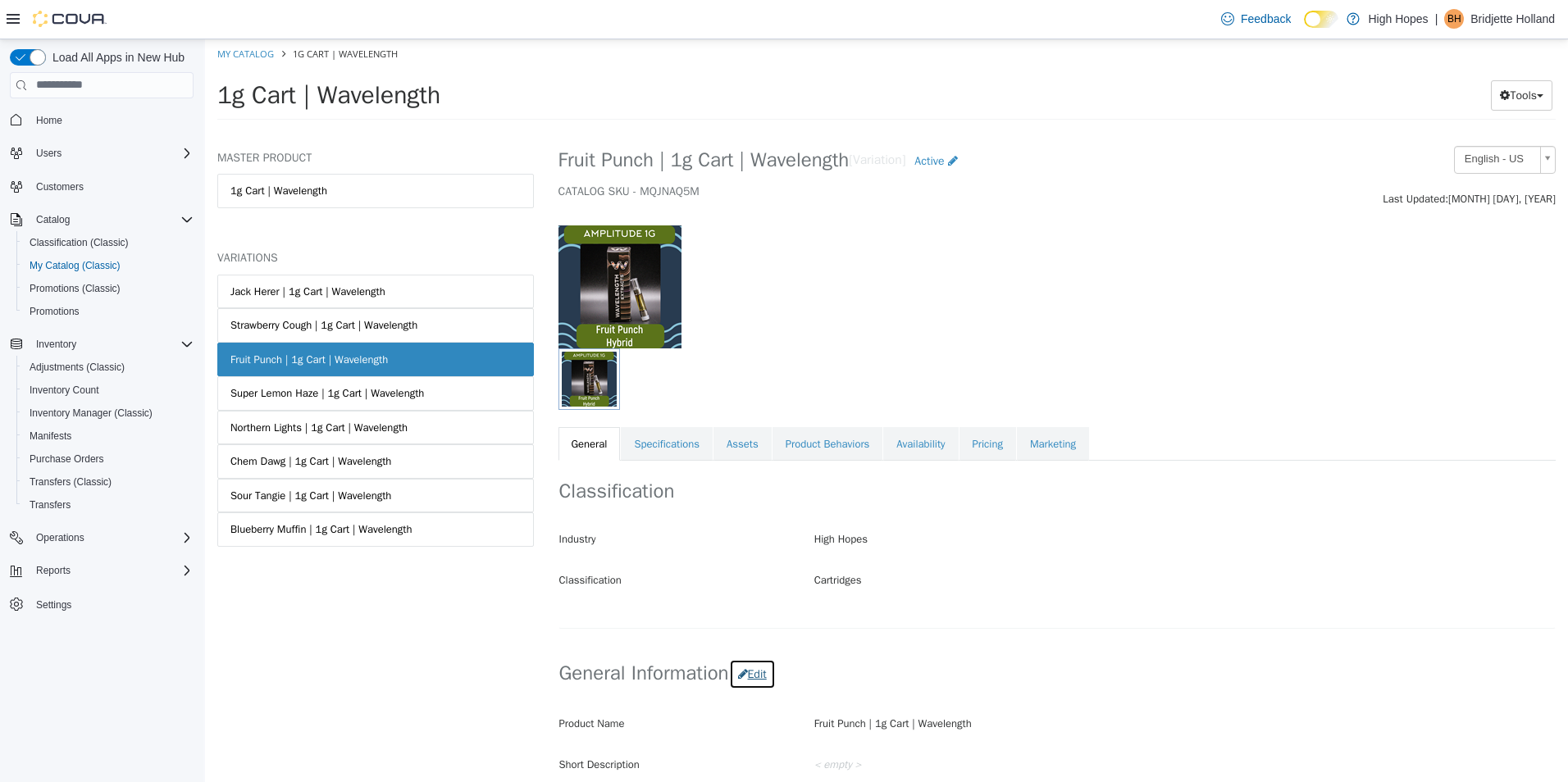 click on "Edit" at bounding box center [752, 673] 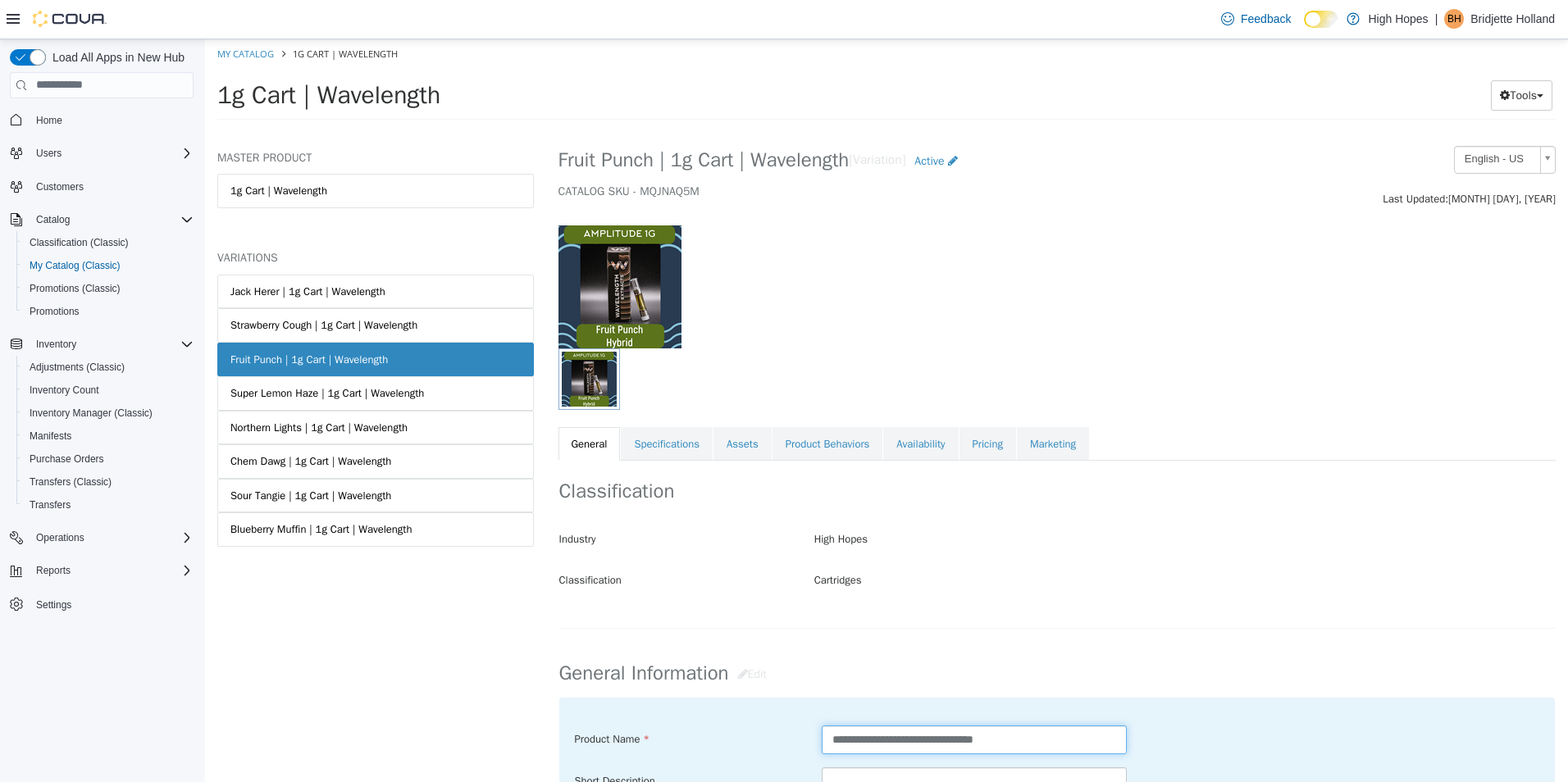click on "**********" at bounding box center [974, 739] 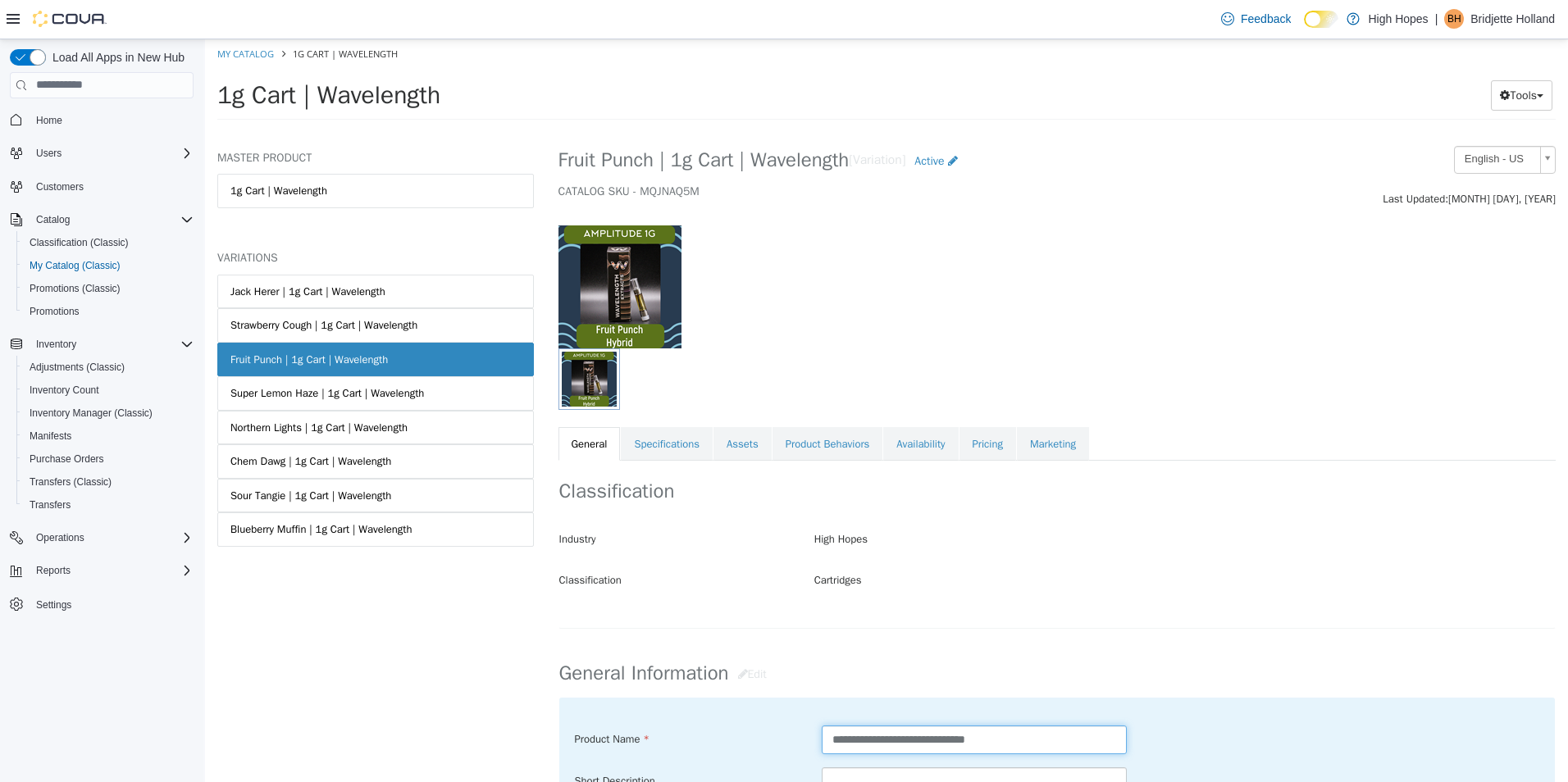 click on "**********" at bounding box center [974, 739] 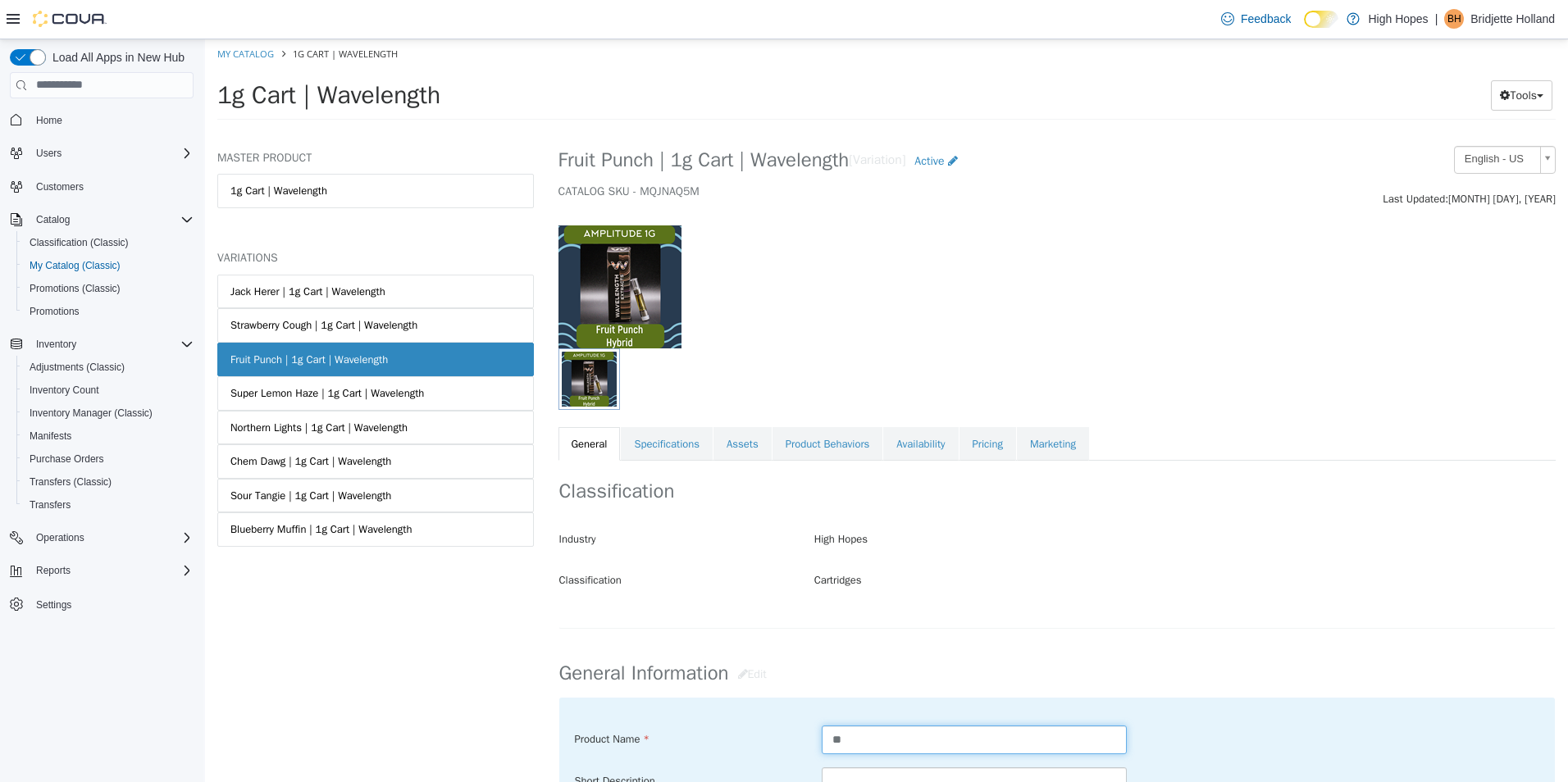 type on "*" 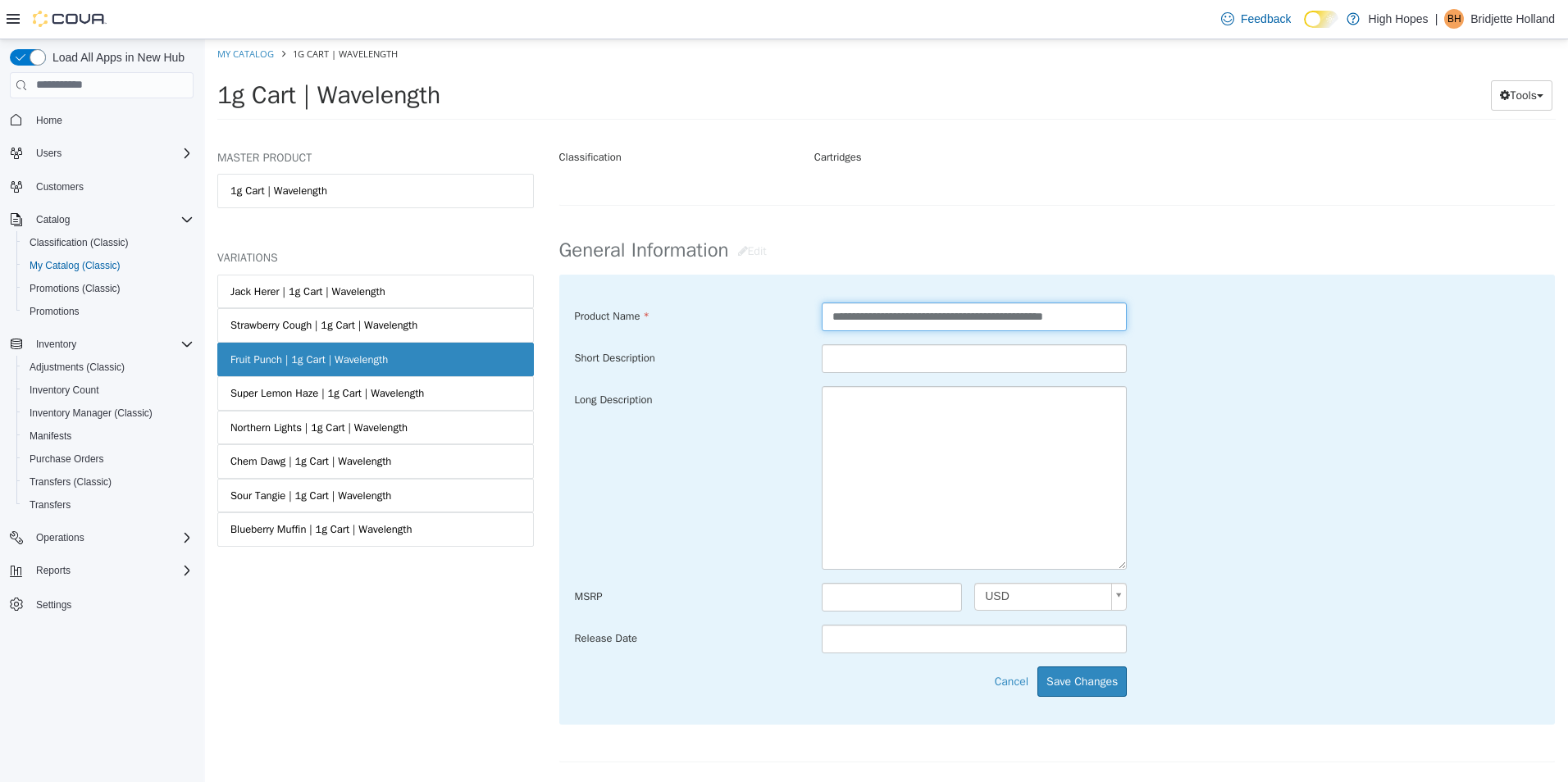 scroll, scrollTop: 504, scrollLeft: 0, axis: vertical 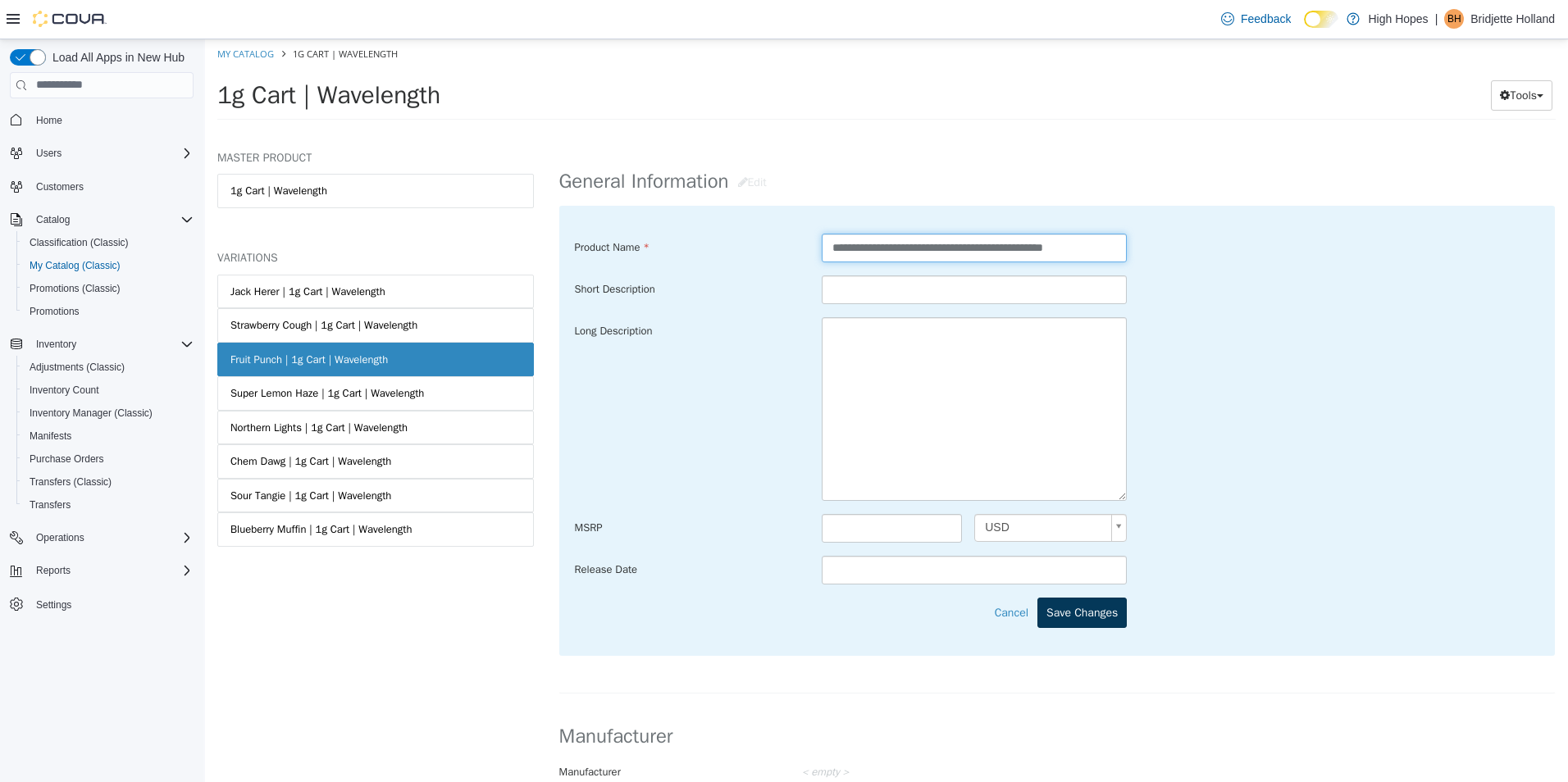 type on "**********" 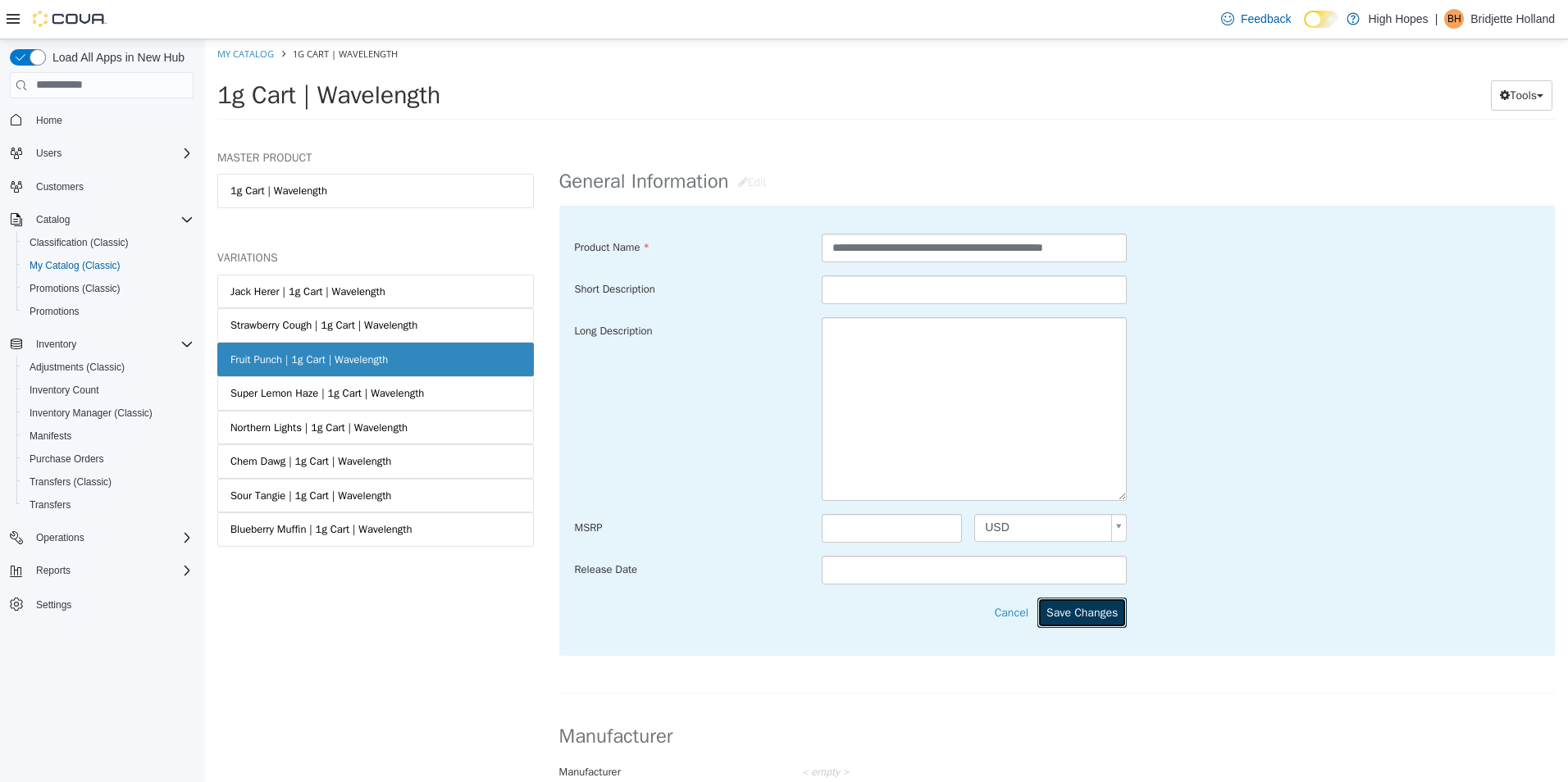 click on "Save Changes" at bounding box center (1082, 612) 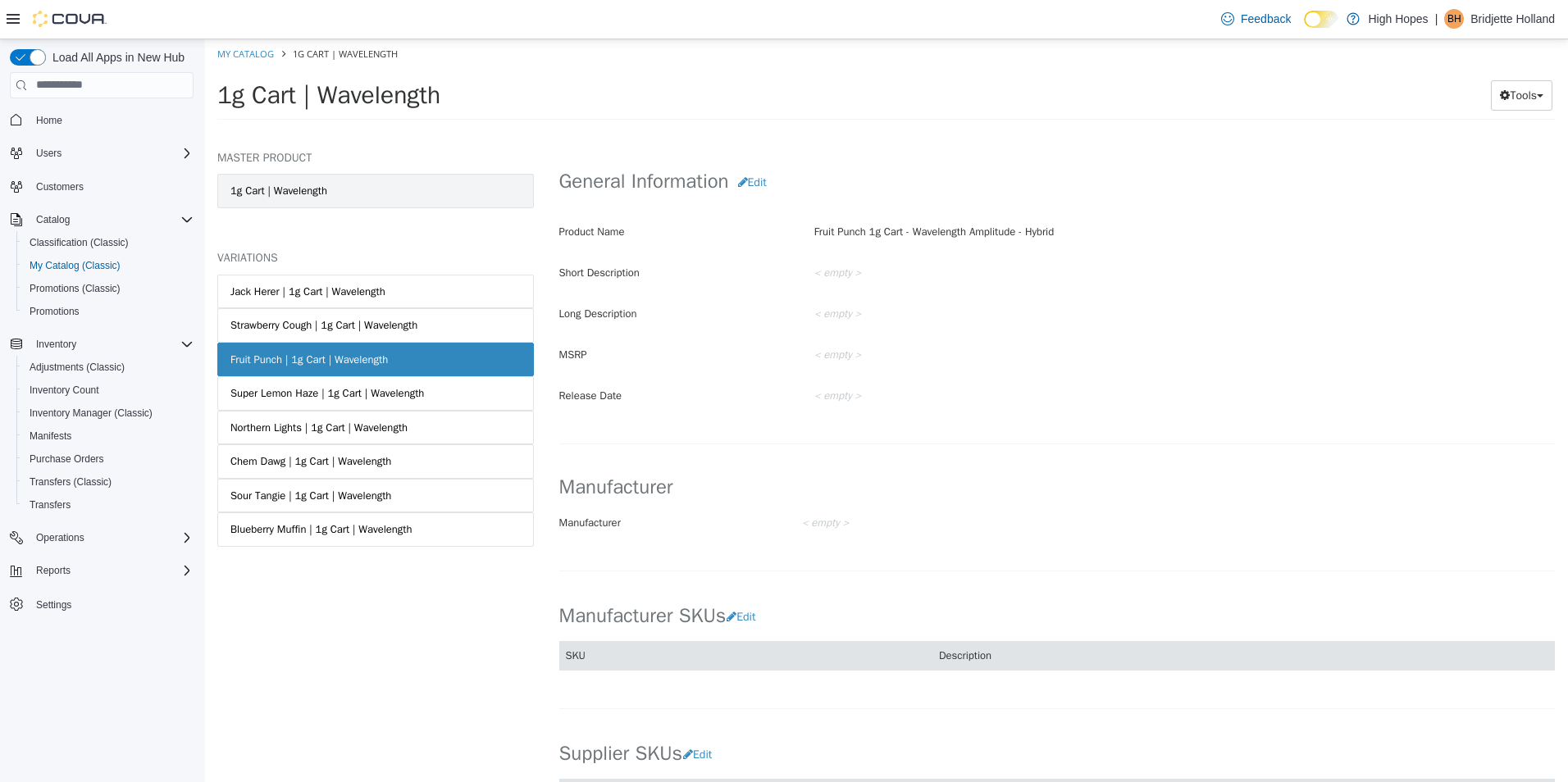 click on "1g Cart | Wavelength" at bounding box center (376, 190) 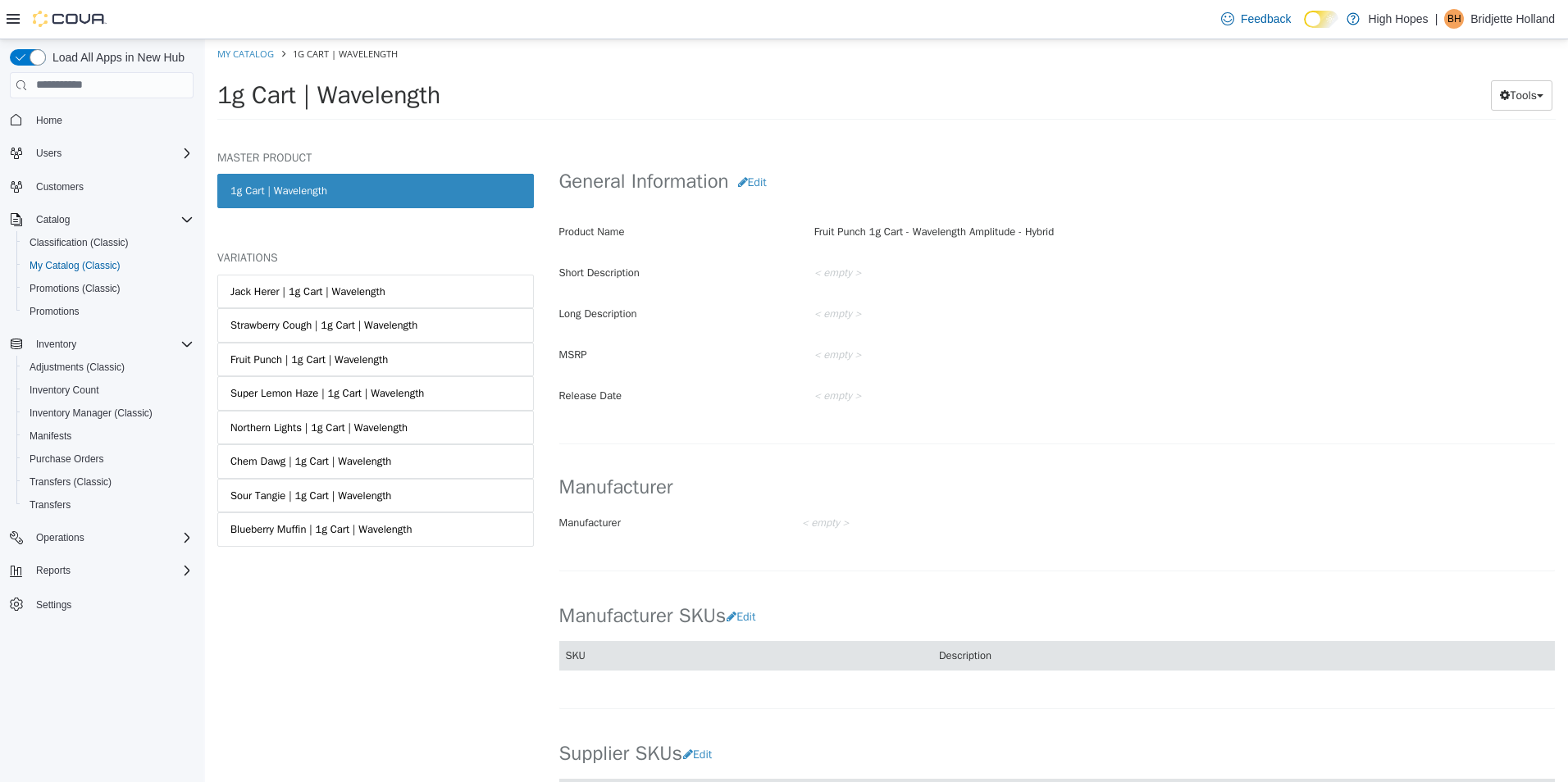 scroll, scrollTop: 502, scrollLeft: 0, axis: vertical 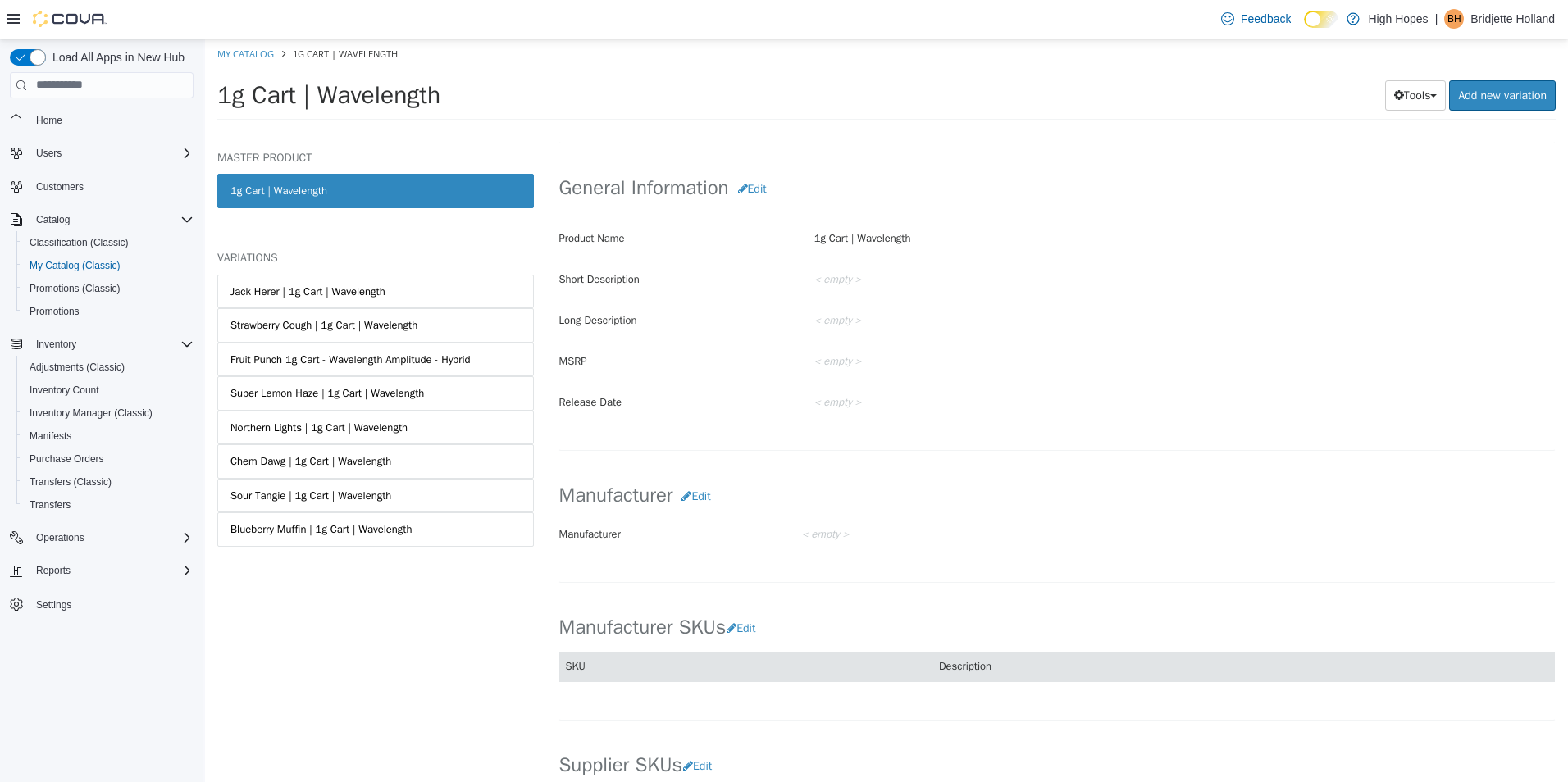 click on "1g Cart | Wavelength" at bounding box center (376, 190) 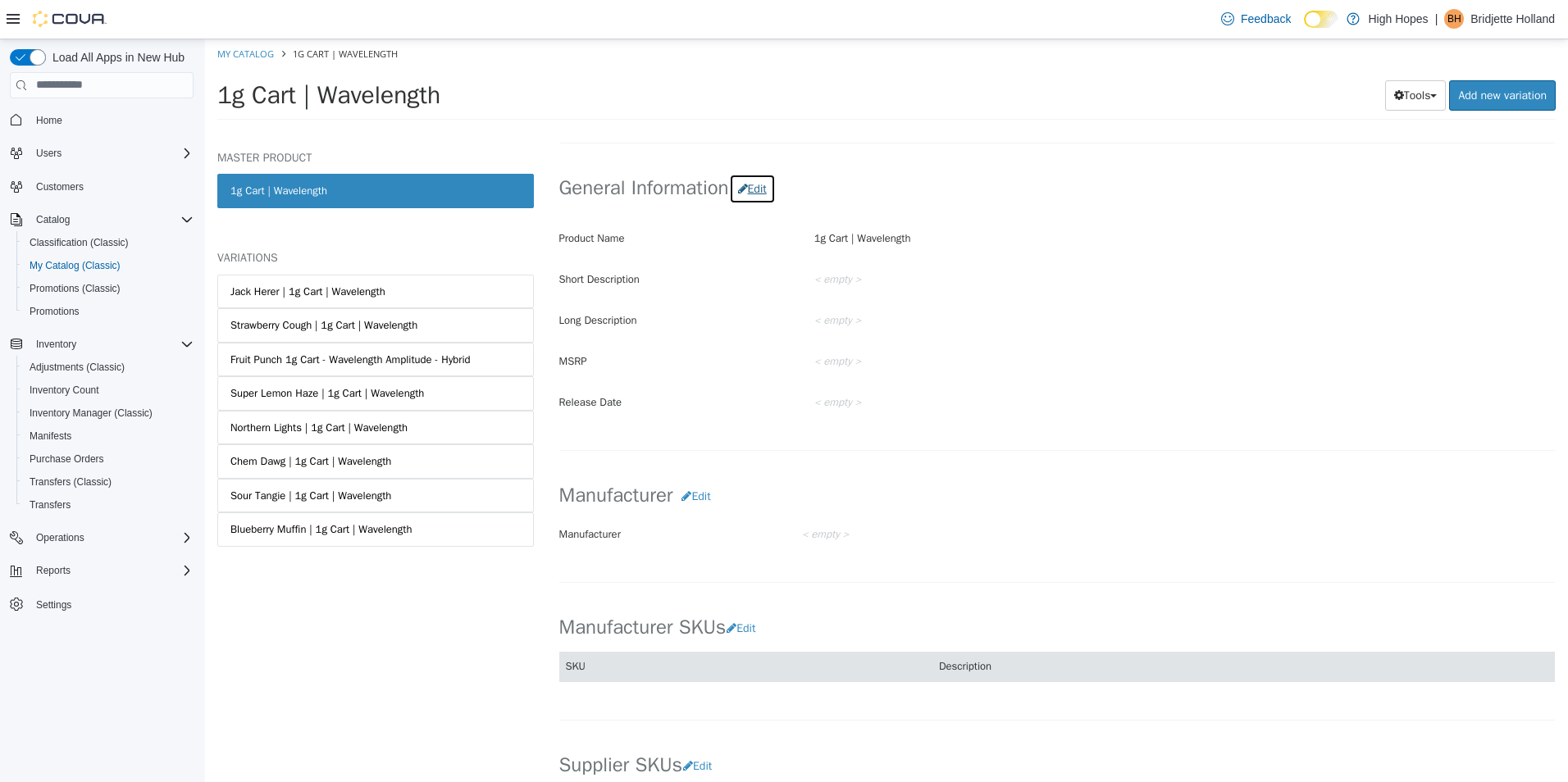 click on "Edit" at bounding box center (752, 188) 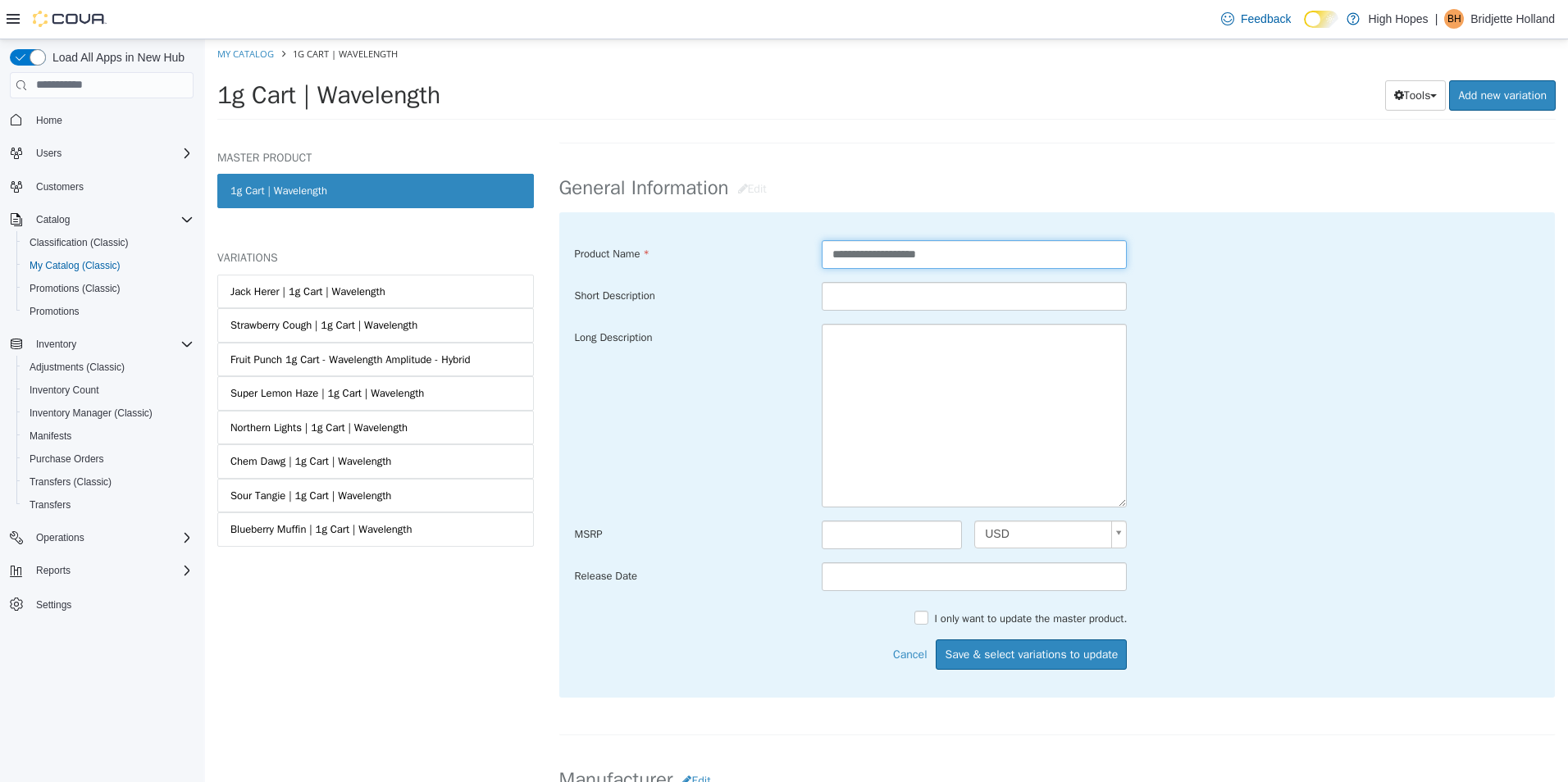 click on "**********" at bounding box center (974, 253) 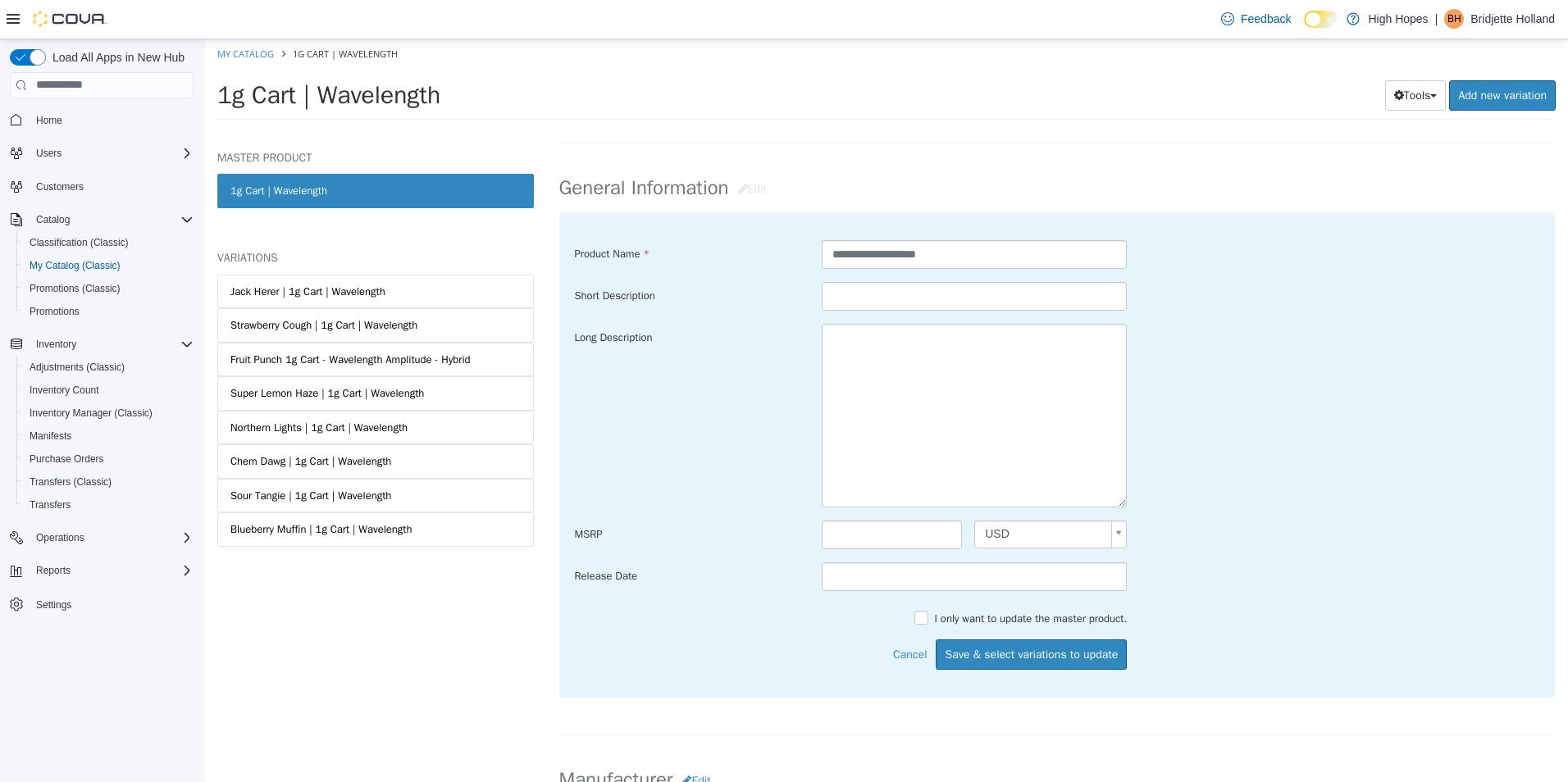 click on "**********" at bounding box center (1057, 445) 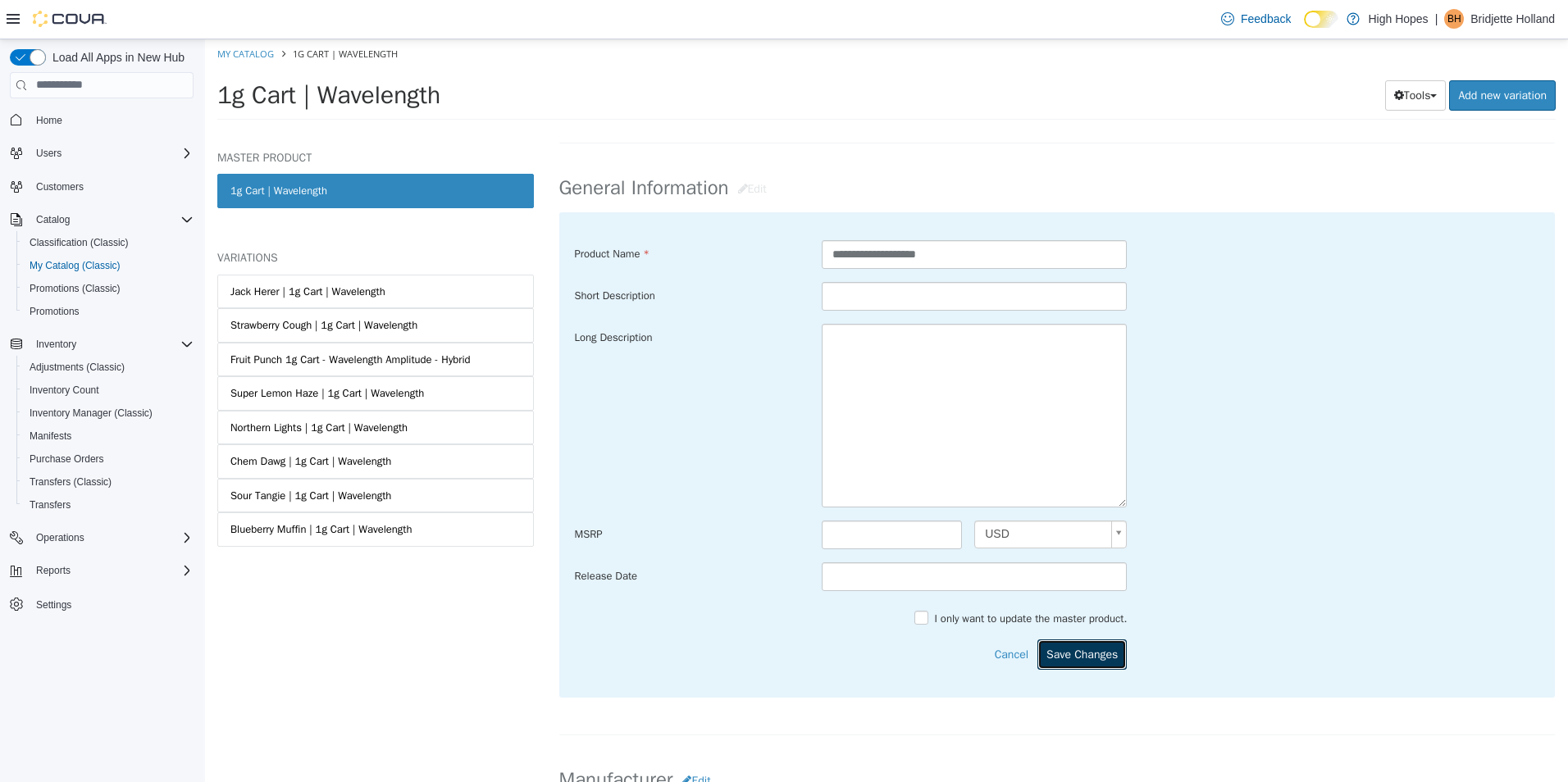 click on "Save Changes" at bounding box center (1082, 653) 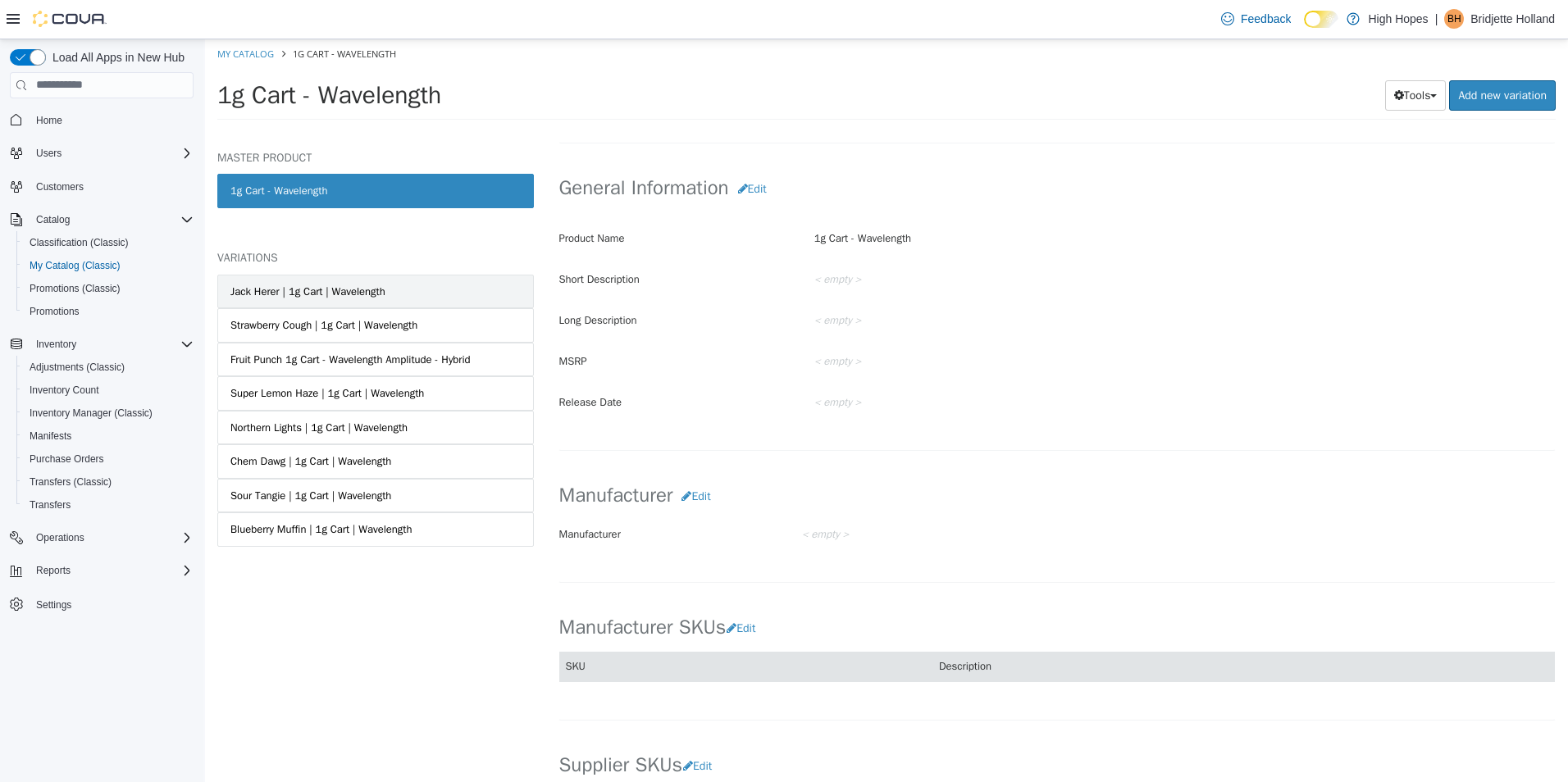 click on "Jack Herer | 1g Cart | Wavelength" at bounding box center [308, 291] 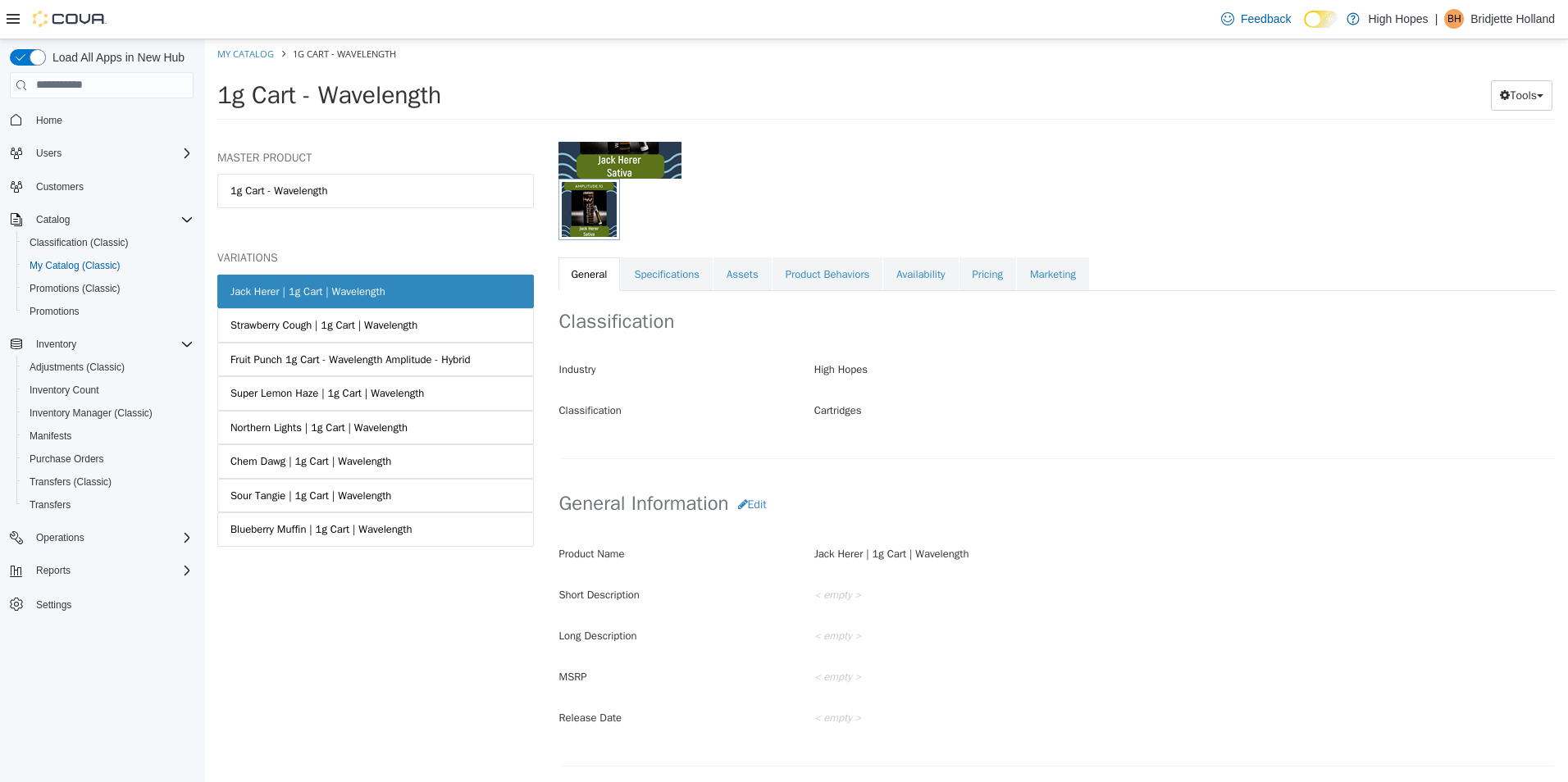 scroll, scrollTop: 173, scrollLeft: 0, axis: vertical 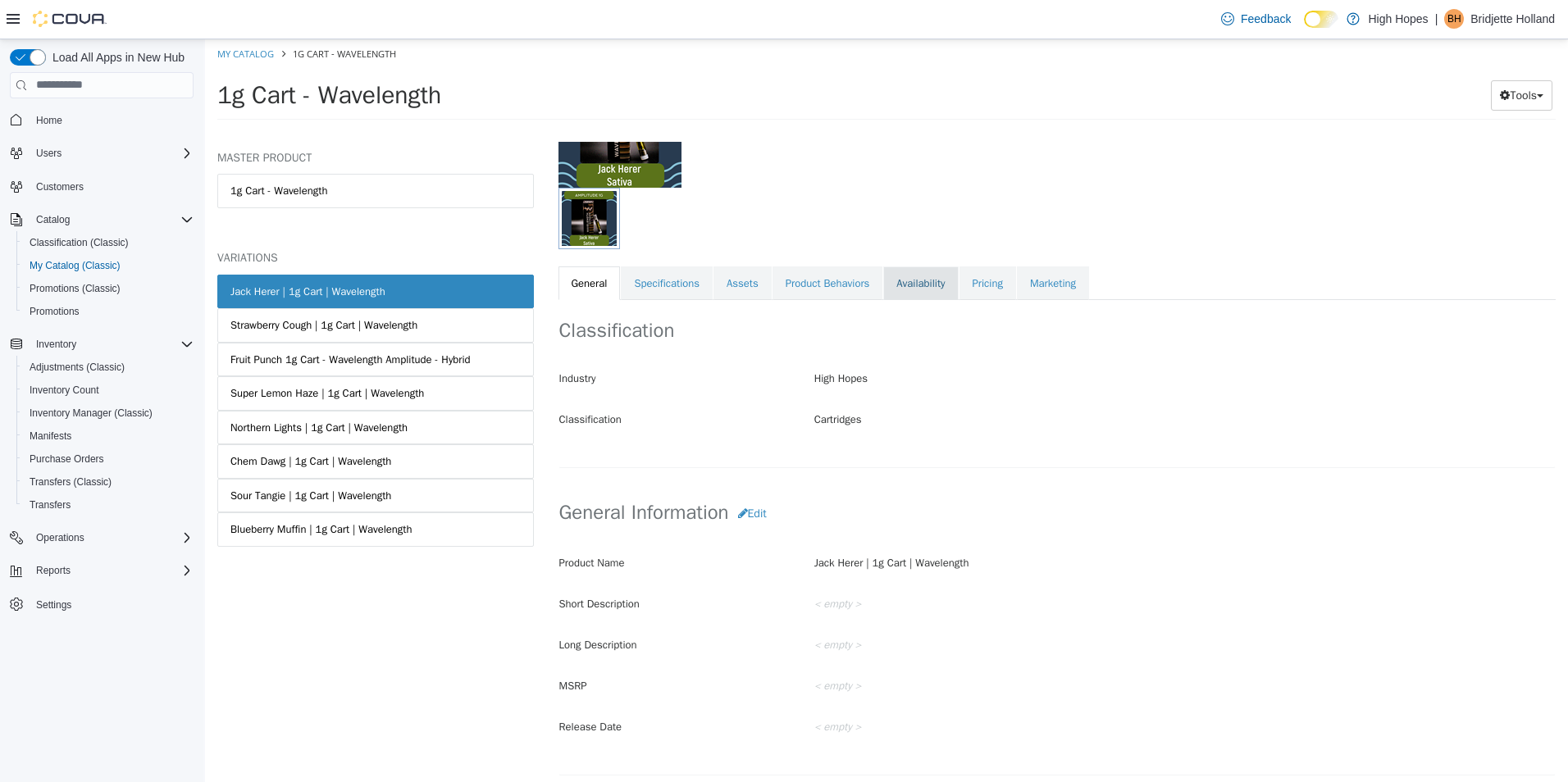 click on "Availability" at bounding box center [920, 283] 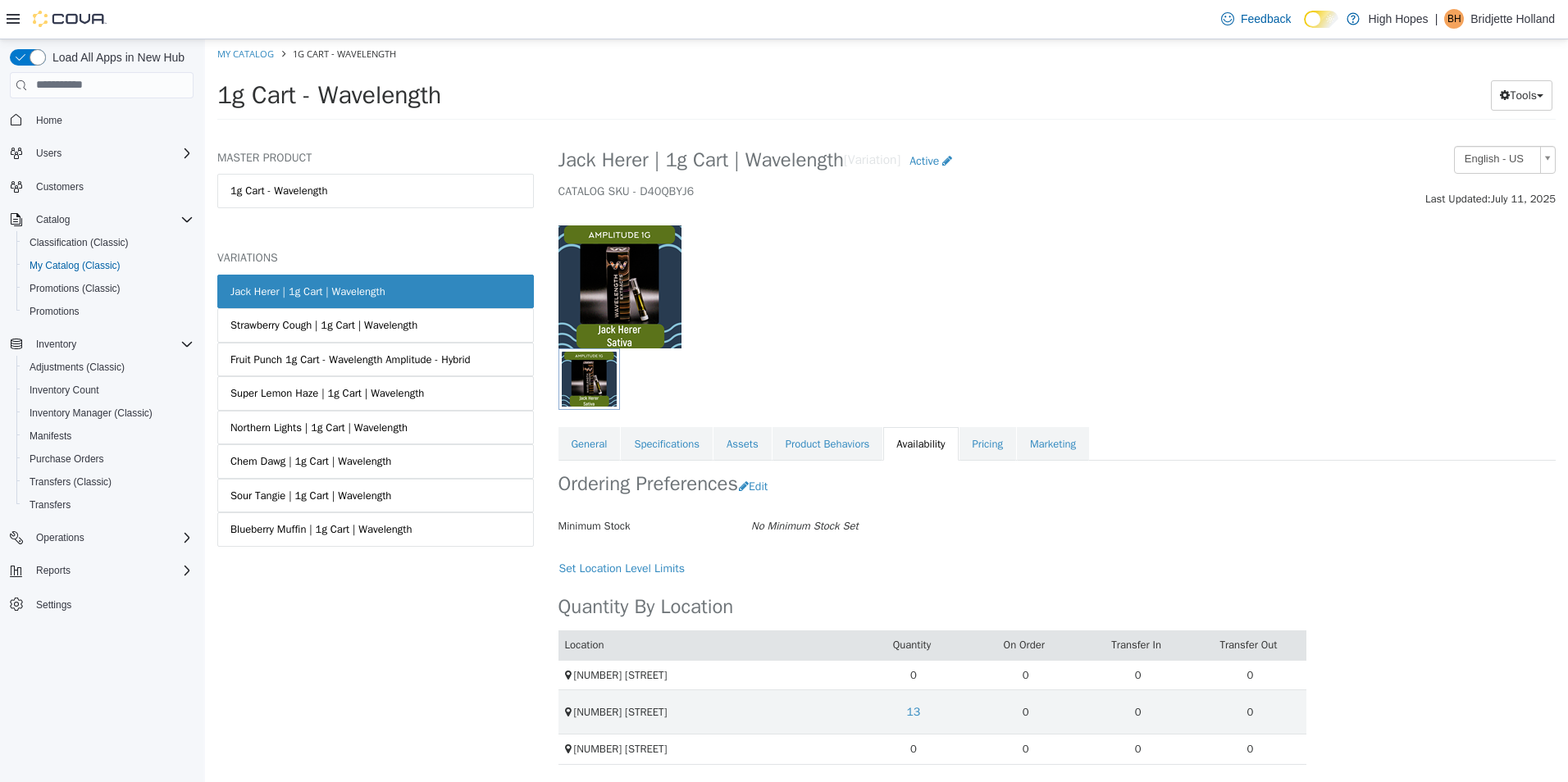 scroll, scrollTop: 0, scrollLeft: 0, axis: both 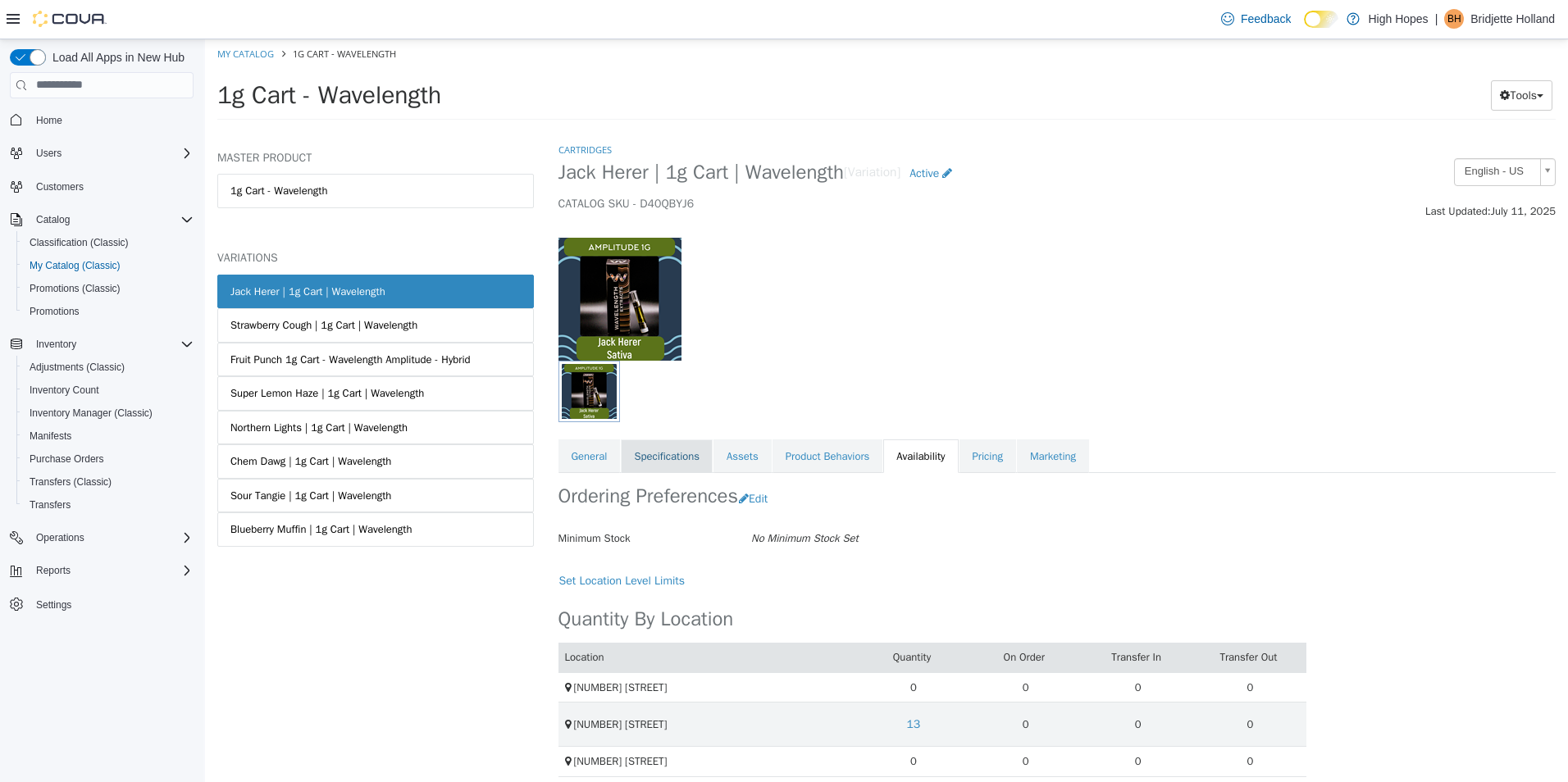 click on "Specifications" at bounding box center (667, 456) 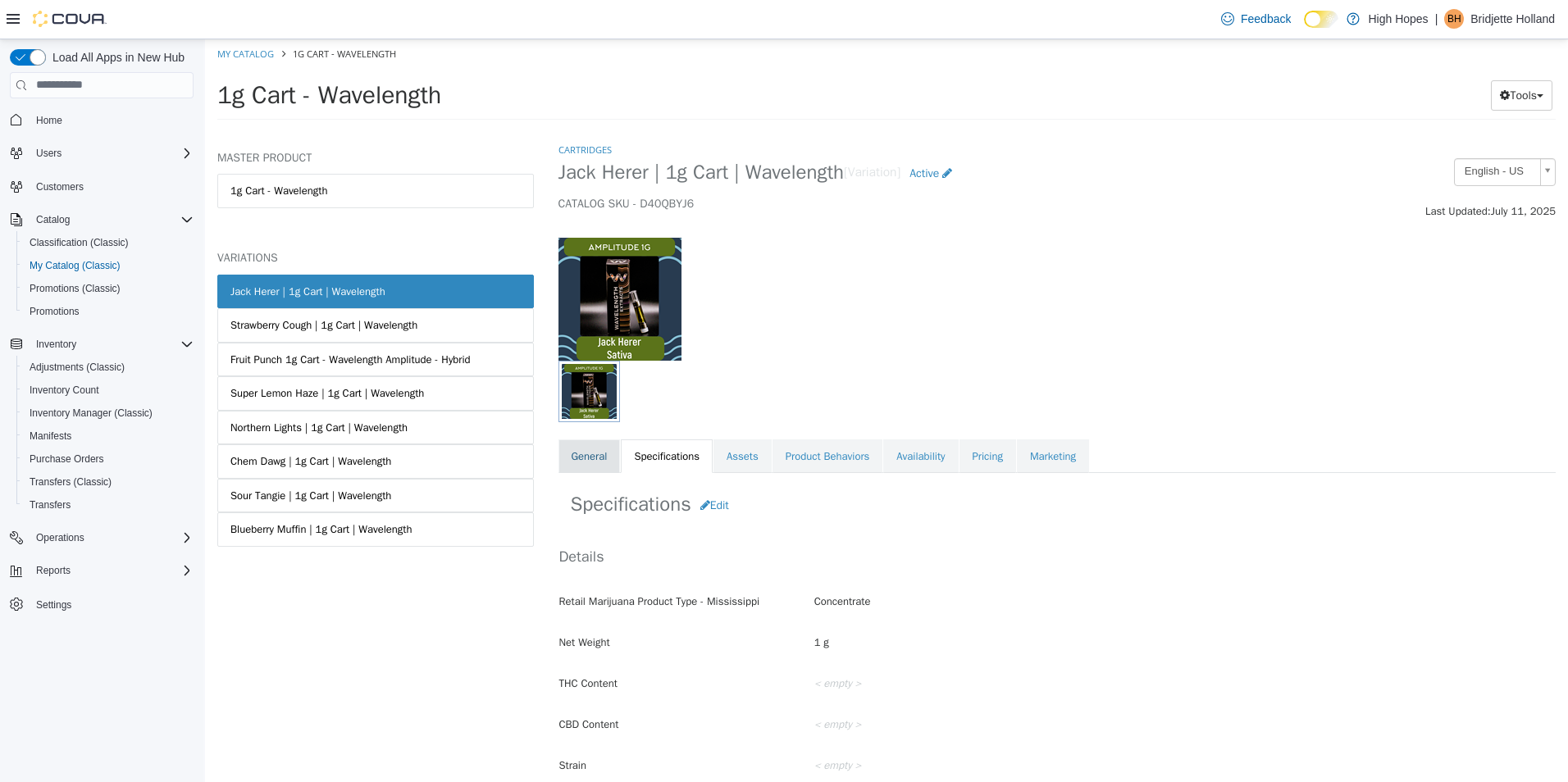 click on "General" at bounding box center (590, 456) 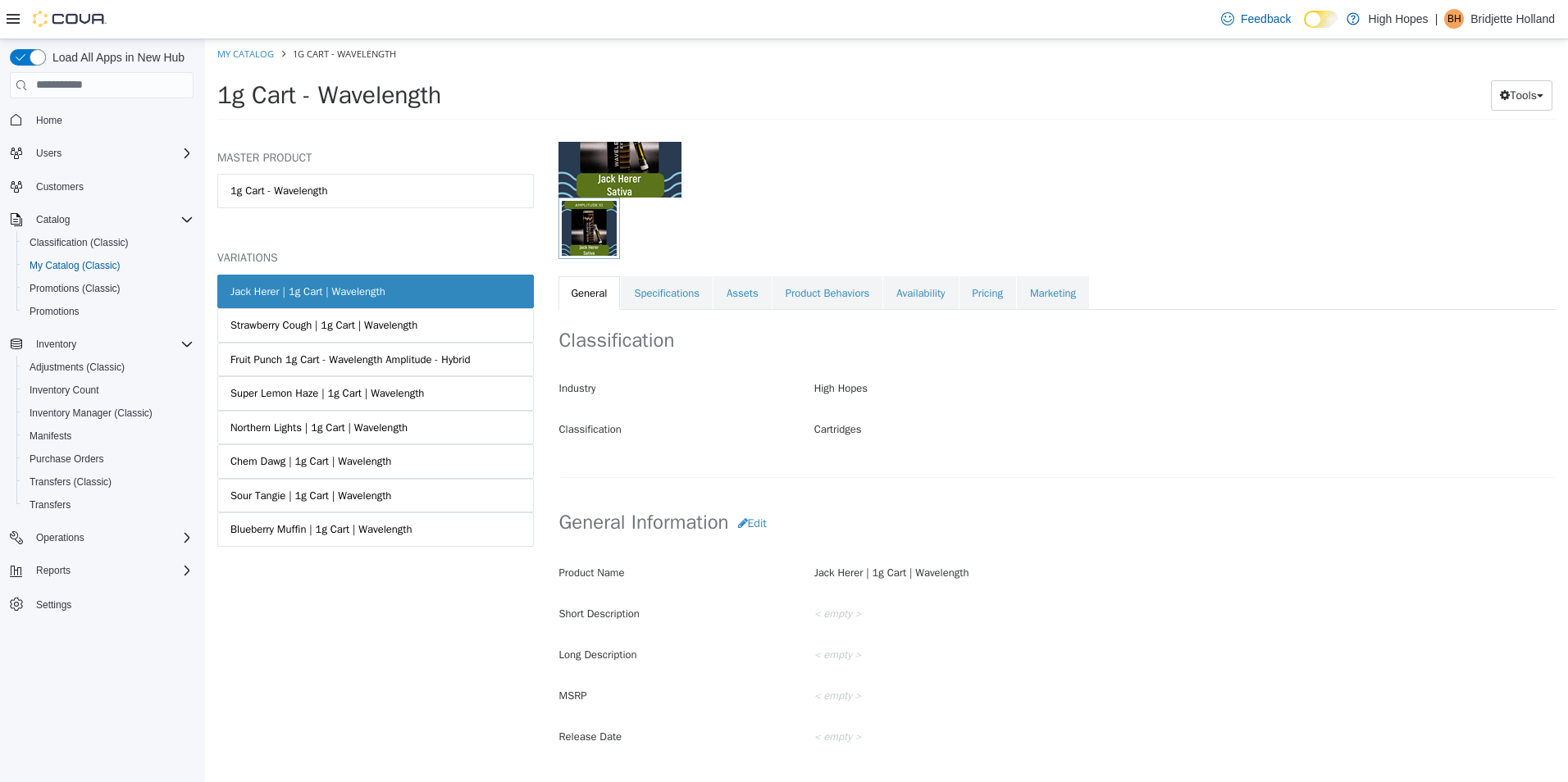 scroll, scrollTop: 164, scrollLeft: 0, axis: vertical 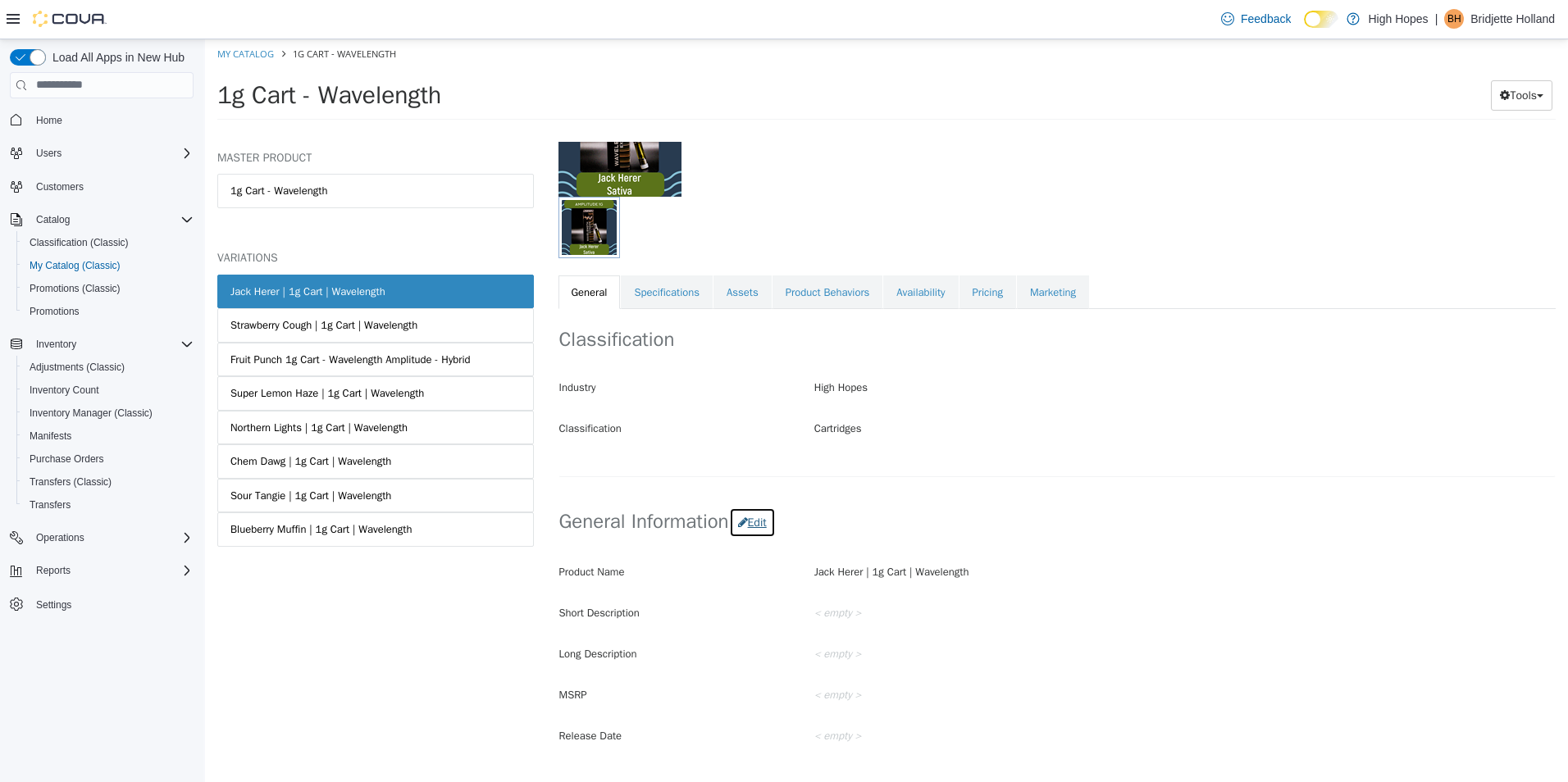 click on "Edit" at bounding box center (752, 521) 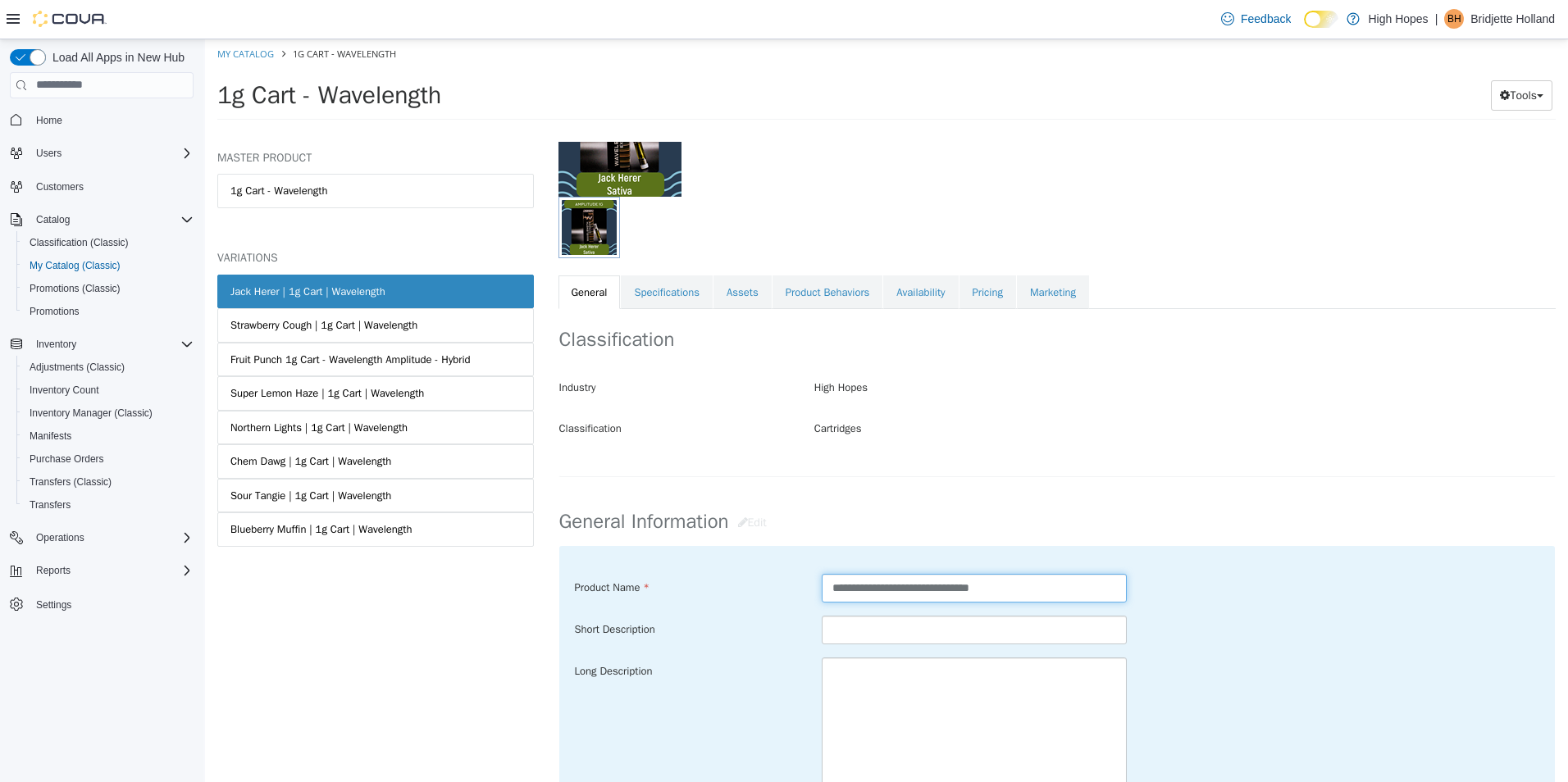 click on "**********" at bounding box center [974, 587] 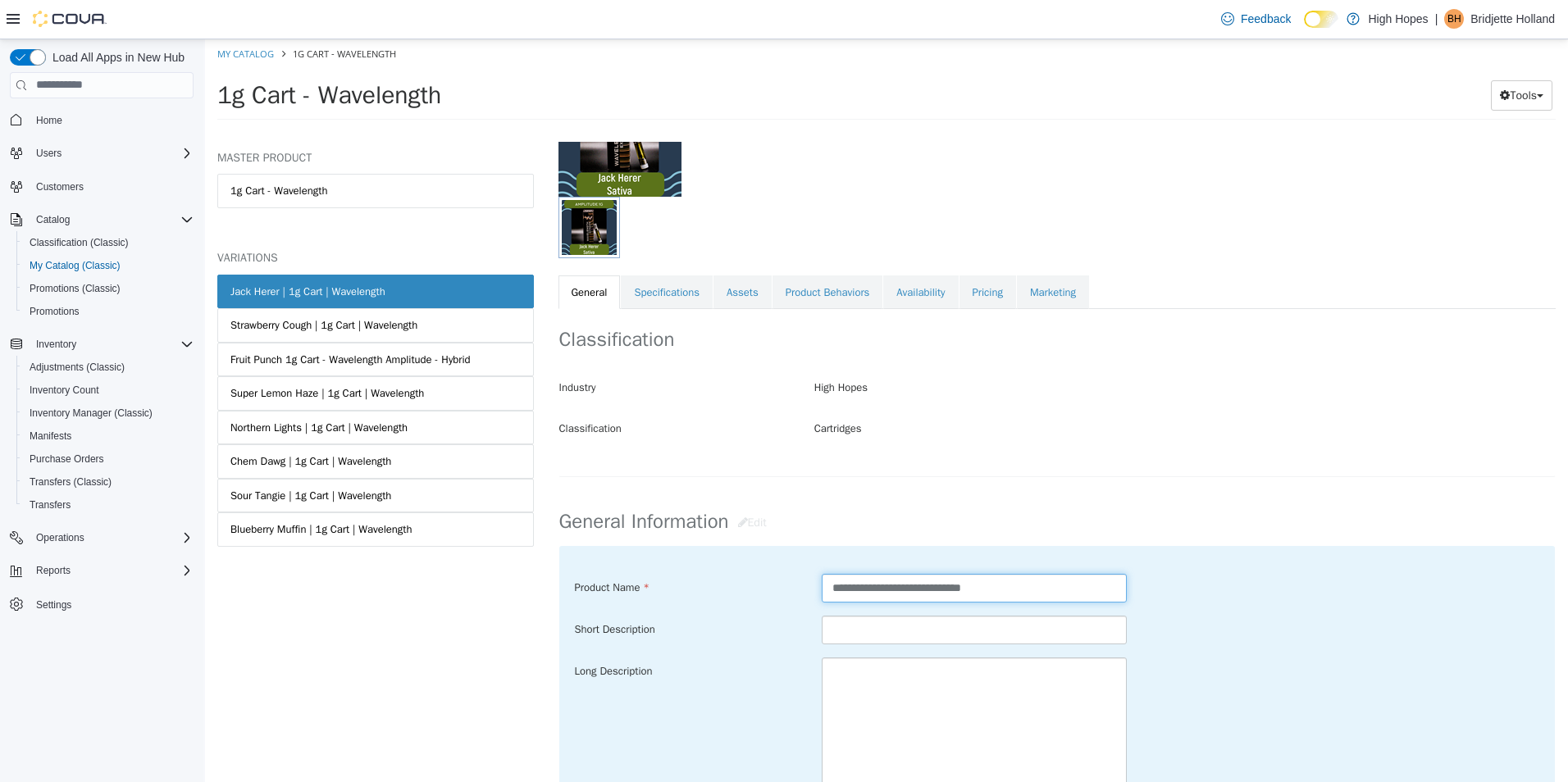 click on "**********" at bounding box center [974, 587] 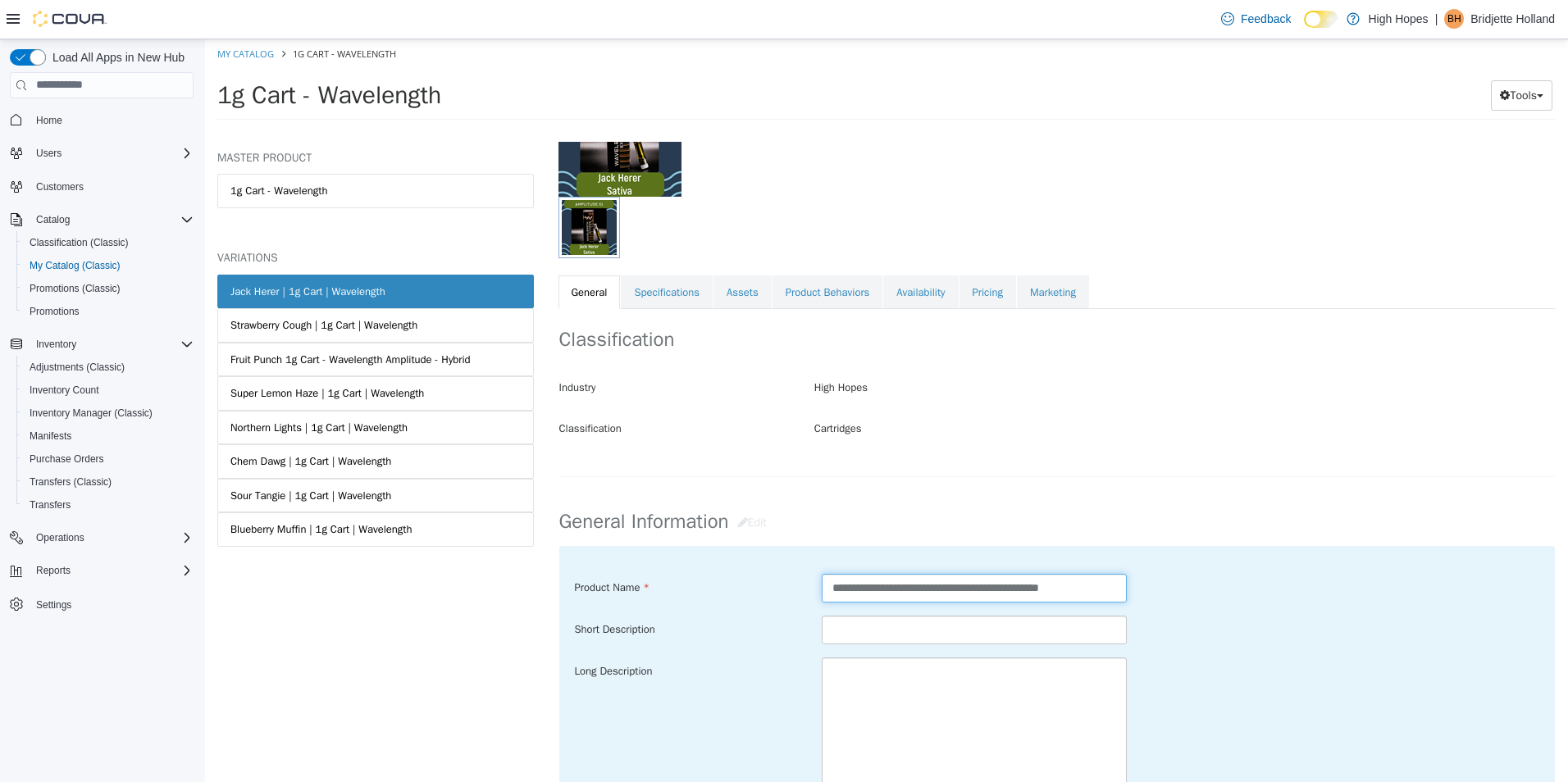 type on "**********" 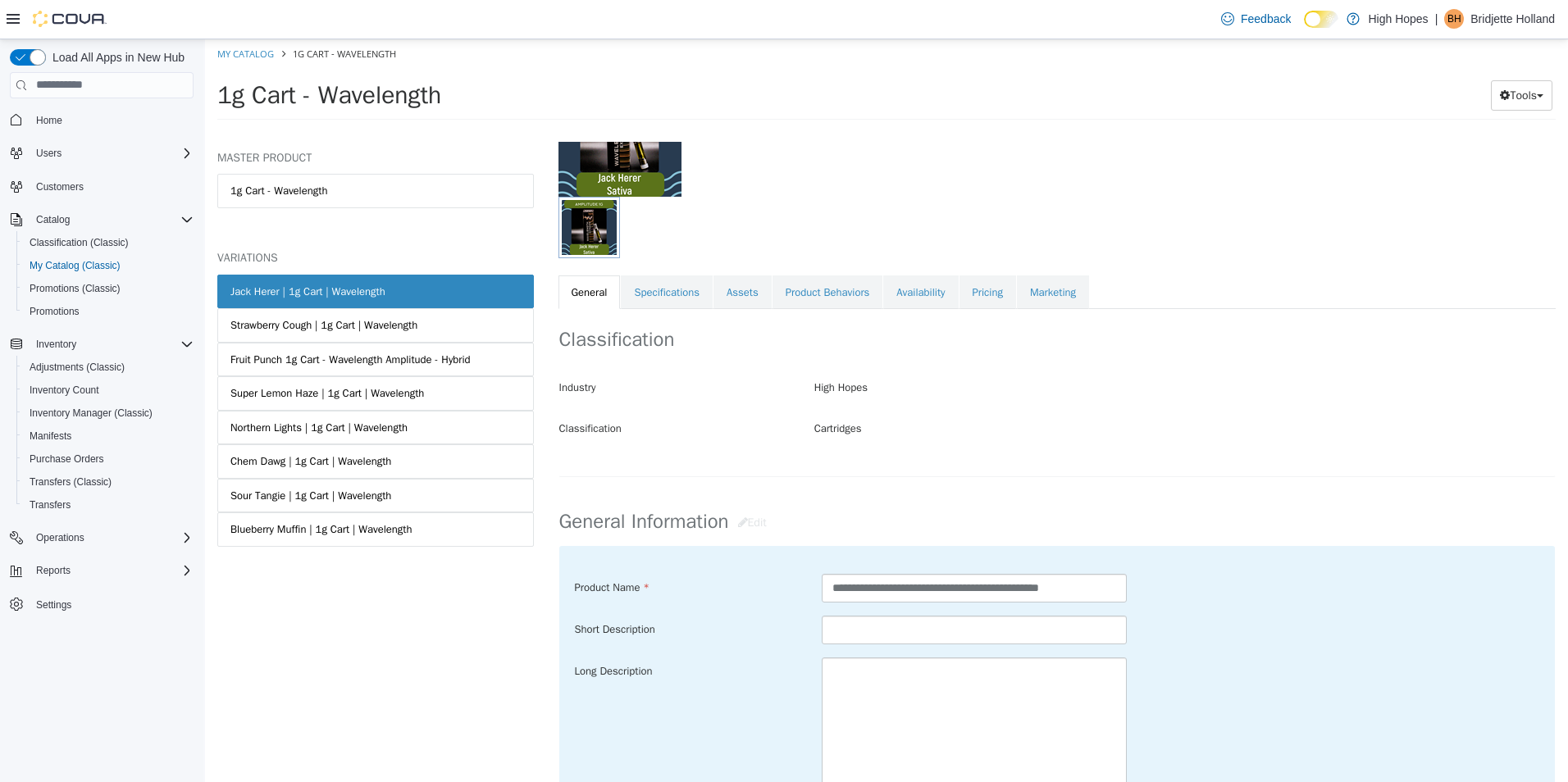 click on "Cartridges" at bounding box center [1184, 428] 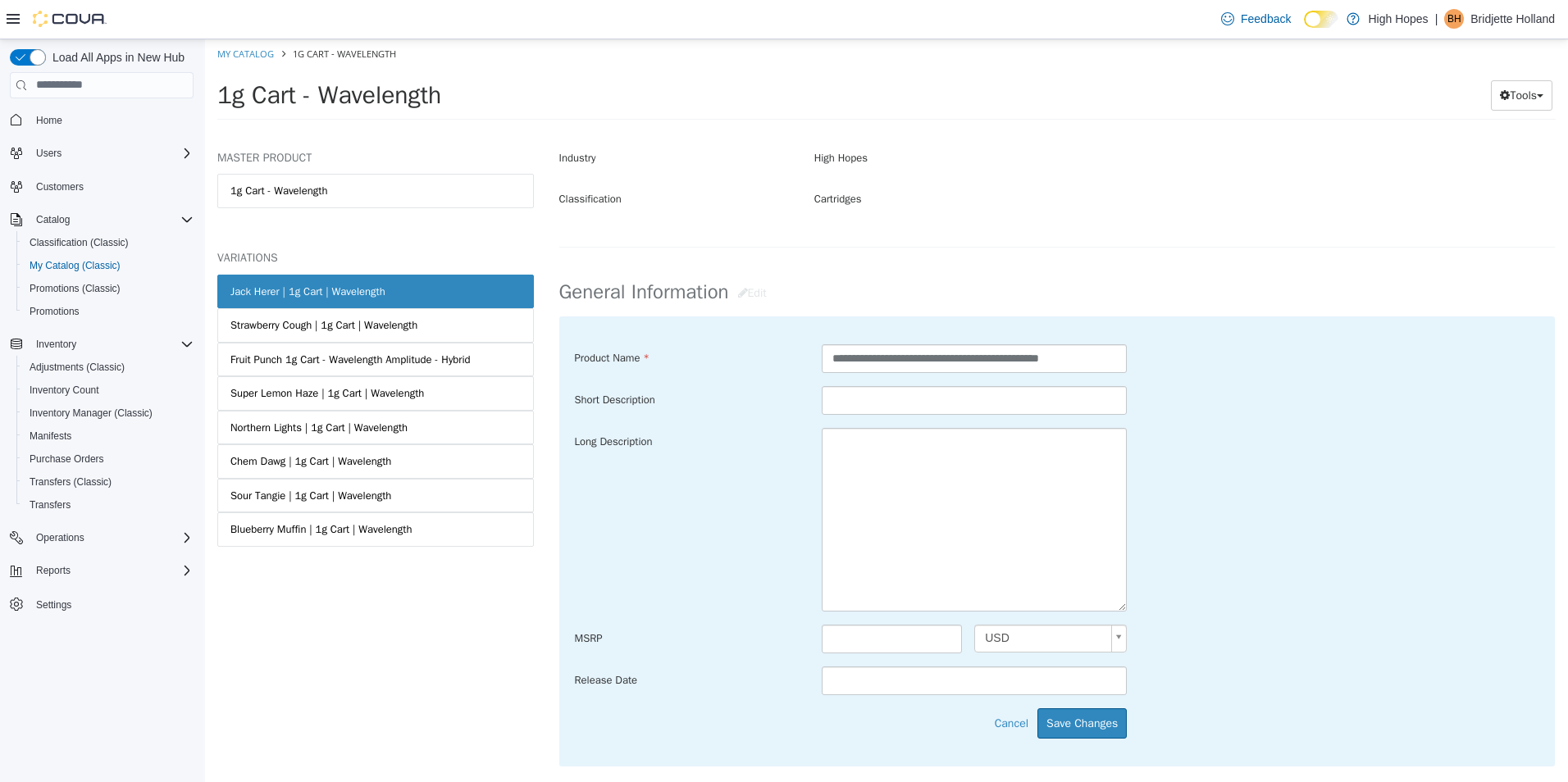 scroll, scrollTop: 574, scrollLeft: 0, axis: vertical 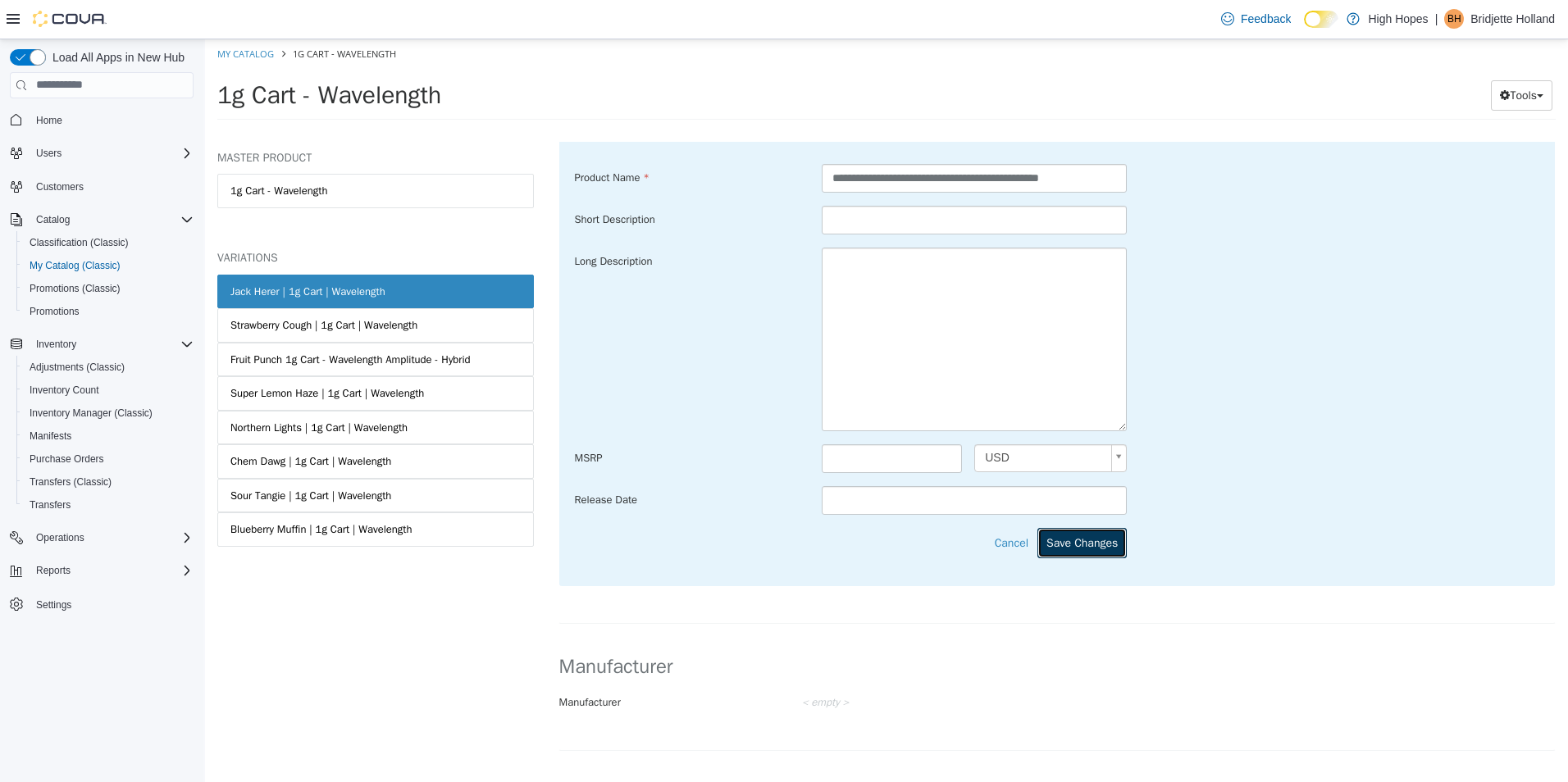 click on "Save Changes" at bounding box center [1082, 542] 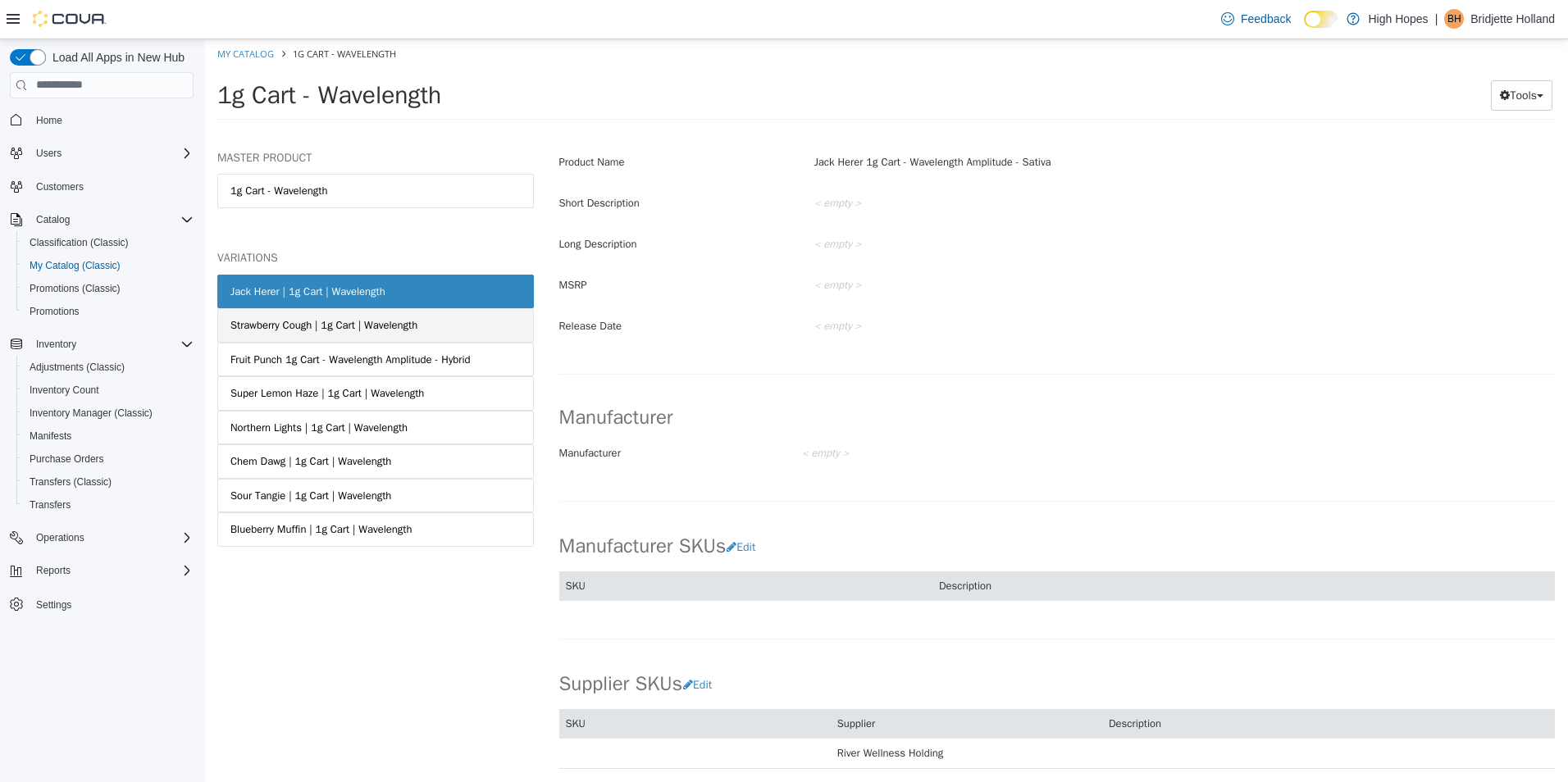 click on "Strawberry Cough | 1g Cart | Wavelength" at bounding box center [376, 325] 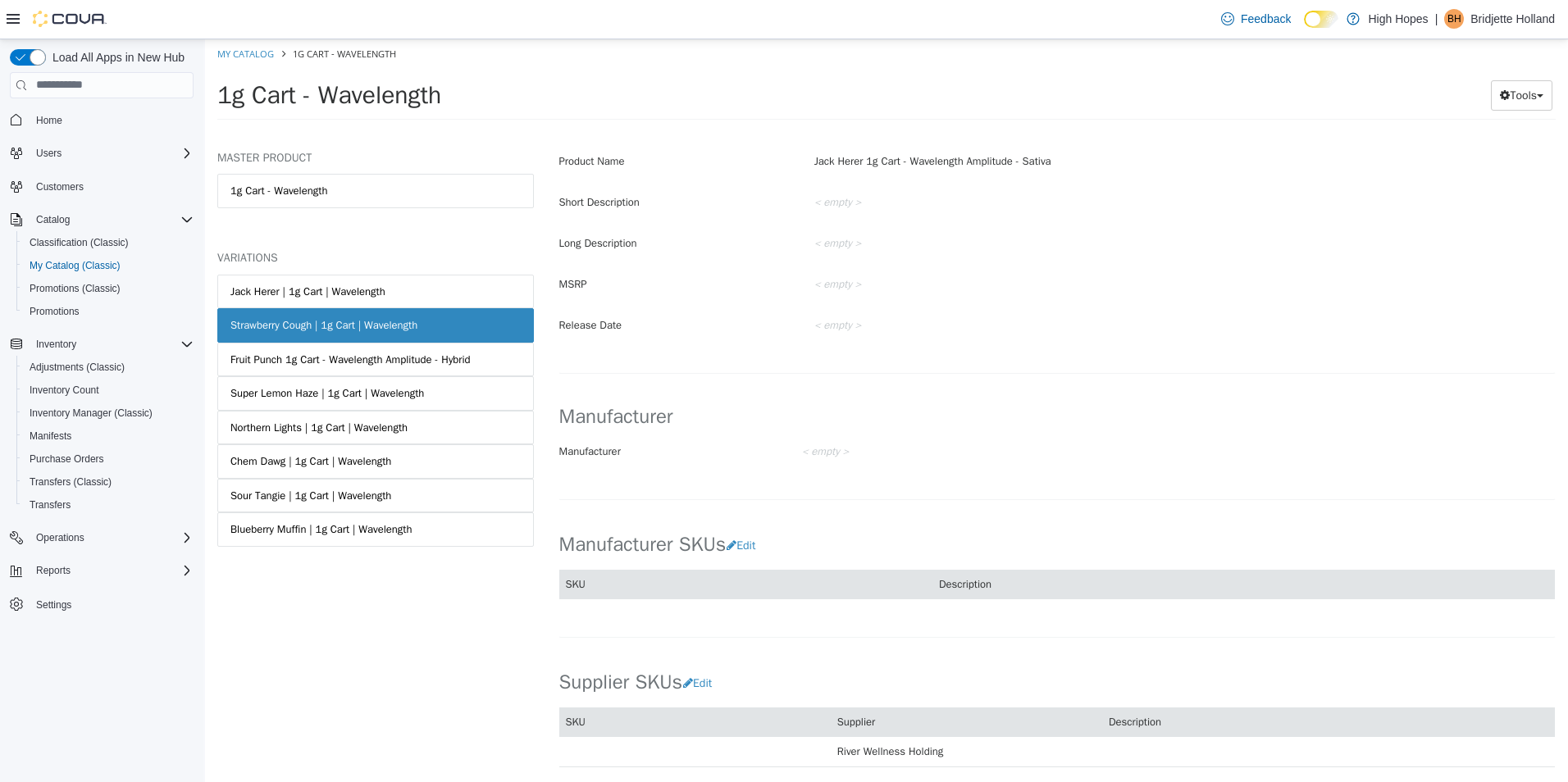 scroll, scrollTop: 572, scrollLeft: 0, axis: vertical 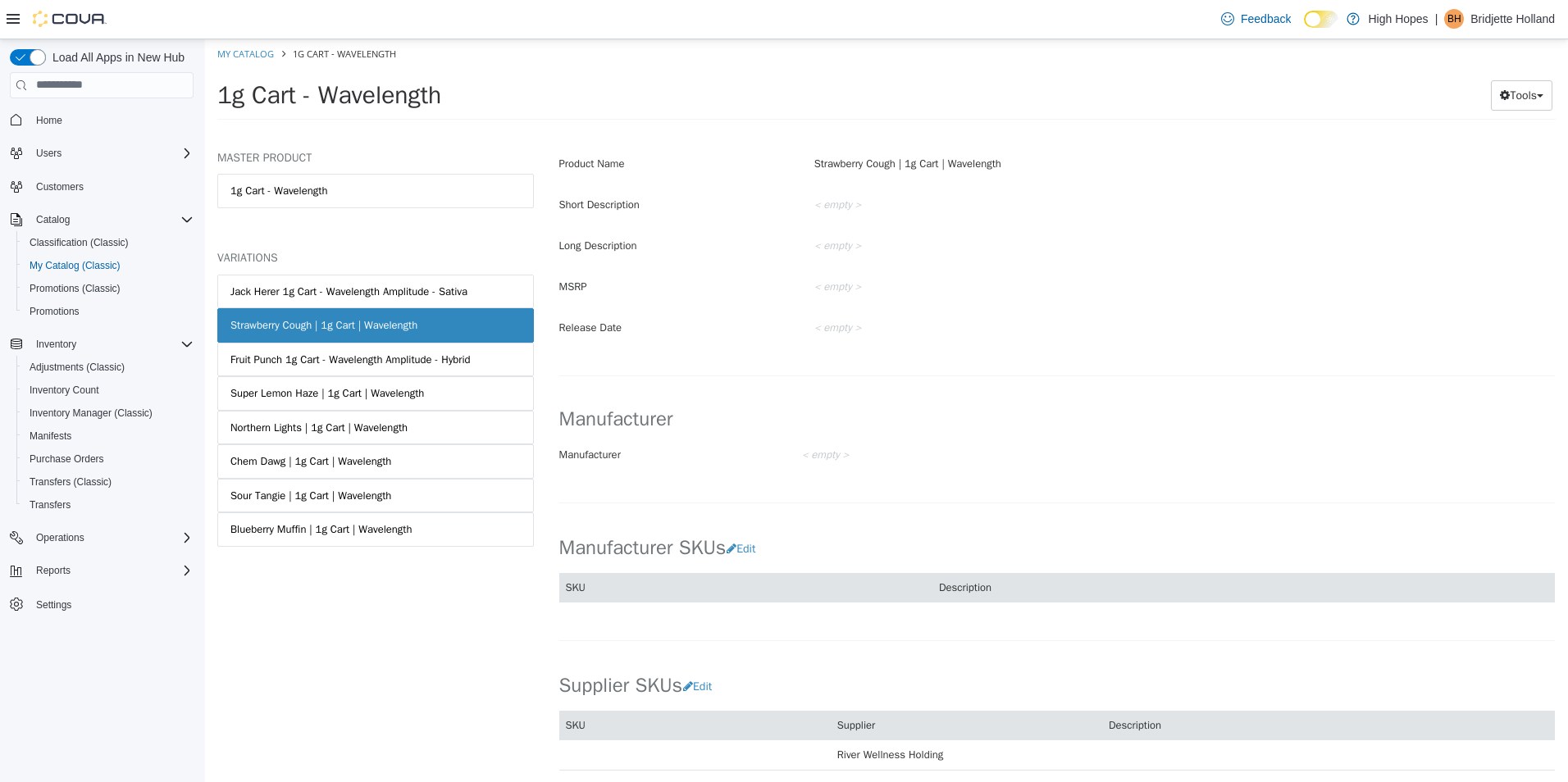 click on "Strawberry Cough | 1g Cart | Wavelength" at bounding box center (376, 325) 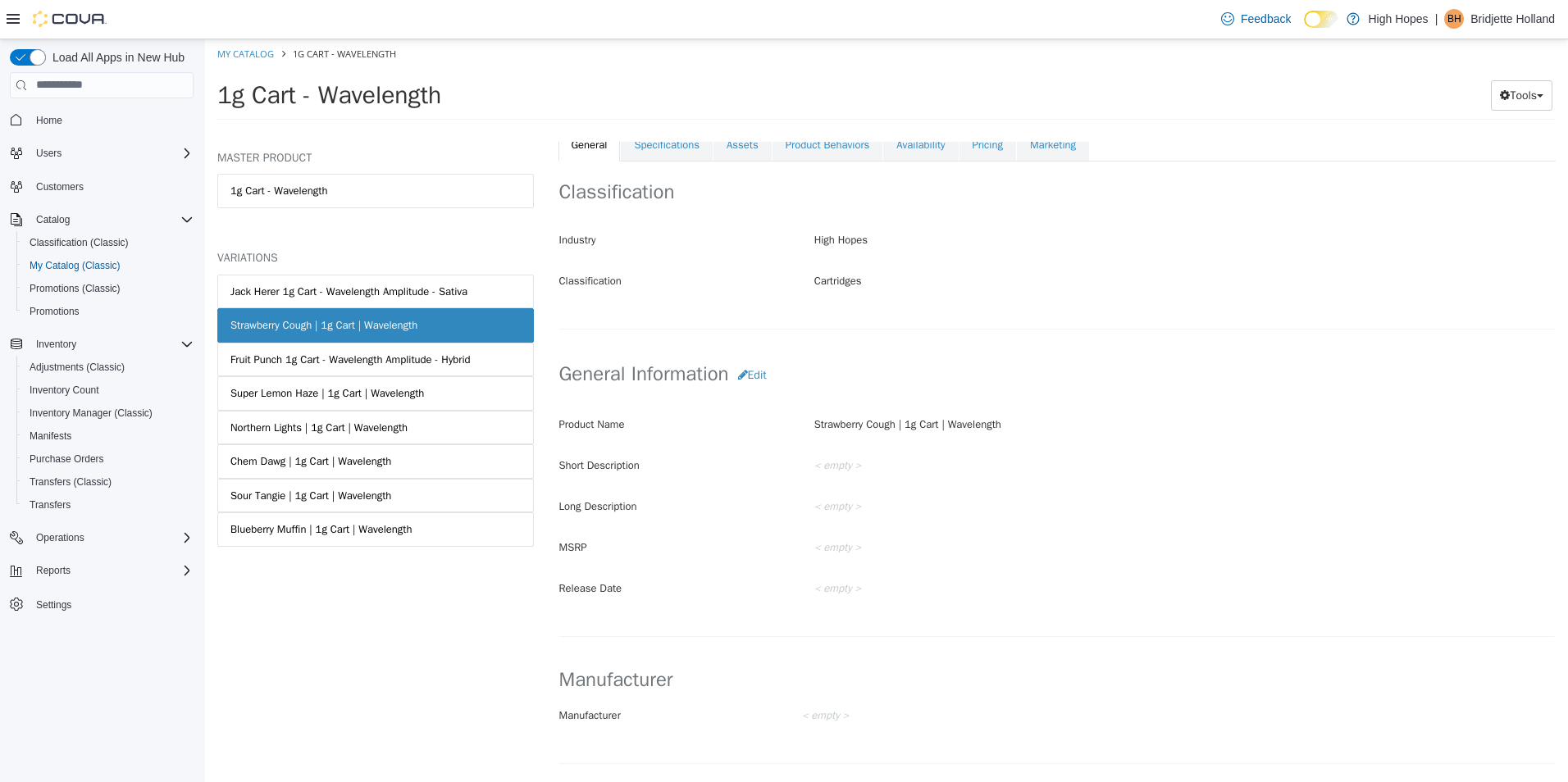 scroll, scrollTop: 244, scrollLeft: 0, axis: vertical 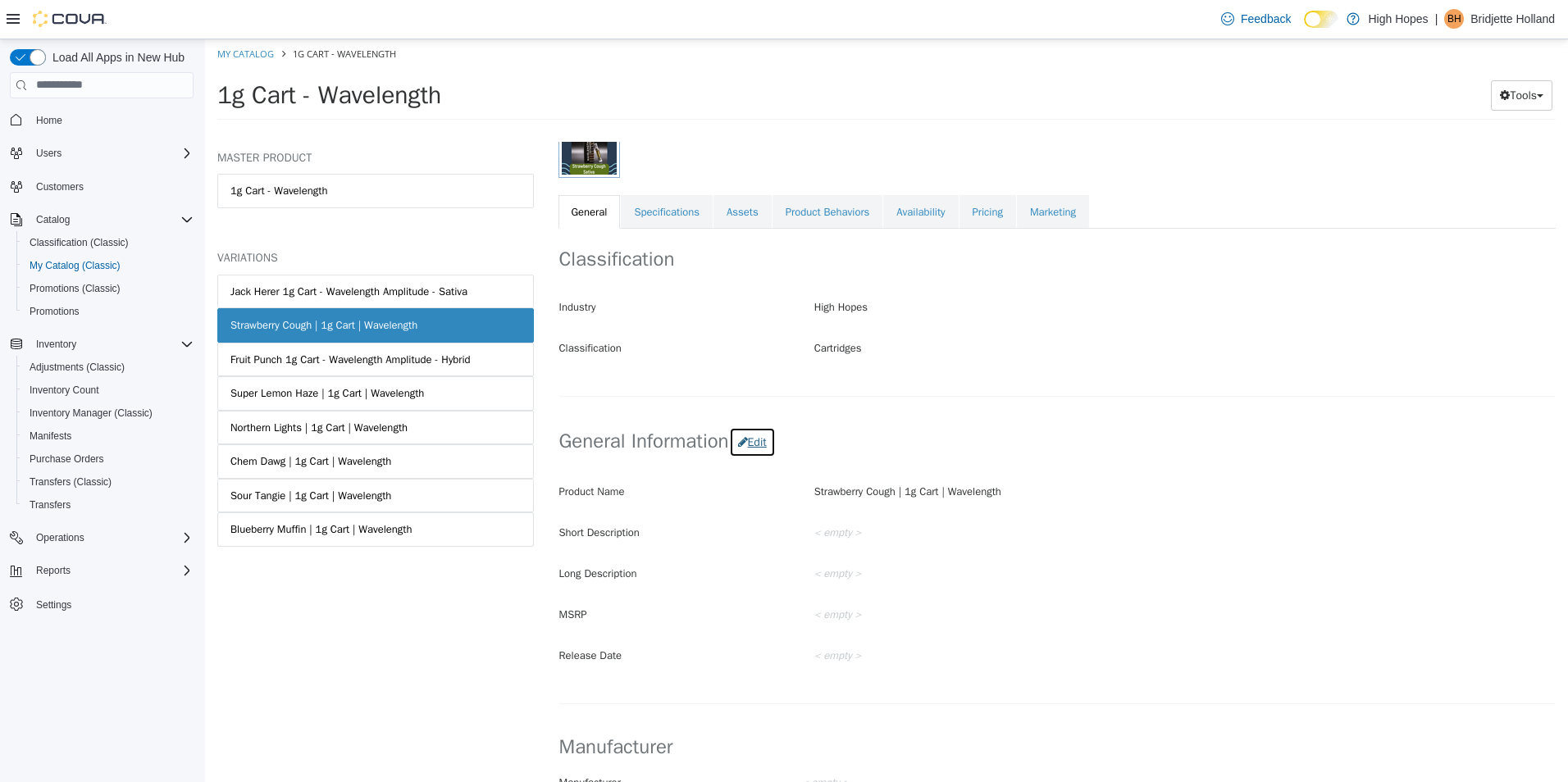 click on "Edit" at bounding box center (752, 441) 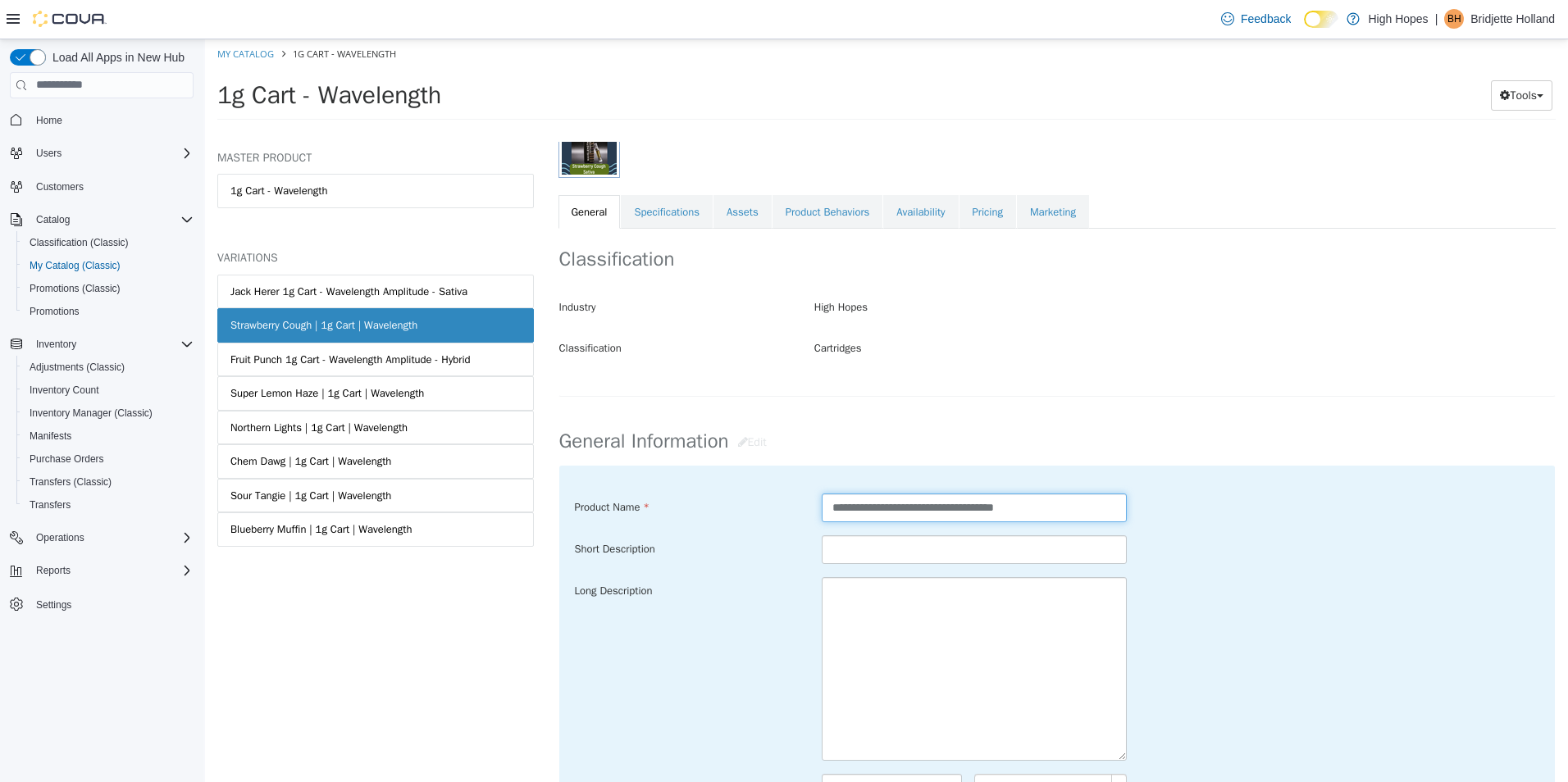 click on "**********" at bounding box center [974, 507] 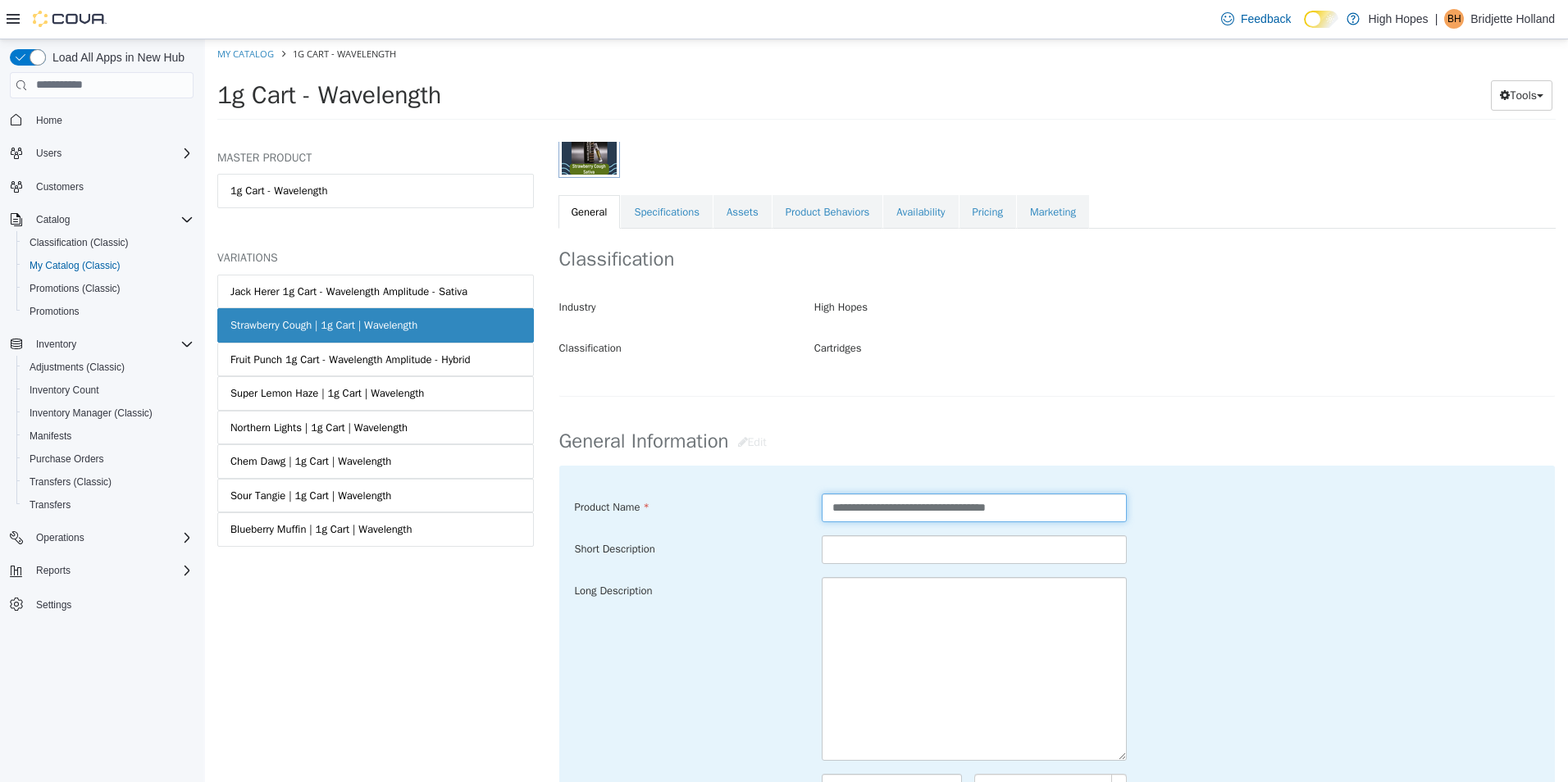 click on "**********" at bounding box center (974, 507) 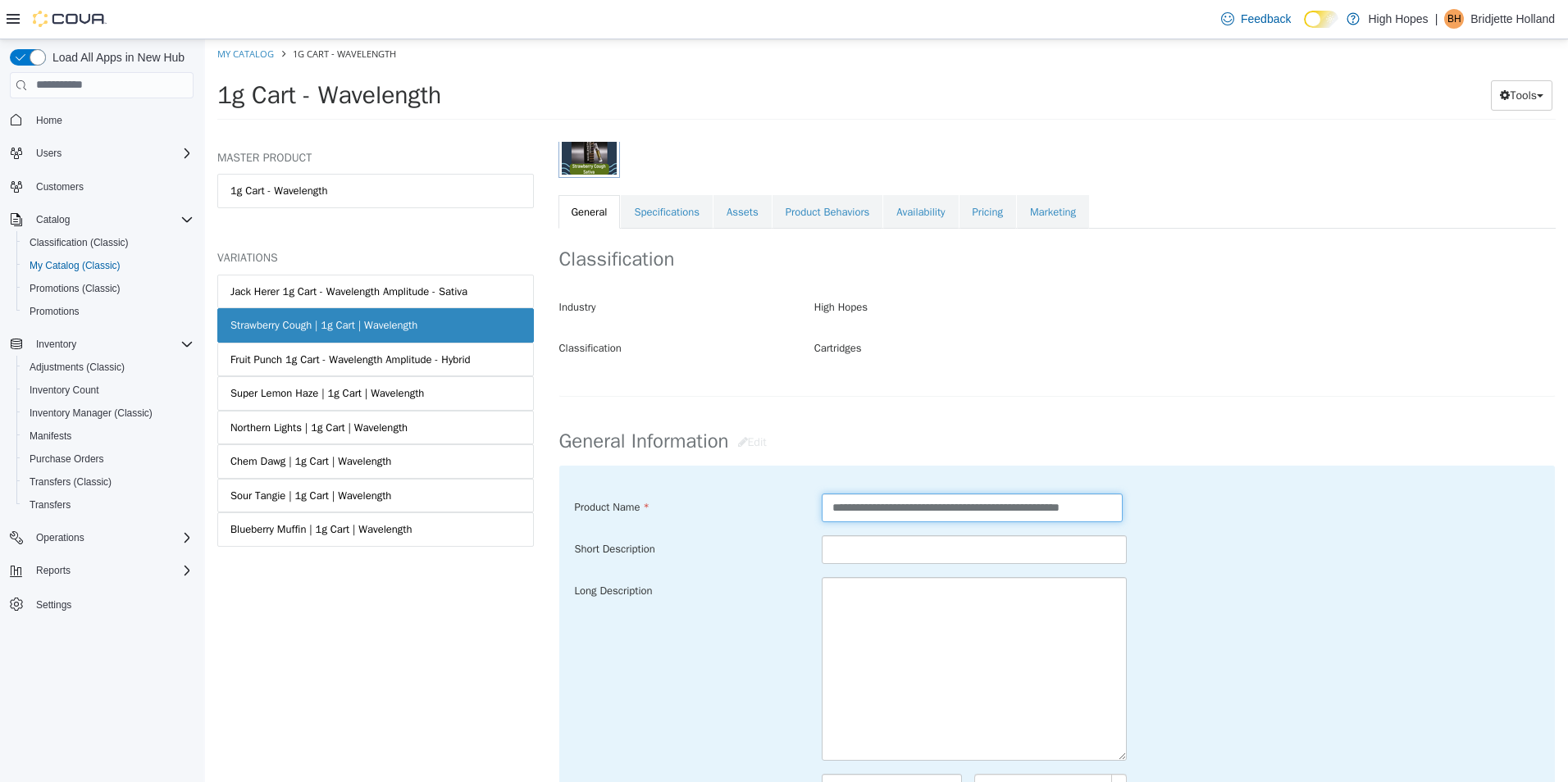 scroll, scrollTop: 0, scrollLeft: 19, axis: horizontal 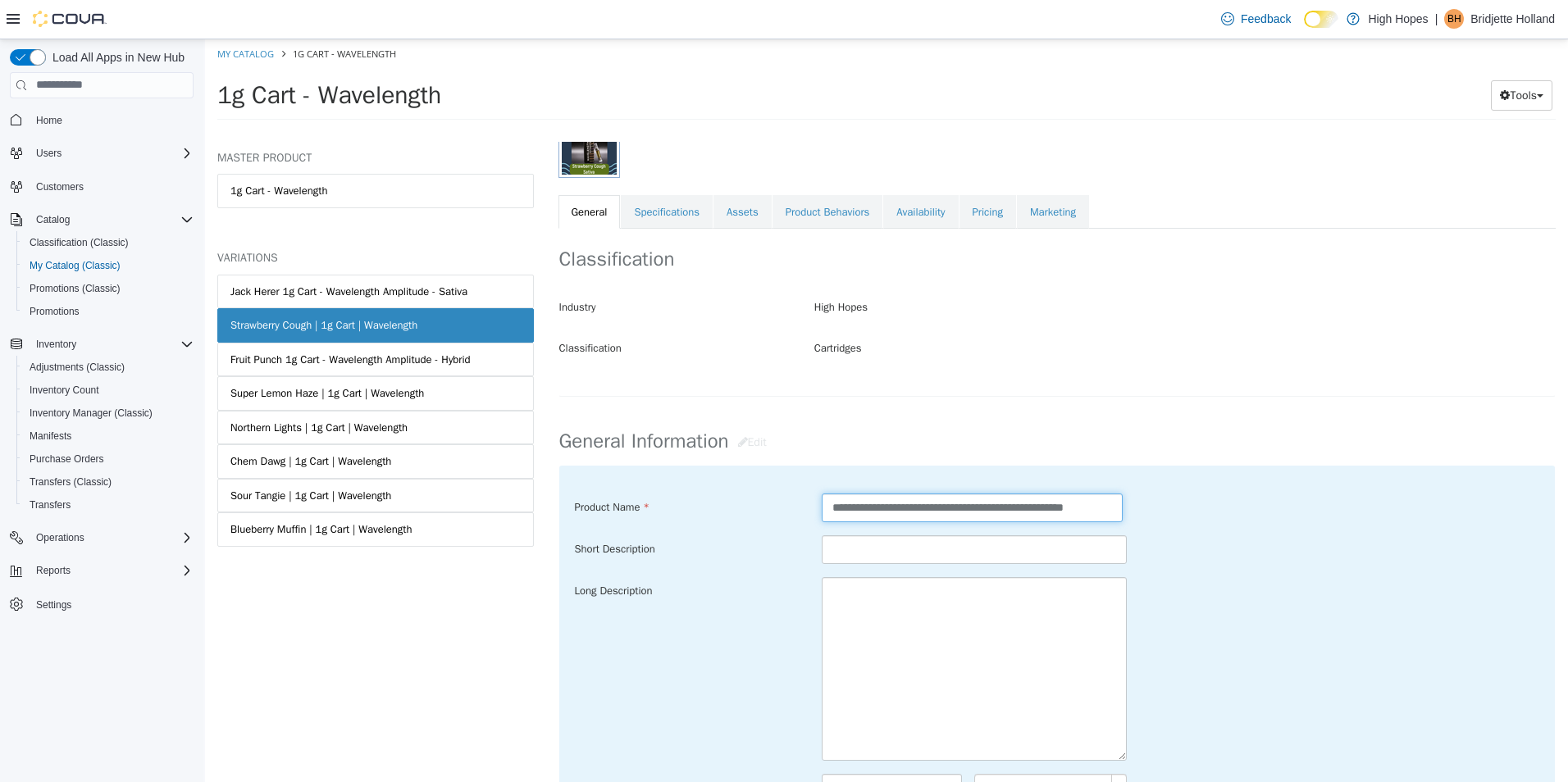type on "**********" 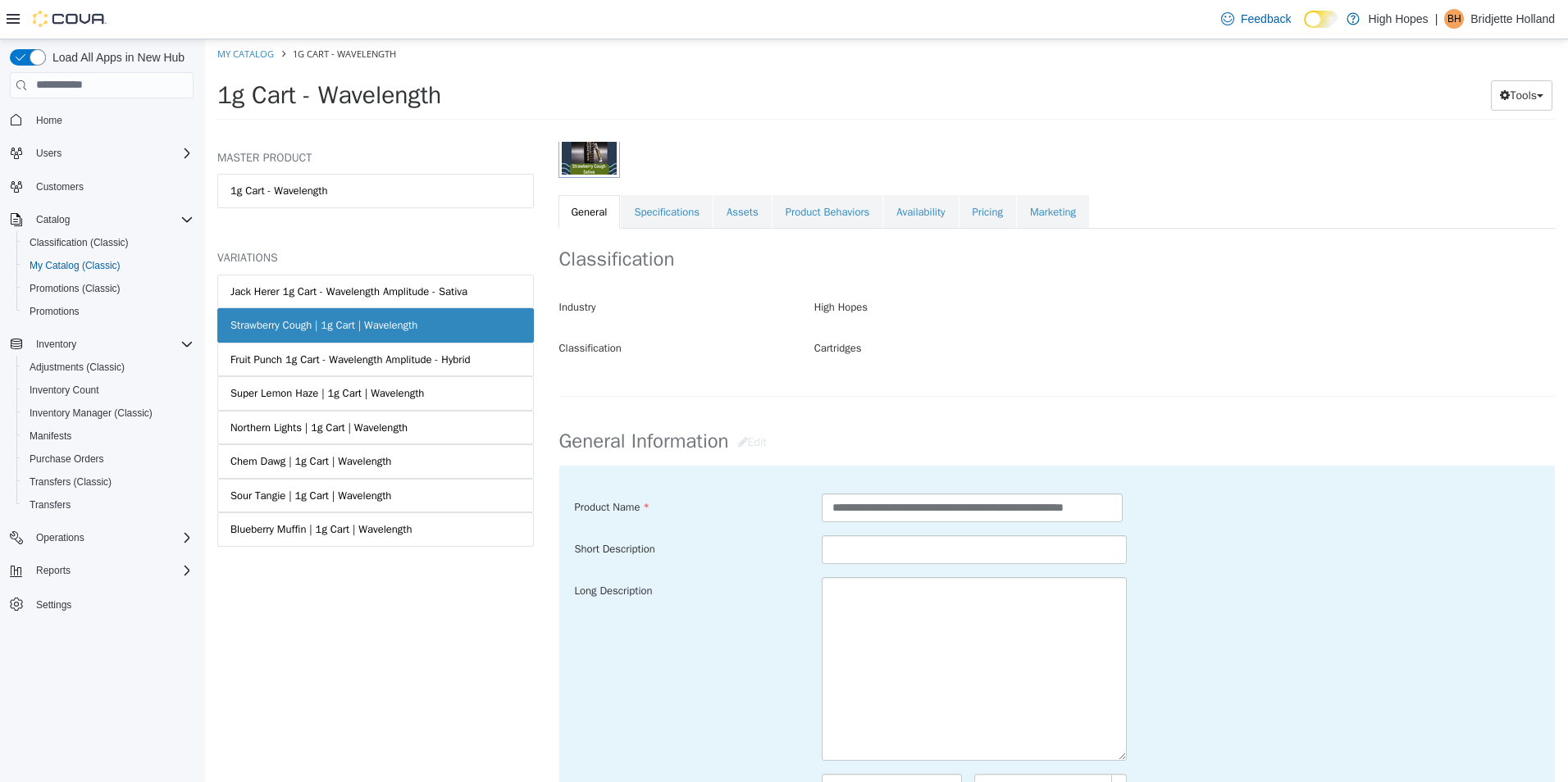 scroll, scrollTop: 0, scrollLeft: 0, axis: both 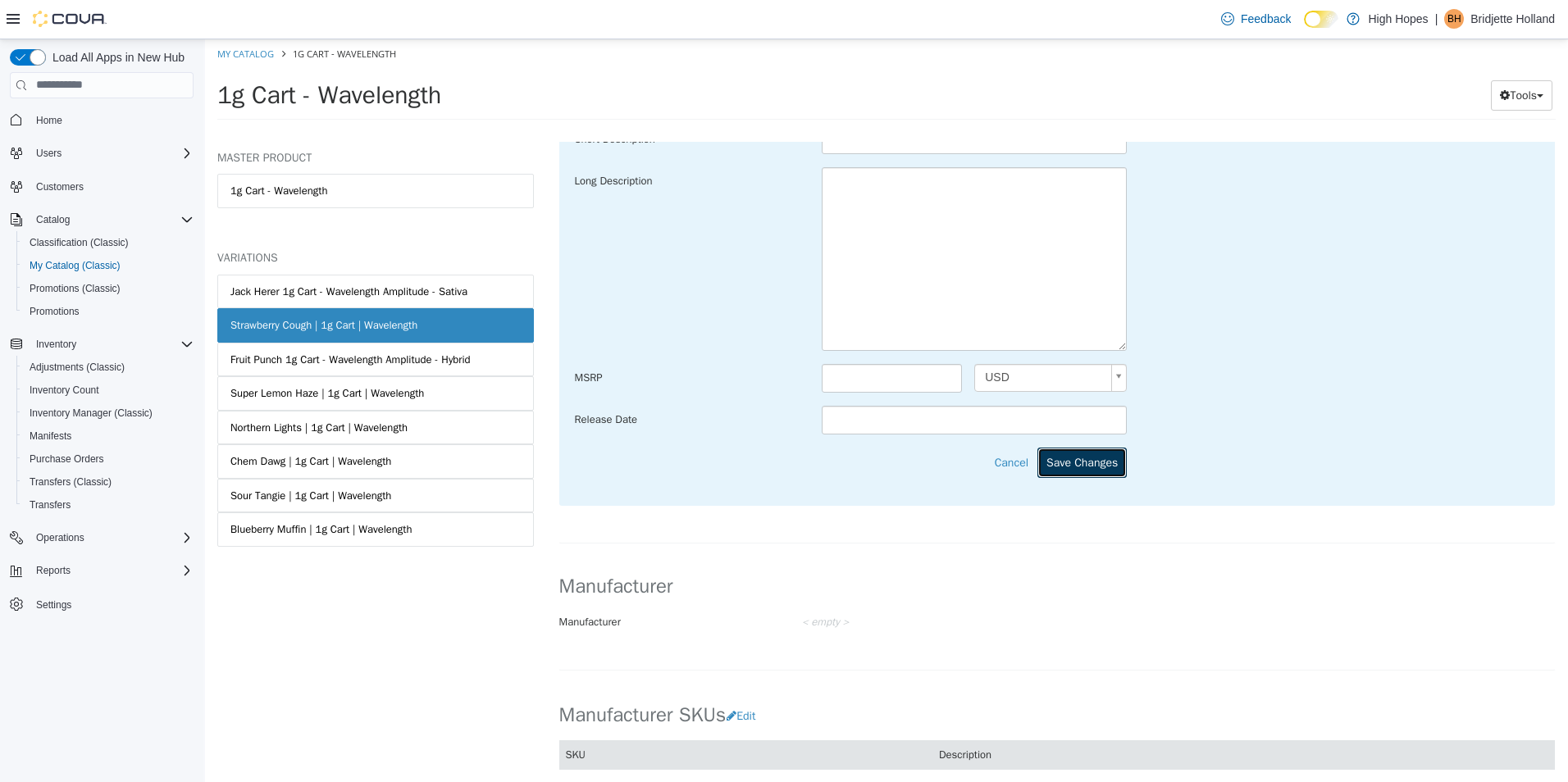 click on "Save Changes" at bounding box center [1082, 461] 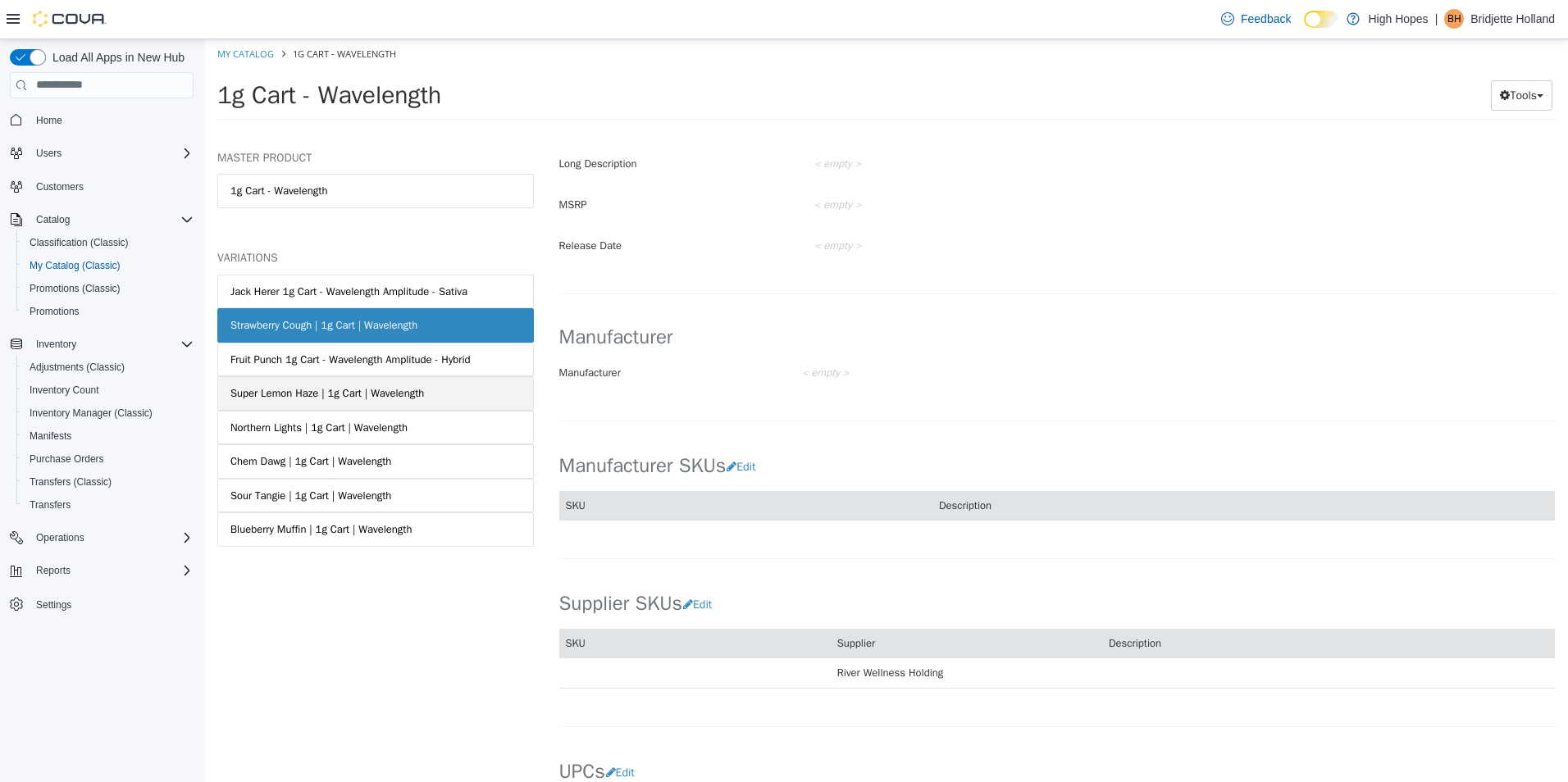 click on "Super Lemon Haze | 1g Cart | Wavelength" at bounding box center (327, 393) 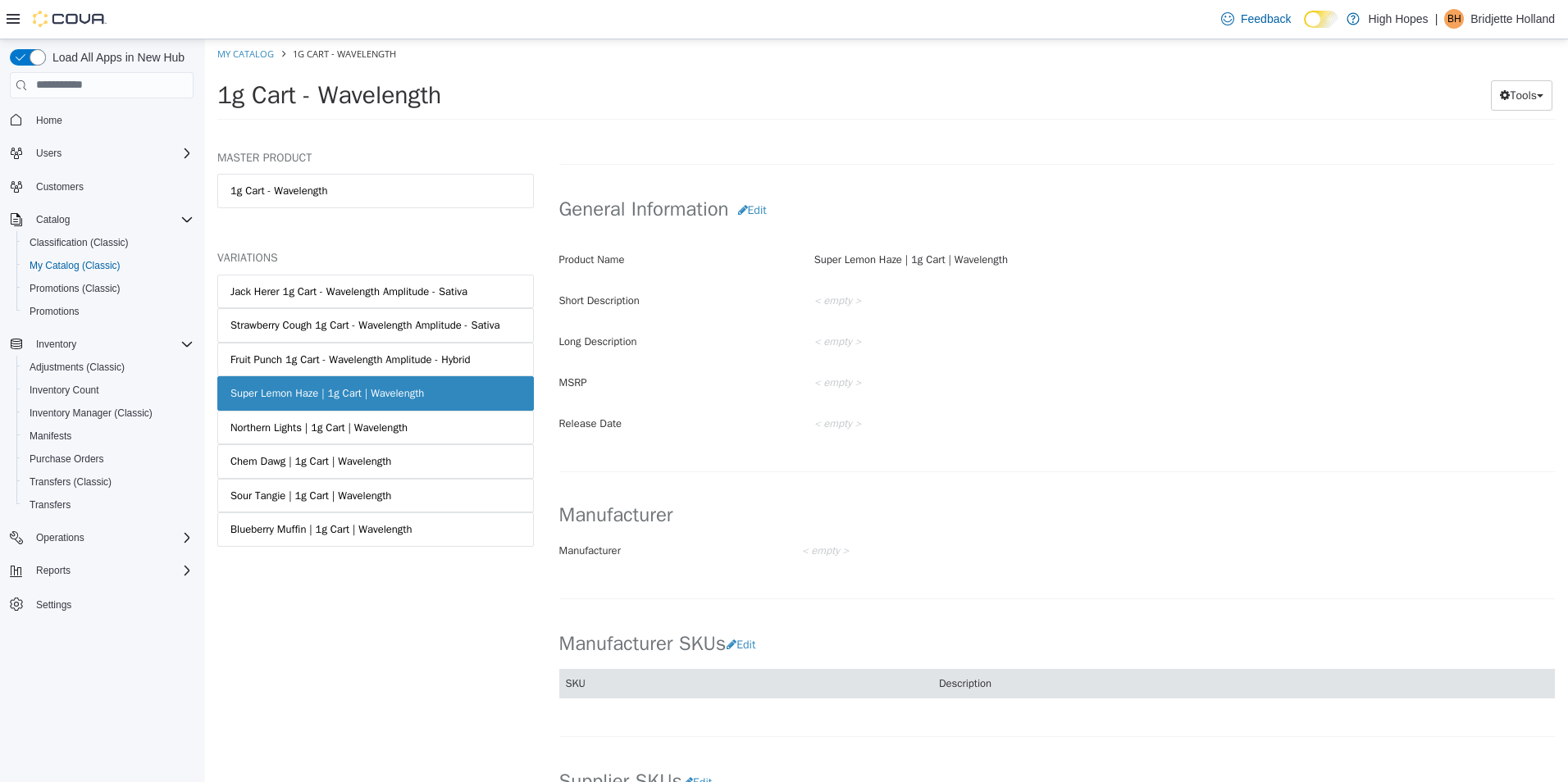 scroll, scrollTop: 407, scrollLeft: 0, axis: vertical 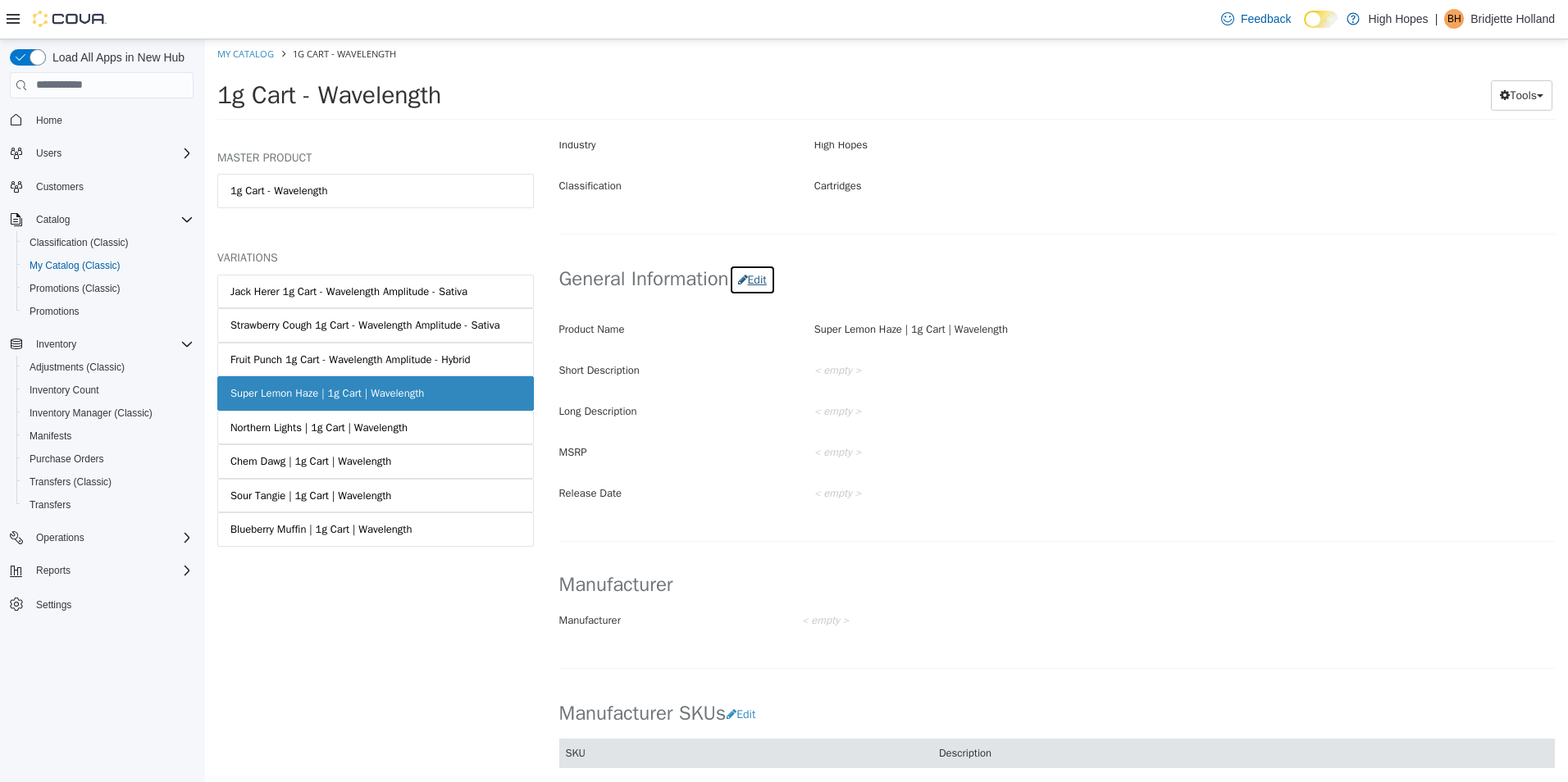 click on "Edit" at bounding box center [752, 279] 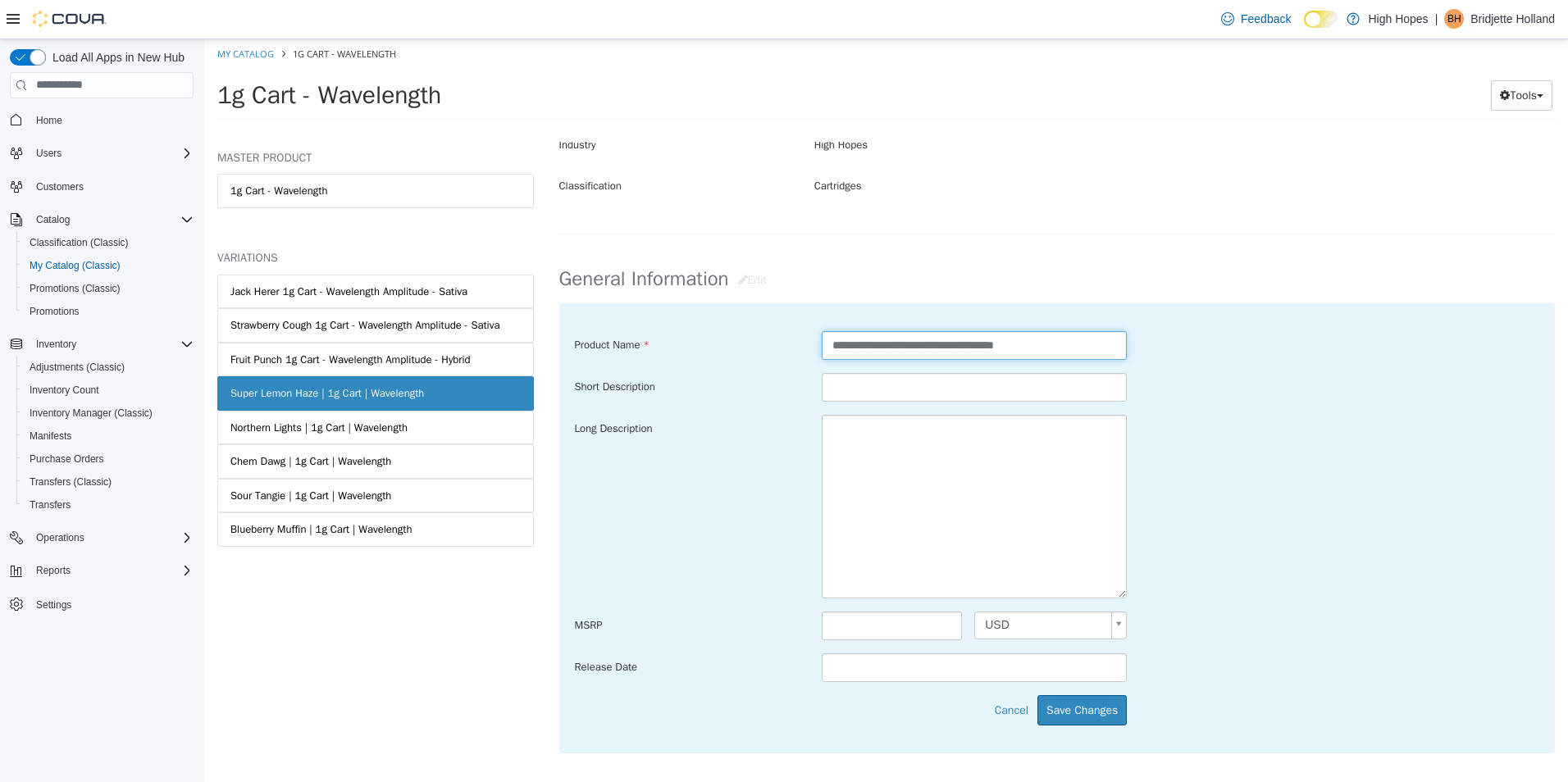 click on "**********" at bounding box center (974, 344) 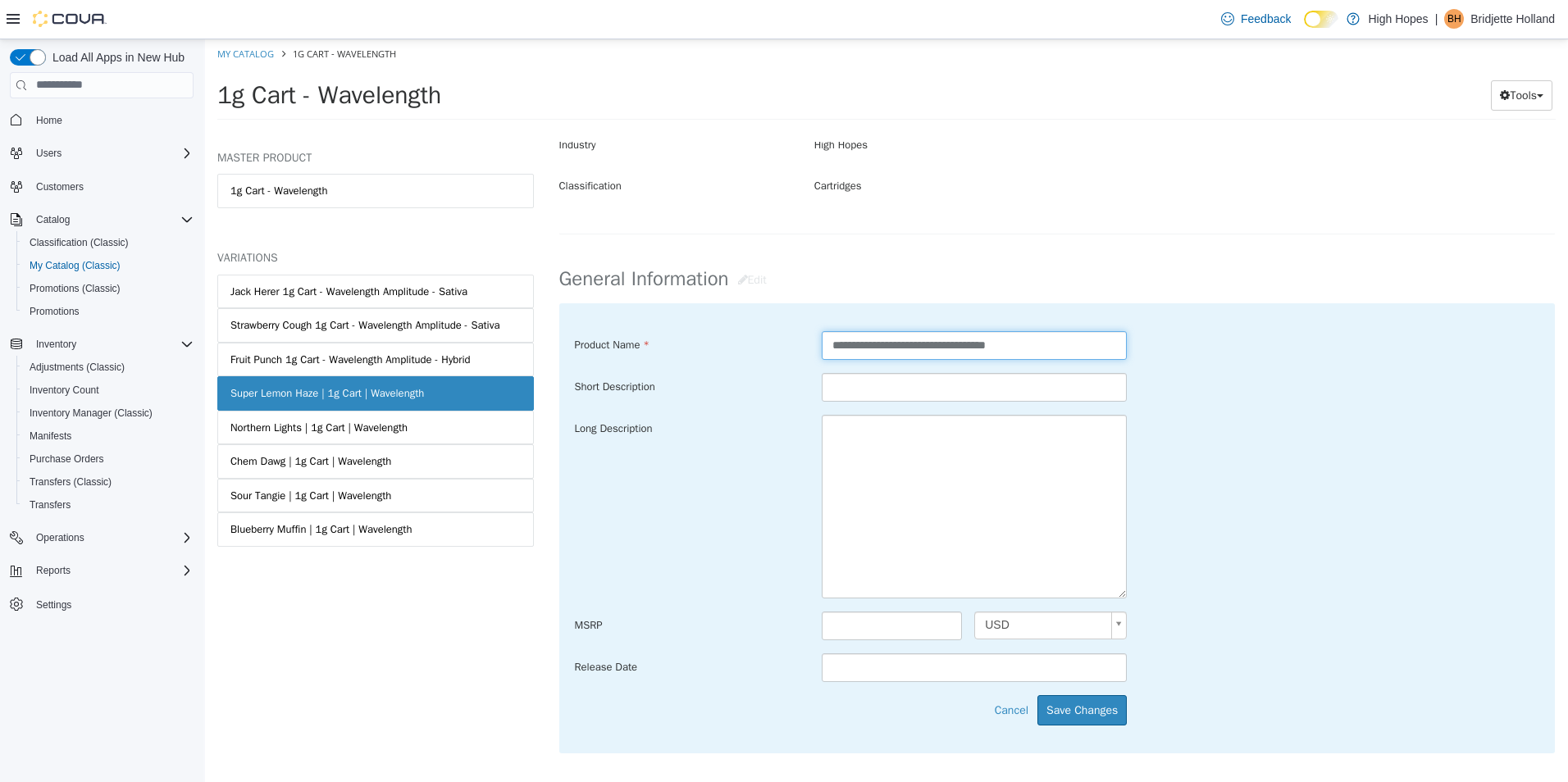 click on "**********" at bounding box center [974, 344] 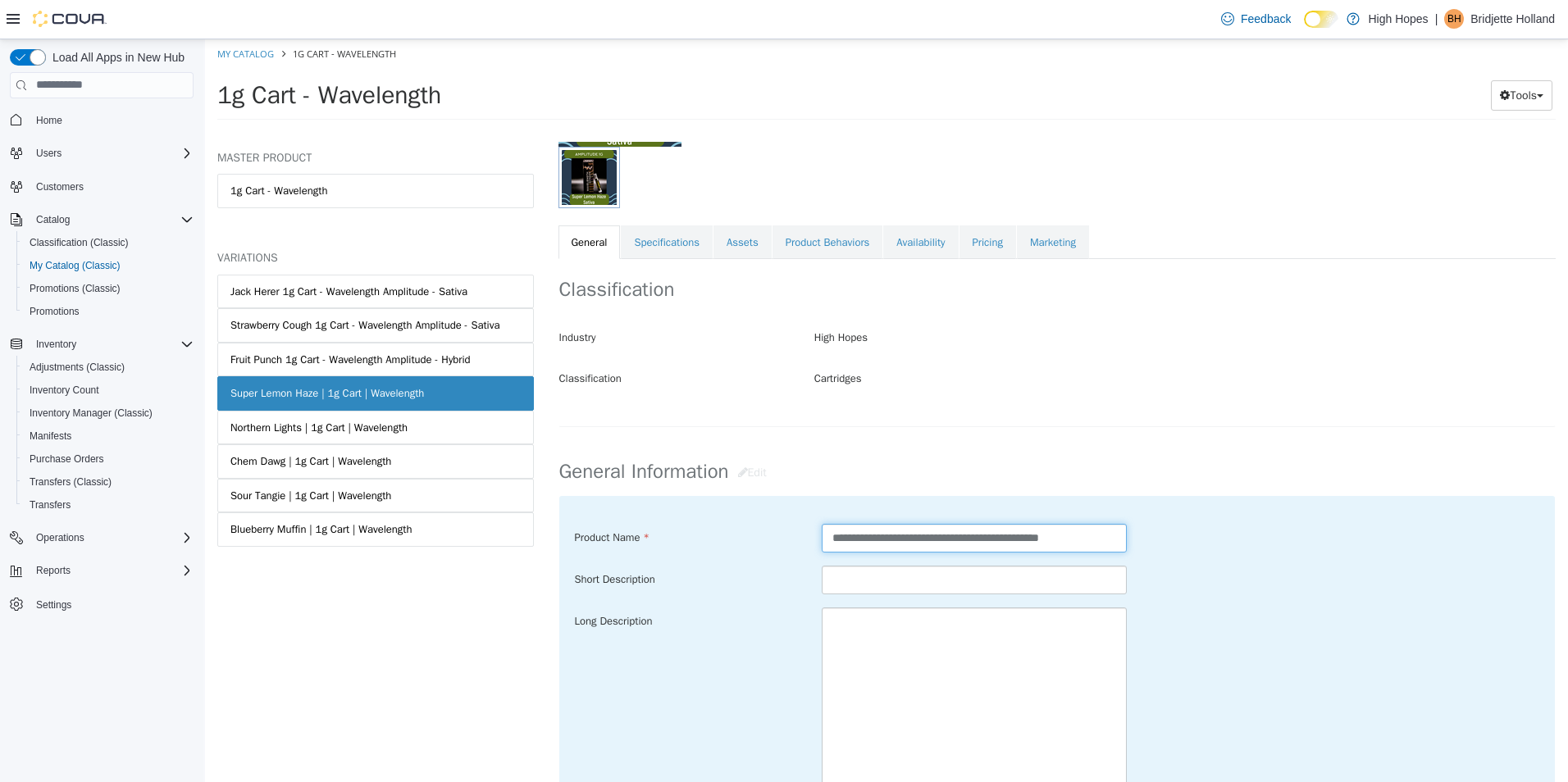 scroll, scrollTop: 243, scrollLeft: 0, axis: vertical 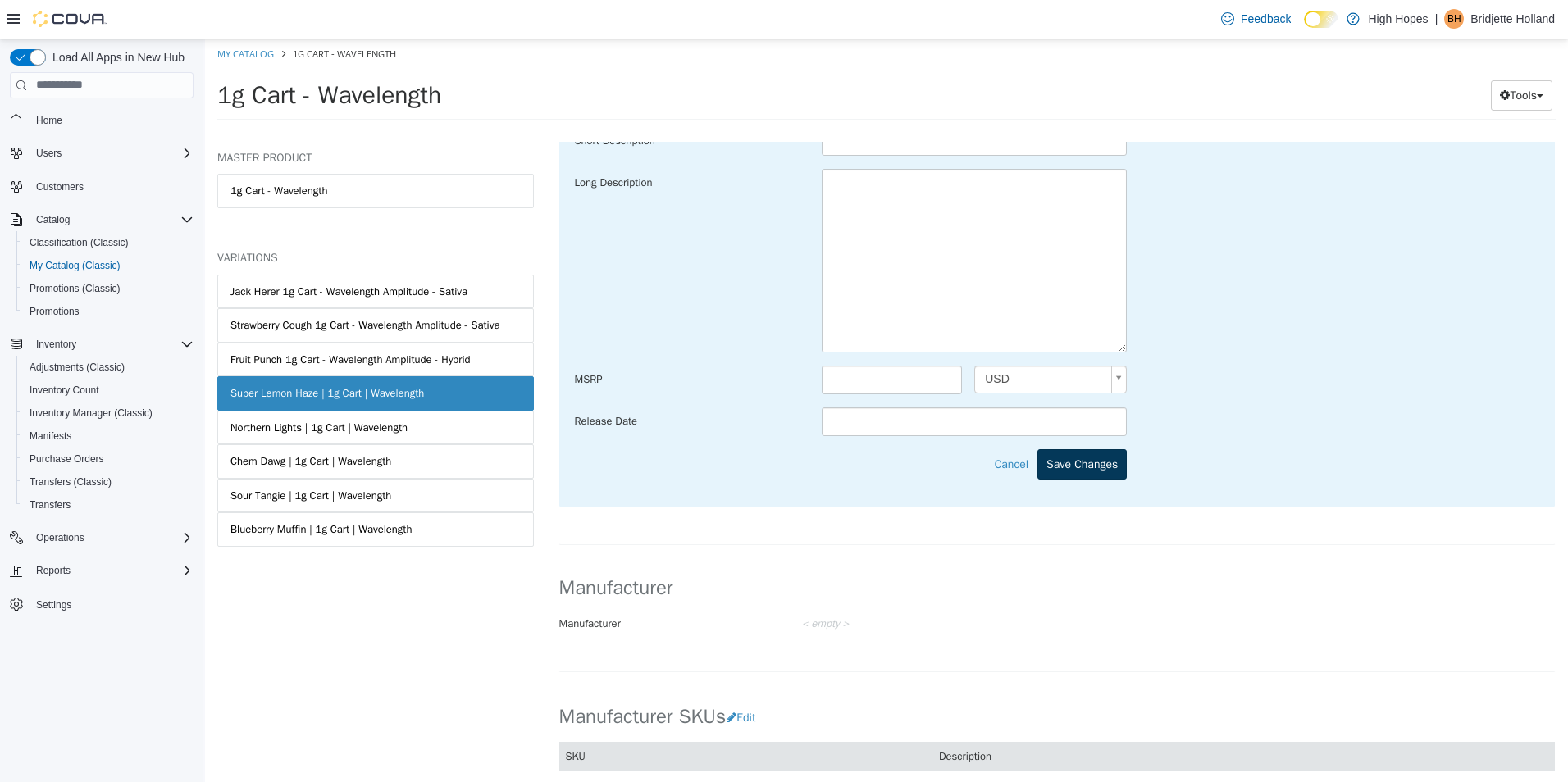 type on "**********" 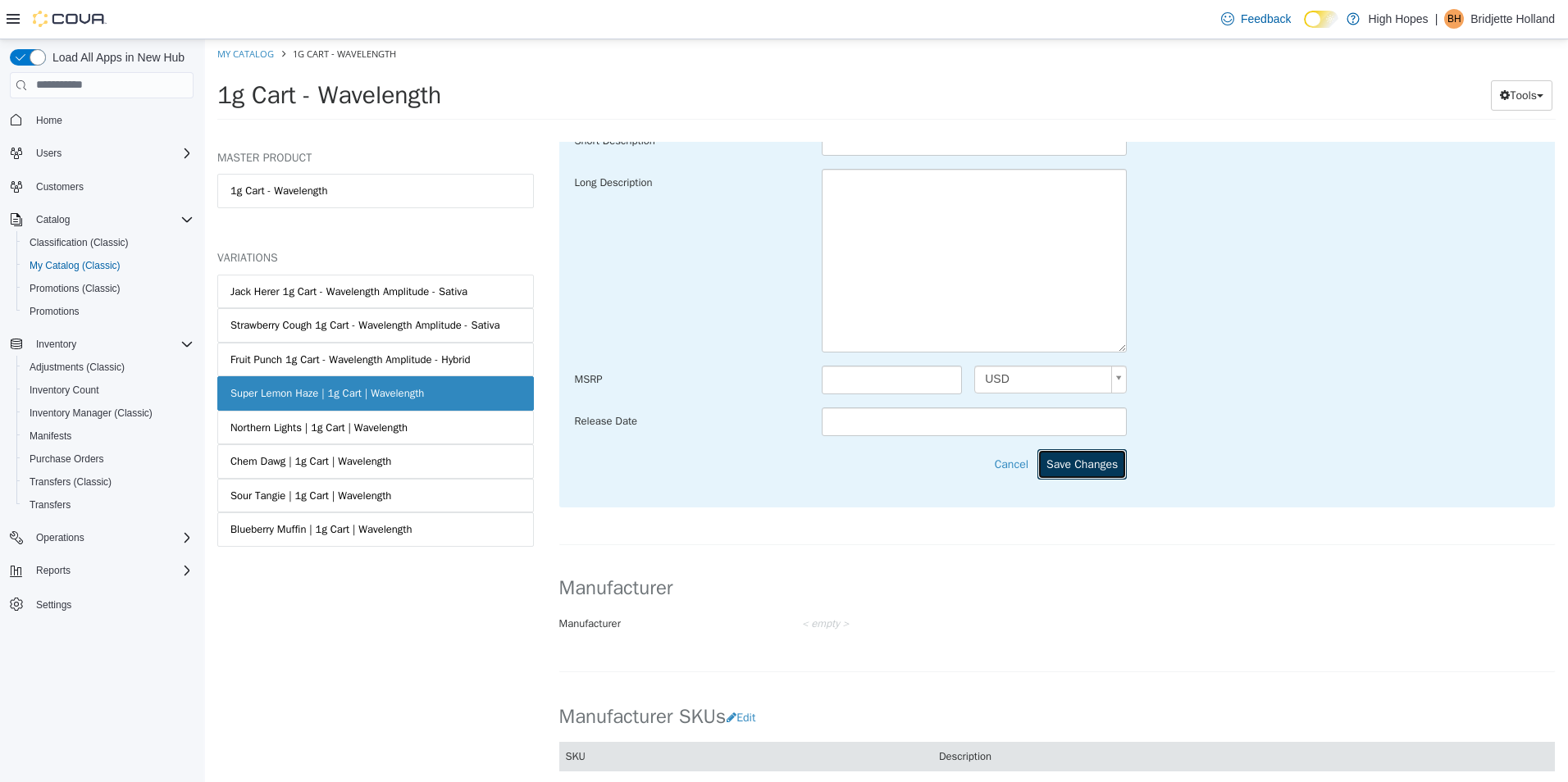 scroll, scrollTop: 0, scrollLeft: 0, axis: both 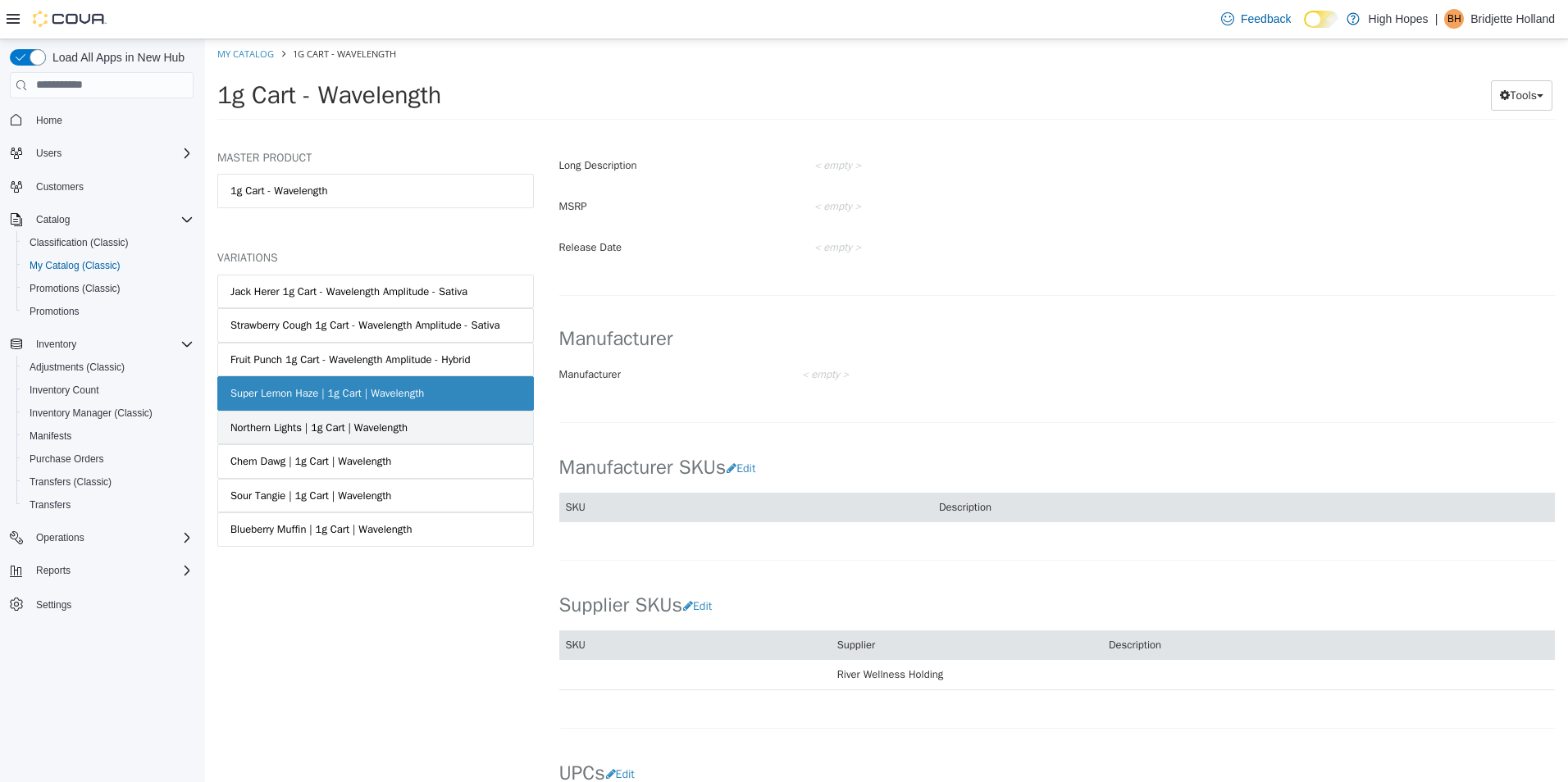 click on "Northern Lights | 1g Cart | Wavelength" at bounding box center (319, 427) 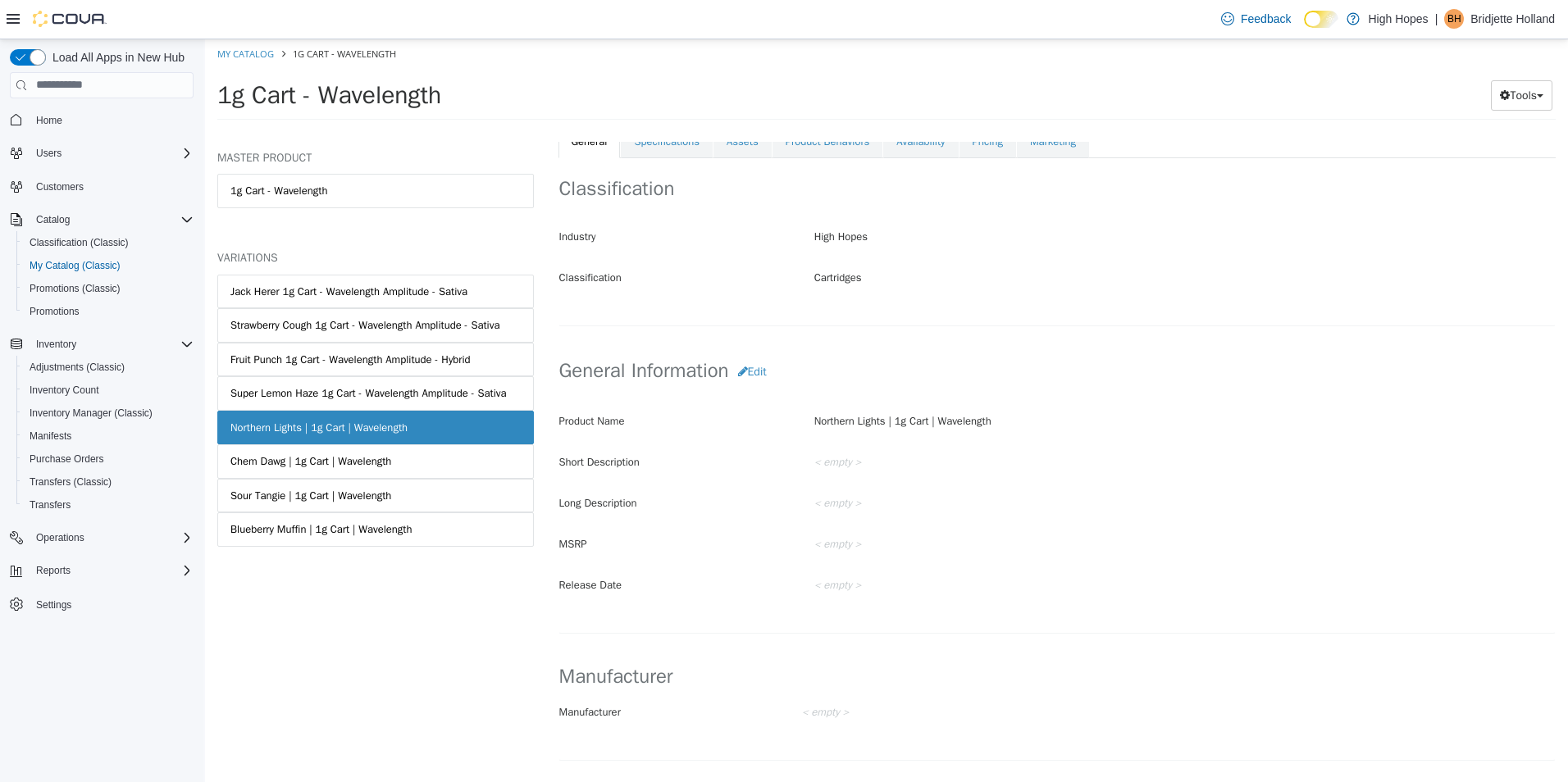 scroll, scrollTop: 323, scrollLeft: 0, axis: vertical 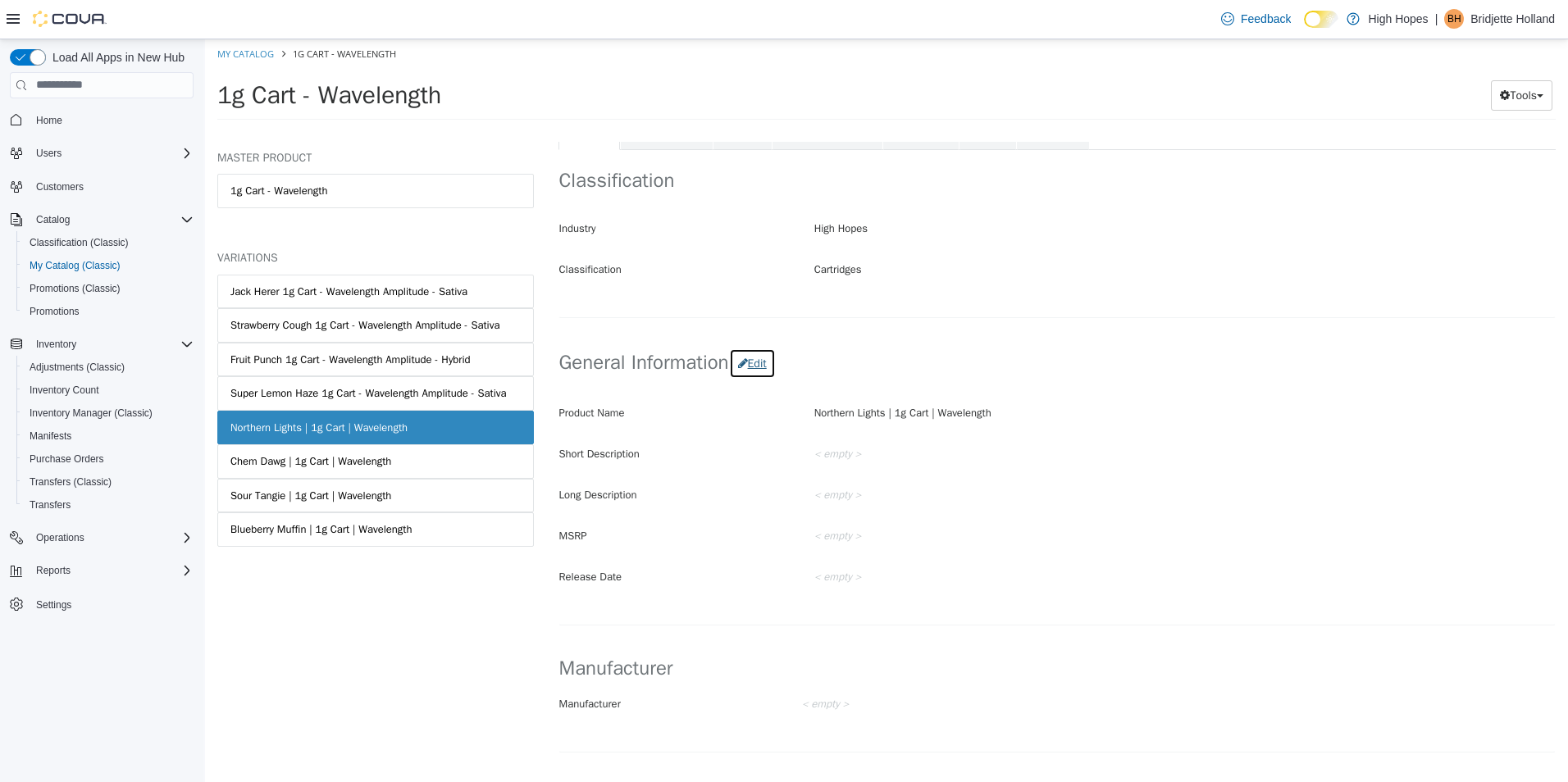 click on "Edit" at bounding box center (752, 362) 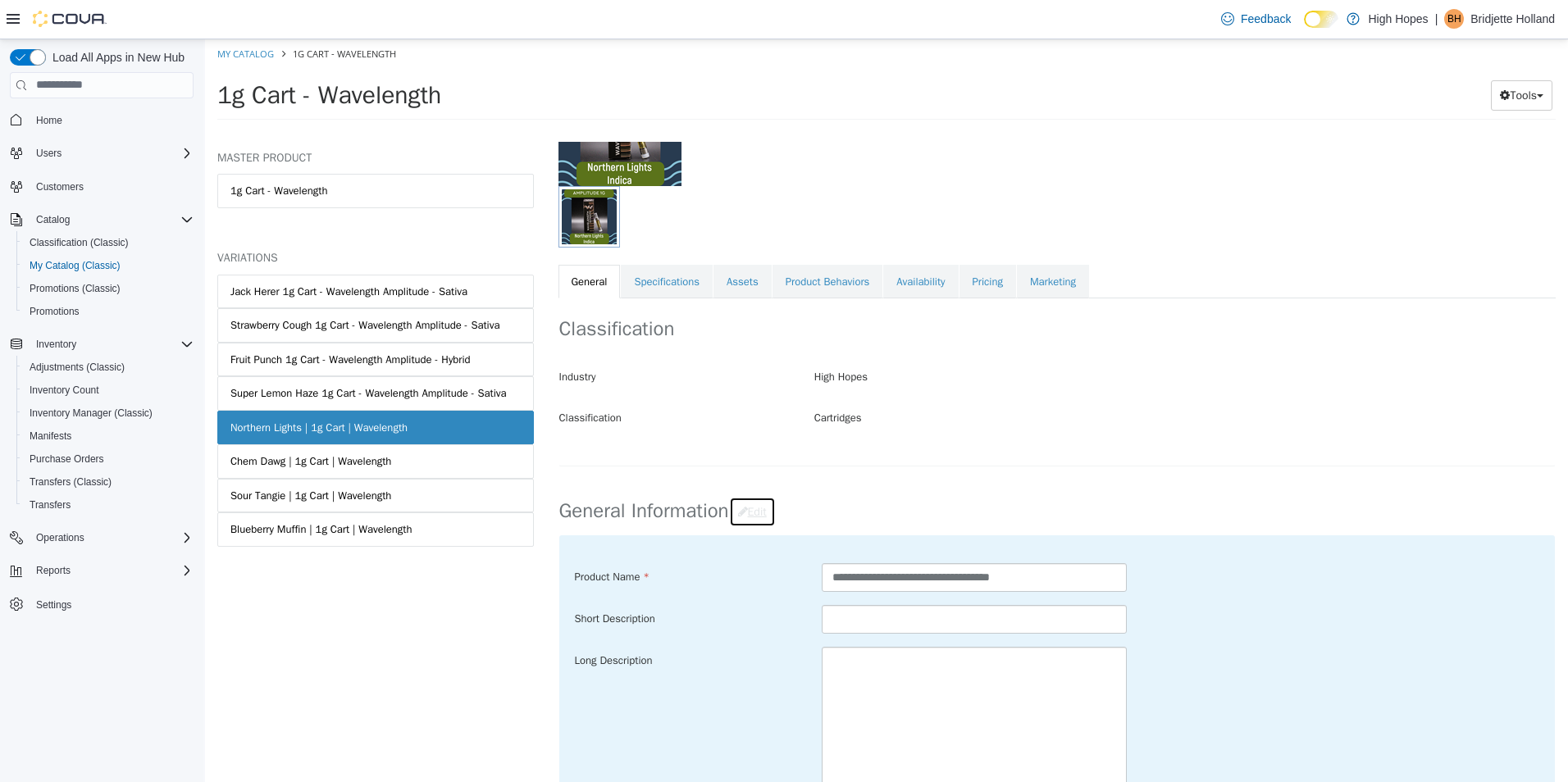 scroll, scrollTop: 246, scrollLeft: 0, axis: vertical 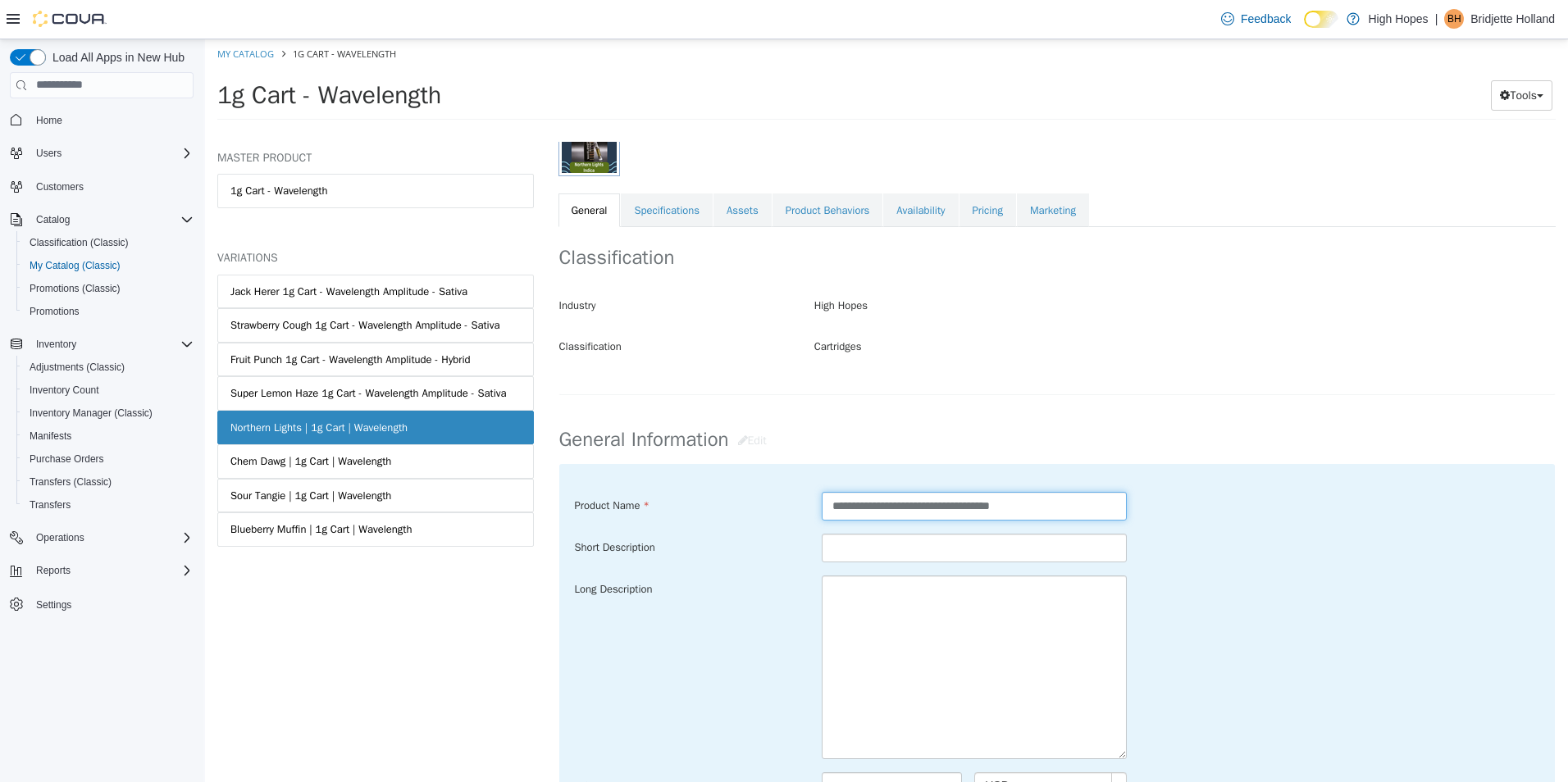 click on "**********" at bounding box center [974, 505] 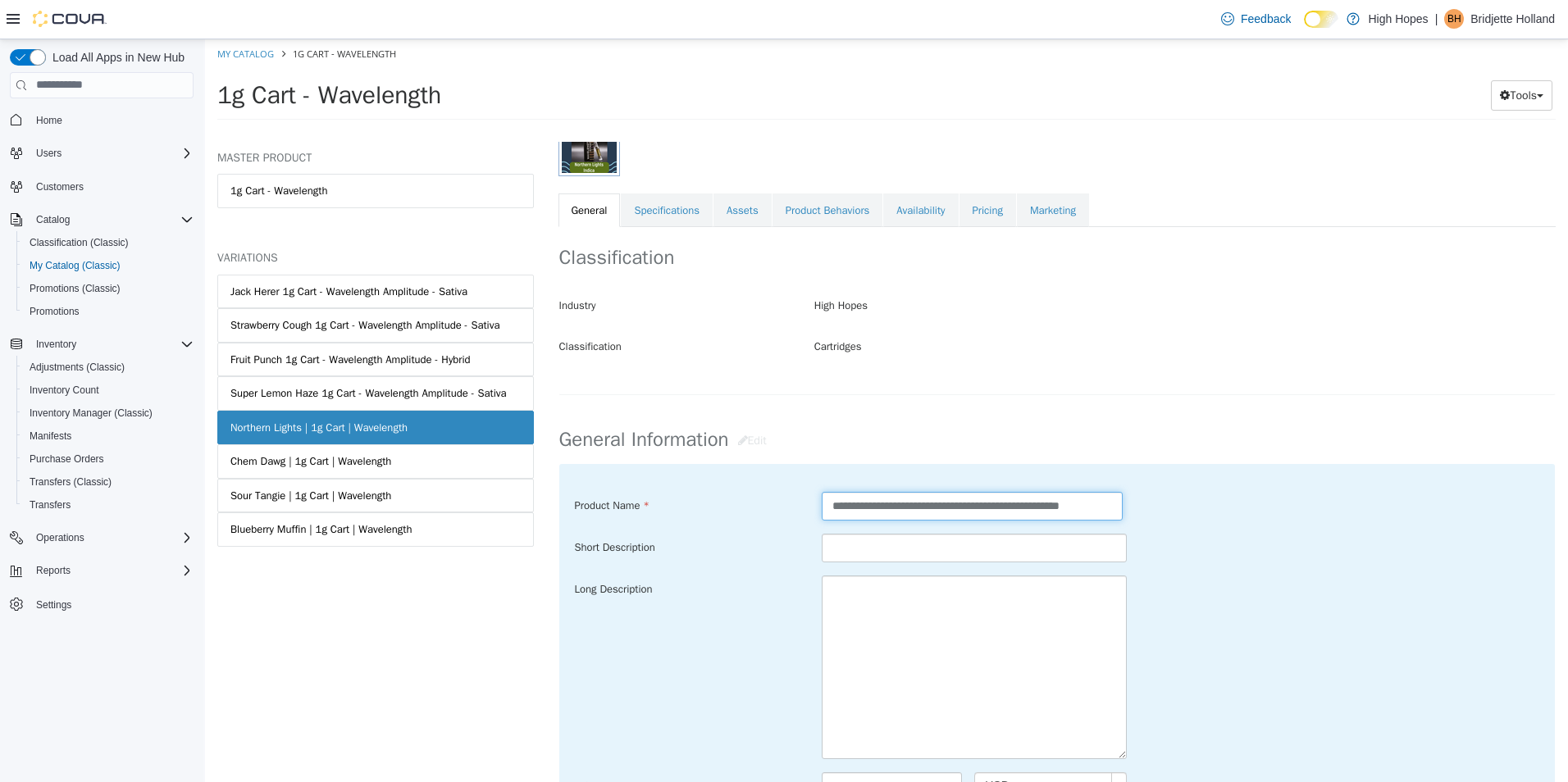 scroll, scrollTop: 0, scrollLeft: 7, axis: horizontal 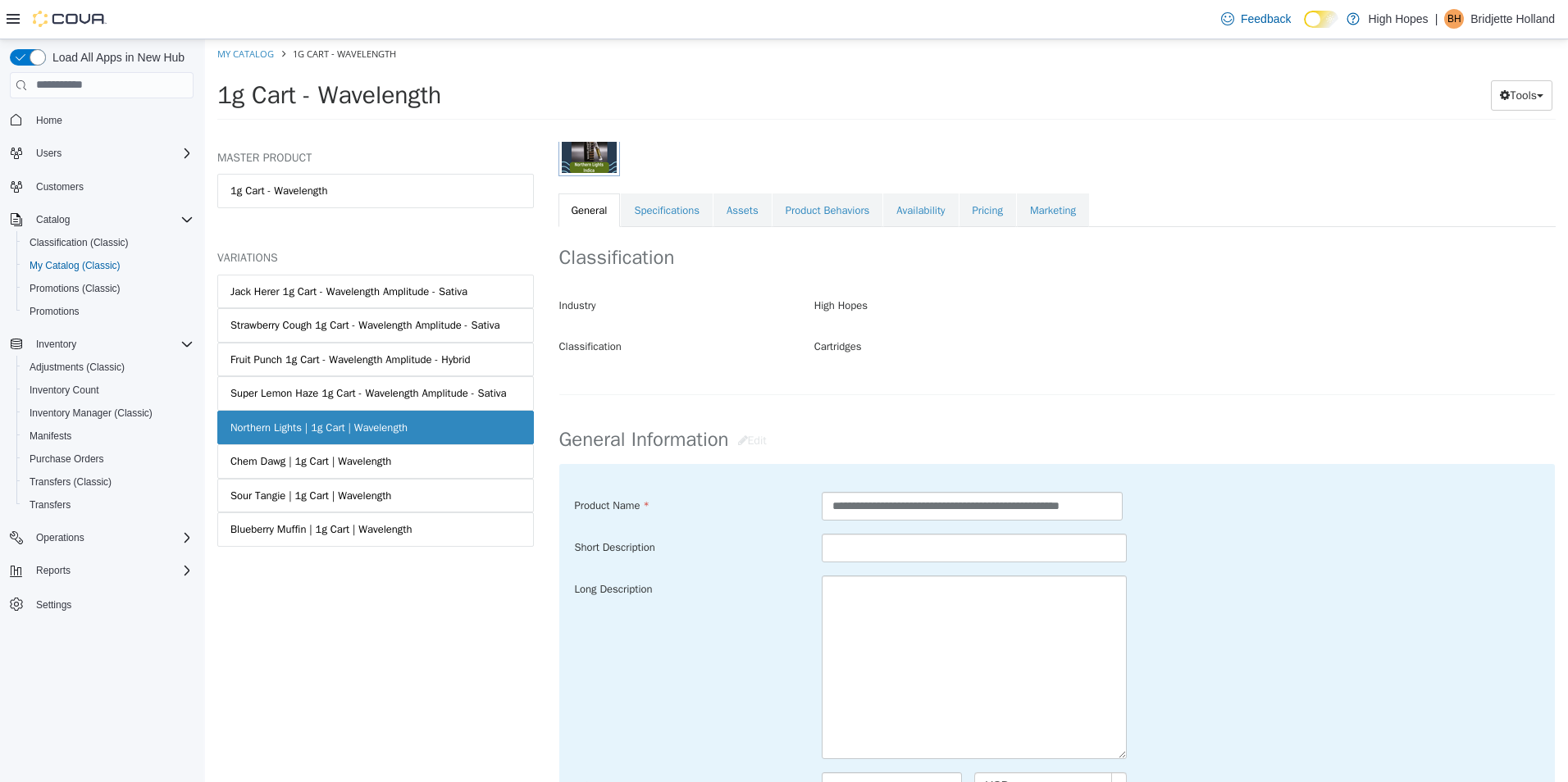 click on "**********" at bounding box center (1057, 679) 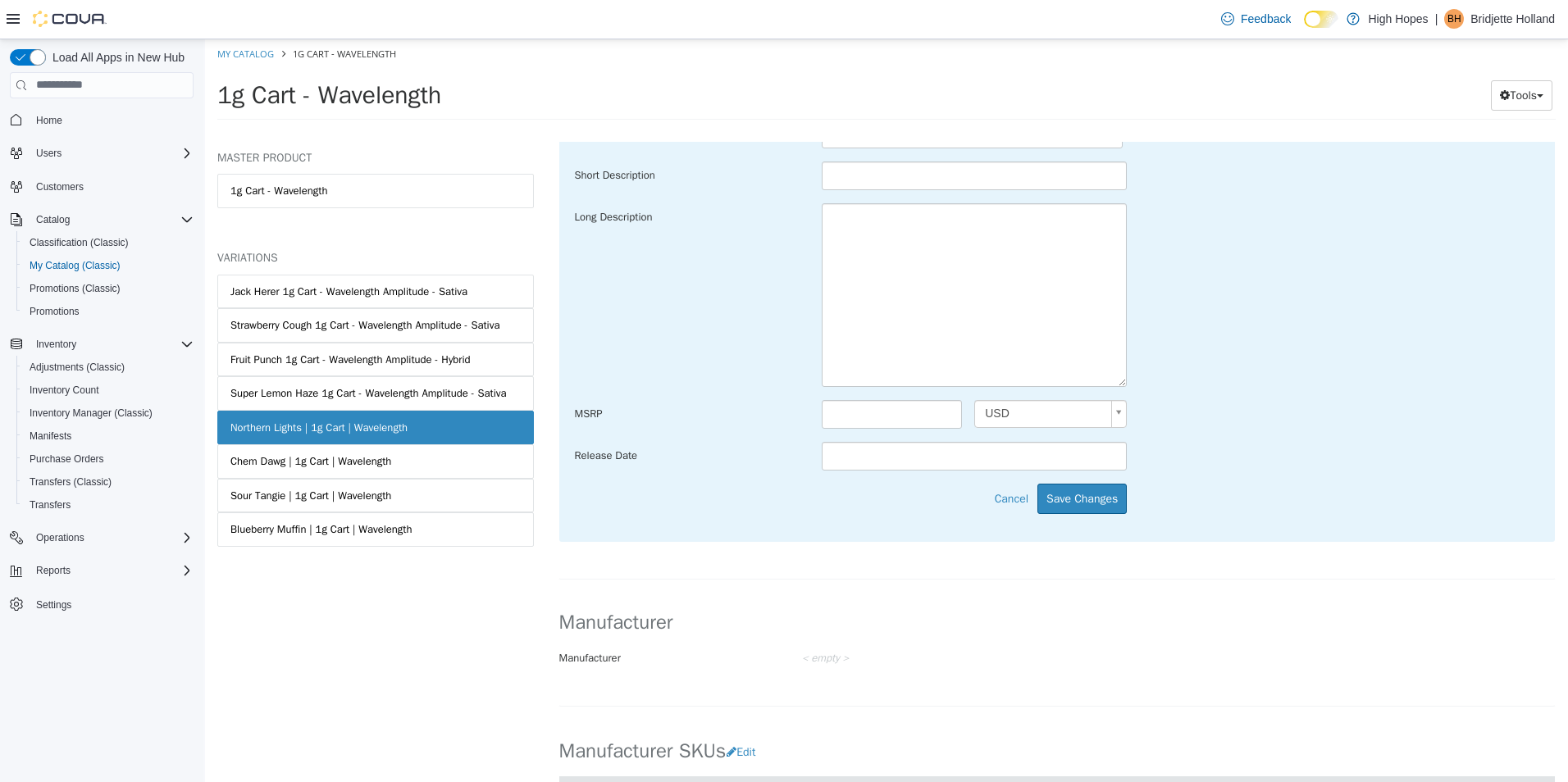 scroll, scrollTop: 656, scrollLeft: 0, axis: vertical 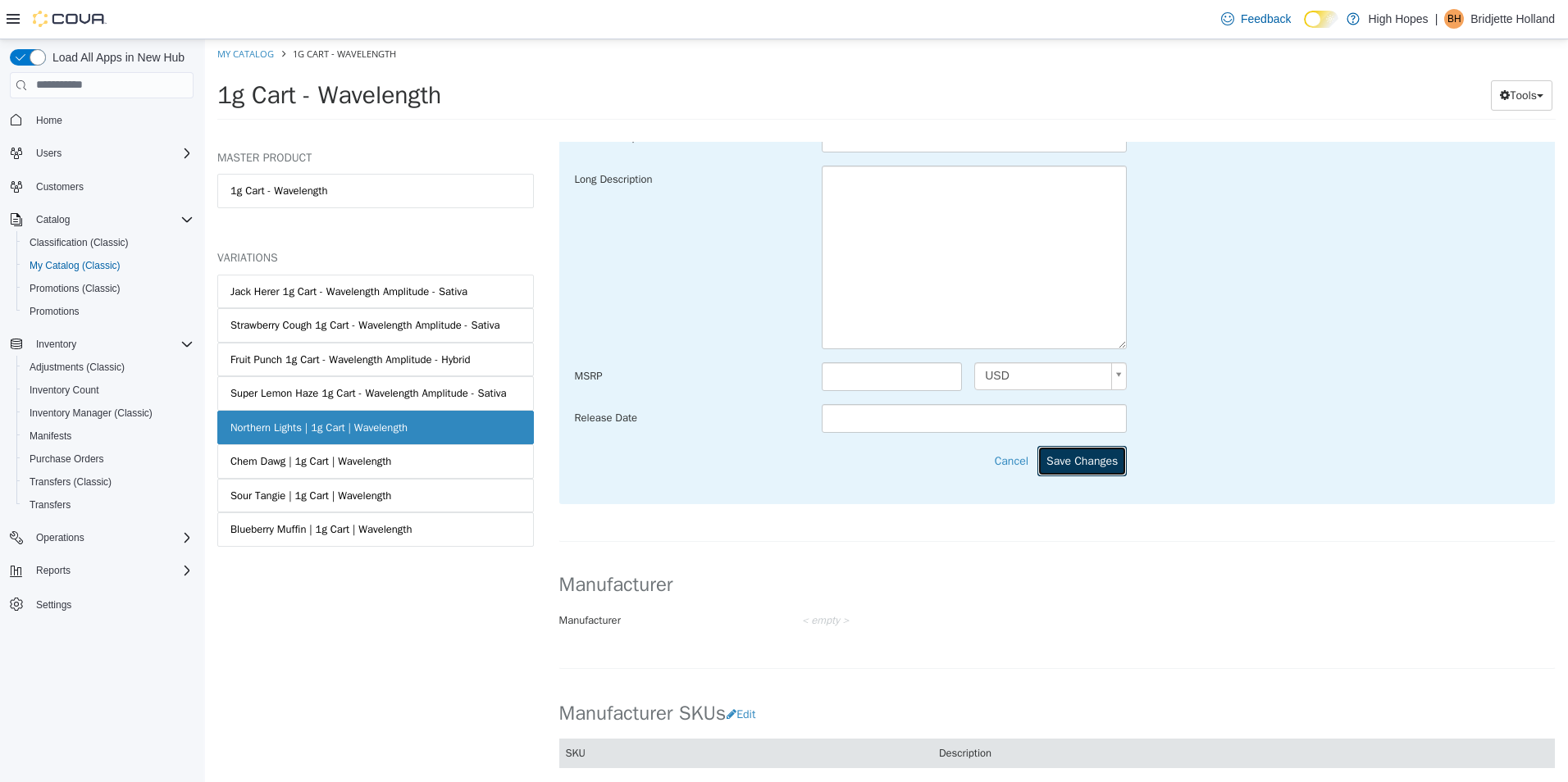 click on "Save Changes" at bounding box center (1082, 460) 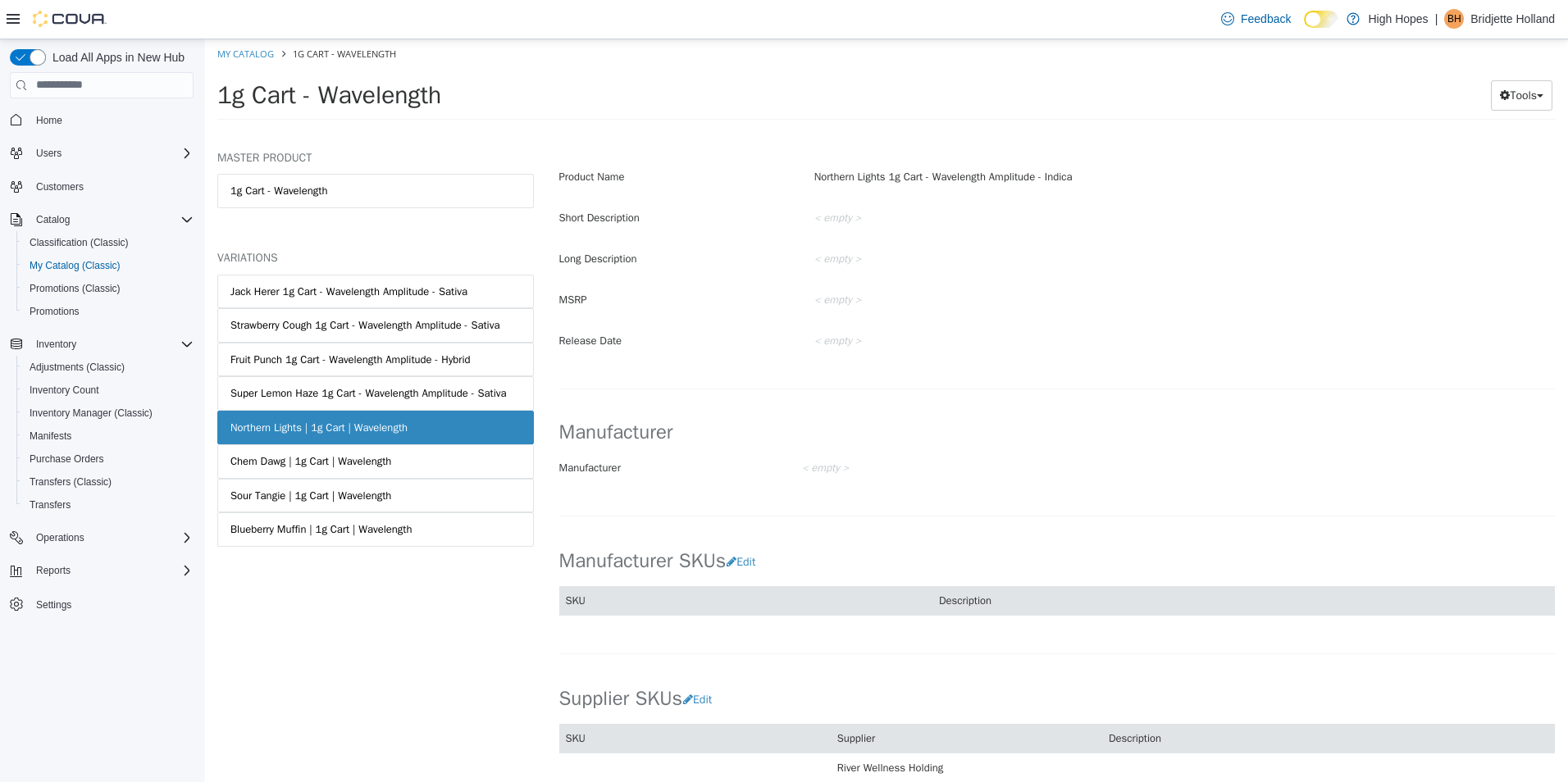 scroll, scrollTop: 246, scrollLeft: 0, axis: vertical 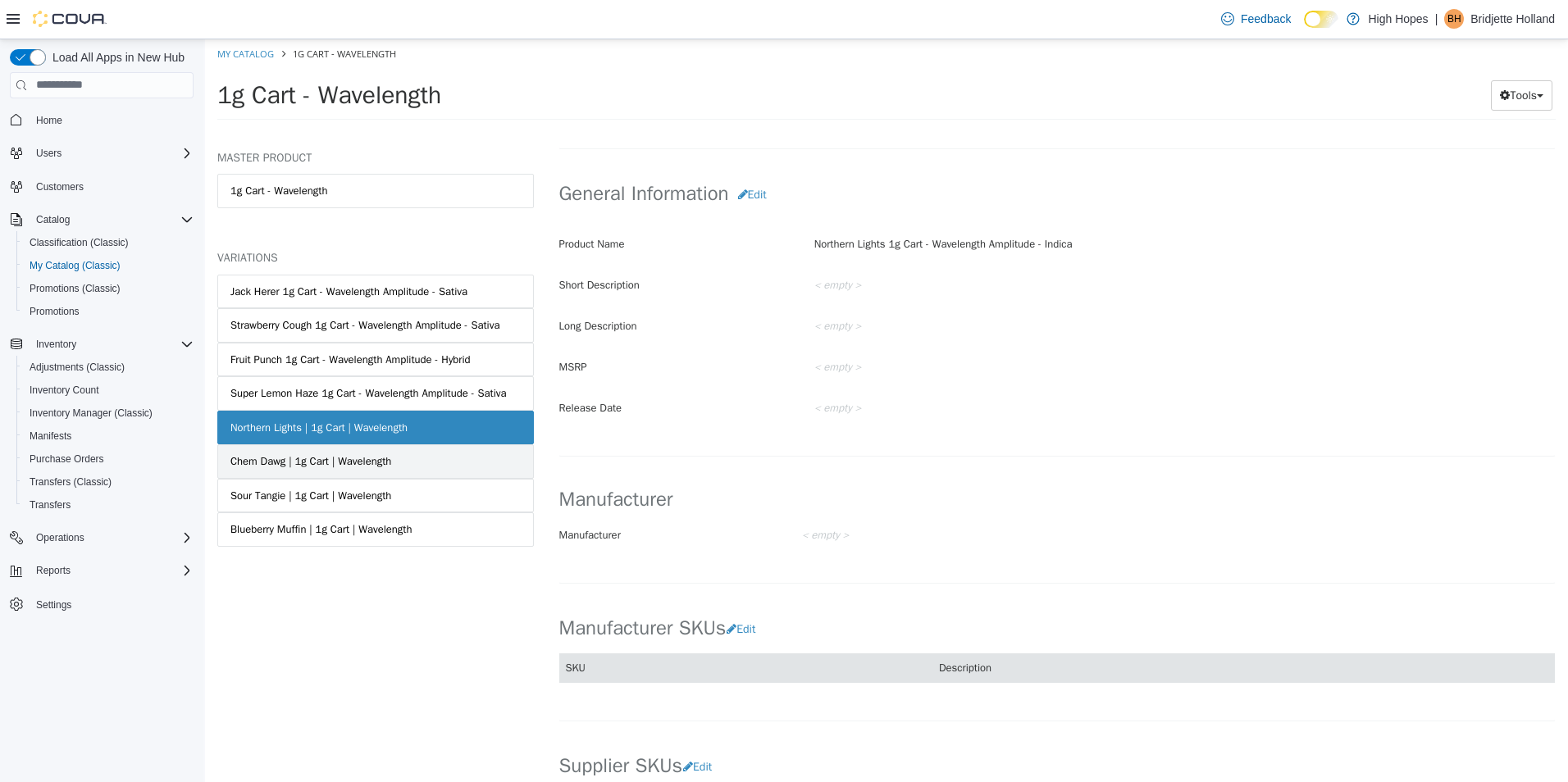click on "Chem Dawg | 1g Cart | Wavelength" at bounding box center (311, 461) 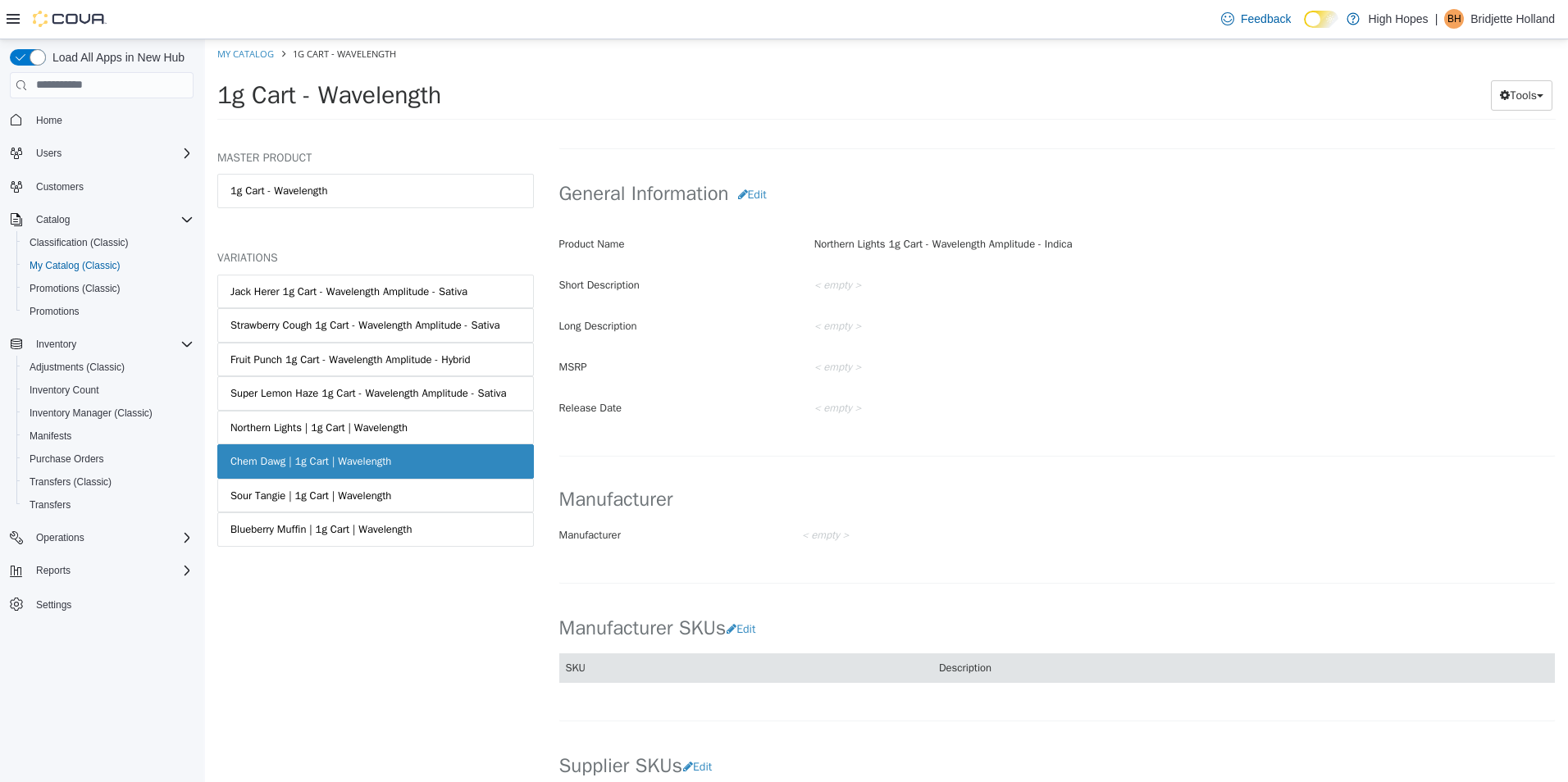 scroll, scrollTop: 490, scrollLeft: 0, axis: vertical 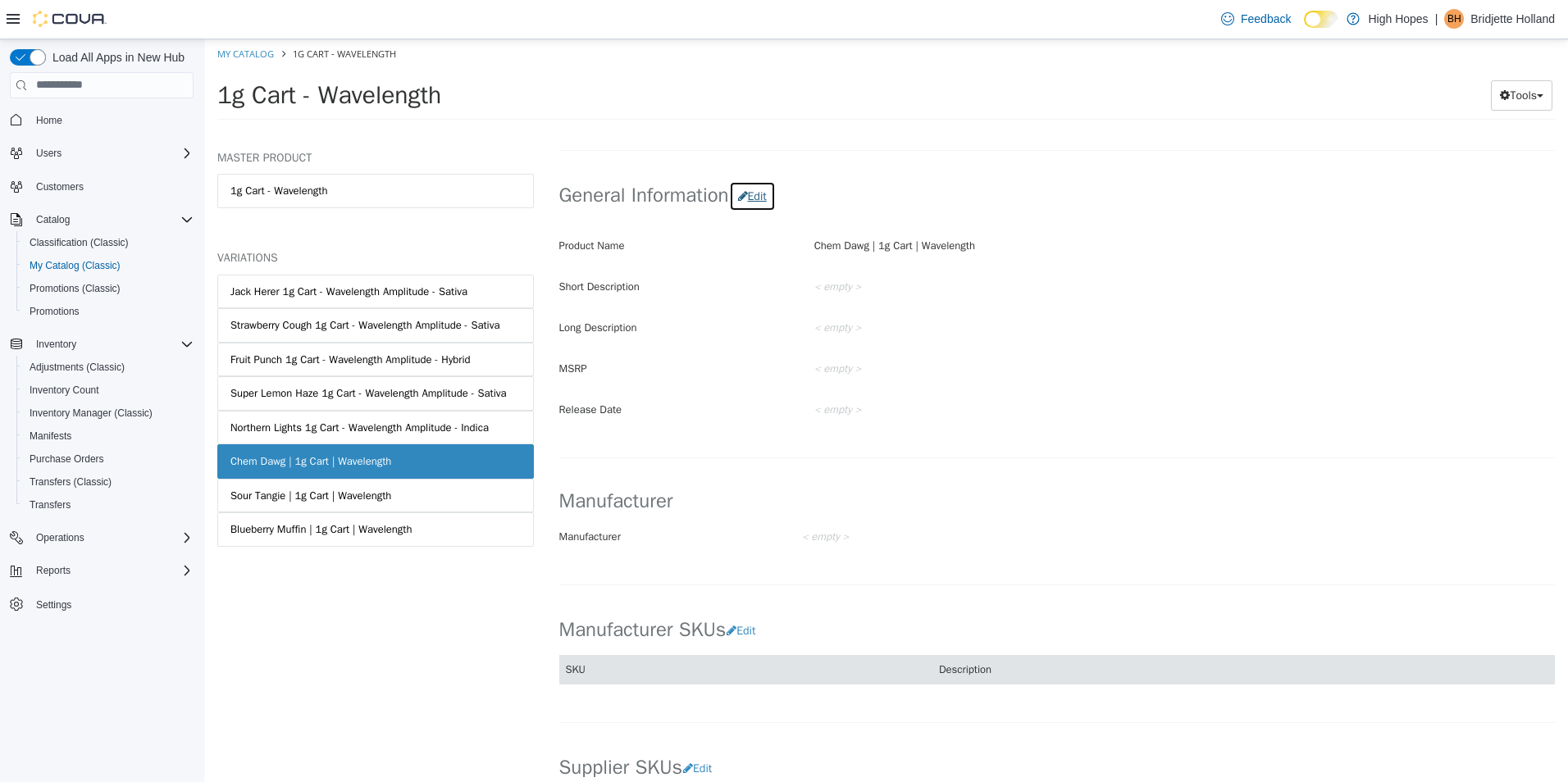 click on "Edit" at bounding box center [752, 195] 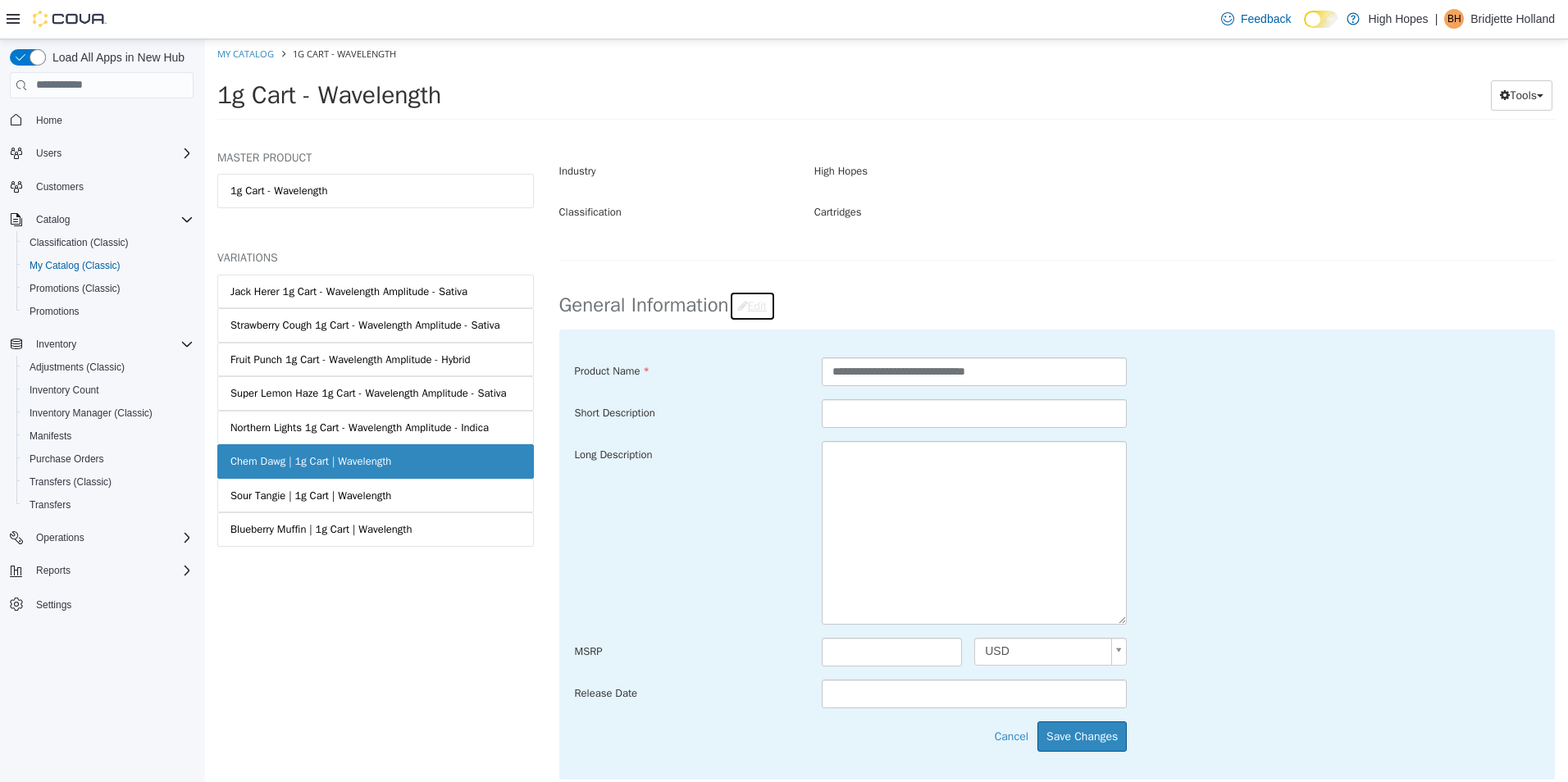 scroll, scrollTop: 408, scrollLeft: 0, axis: vertical 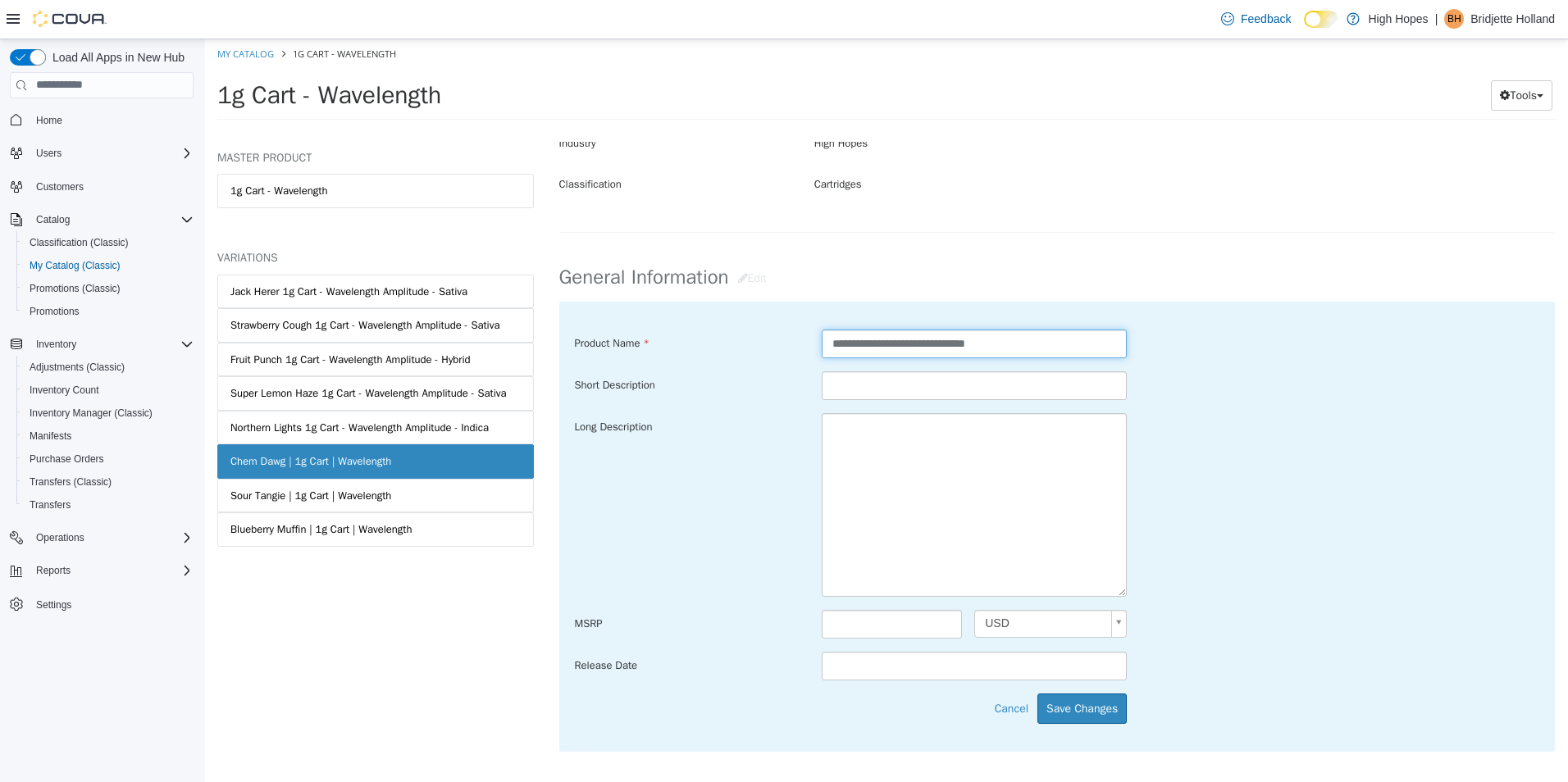 click on "**********" at bounding box center [974, 343] 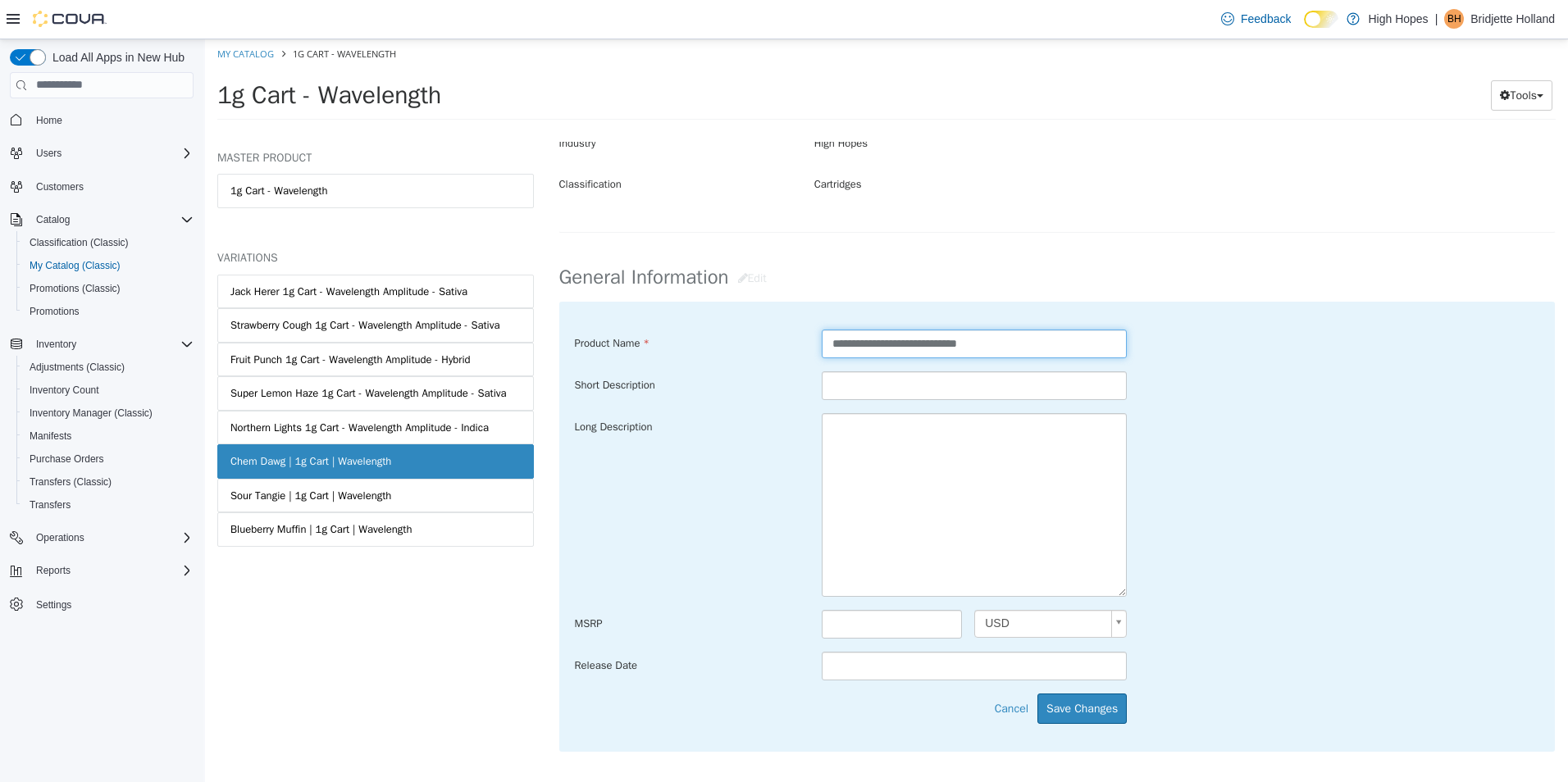 click on "**********" at bounding box center [974, 343] 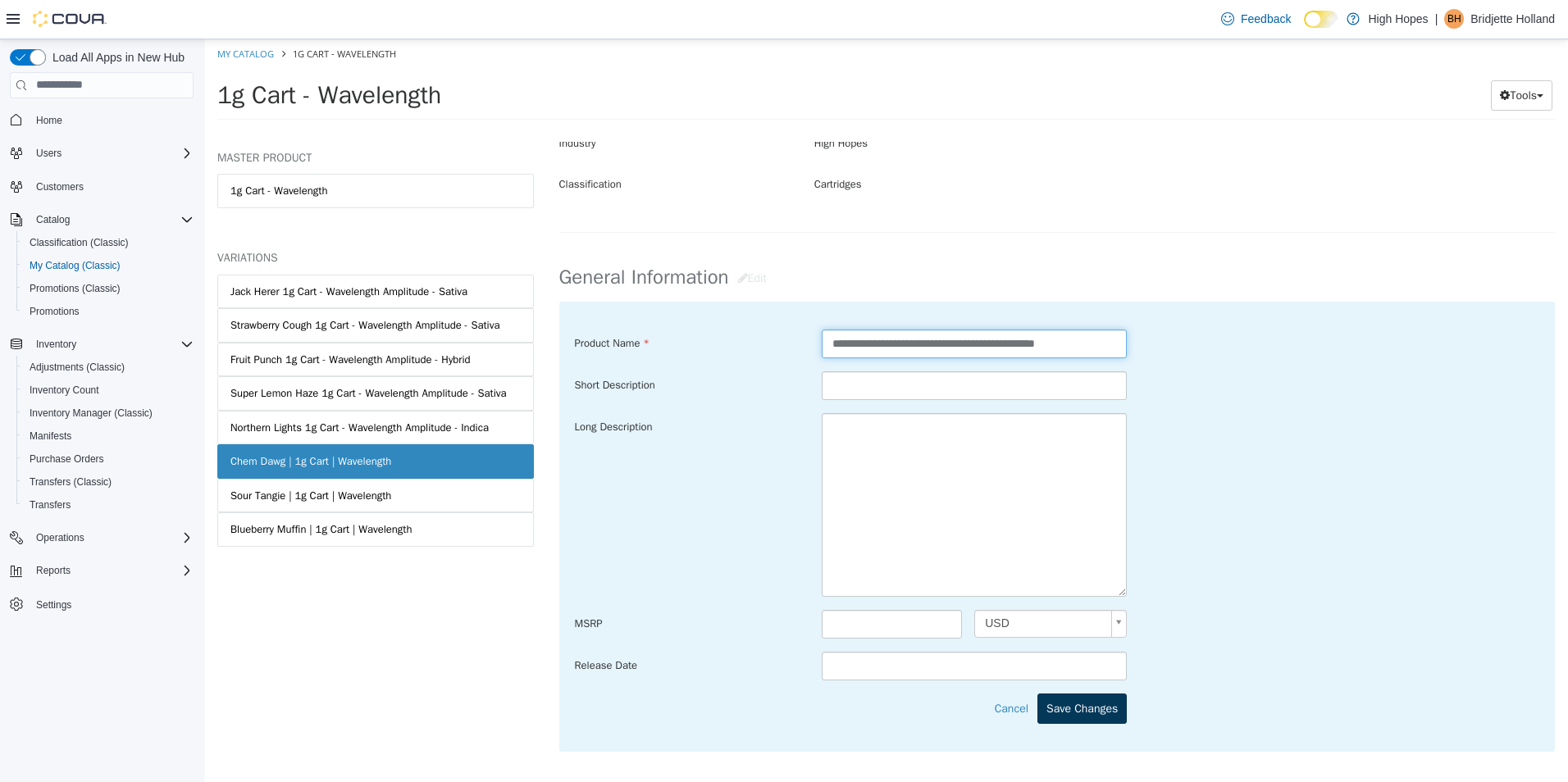 type on "**********" 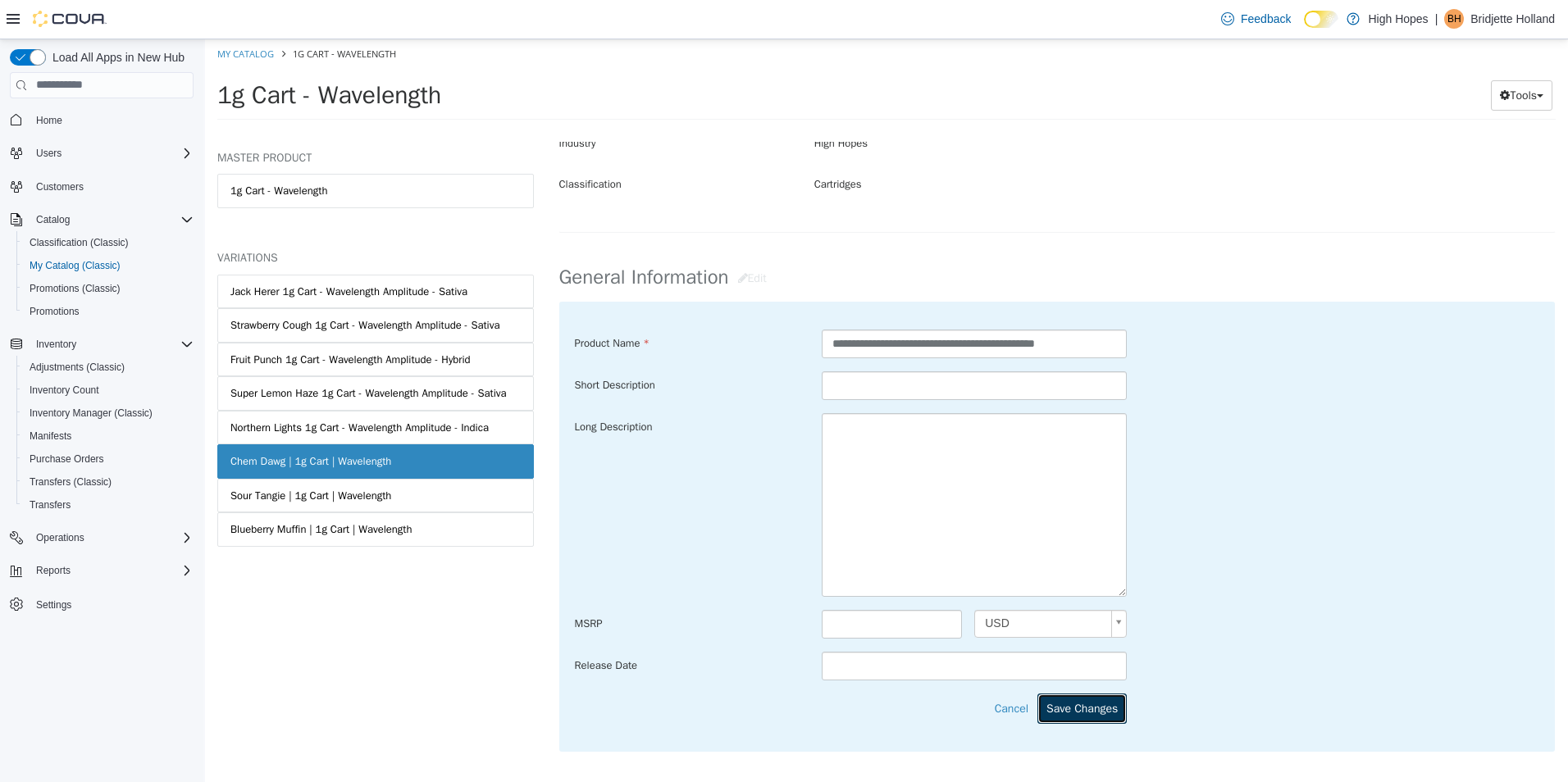 click on "Save Changes" at bounding box center (1082, 707) 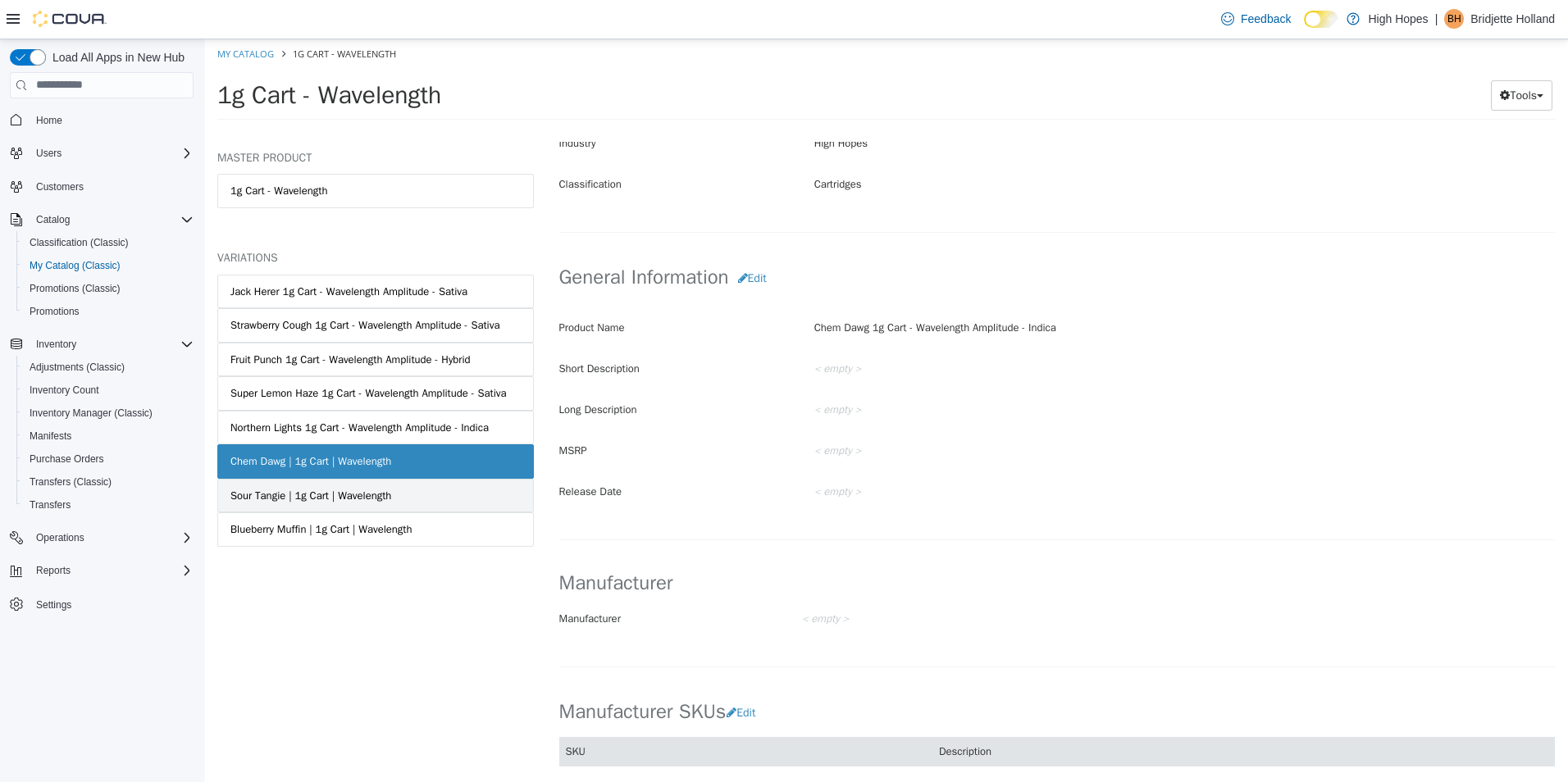 click on "Sour Tangie | 1g Cart | Wavelength" at bounding box center (376, 495) 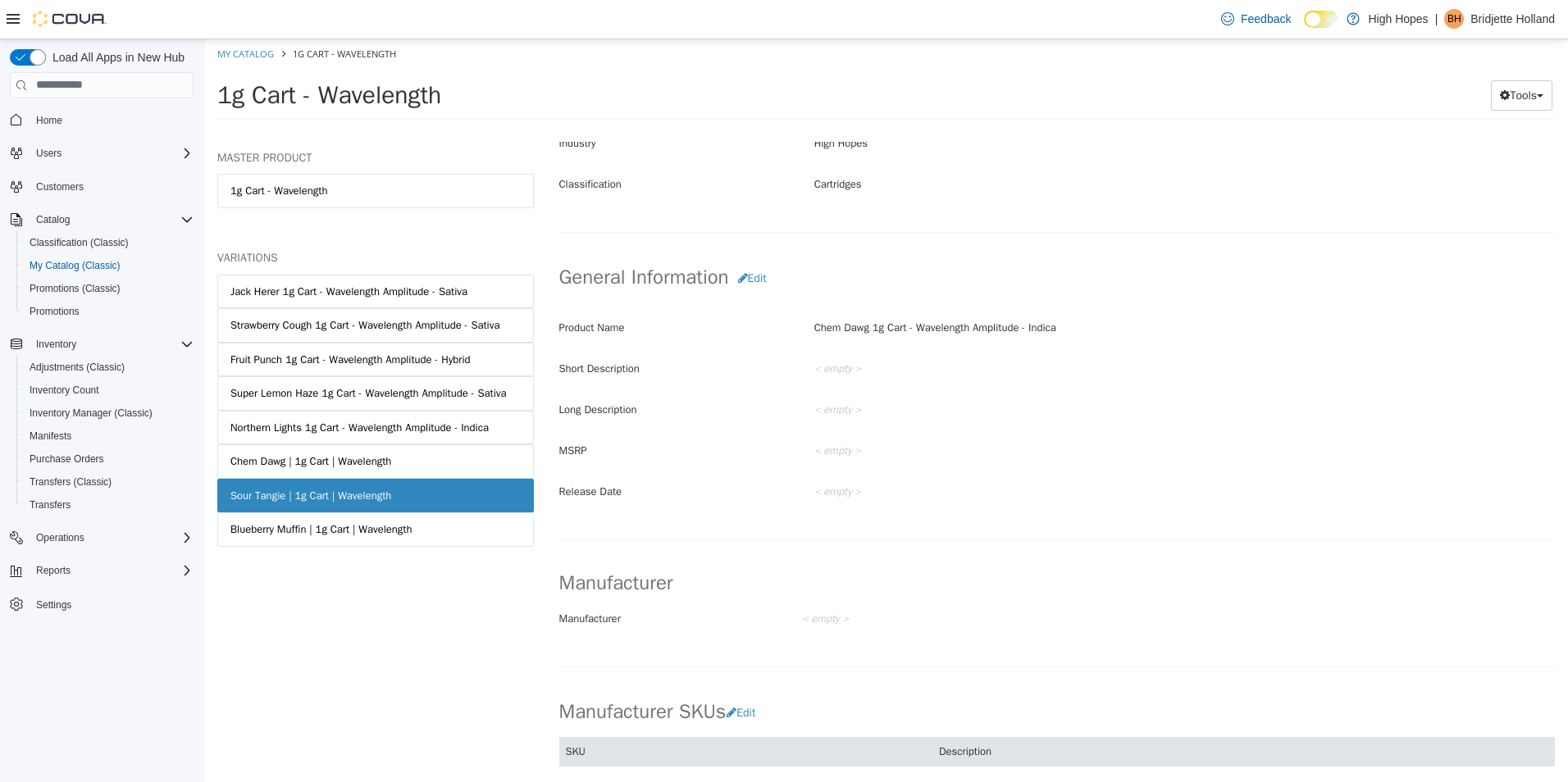 scroll, scrollTop: 407, scrollLeft: 0, axis: vertical 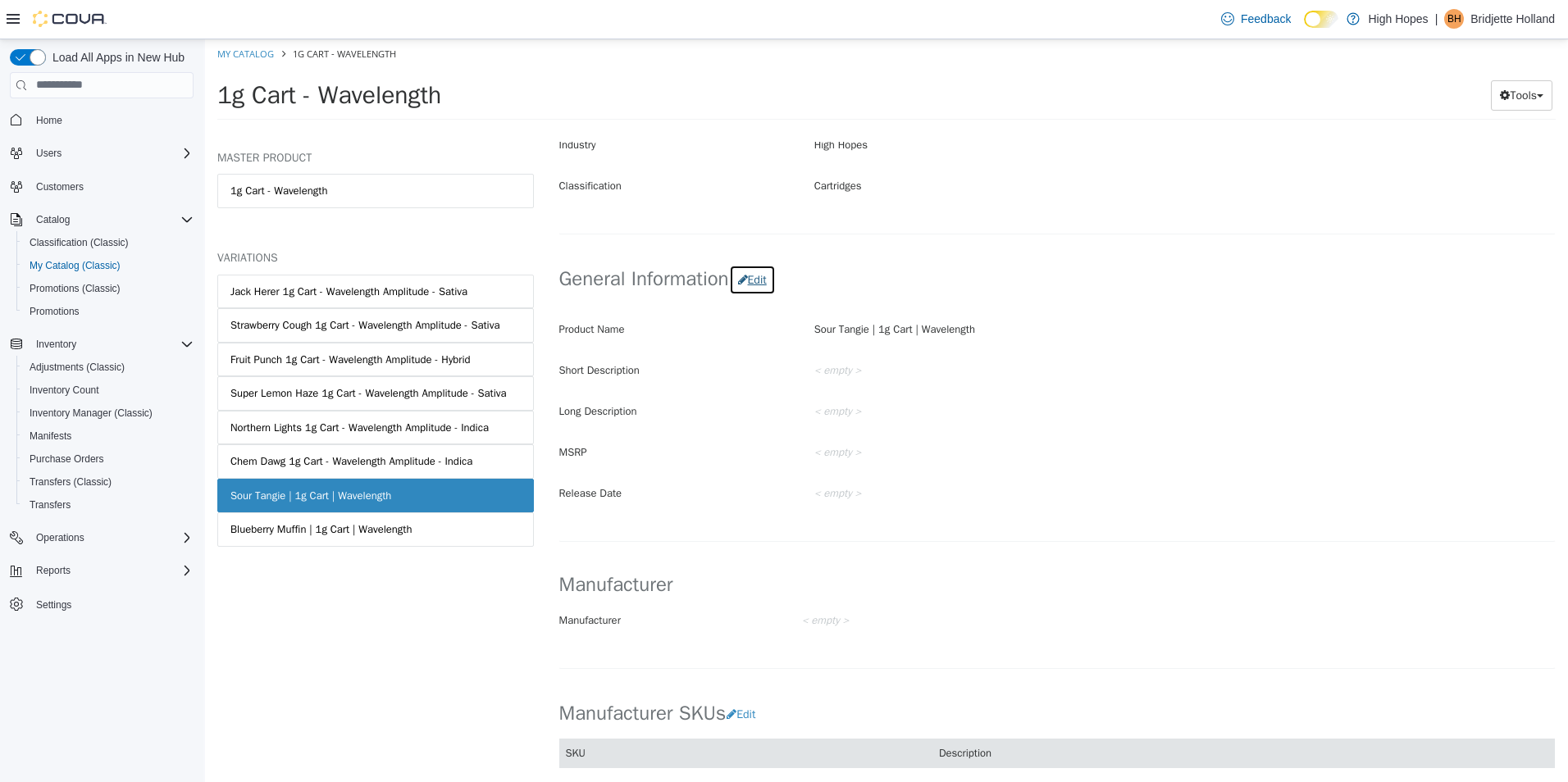 click on "Edit" at bounding box center (752, 279) 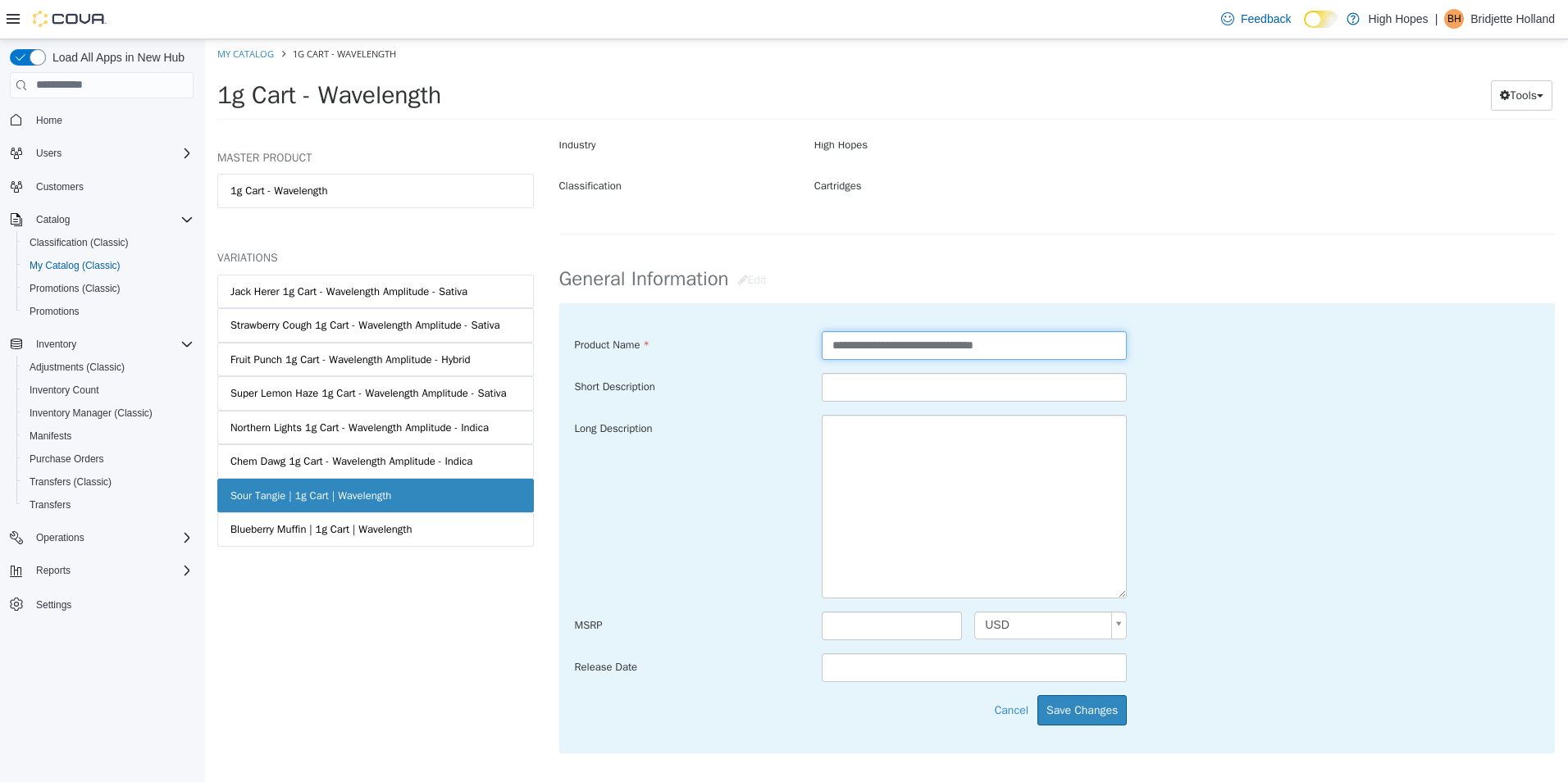 click on "**********" at bounding box center [974, 344] 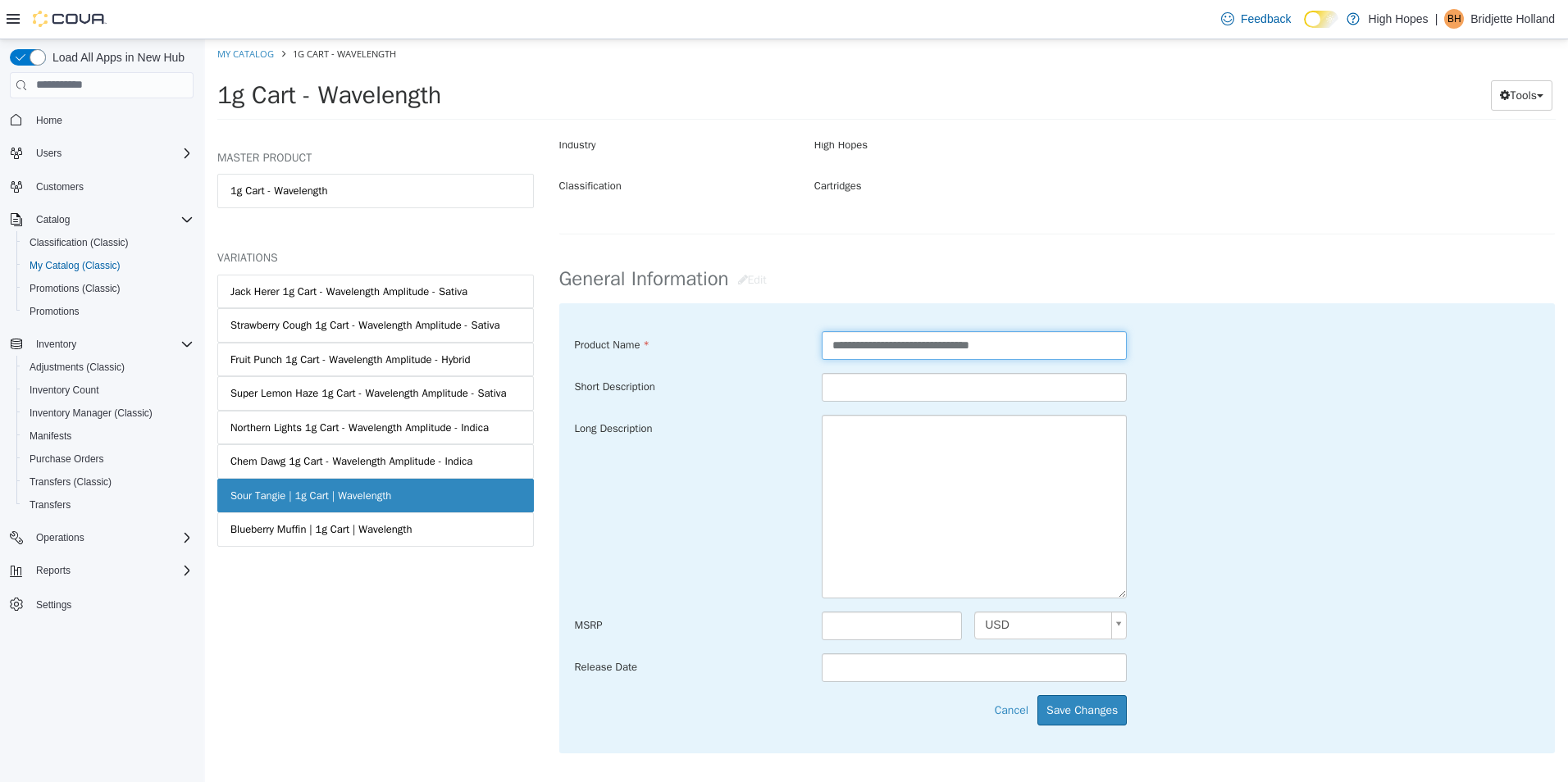 click on "**********" at bounding box center (974, 344) 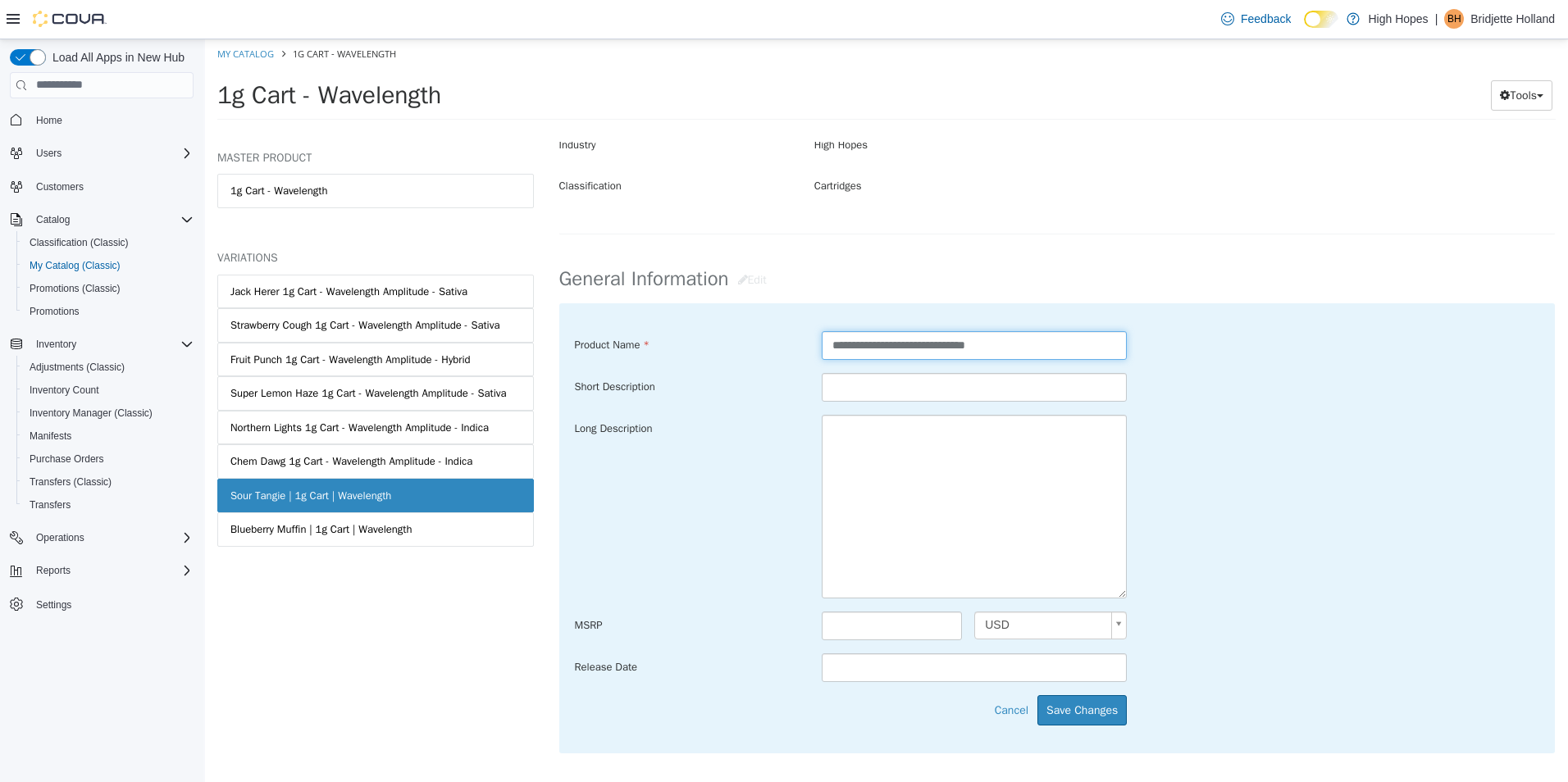 click on "**********" at bounding box center (974, 344) 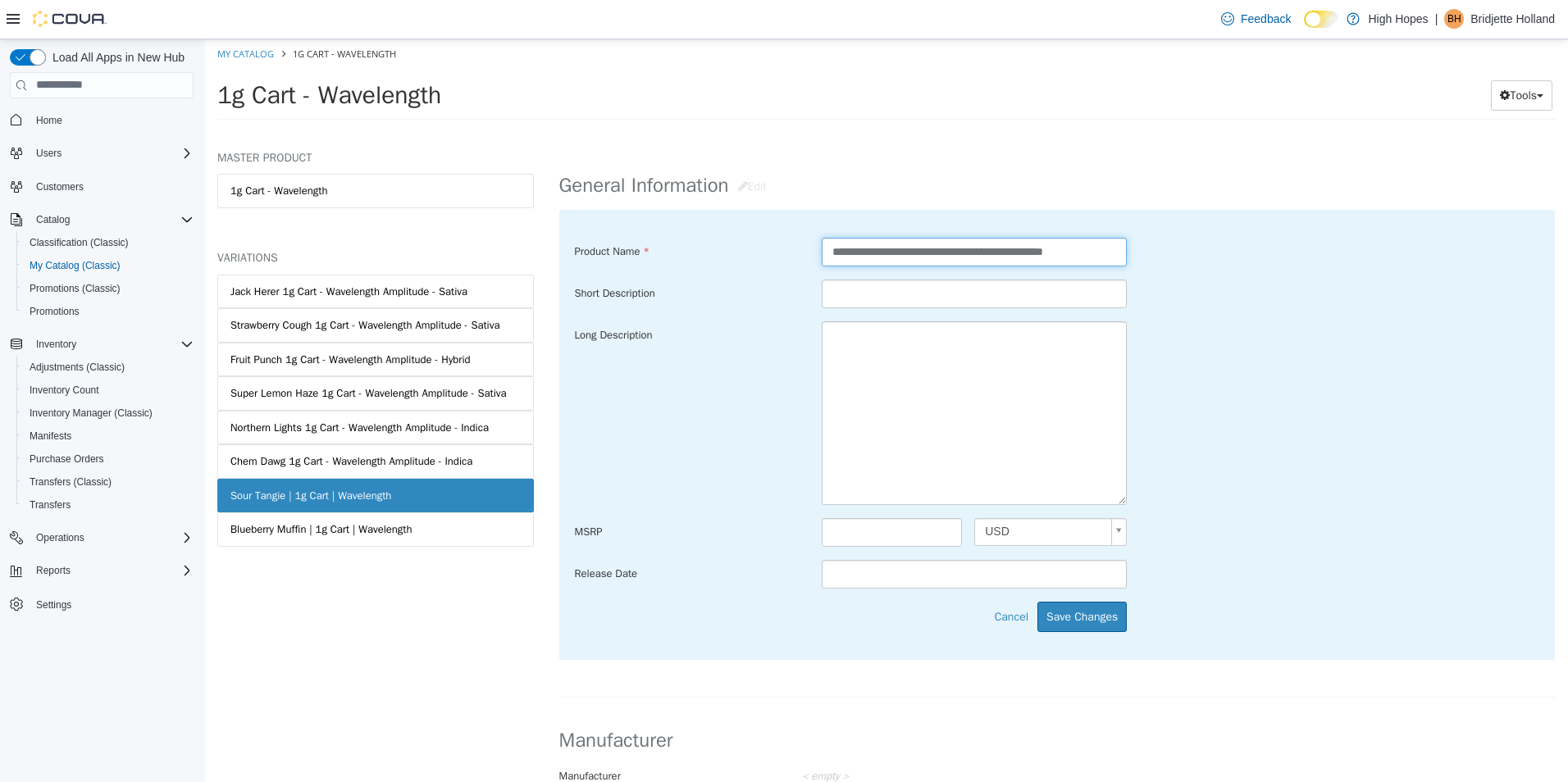 scroll, scrollTop: 656, scrollLeft: 0, axis: vertical 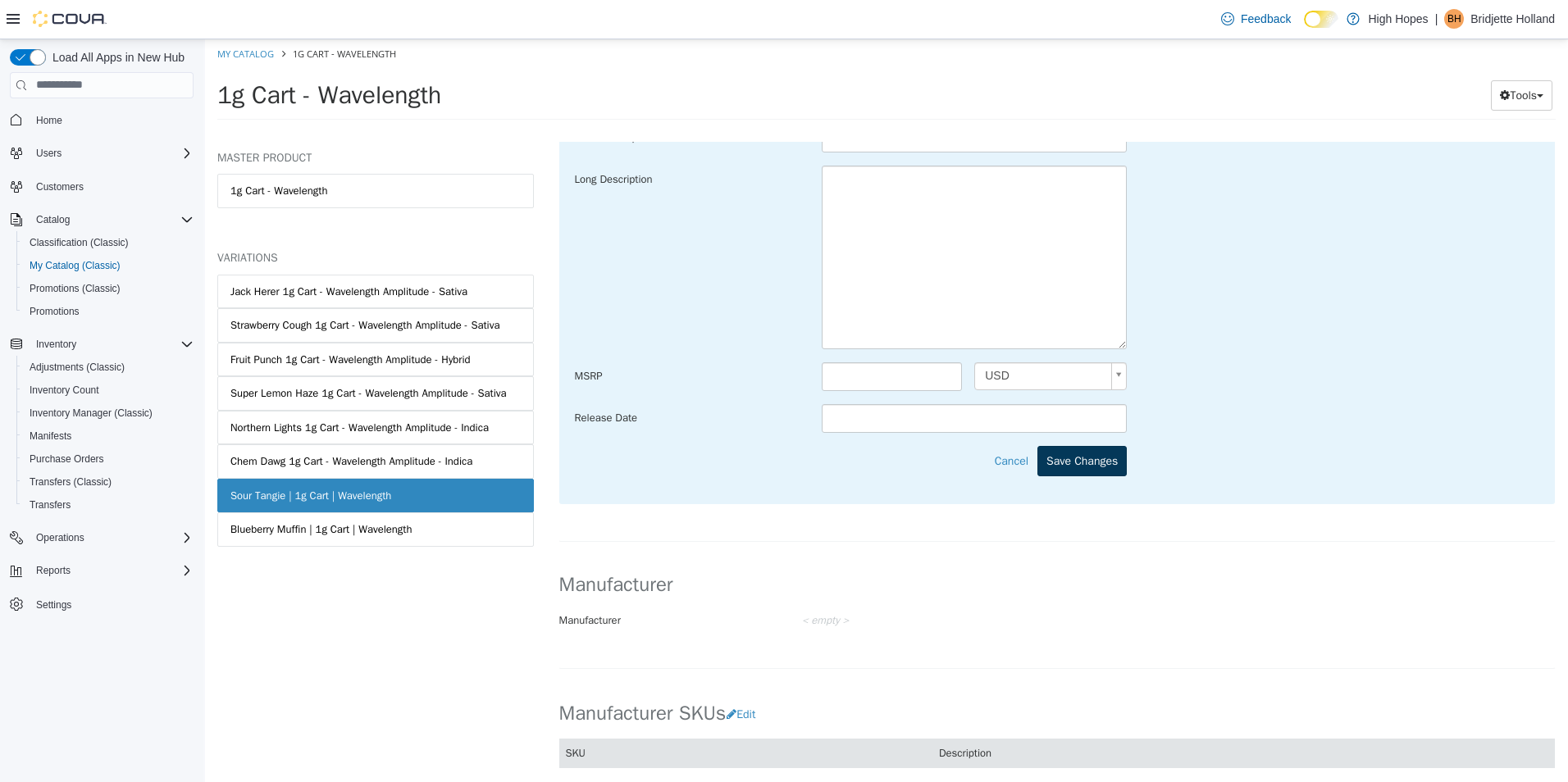 type on "**********" 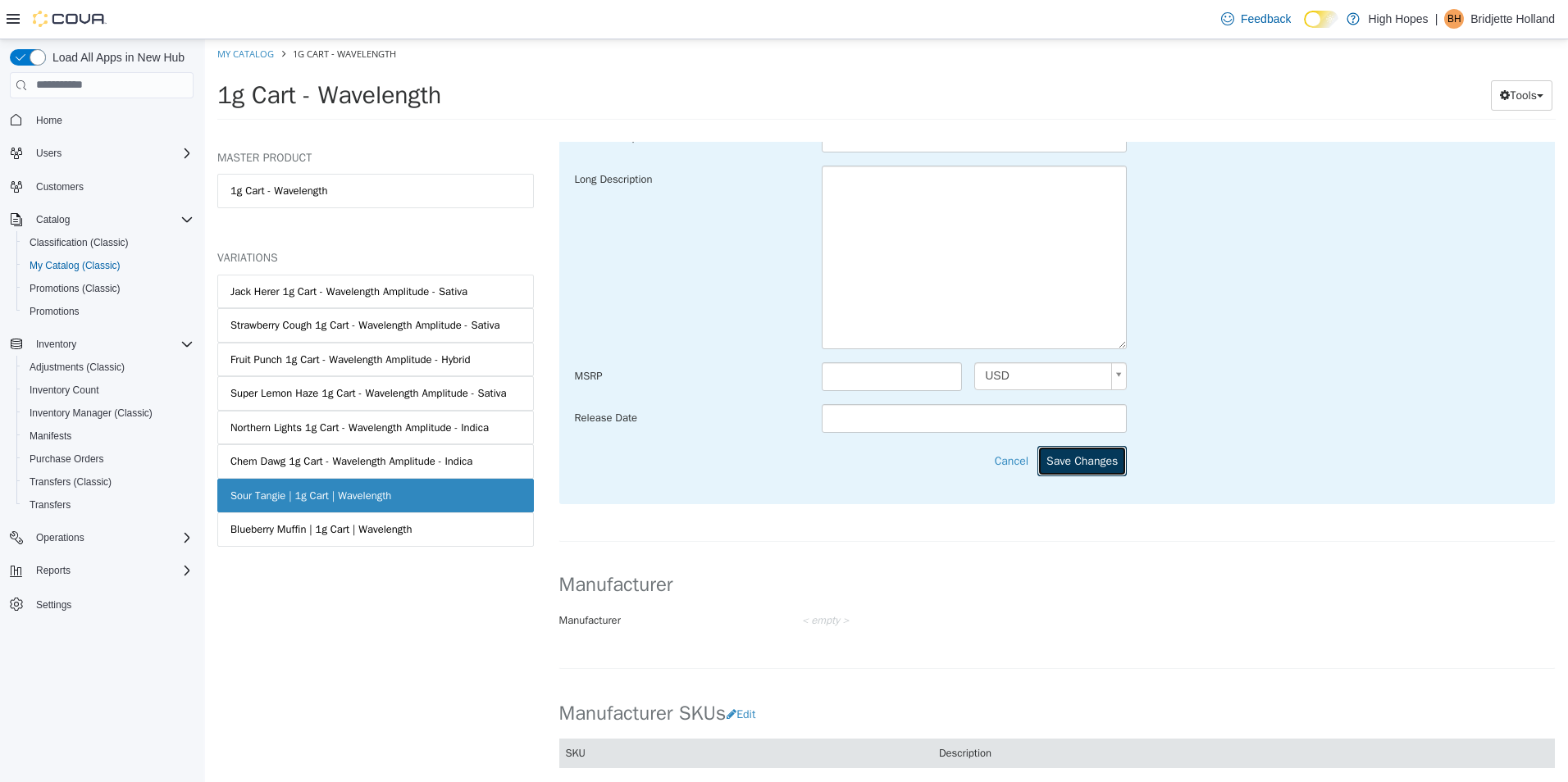 click on "Save Changes" at bounding box center (1082, 460) 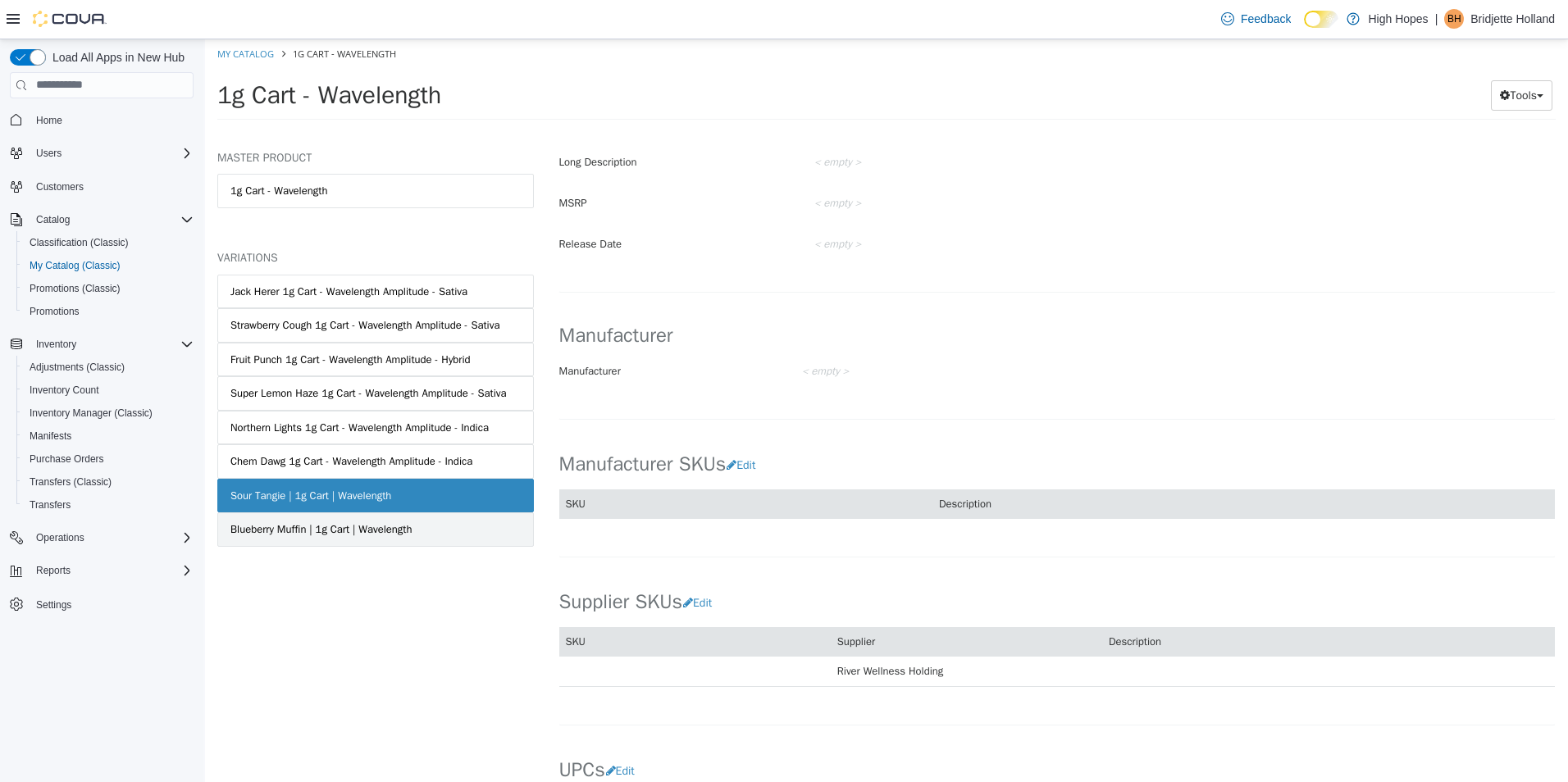 click on "Blueberry Muffin | 1g Cart | Wavelength" at bounding box center [321, 529] 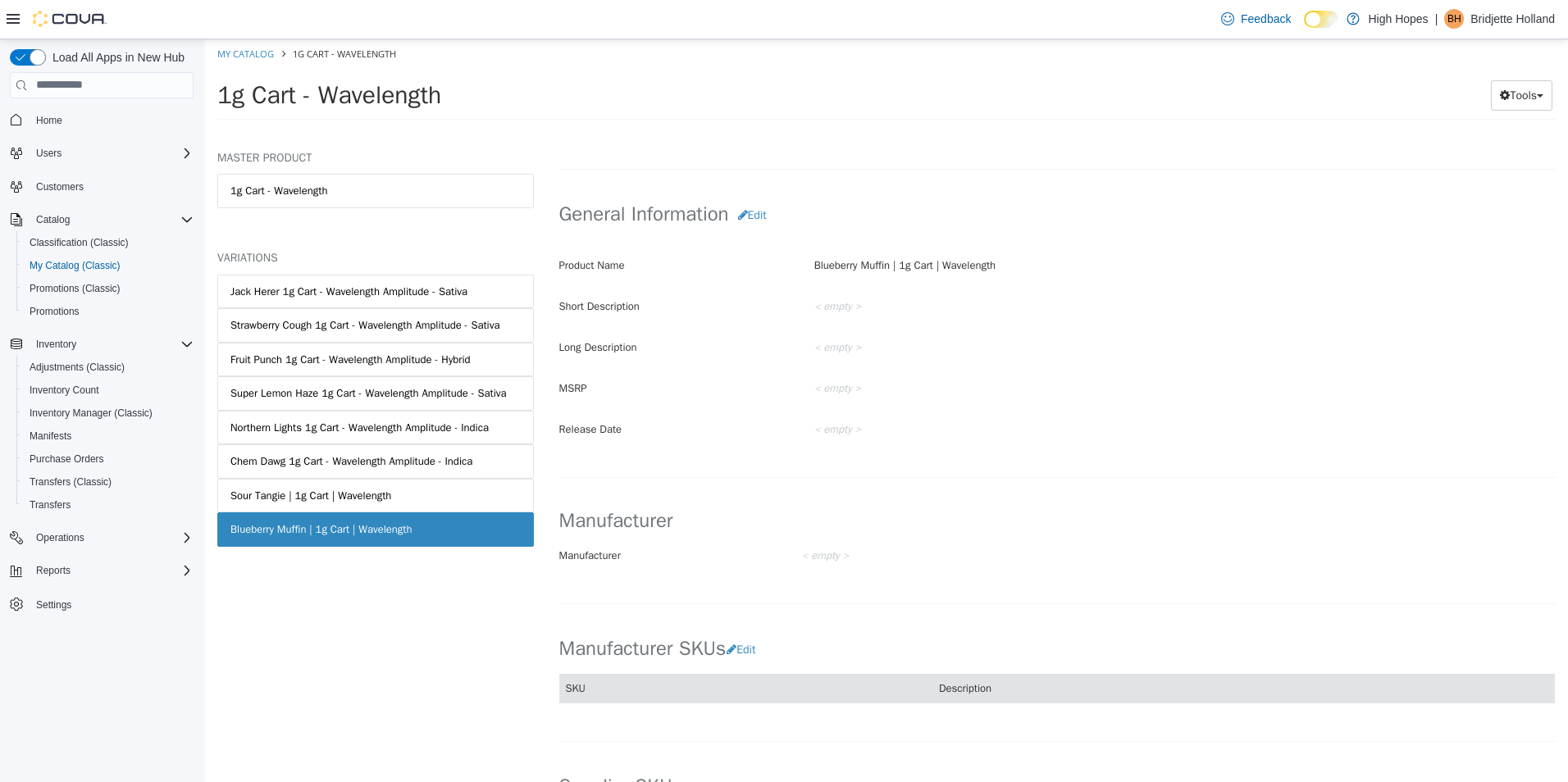 scroll, scrollTop: 326, scrollLeft: 0, axis: vertical 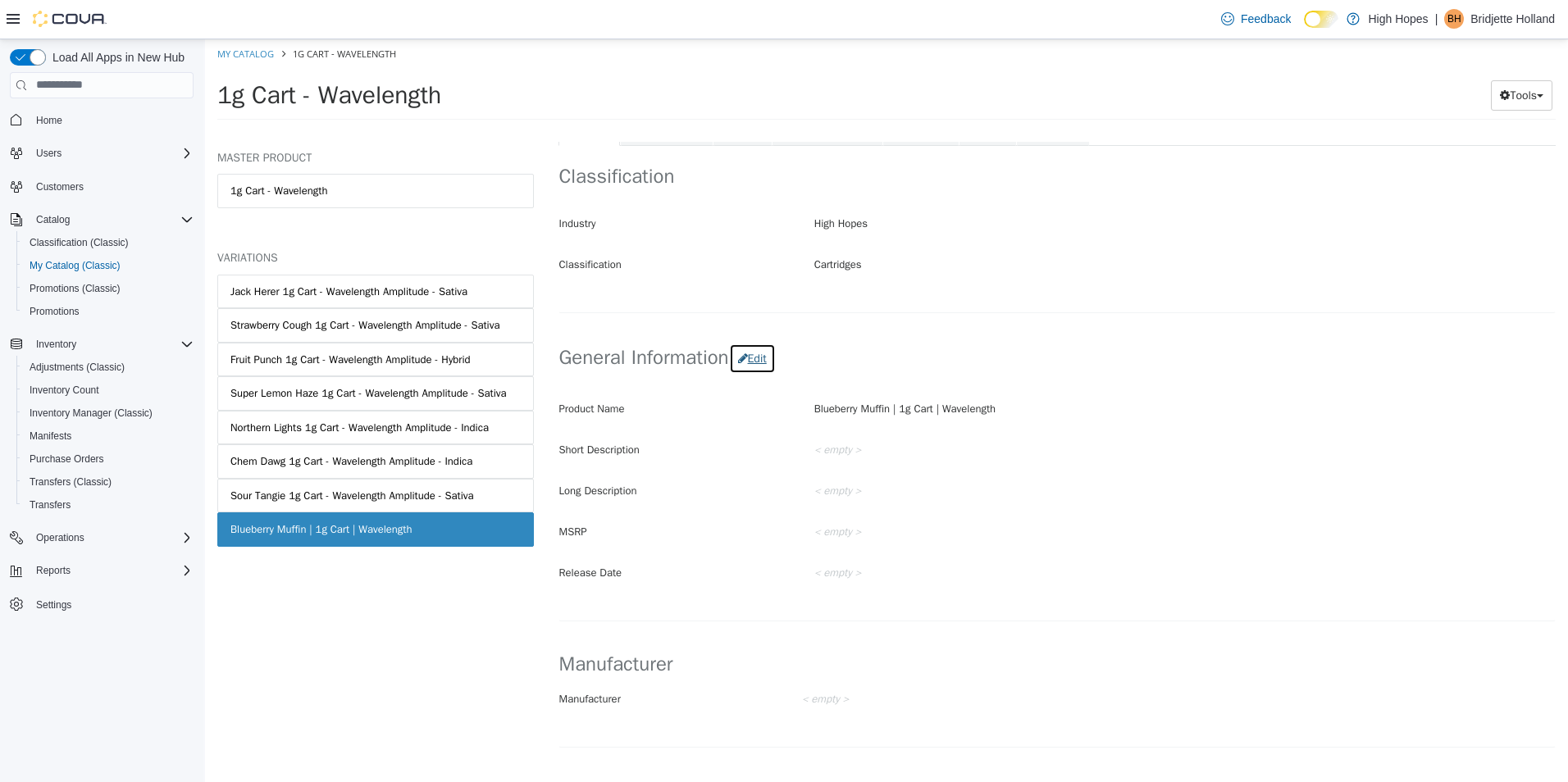 click on "Edit" at bounding box center (752, 357) 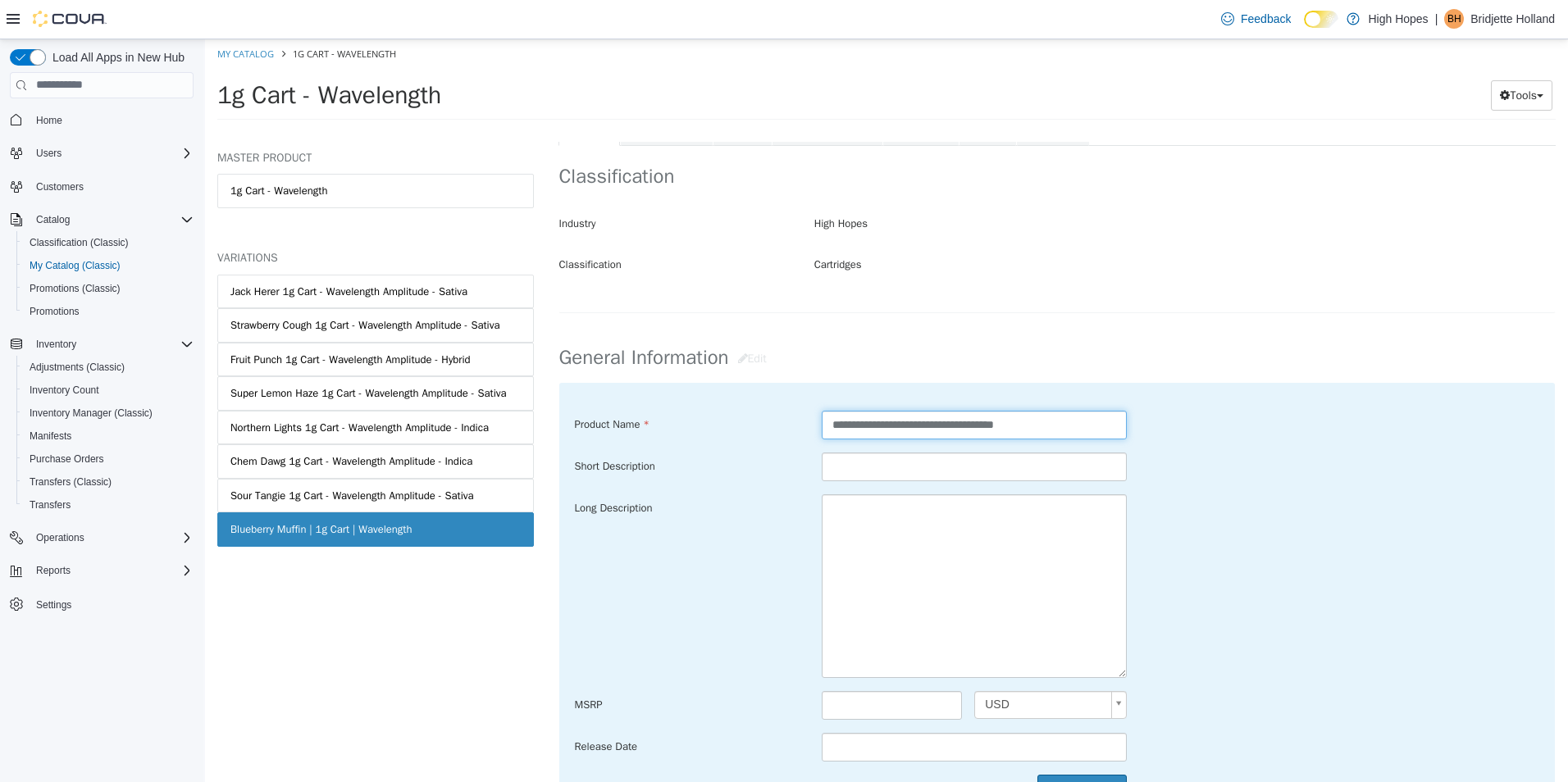 click on "**********" at bounding box center [974, 424] 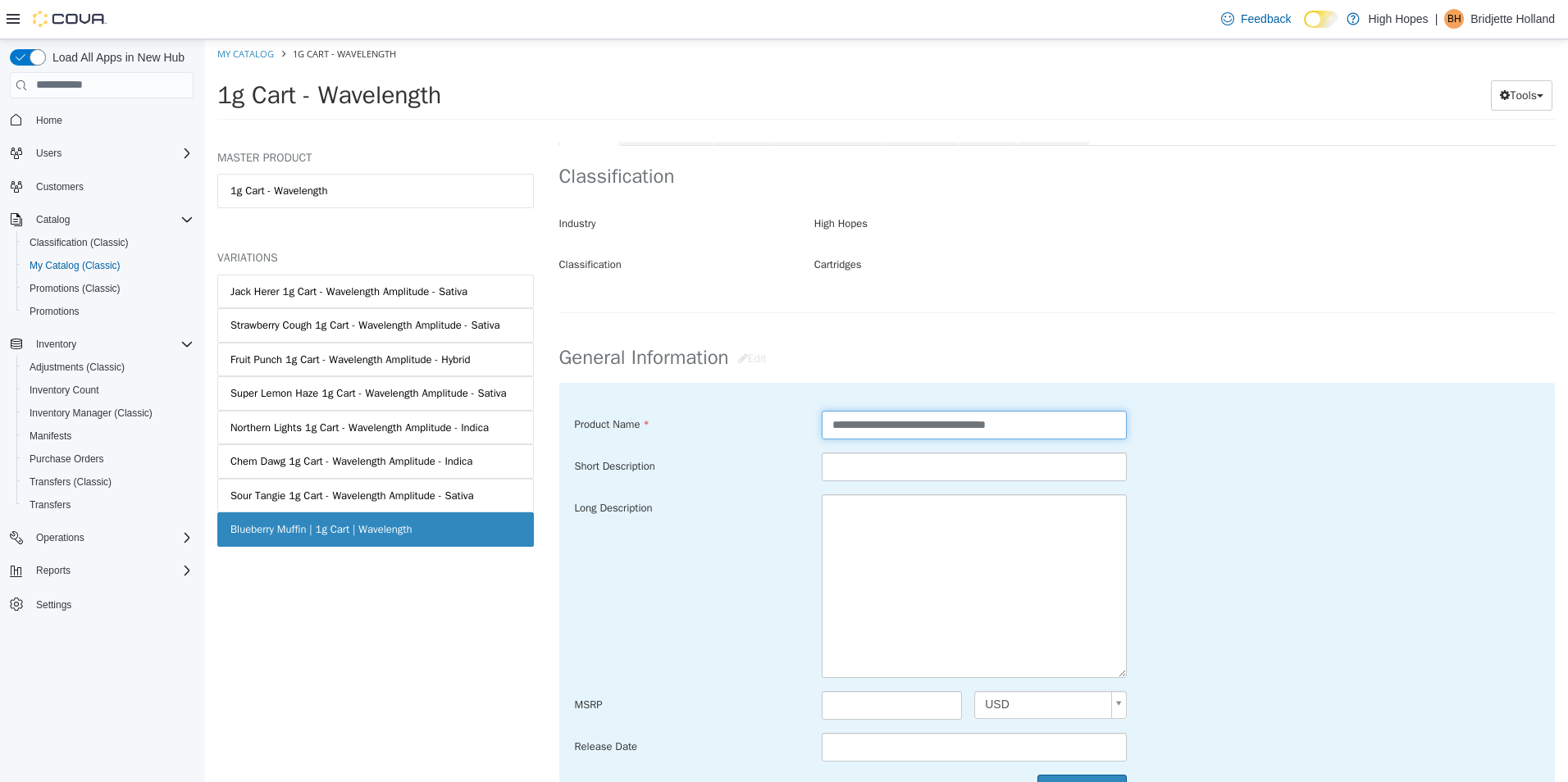 click on "**********" at bounding box center [974, 424] 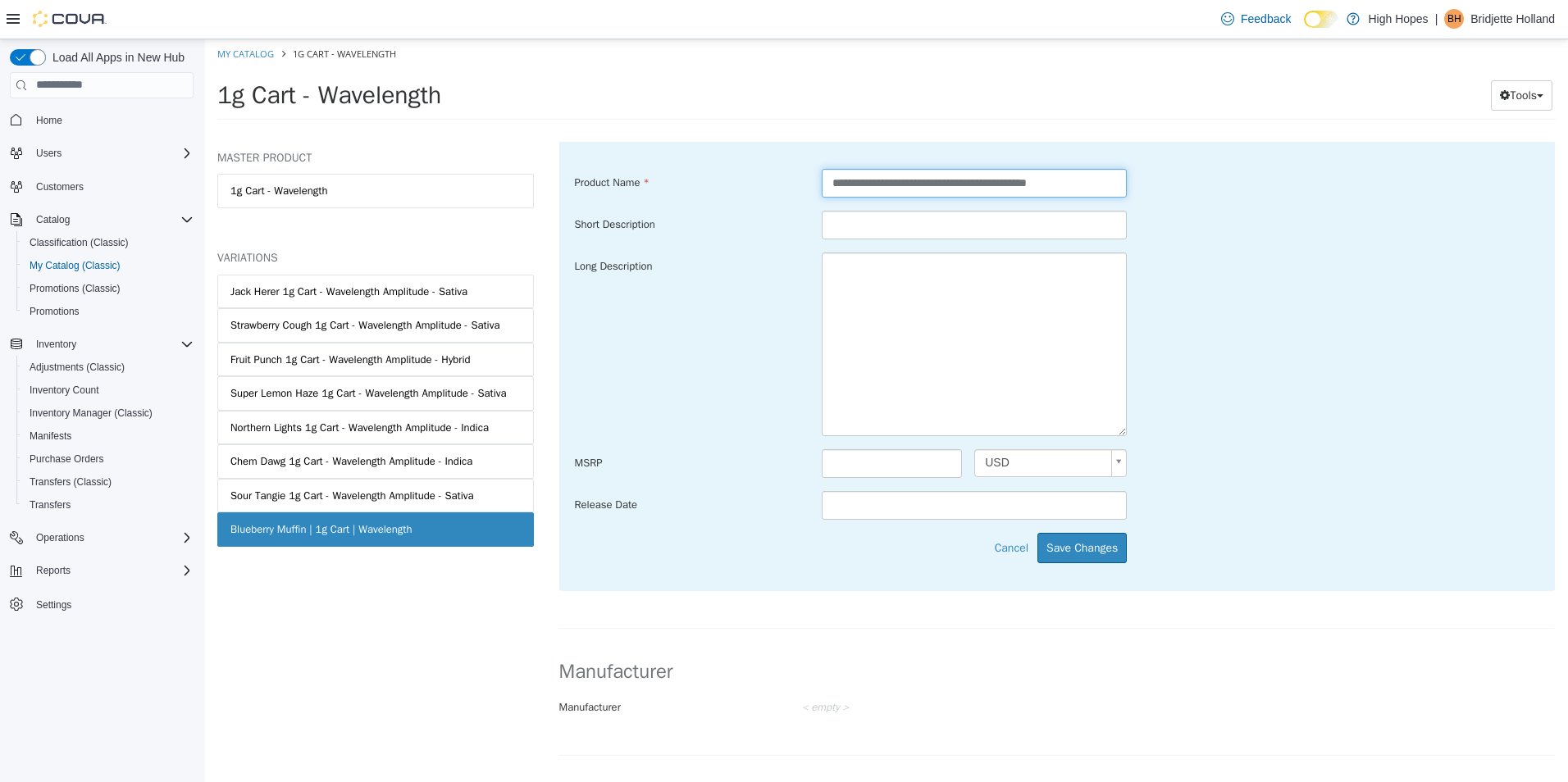 scroll, scrollTop: 656, scrollLeft: 0, axis: vertical 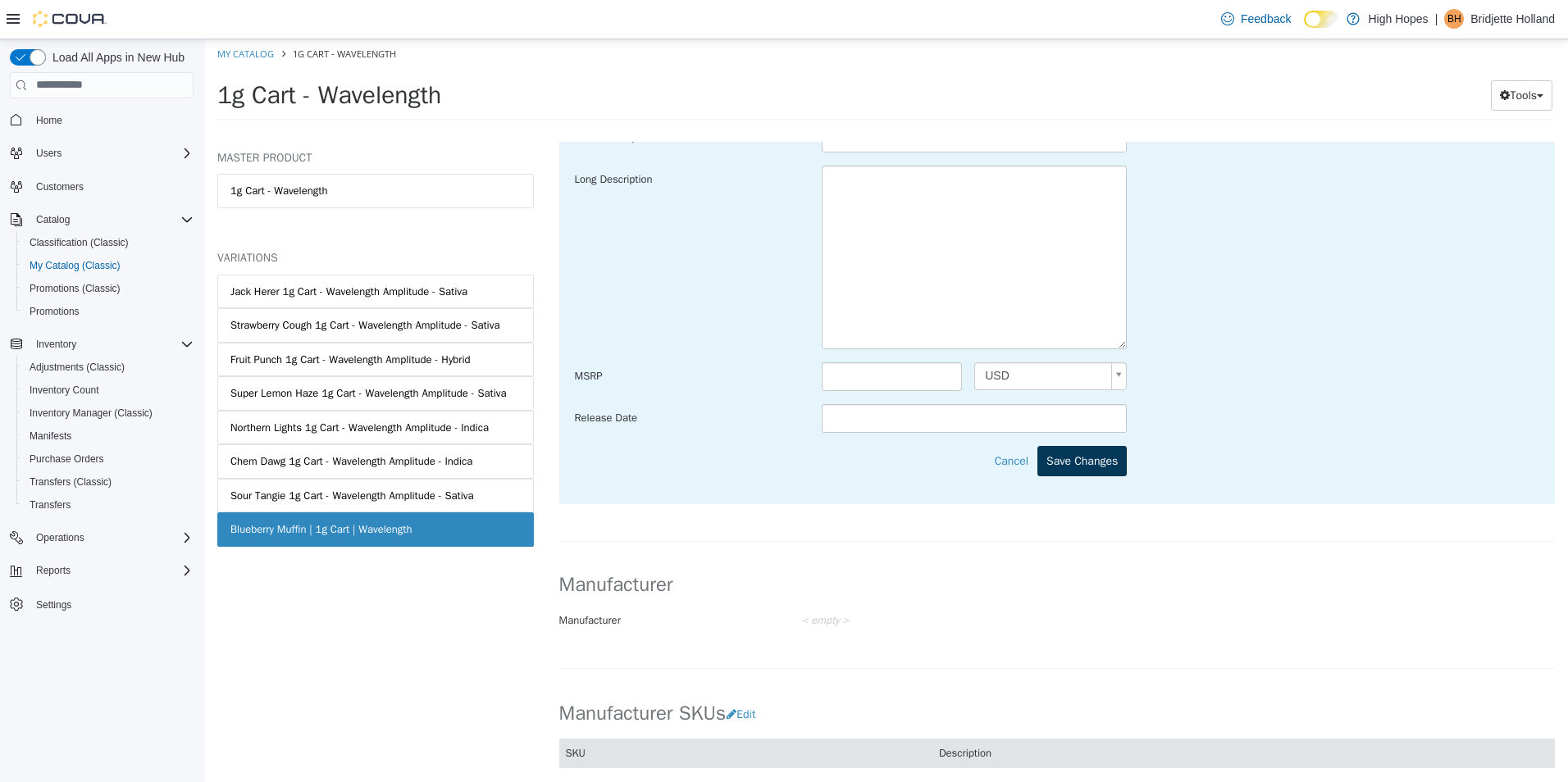 type on "**********" 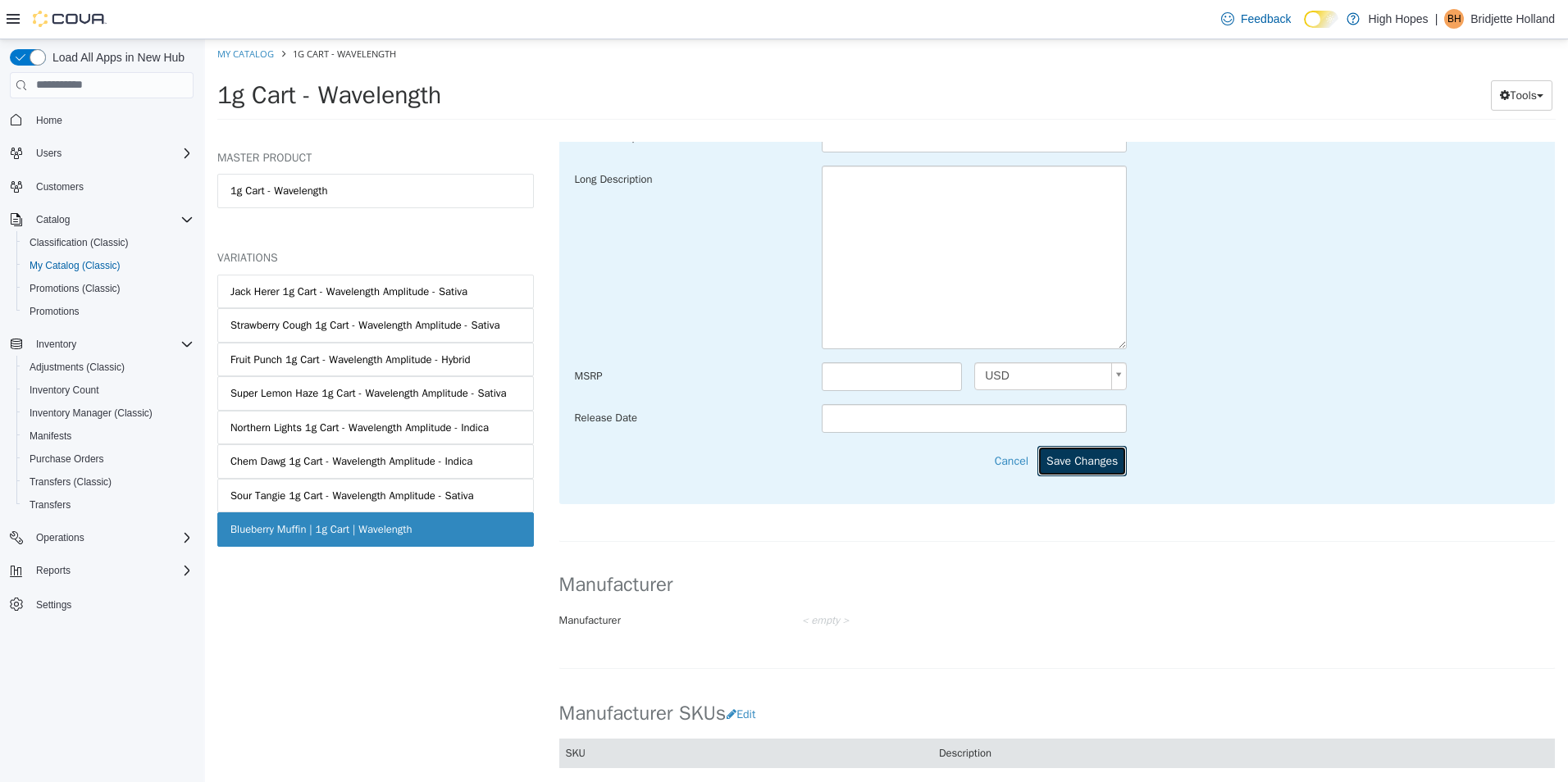 click on "Save Changes" at bounding box center (1082, 460) 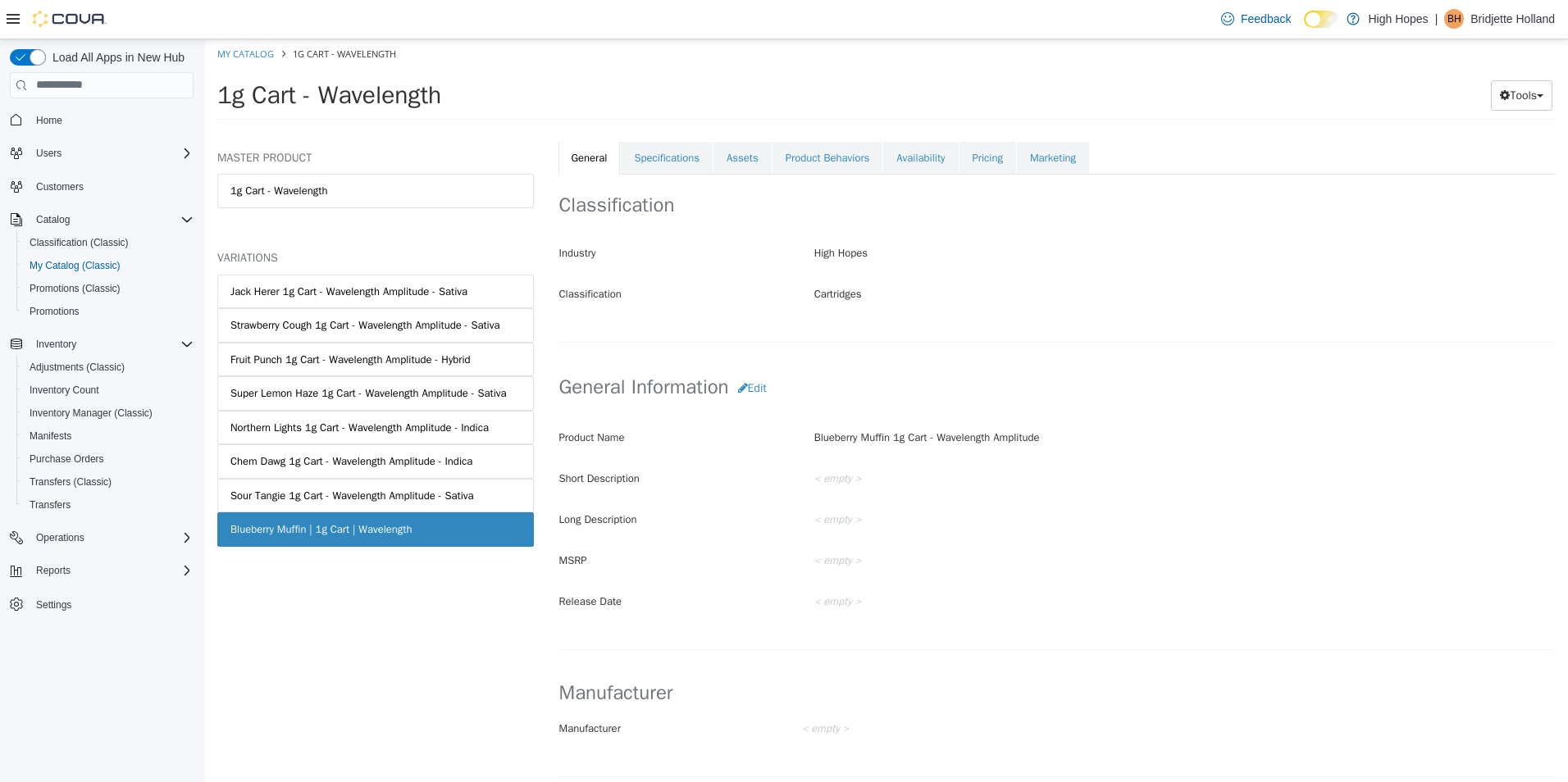scroll, scrollTop: 246, scrollLeft: 0, axis: vertical 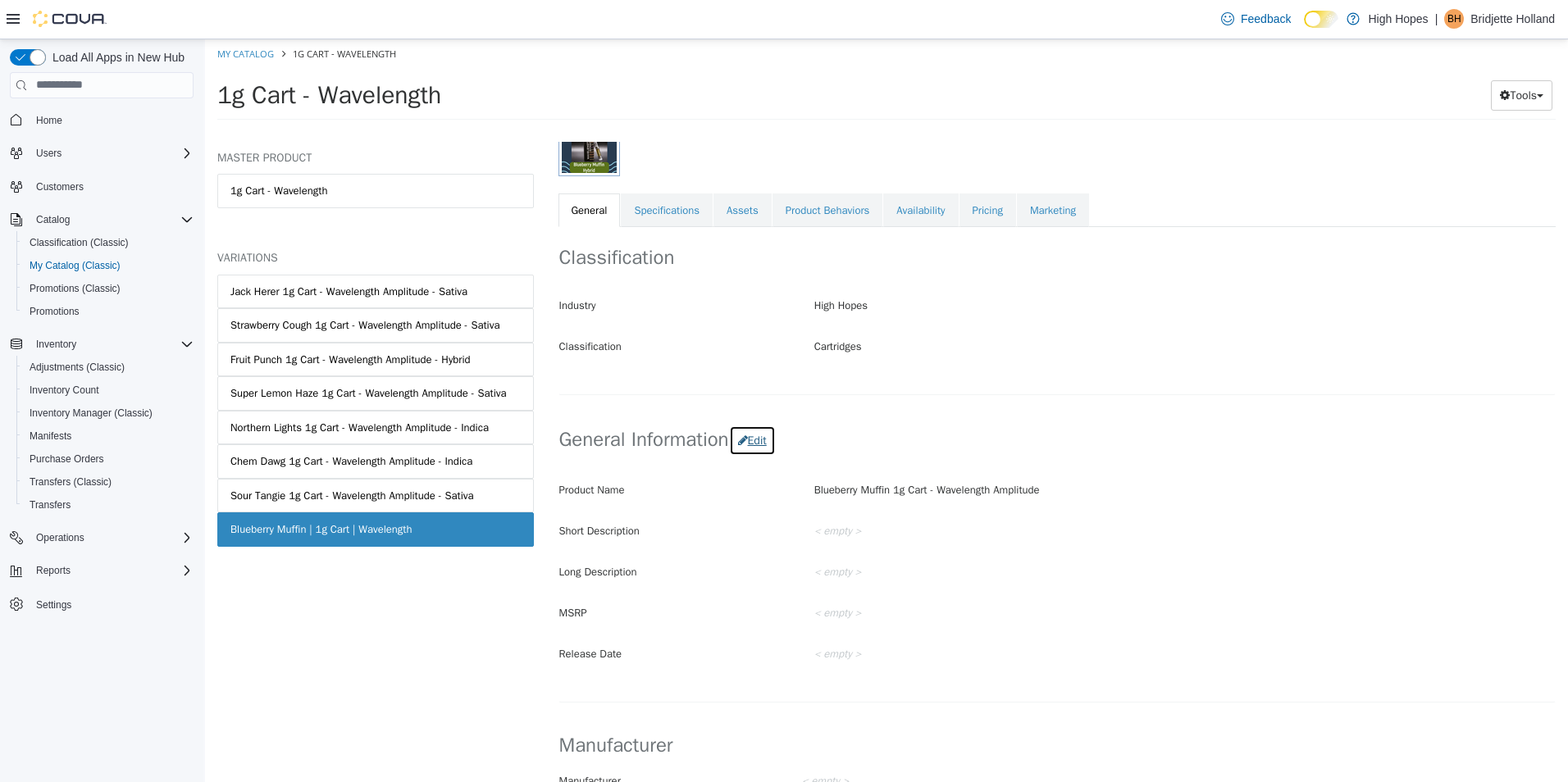 click on "Edit" at bounding box center [752, 439] 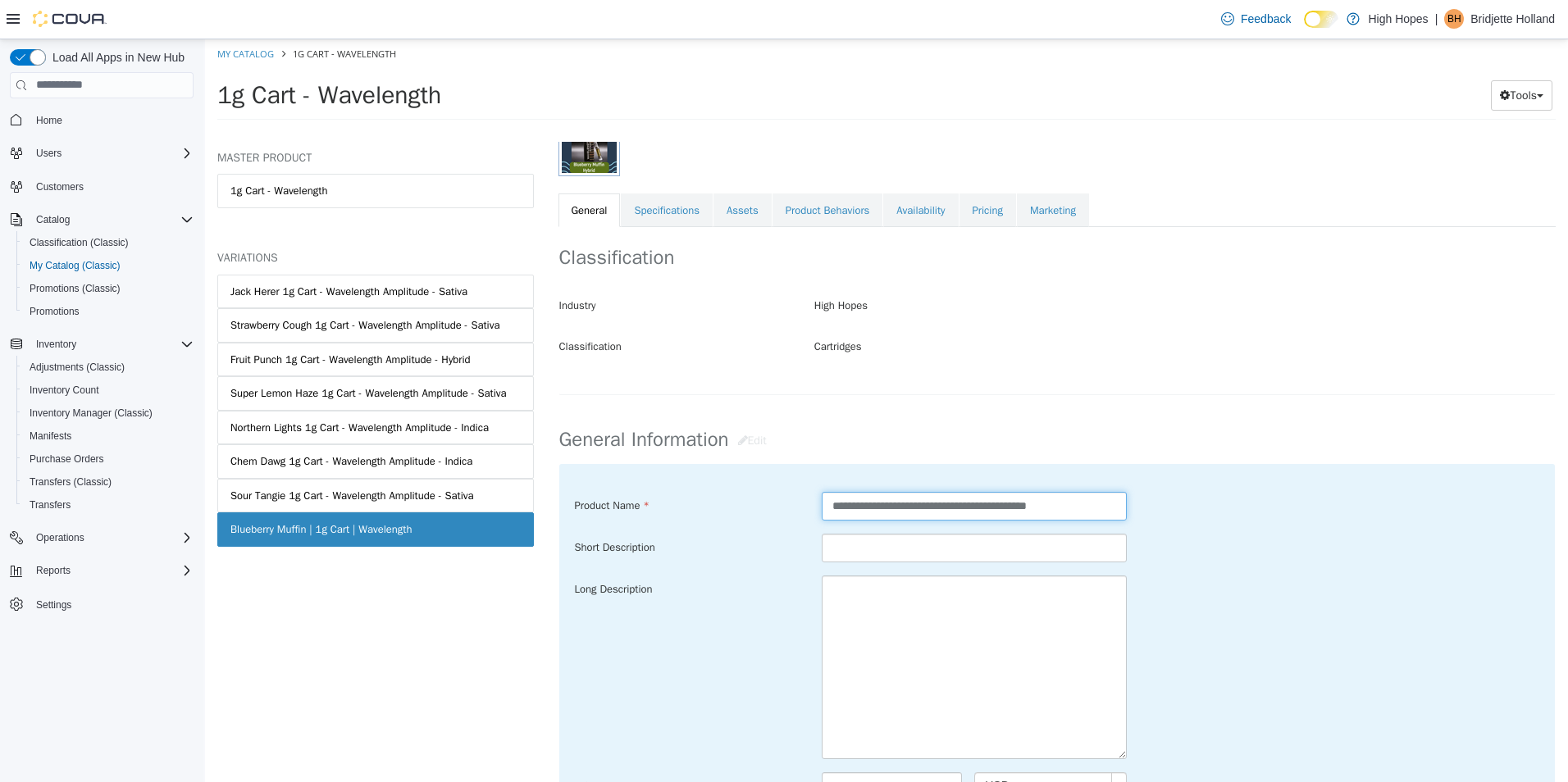 click on "**********" at bounding box center [974, 505] 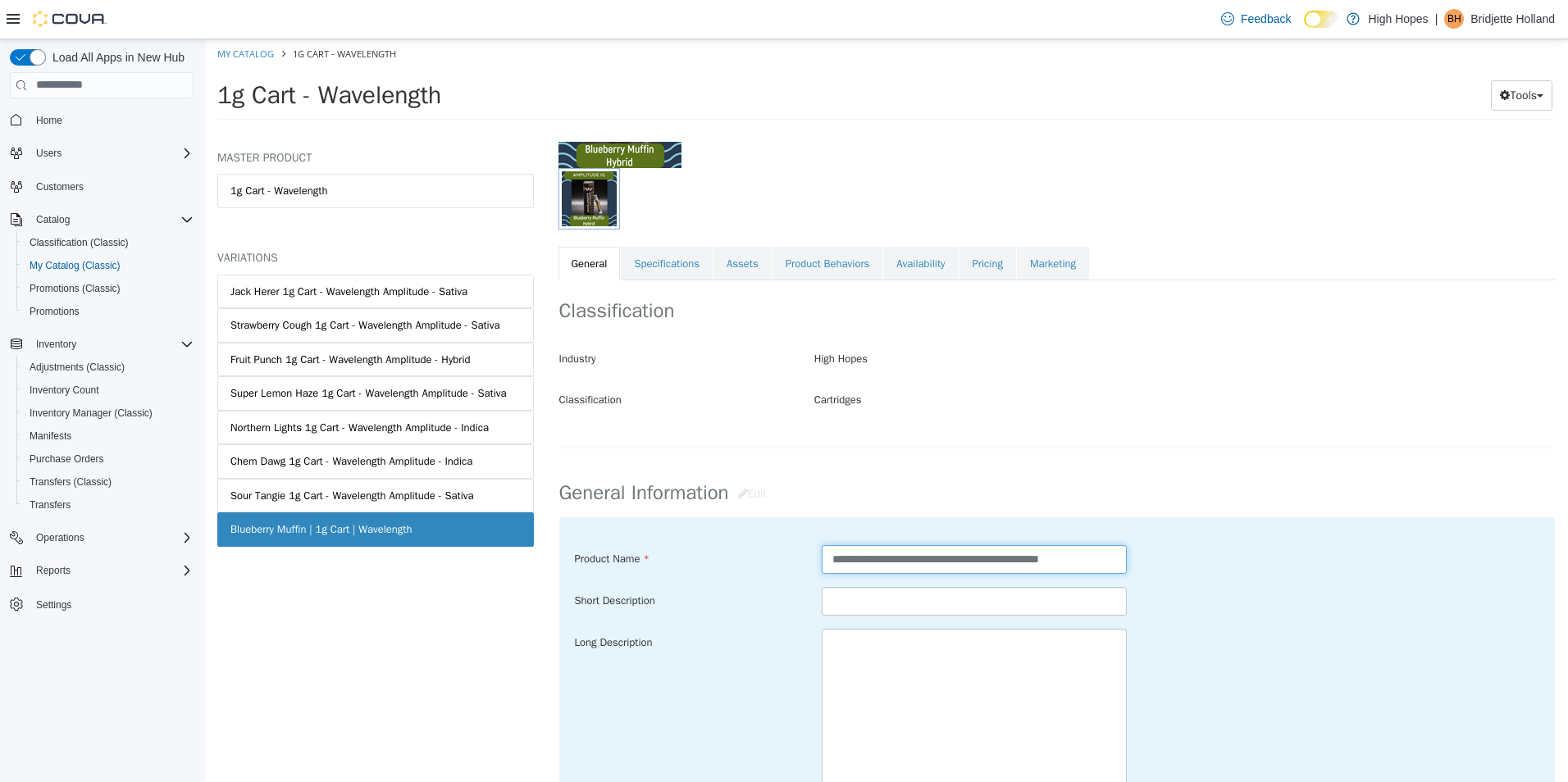 scroll, scrollTop: 164, scrollLeft: 0, axis: vertical 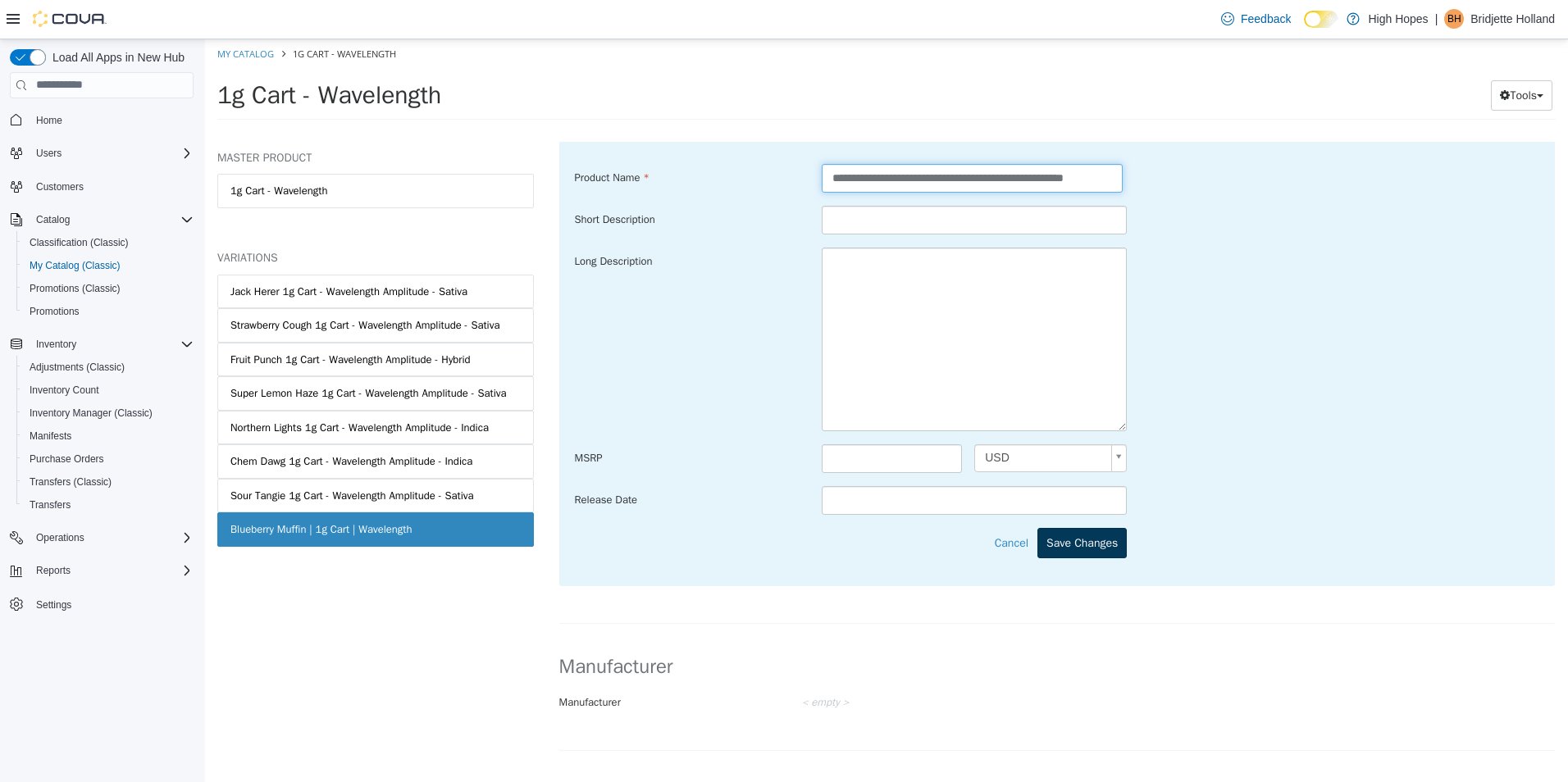 type on "**********" 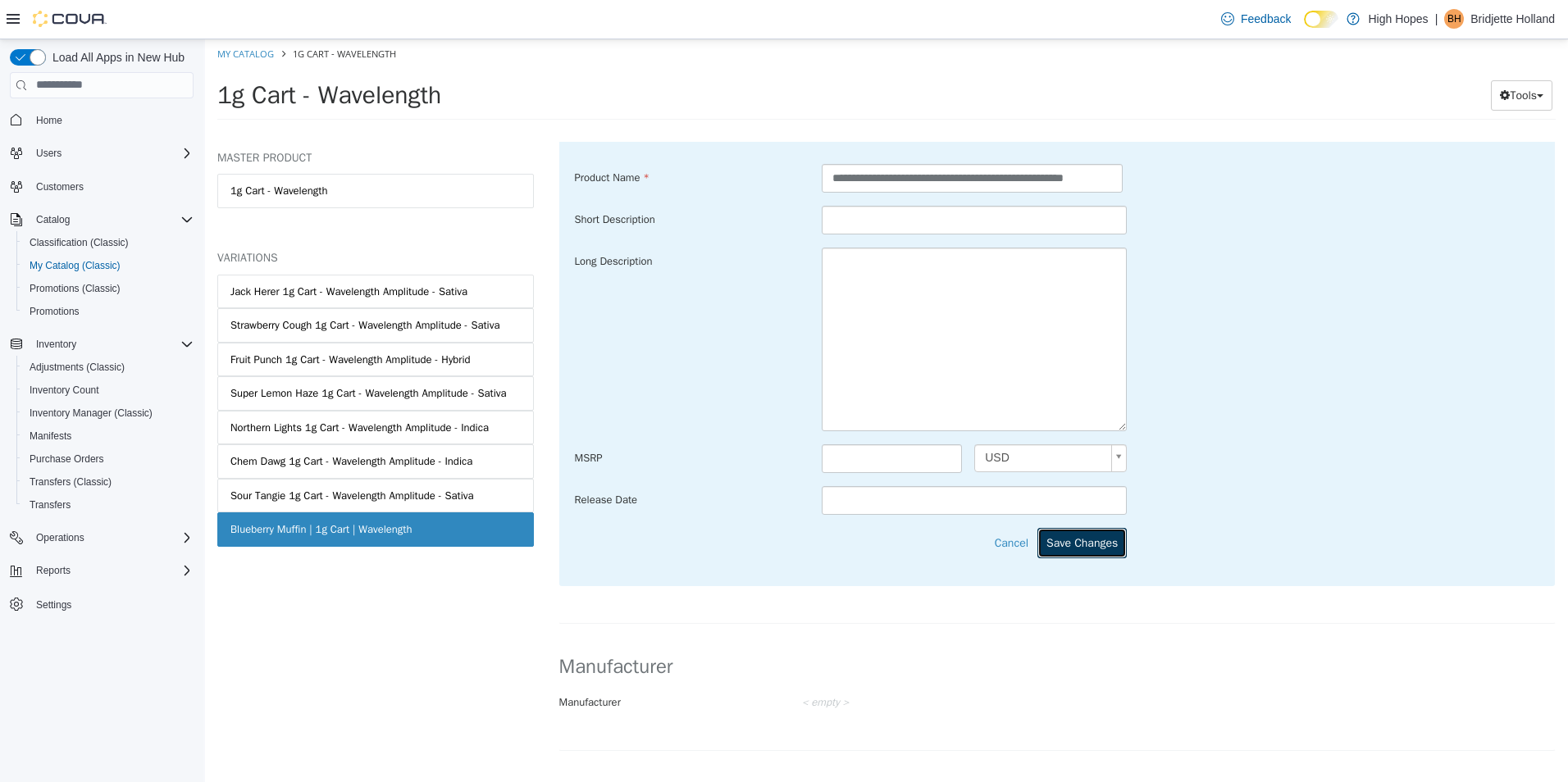 scroll, scrollTop: 0, scrollLeft: 0, axis: both 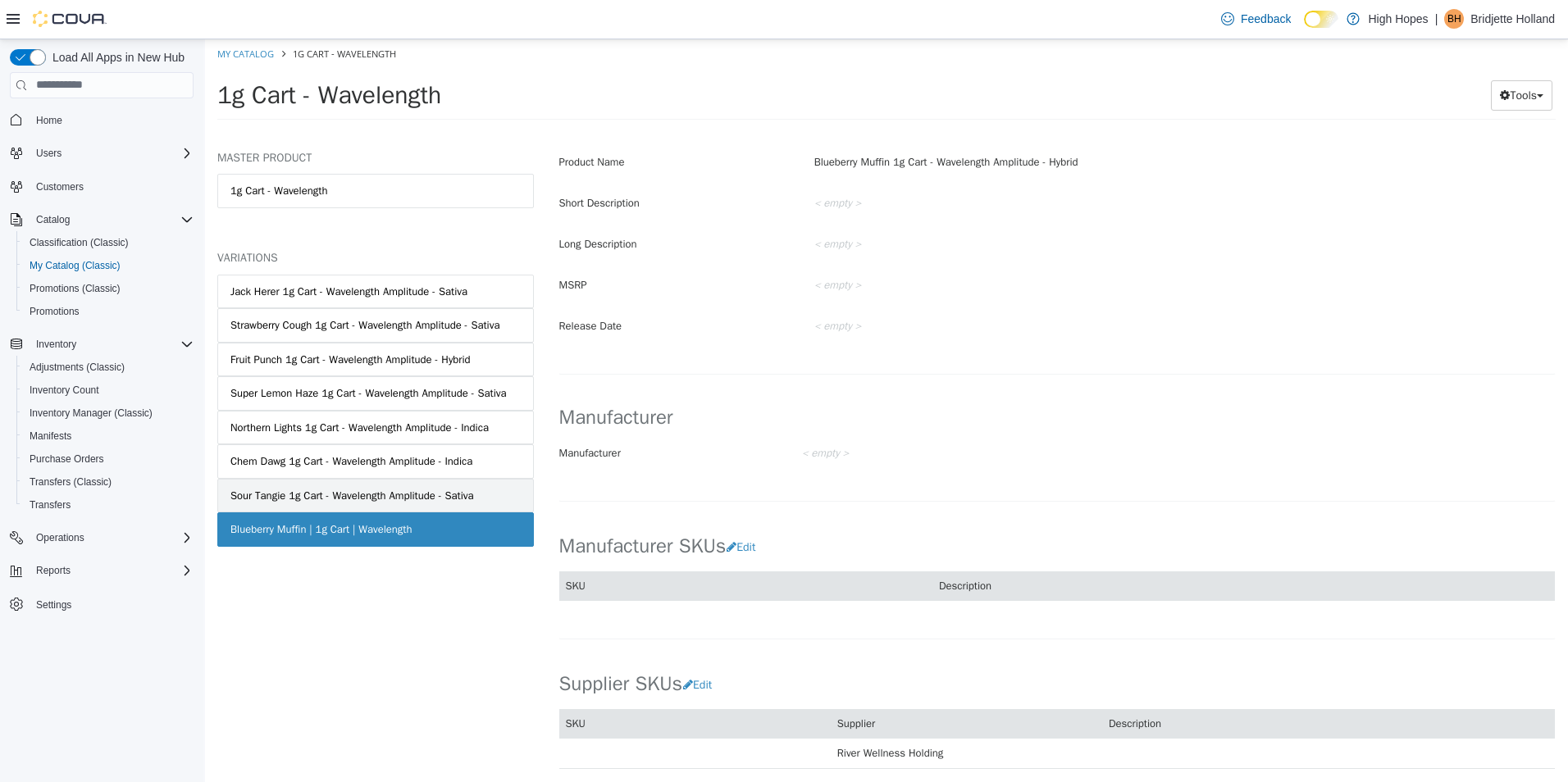 click on "Sour Tangie 1g Cart - Wavelength Amplitude - Sativa" at bounding box center (352, 495) 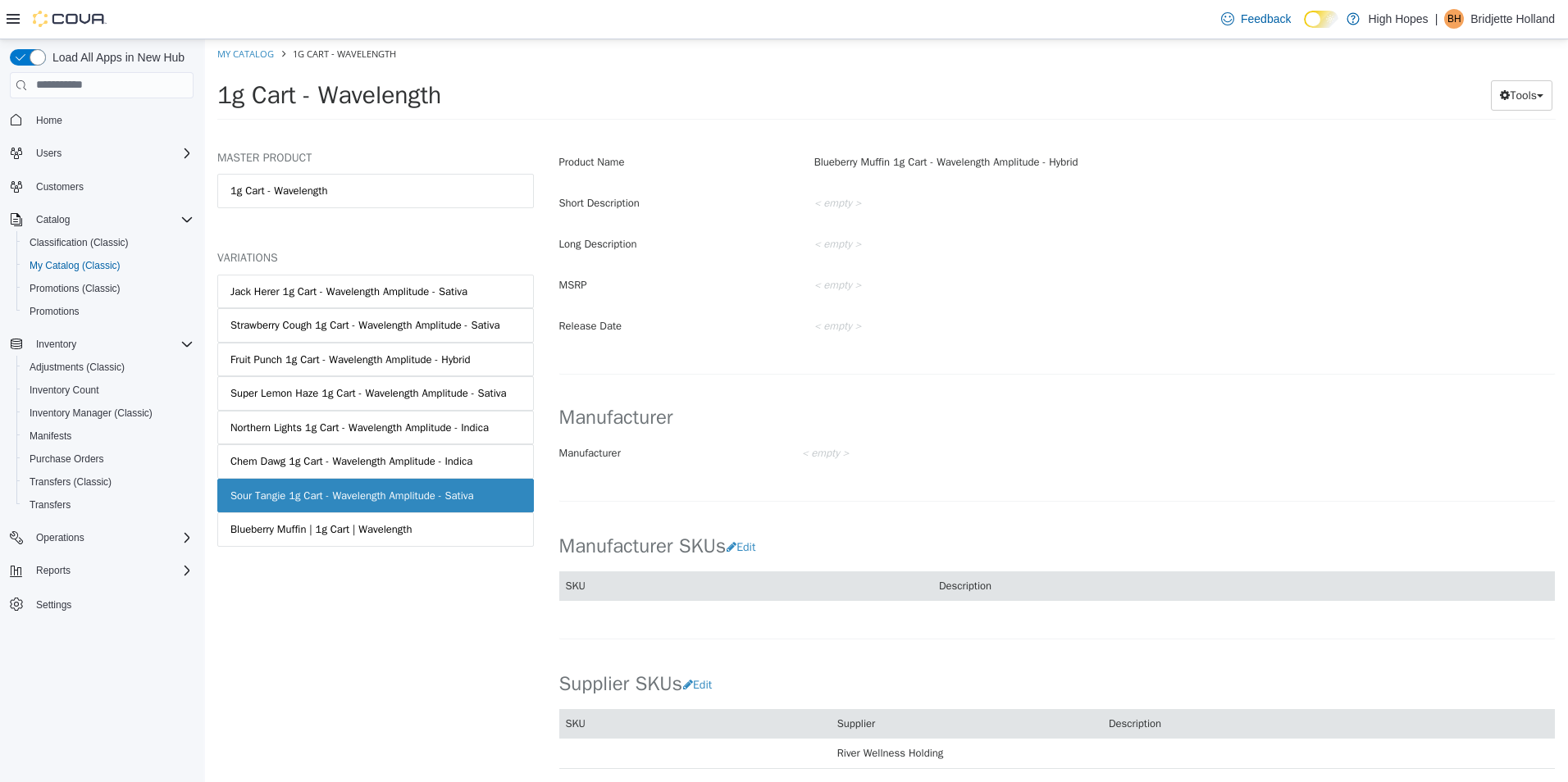 scroll, scrollTop: 572, scrollLeft: 0, axis: vertical 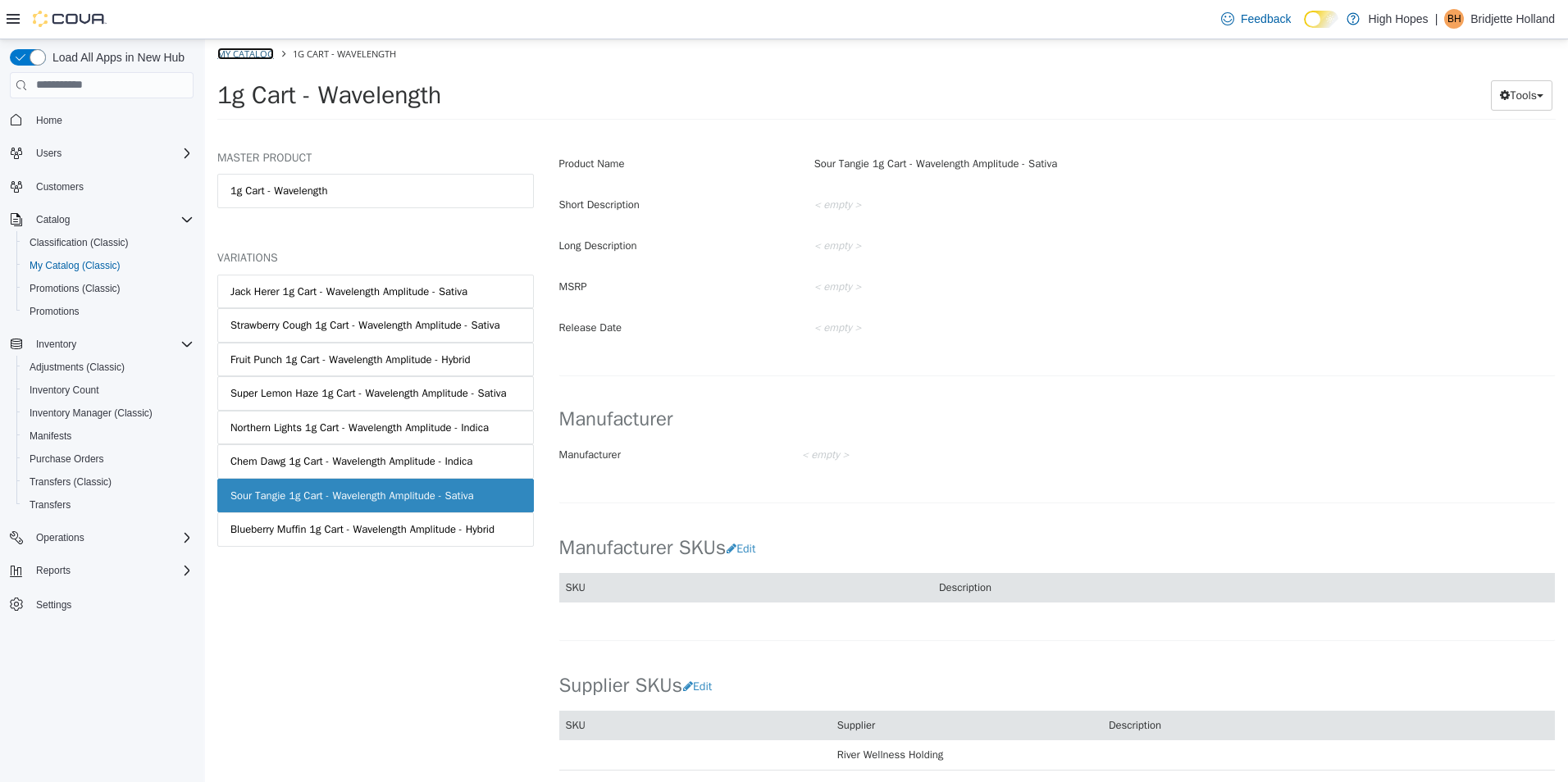 click on "My Catalog" at bounding box center (245, 52) 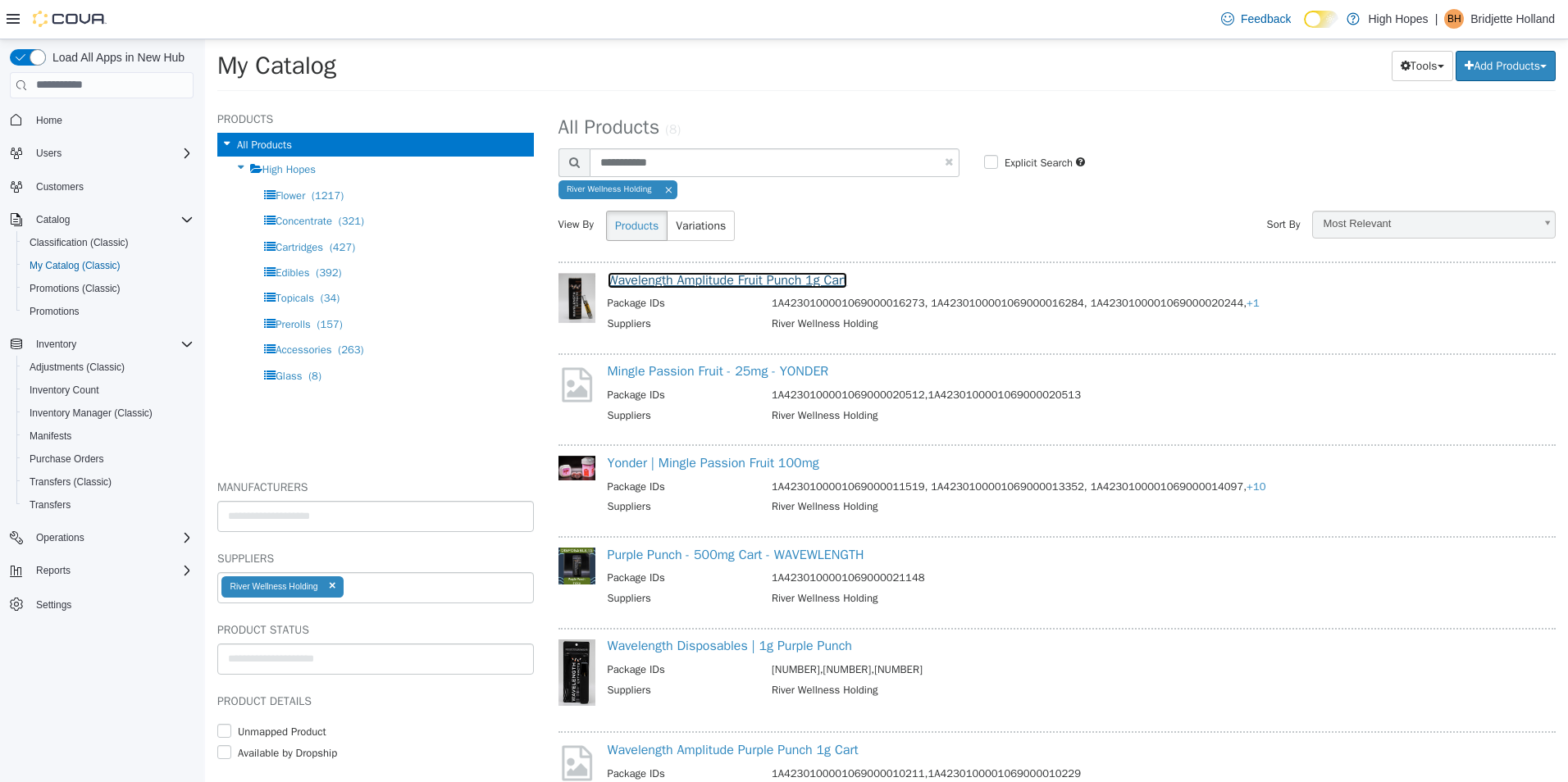 click on "Wavelength Amplitude Fruit Punch 1g Cart" at bounding box center [727, 280] 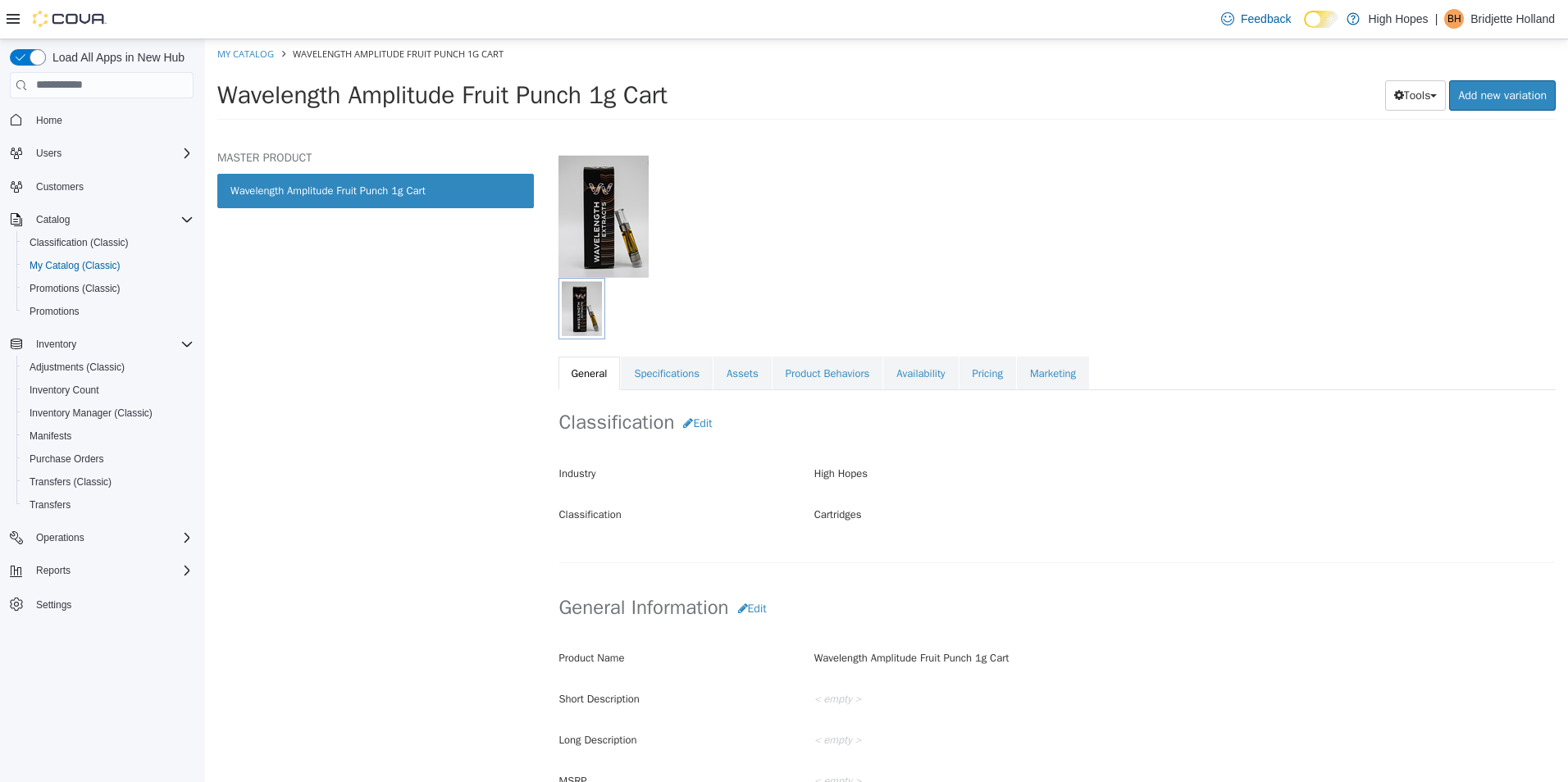 scroll, scrollTop: 82, scrollLeft: 0, axis: vertical 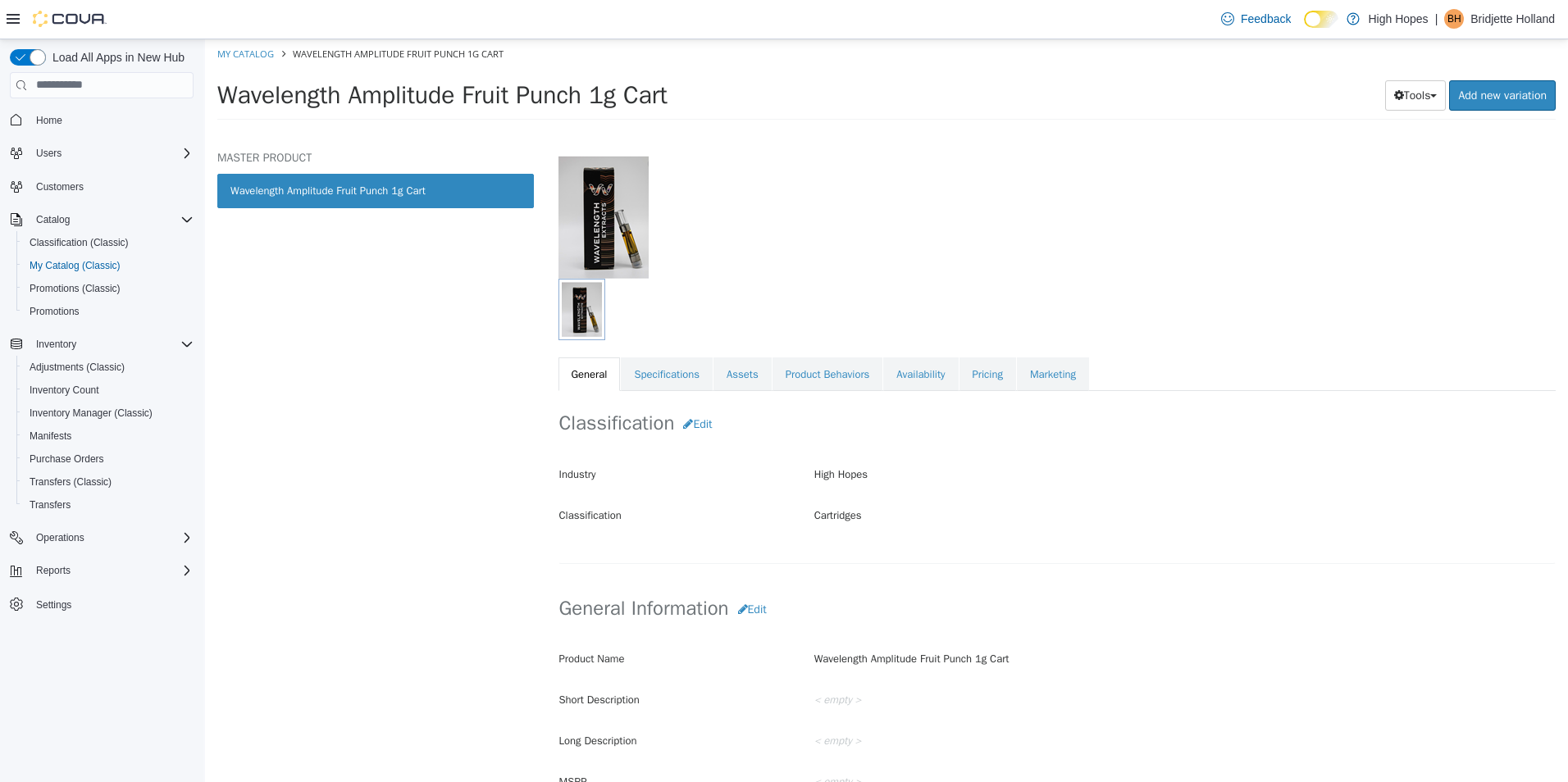 click on "Availability" at bounding box center (920, 374) 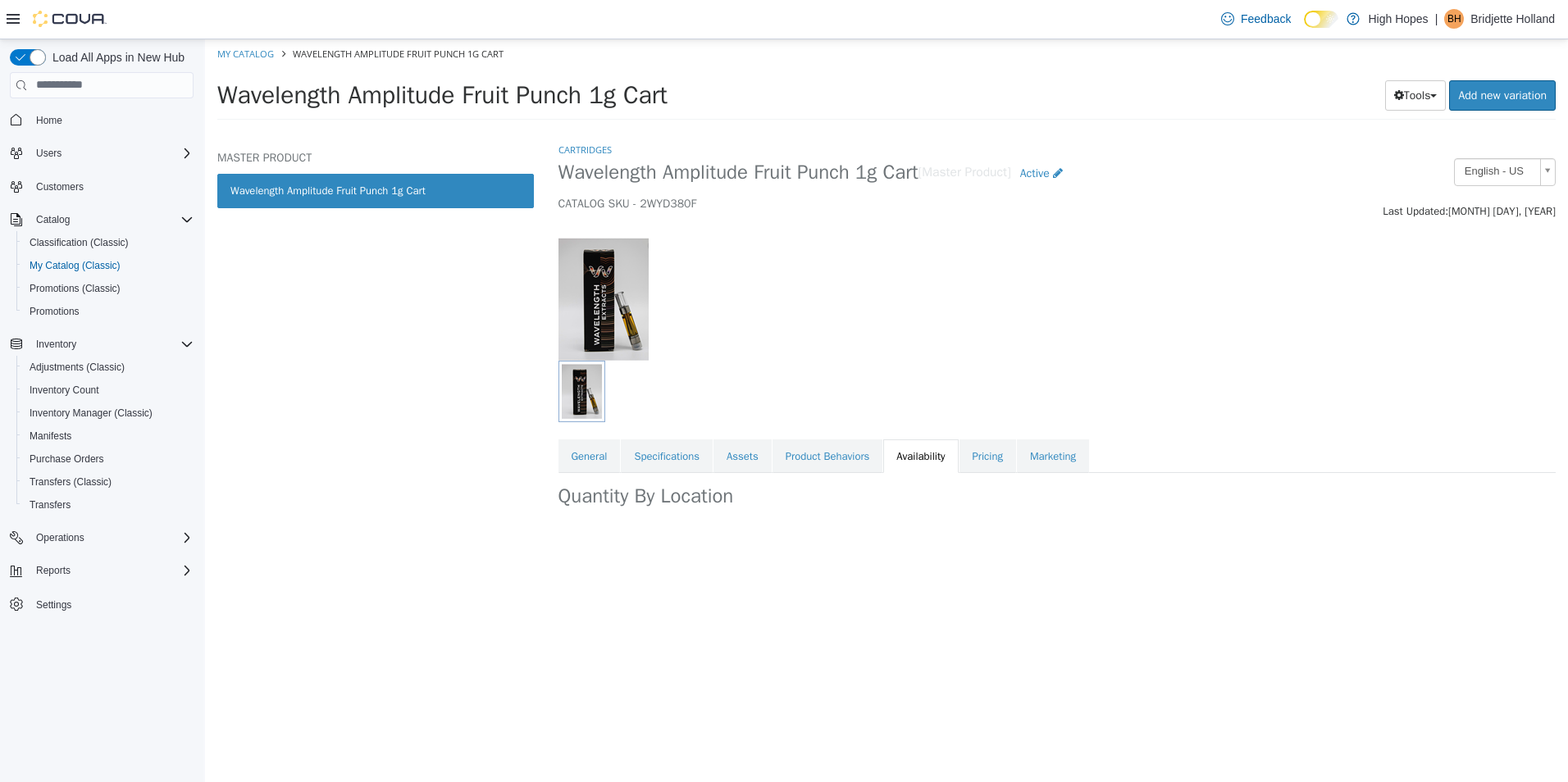 scroll, scrollTop: 0, scrollLeft: 0, axis: both 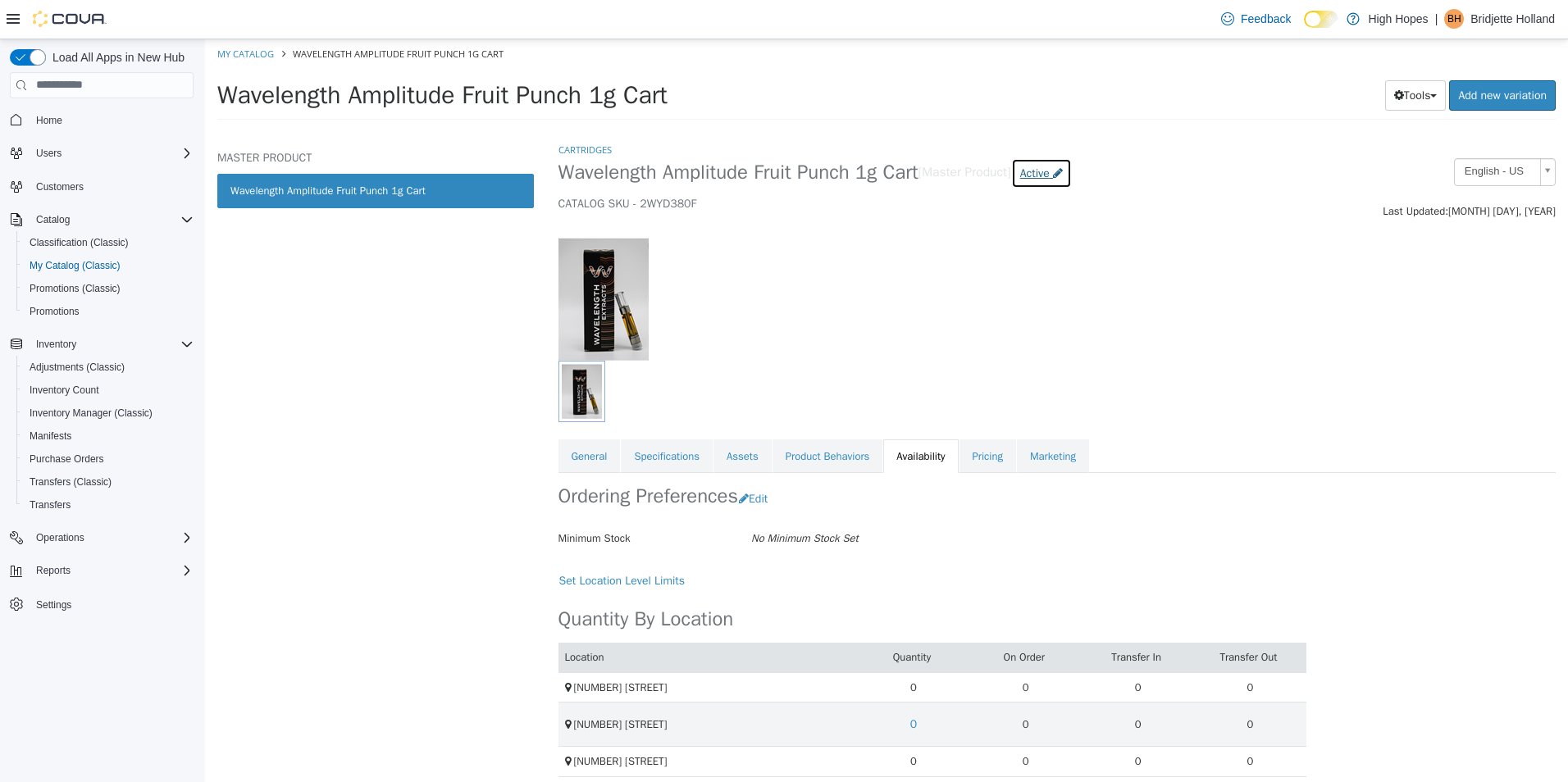 click on "Active" at bounding box center (1035, 172) 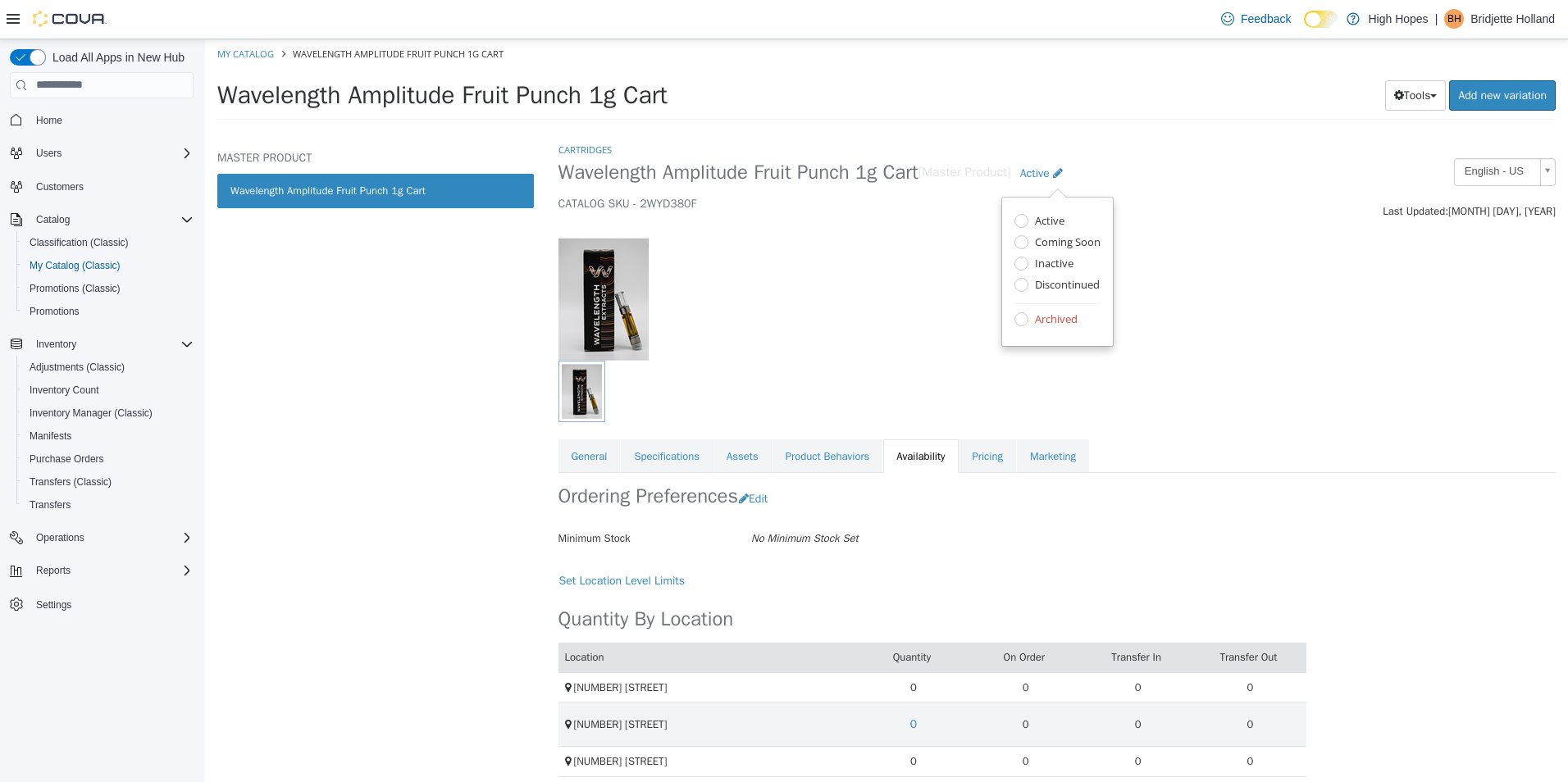 click on "Archived" at bounding box center (1054, 320) 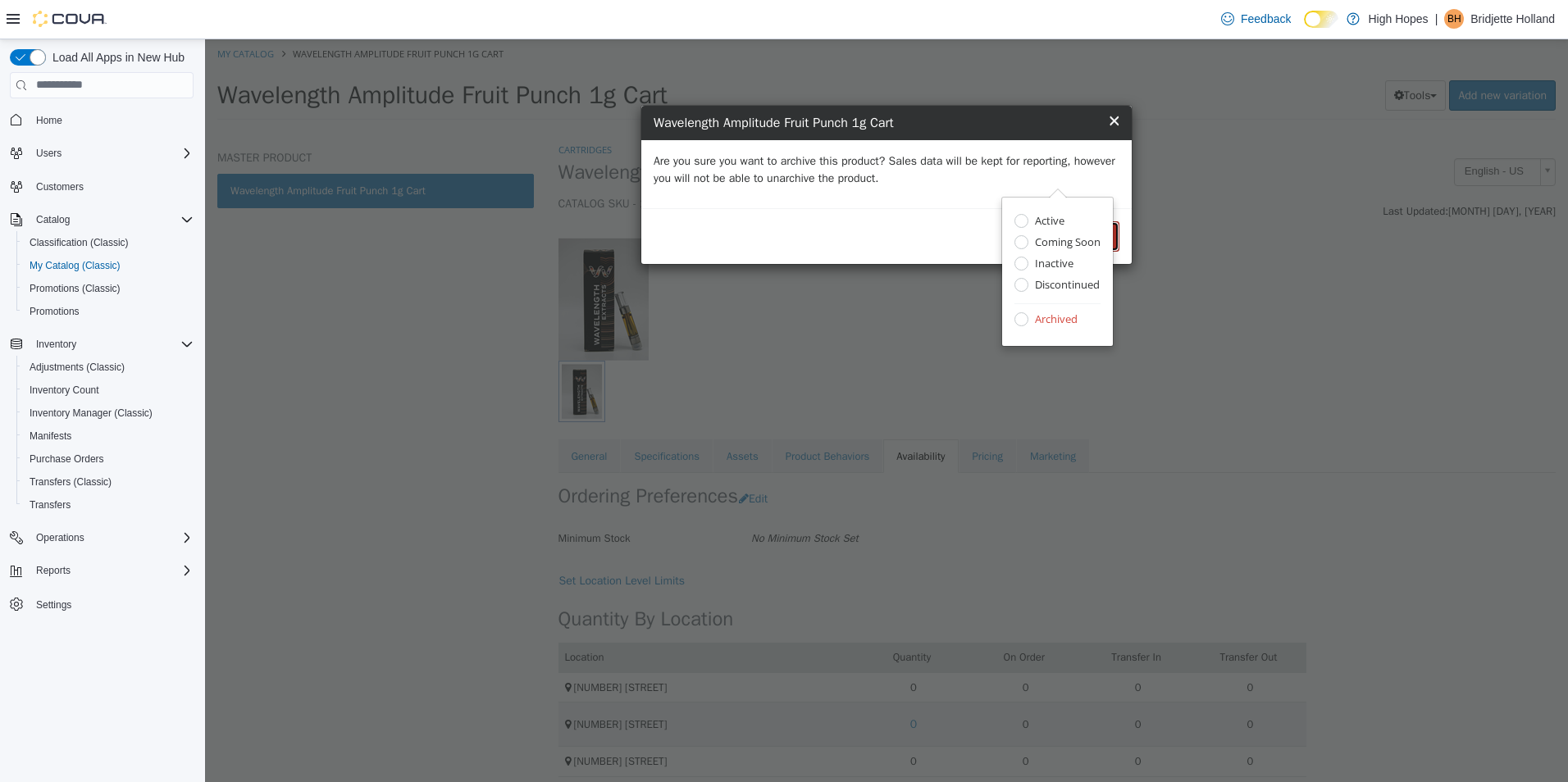 click on "Archive" at bounding box center [1092, 235] 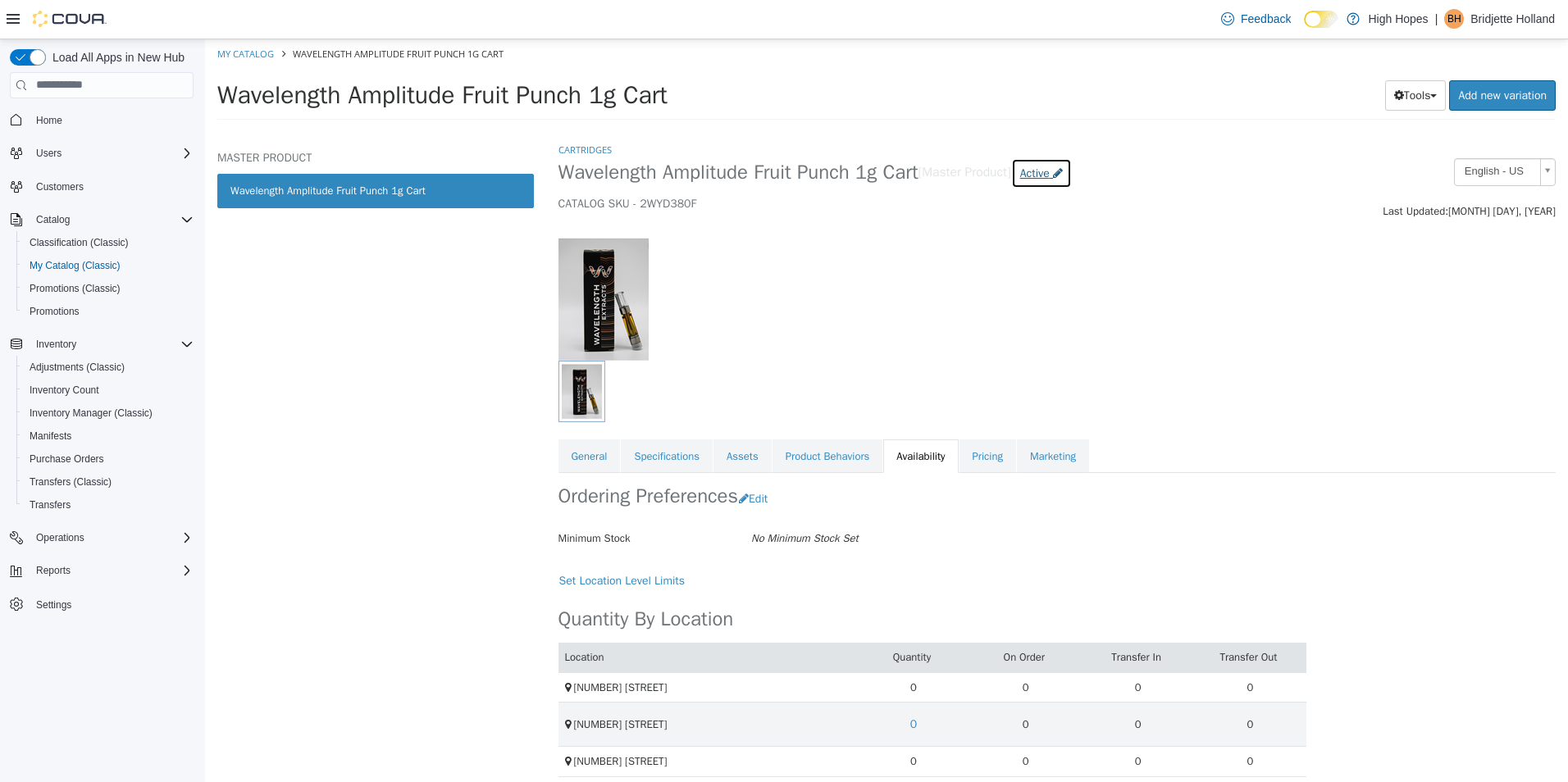 click on "Active" at bounding box center (1035, 172) 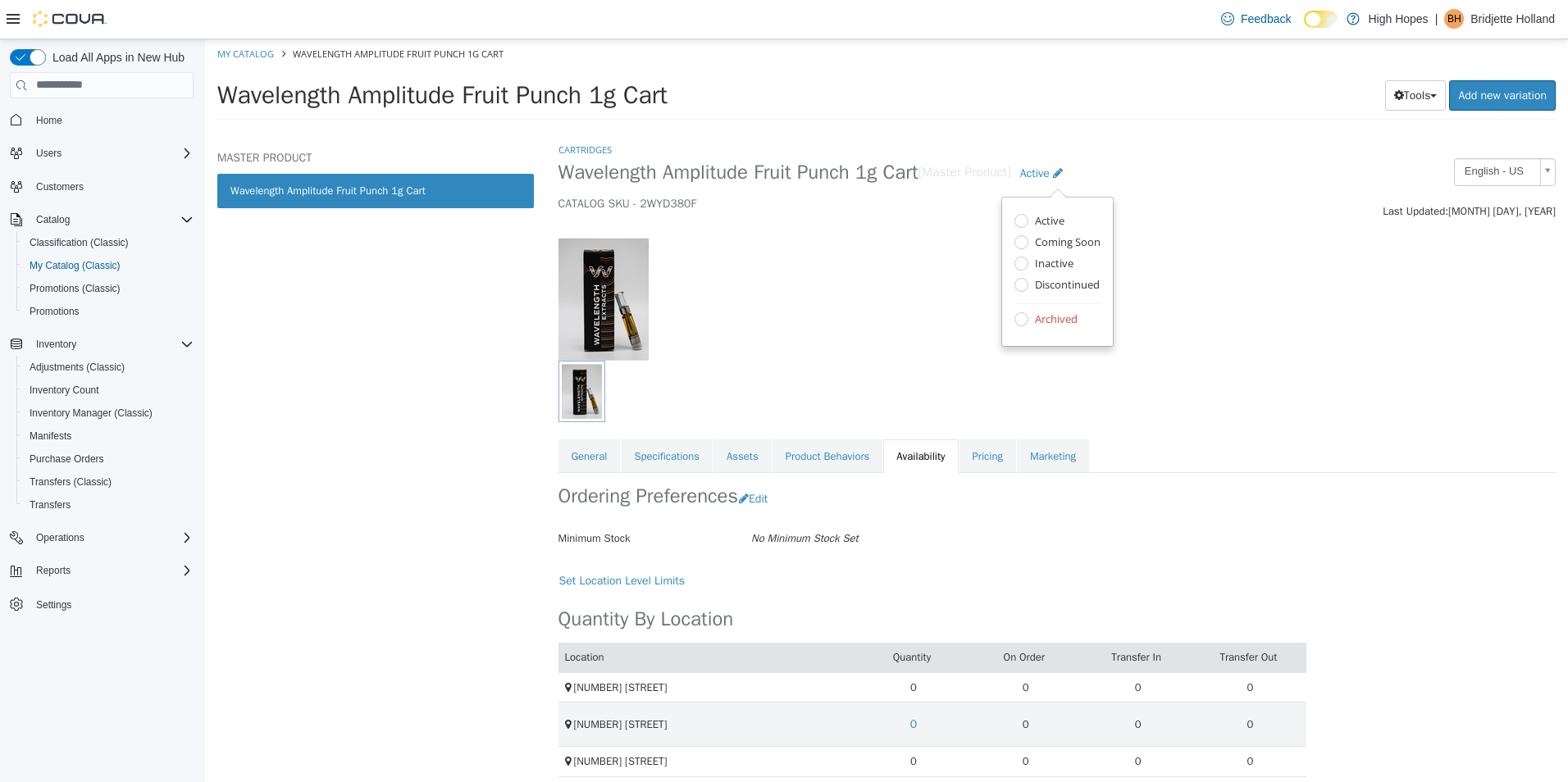click at bounding box center [716, 298] 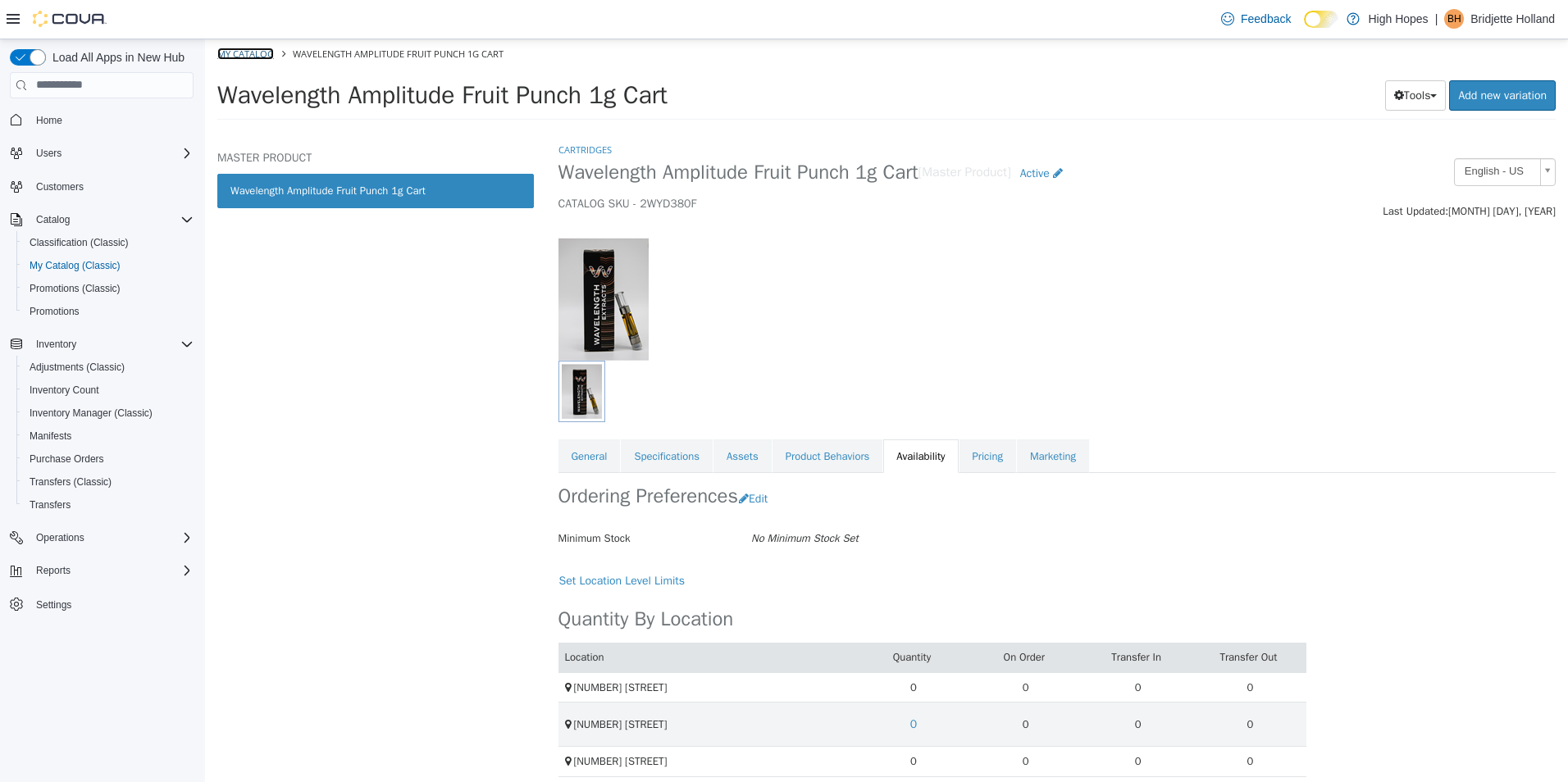 click on "My Catalog" at bounding box center (245, 52) 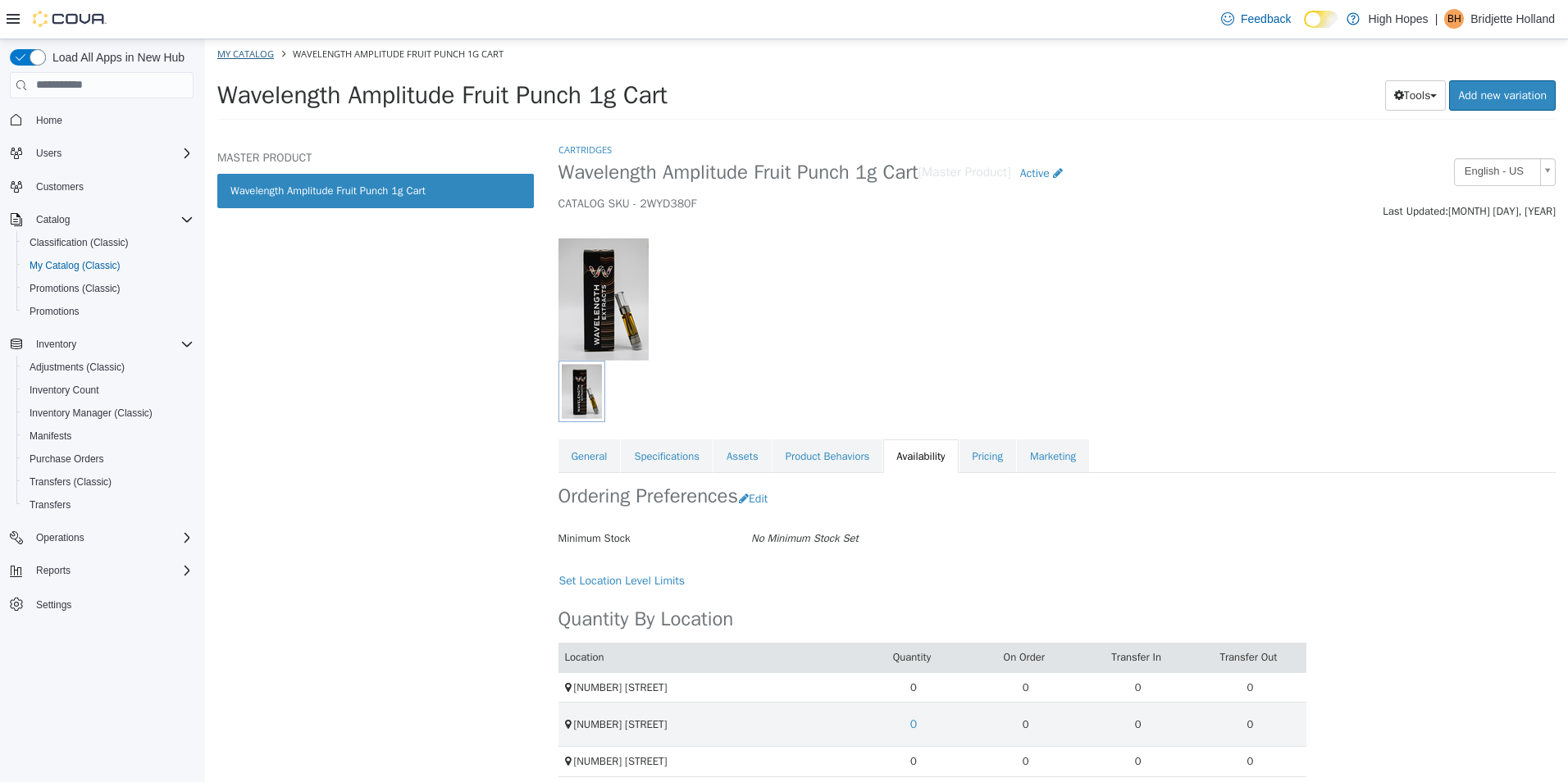 select on "**********" 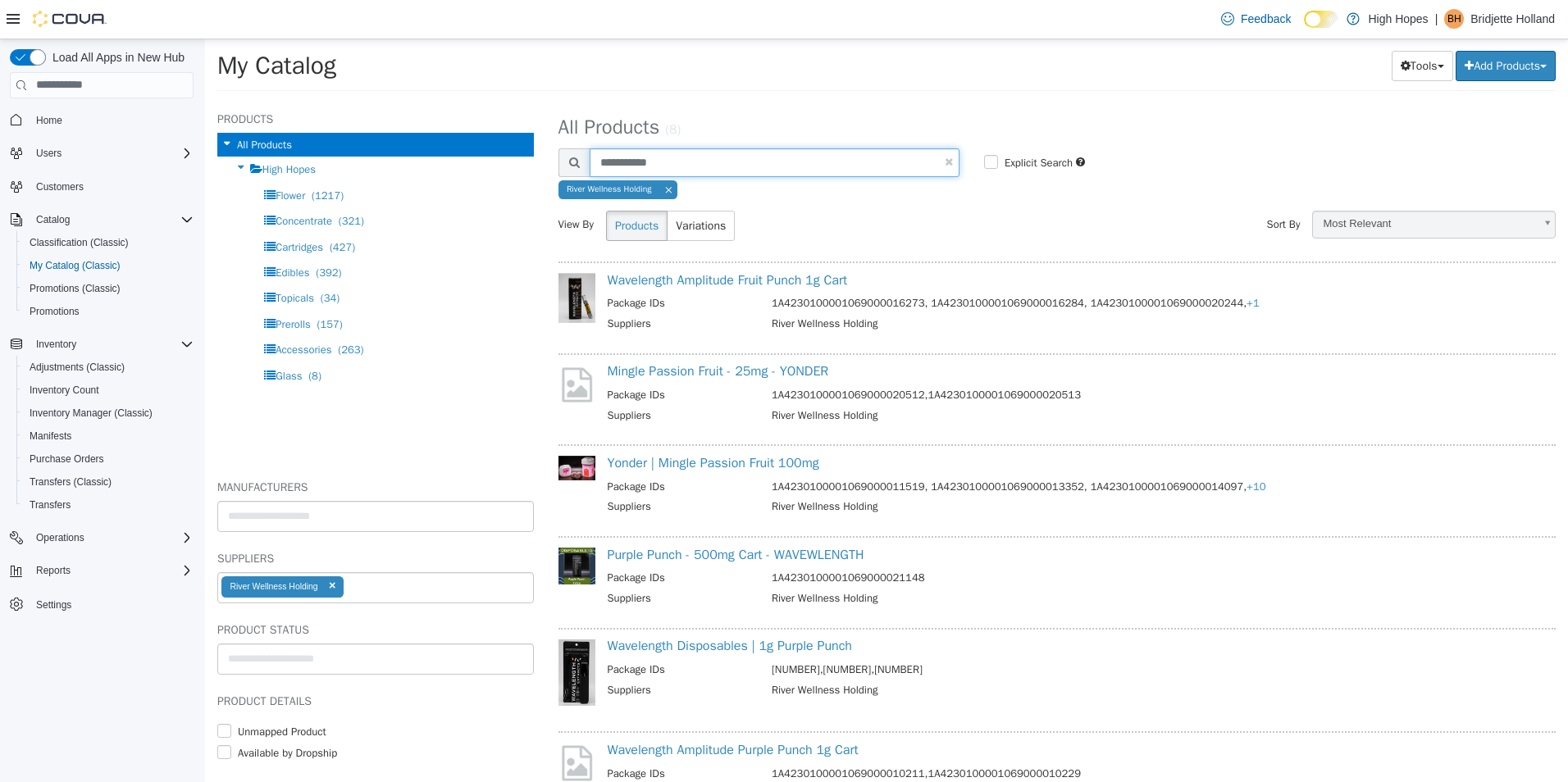 drag, startPoint x: 701, startPoint y: 160, endPoint x: 545, endPoint y: 175, distance: 156.71949 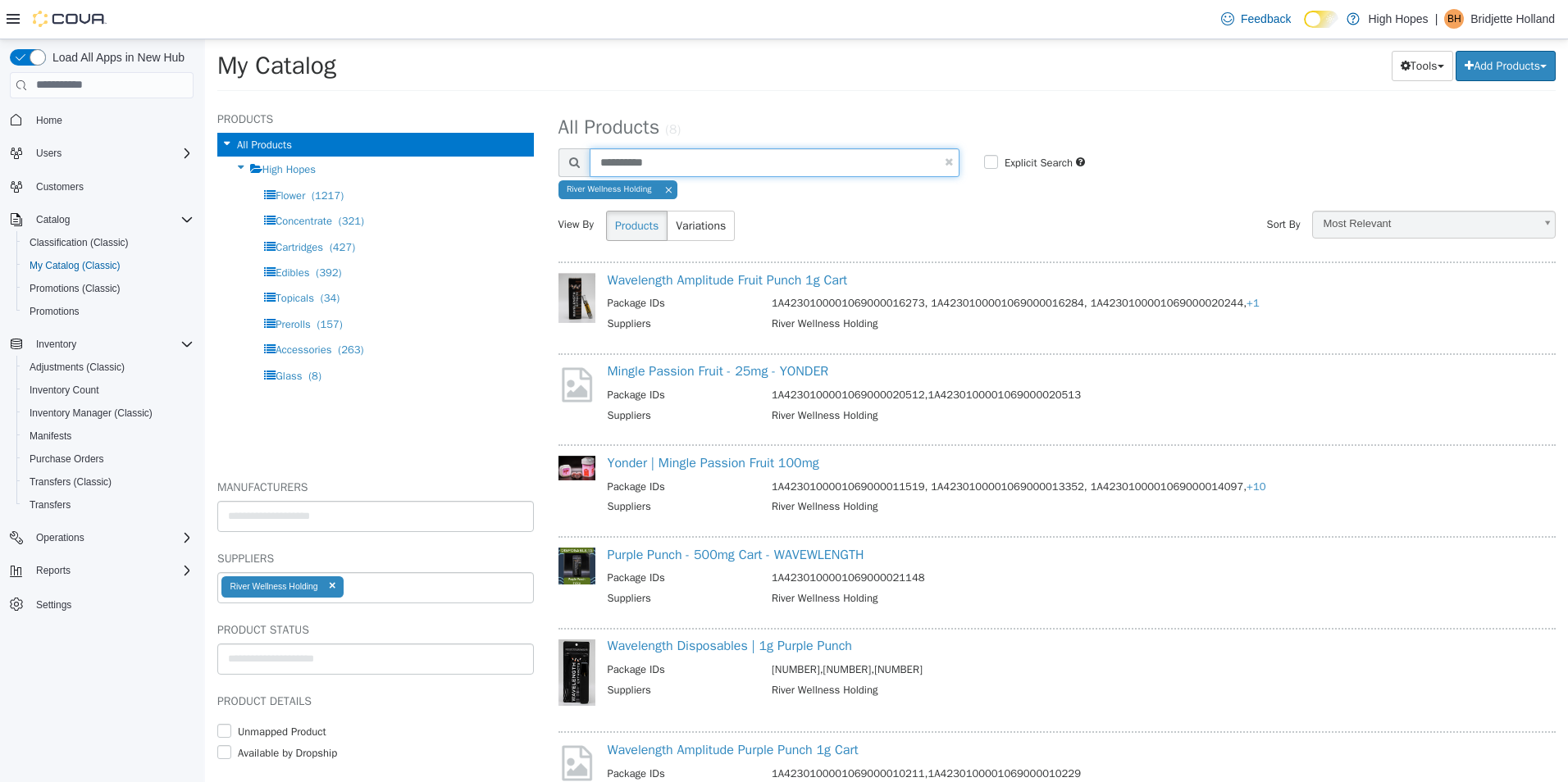 type on "**********" 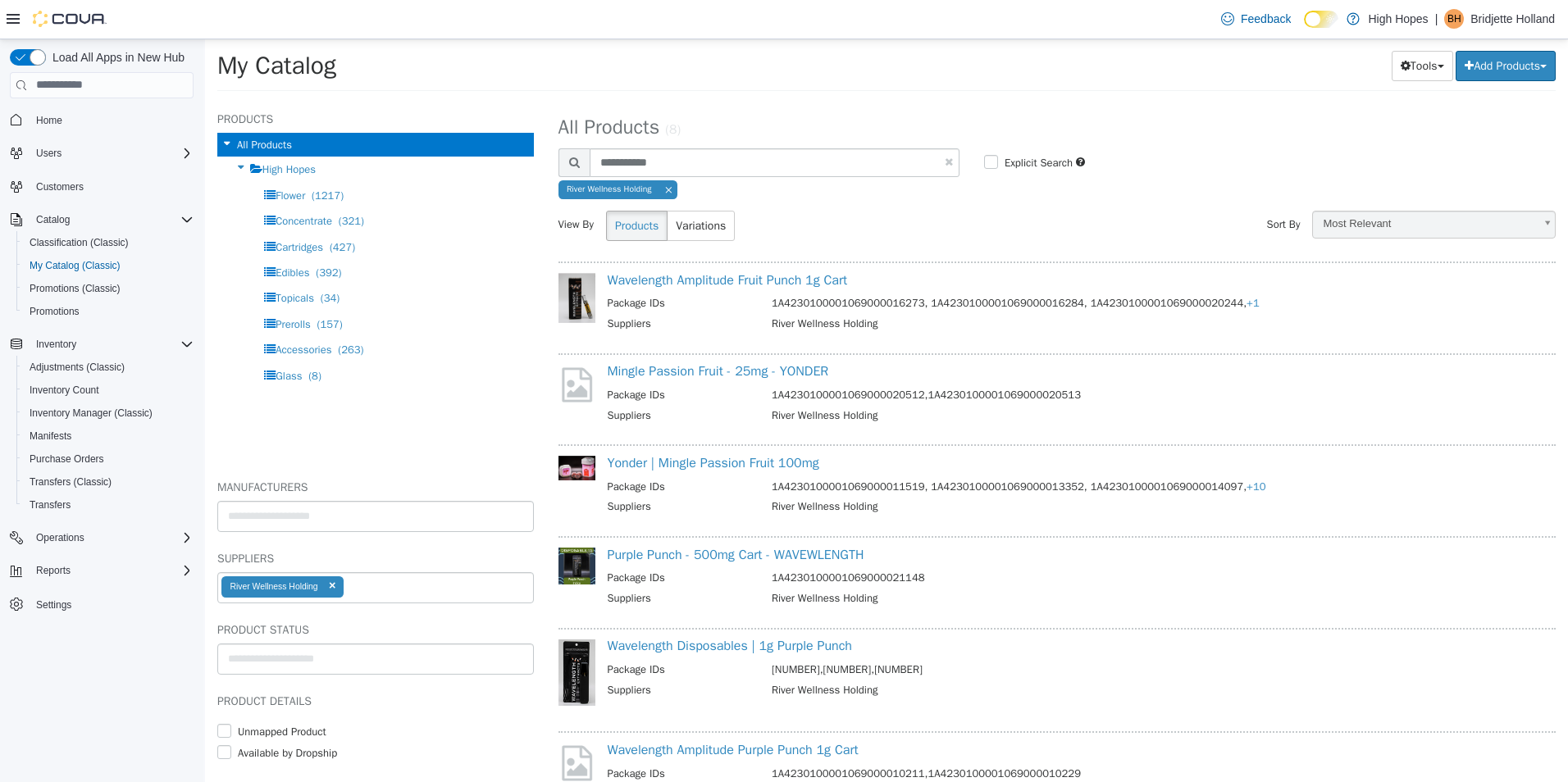 select on "**********" 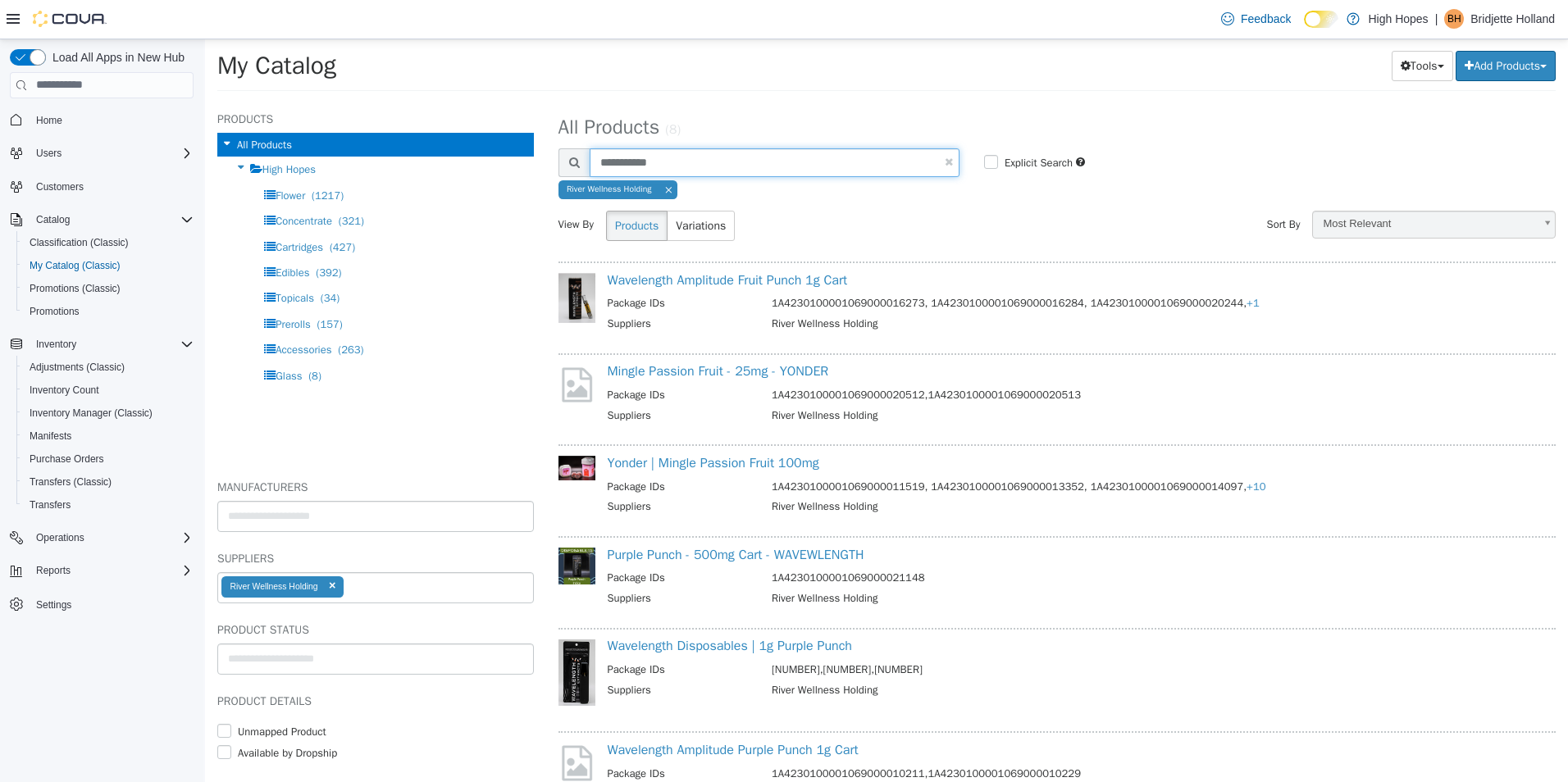 click on "**********" at bounding box center [774, 161] 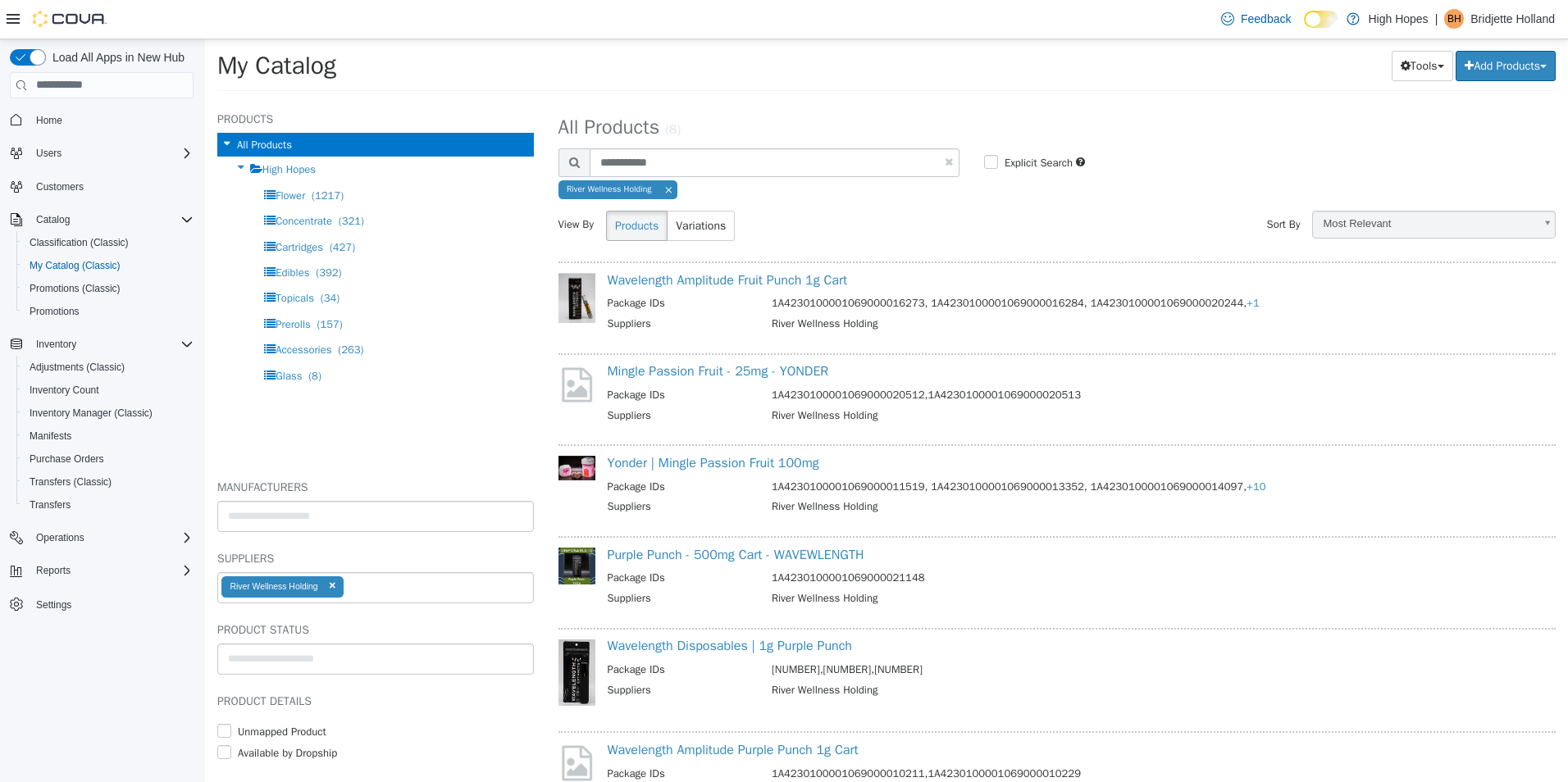 select on "**********" 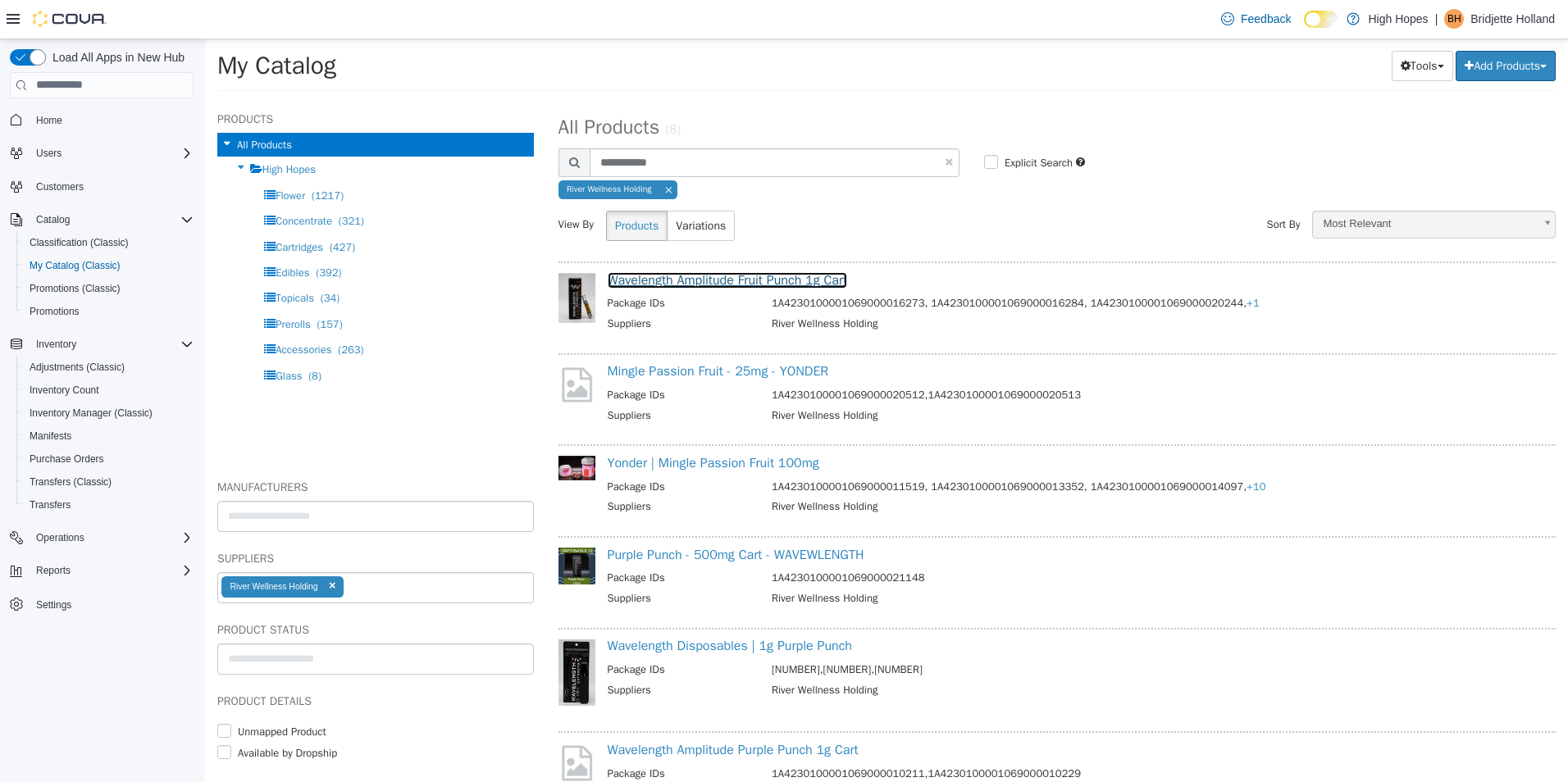 click on "Wavelength Amplitude Fruit Punch 1g Cart" at bounding box center [727, 280] 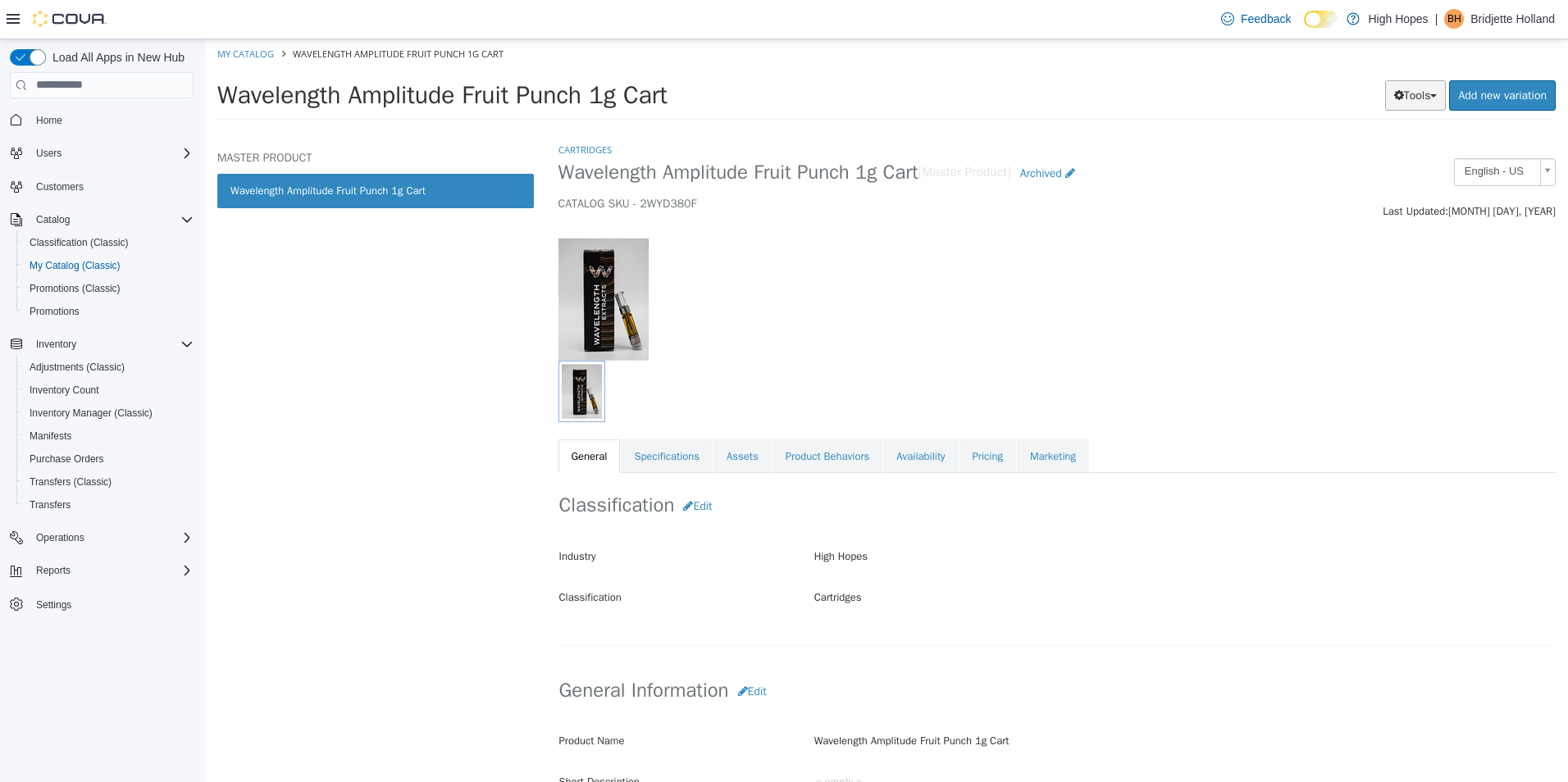 click on "Tools" at bounding box center [1415, 94] 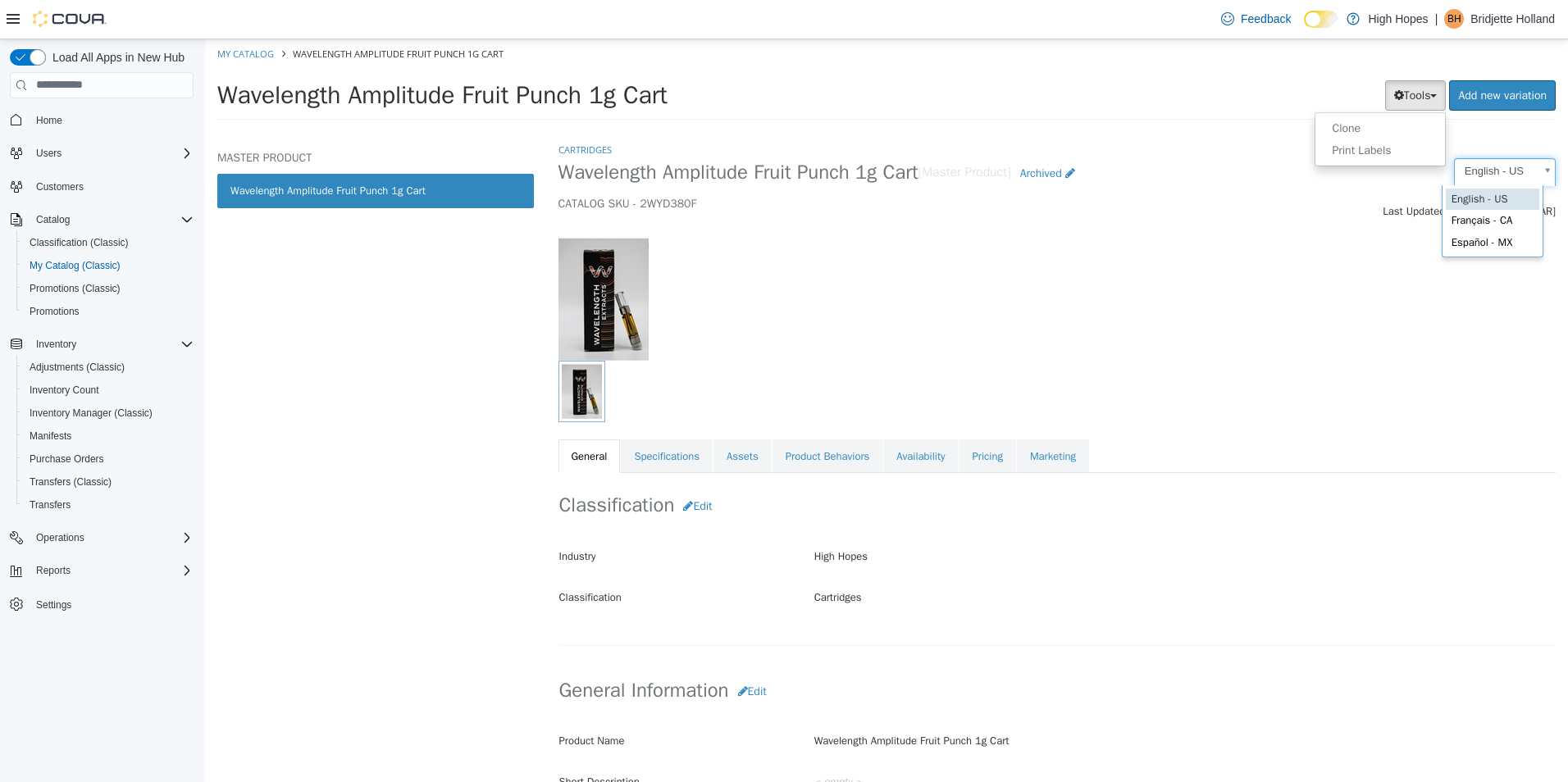 click on "Saving Bulk Changes...
×
The item, "Wavelength Amplitude Fruit Punch 1g Cart" has successfully been removed from your catalog.
My Catalog
Wavelength Amplitude Fruit Punch 1g Cart
Wavelength Amplitude Fruit Punch 1g Cart
Tools
Clone Print Labels   Add new variation
MASTER PRODUCT
Wavelength Amplitude Fruit Punch 1g Cart
Cartridges
Wavelength Amplitude Fruit Punch 1g Cart
[Master Product] Archived   CATALOG SKU - 2WYD380F     English - US     Last Updated:  July 13, 2024
General Specifications Assets Product Behaviors Availability Pricing
Marketing Classification  Edit Industry
High Hopes
Classification
Cartridges
Cancel Save Changes General Information  Edit Product Name
Wavelength Amplitude Fruit Punch 1g Cart
Short Description
< empty >
Long Description
< empty >
MSRP
< empty >
Release Date
< empty >
Cancel Save Changes Manufacturer  Edit Manufacturer Save" at bounding box center [887, 84] 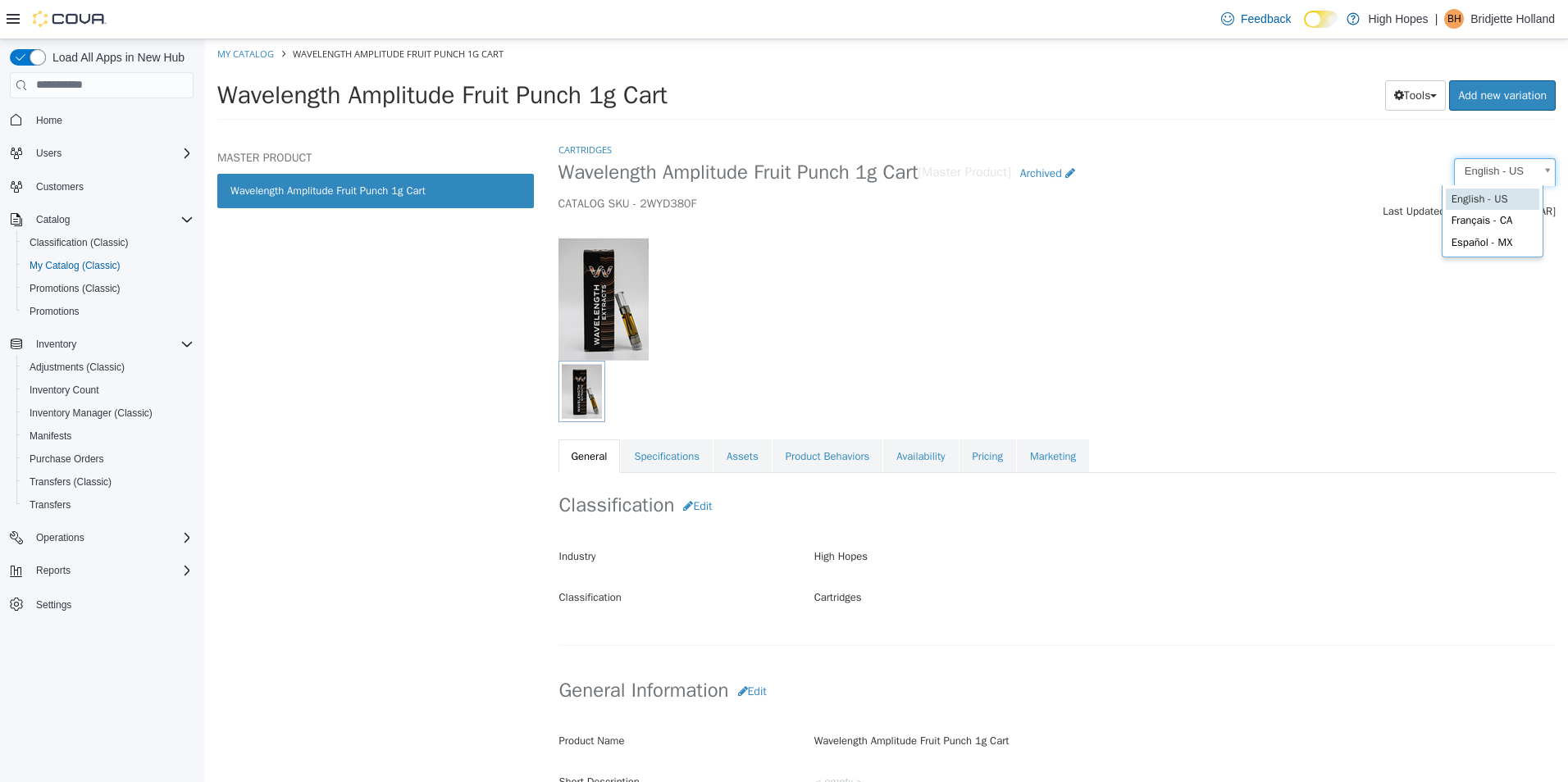 click on "Saving Bulk Changes...
×
The item, "Wavelength Amplitude Fruit Punch 1g Cart" has successfully been removed from your catalog.
My Catalog
Wavelength Amplitude Fruit Punch 1g Cart
Wavelength Amplitude Fruit Punch 1g Cart
Tools
Clone Print Labels   Add new variation
MASTER PRODUCT
Wavelength Amplitude Fruit Punch 1g Cart
Cartridges
Wavelength Amplitude Fruit Punch 1g Cart
[Master Product] Archived   CATALOG SKU - 2WYD380F     English - US     Last Updated:  July 13, 2024
General Specifications Assets Product Behaviors Availability Pricing
Marketing Classification  Edit Industry
High Hopes
Classification
Cartridges
Cancel Save Changes General Information  Edit Product Name
Wavelength Amplitude Fruit Punch 1g Cart
Short Description
< empty >
Long Description
< empty >
MSRP
< empty >
Release Date
< empty >
Cancel Save Changes Manufacturer  Edit Manufacturer Save" at bounding box center (887, 84) 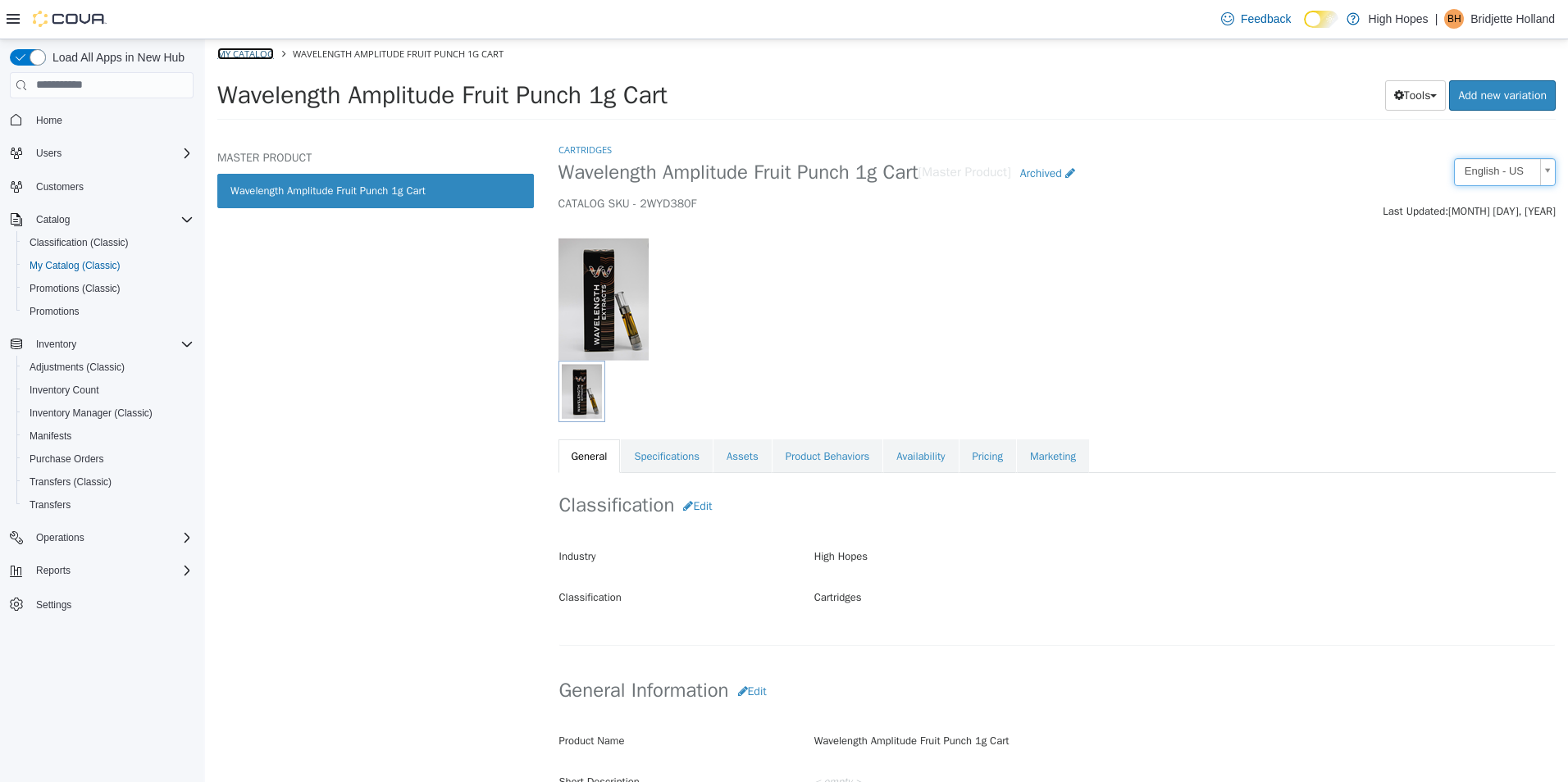 click on "My Catalog" at bounding box center (245, 52) 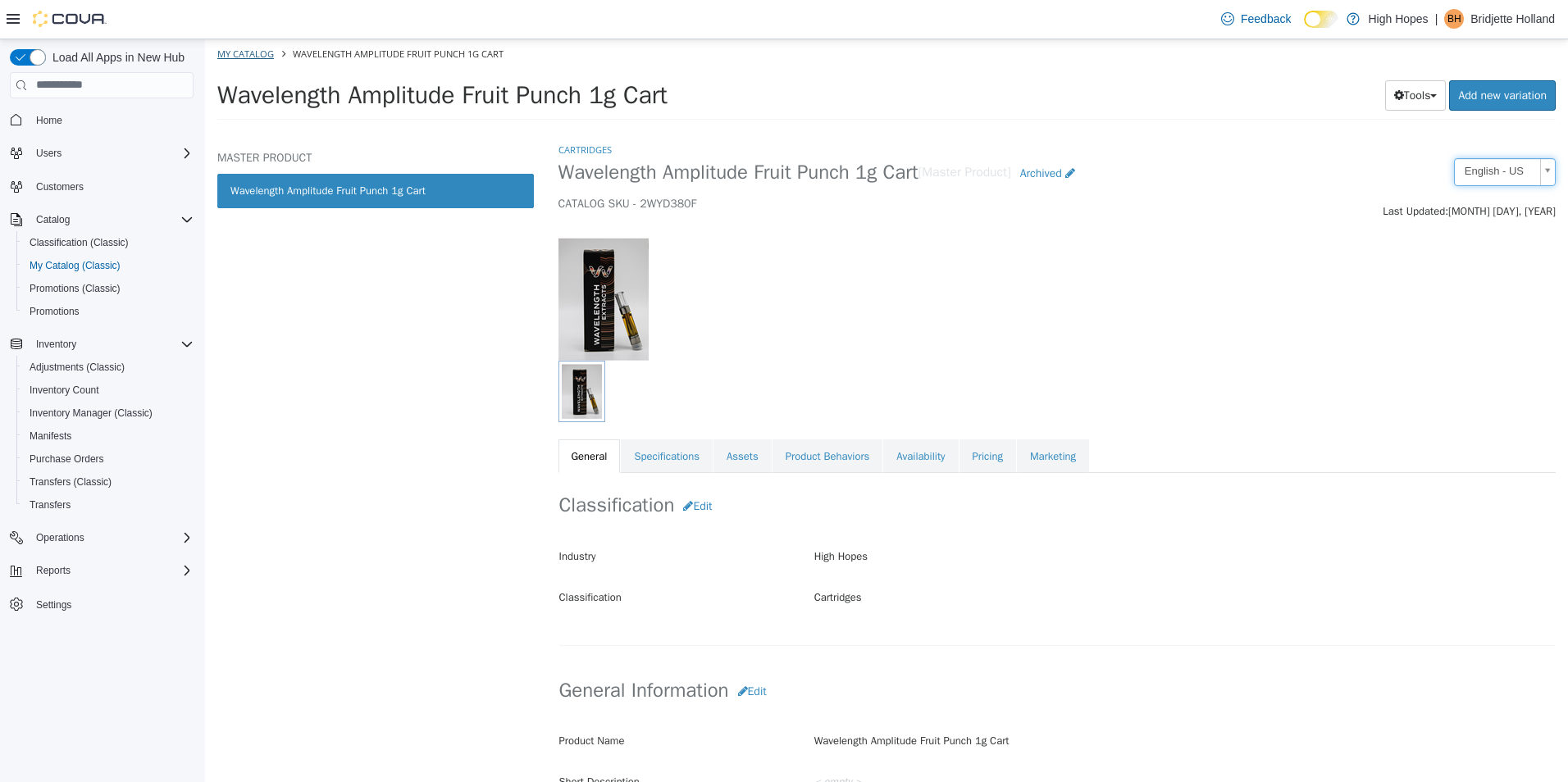 select on "**********" 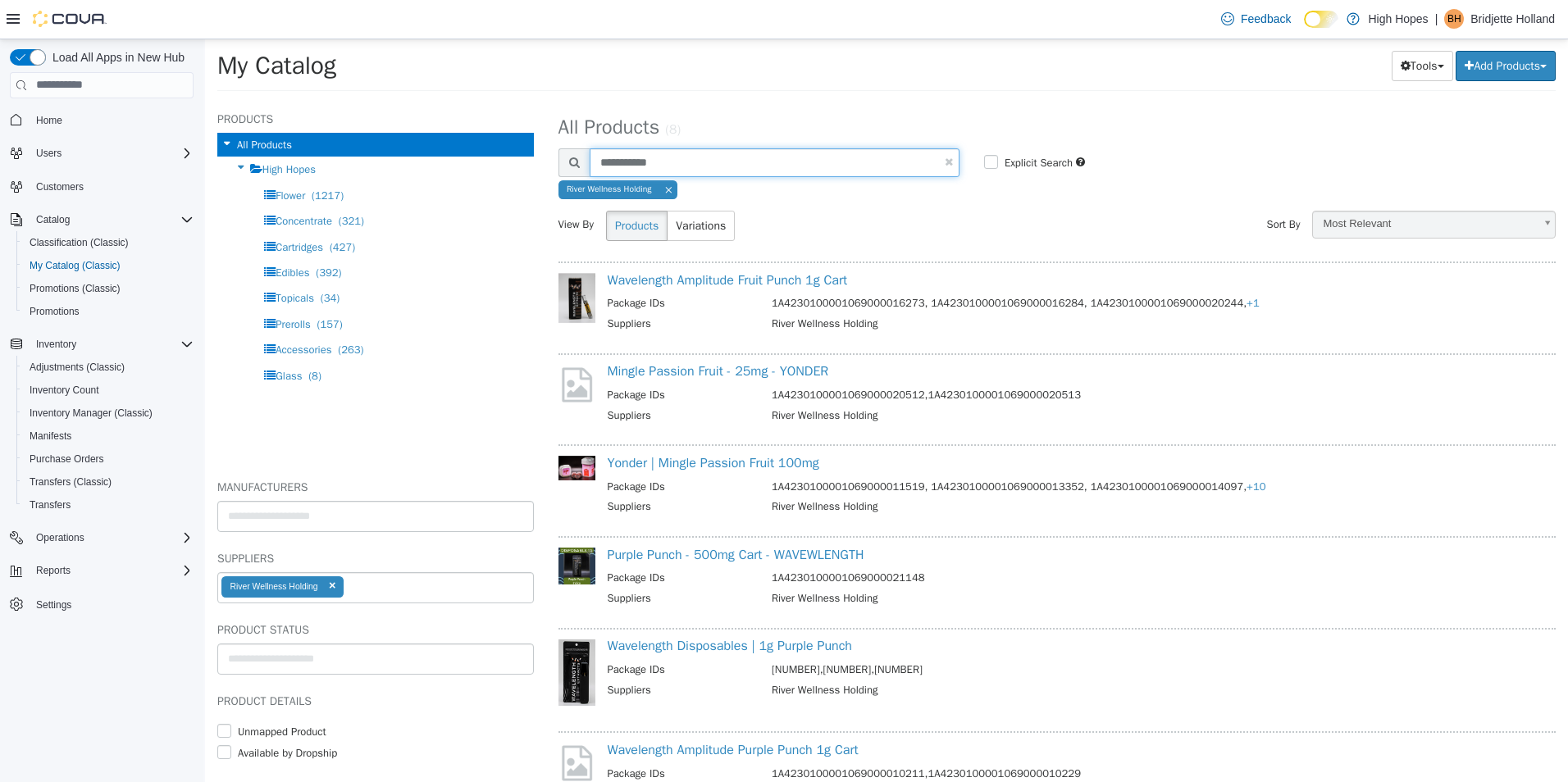 drag, startPoint x: 719, startPoint y: 163, endPoint x: 556, endPoint y: 177, distance: 163.60012 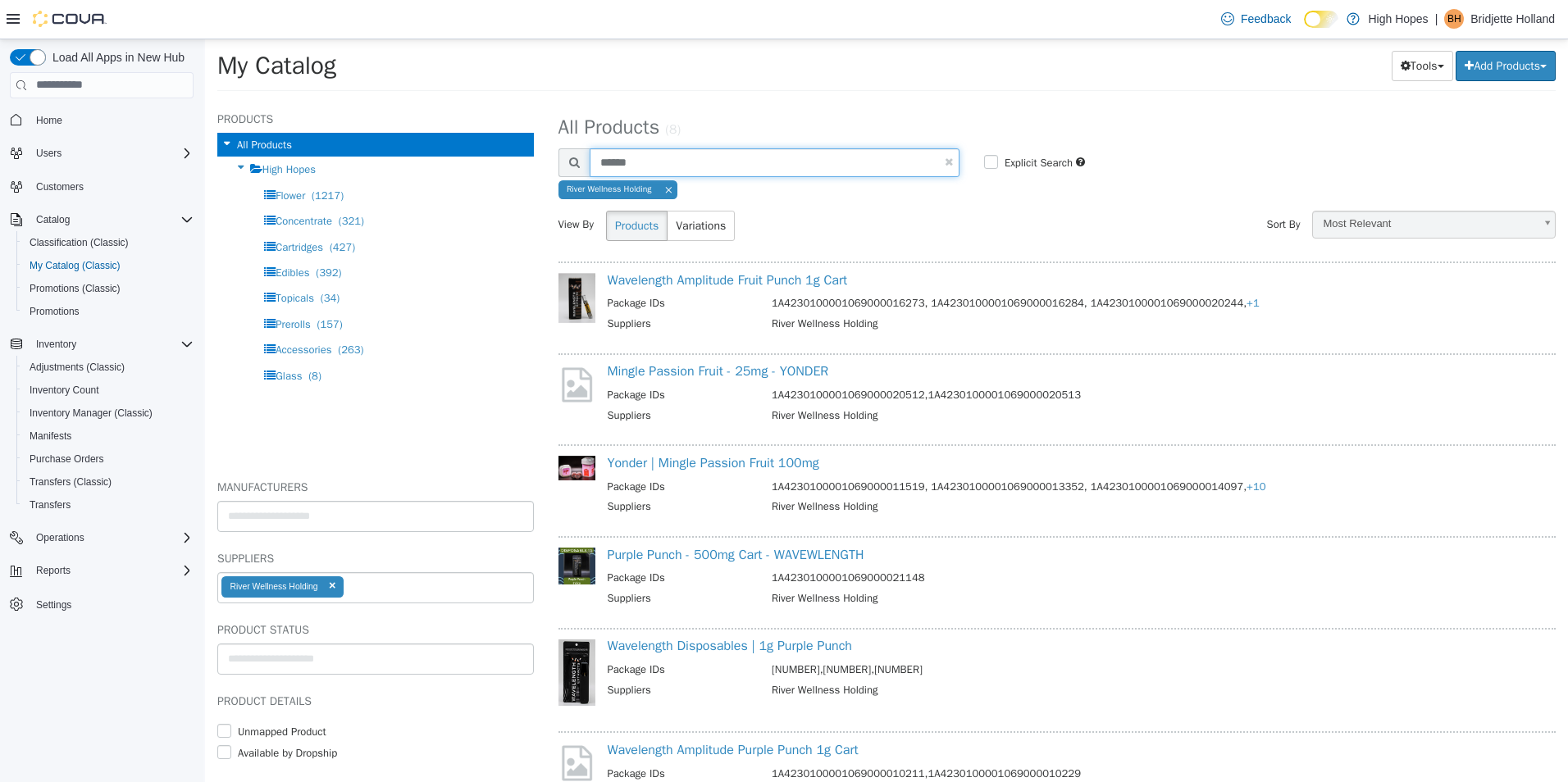 type on "******" 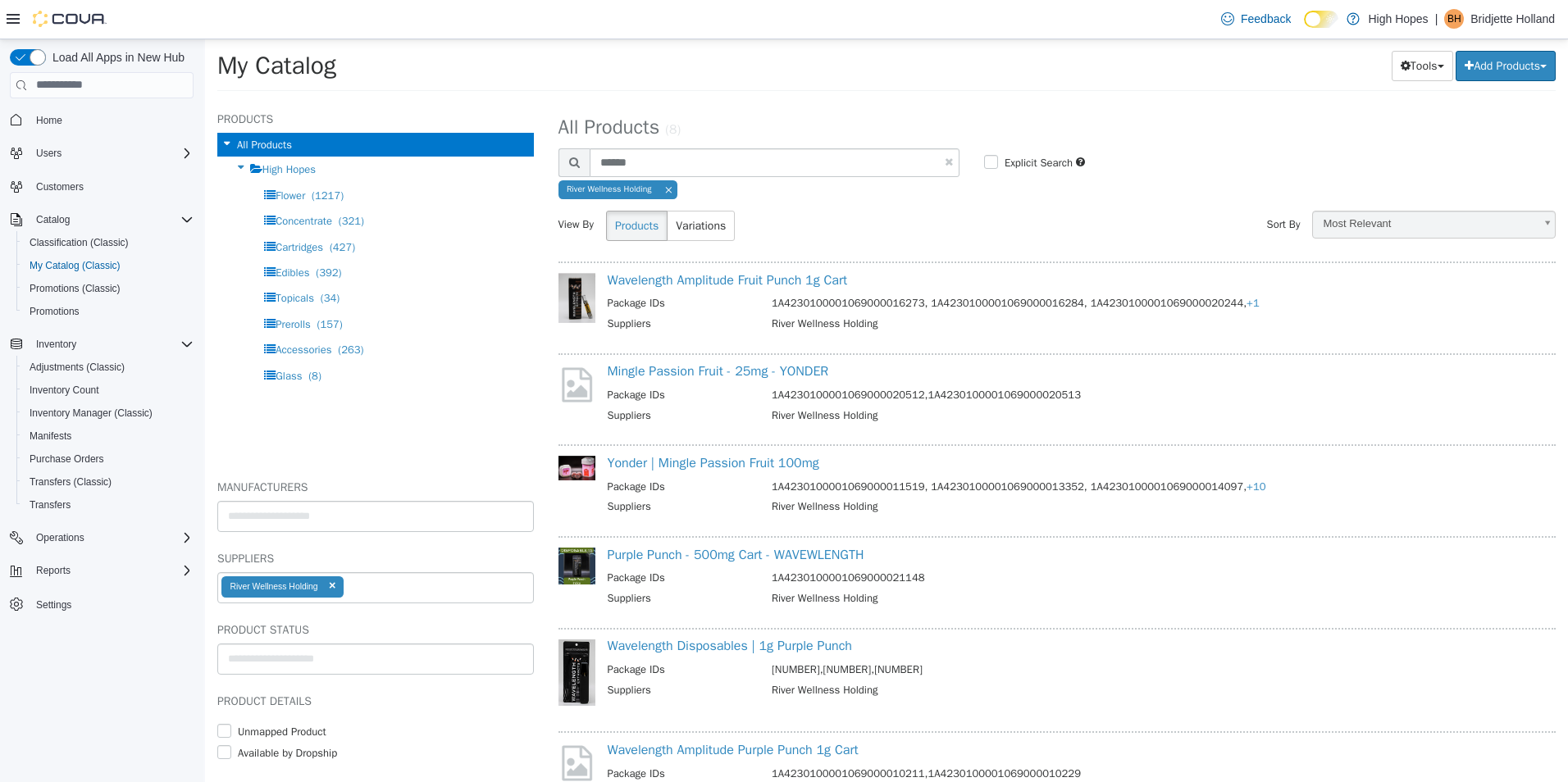 select on "**********" 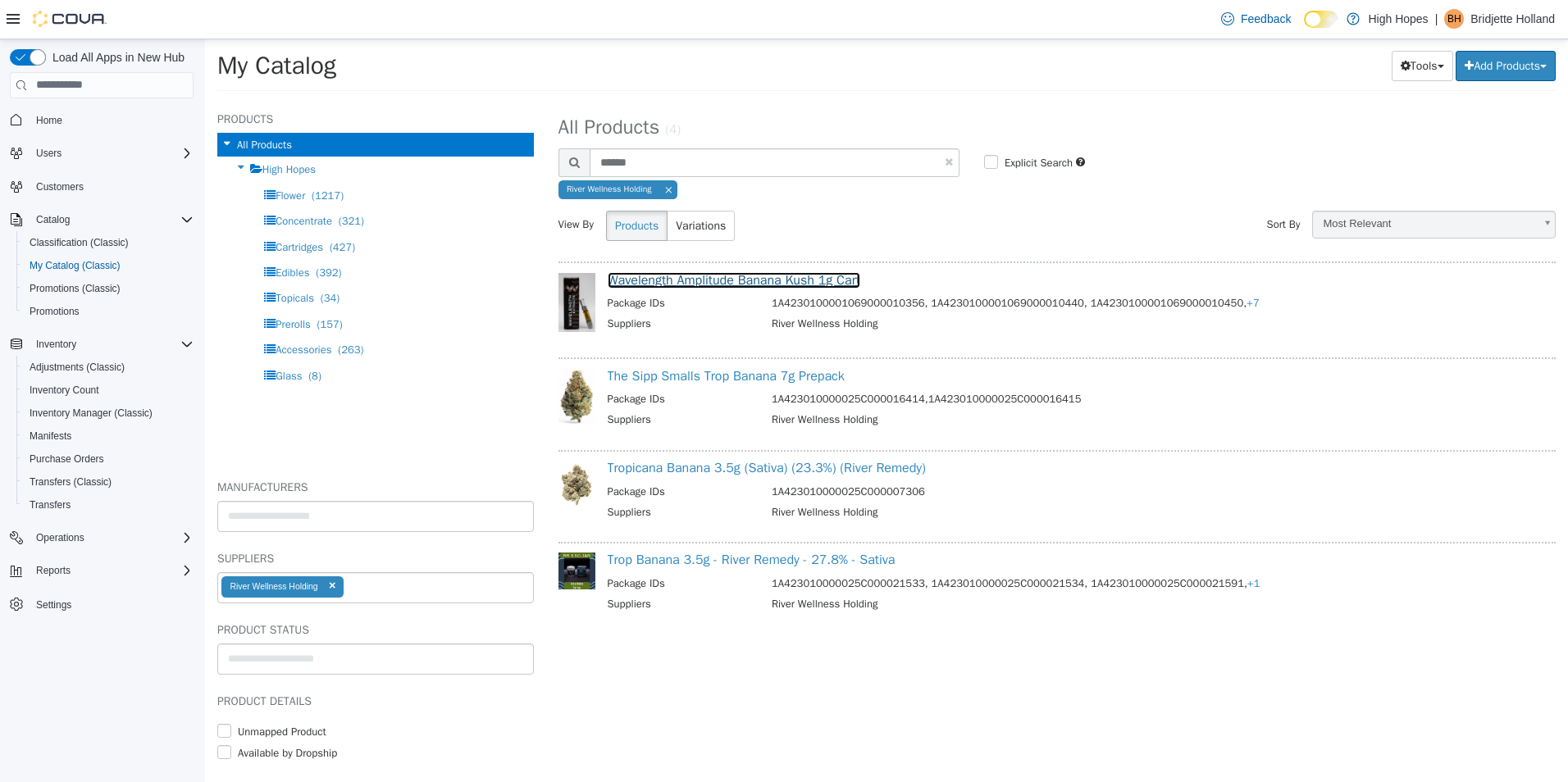click on "Wavelength Amplitude Banana Kush 1g Cart" at bounding box center [734, 280] 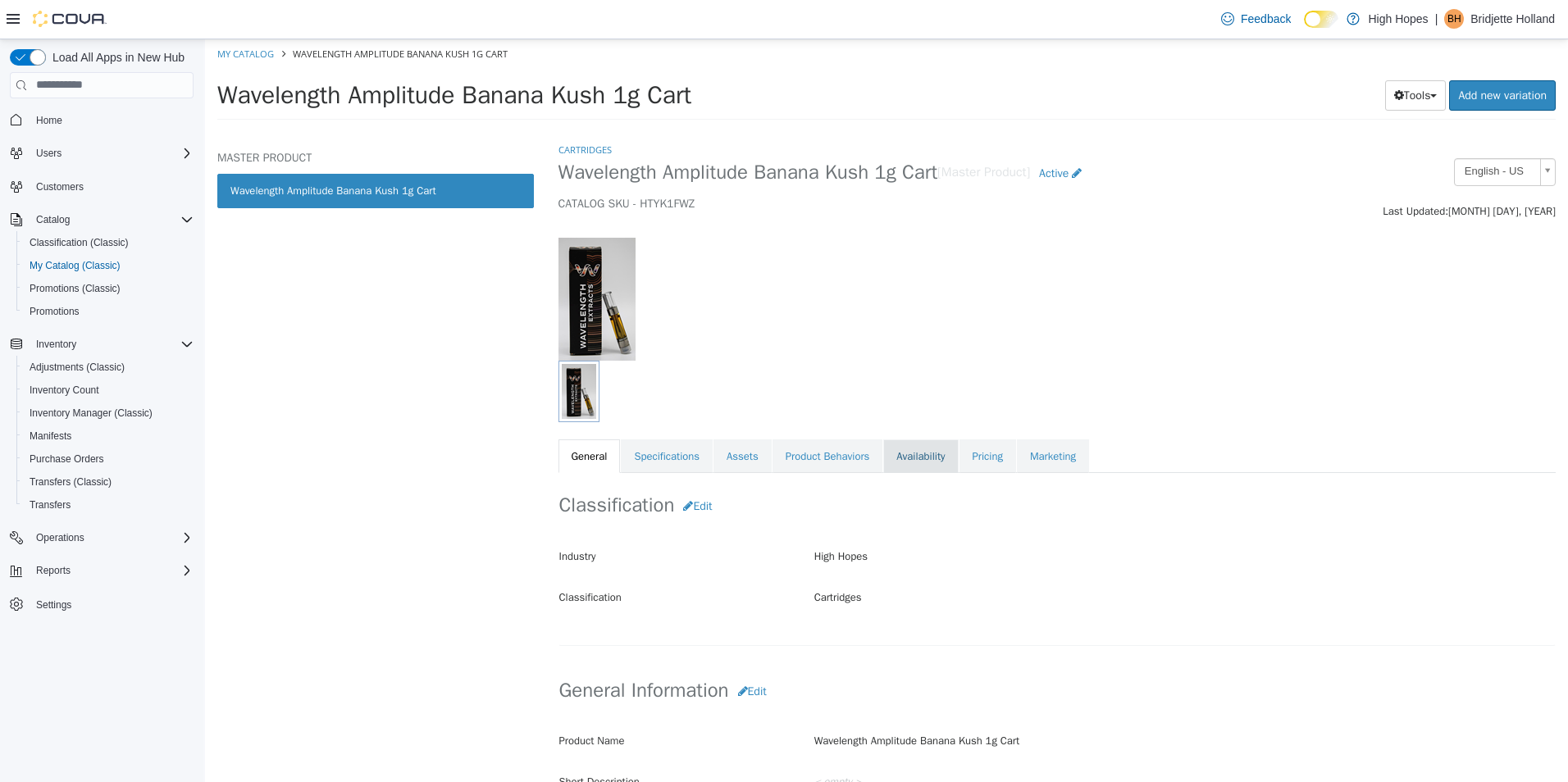 click on "Availability" at bounding box center [920, 456] 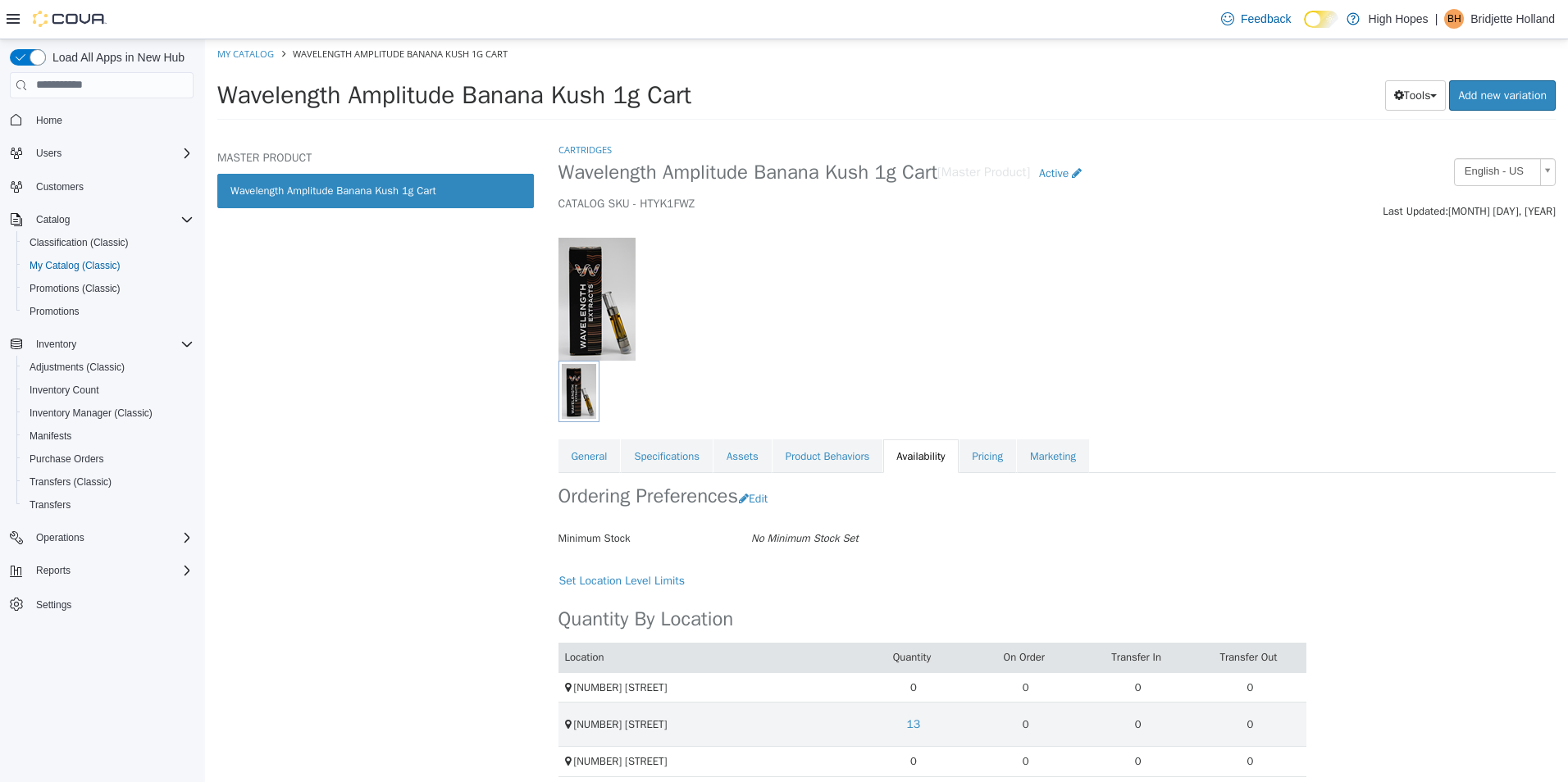 scroll, scrollTop: 12, scrollLeft: 0, axis: vertical 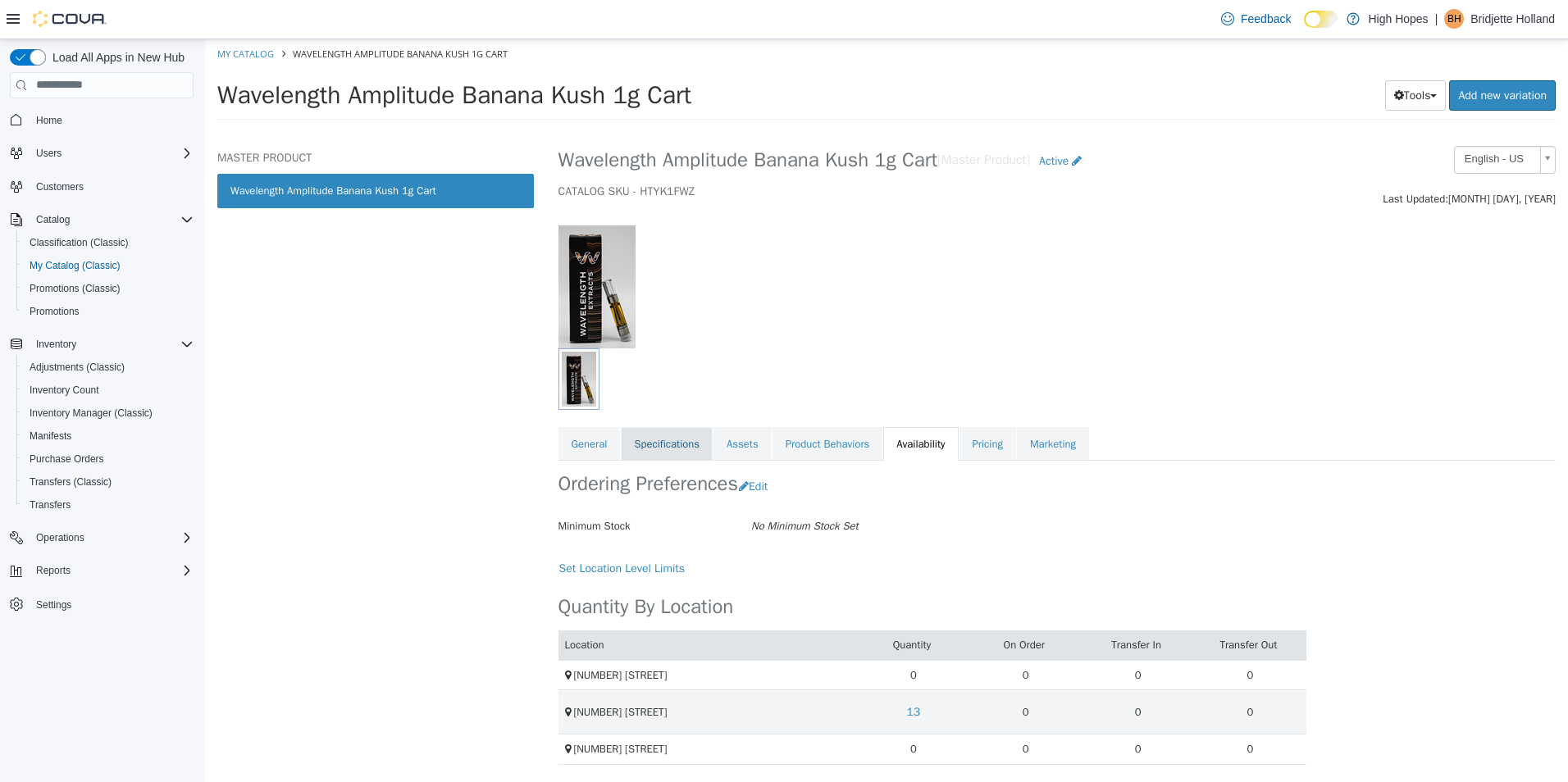 click on "Specifications" at bounding box center (667, 443) 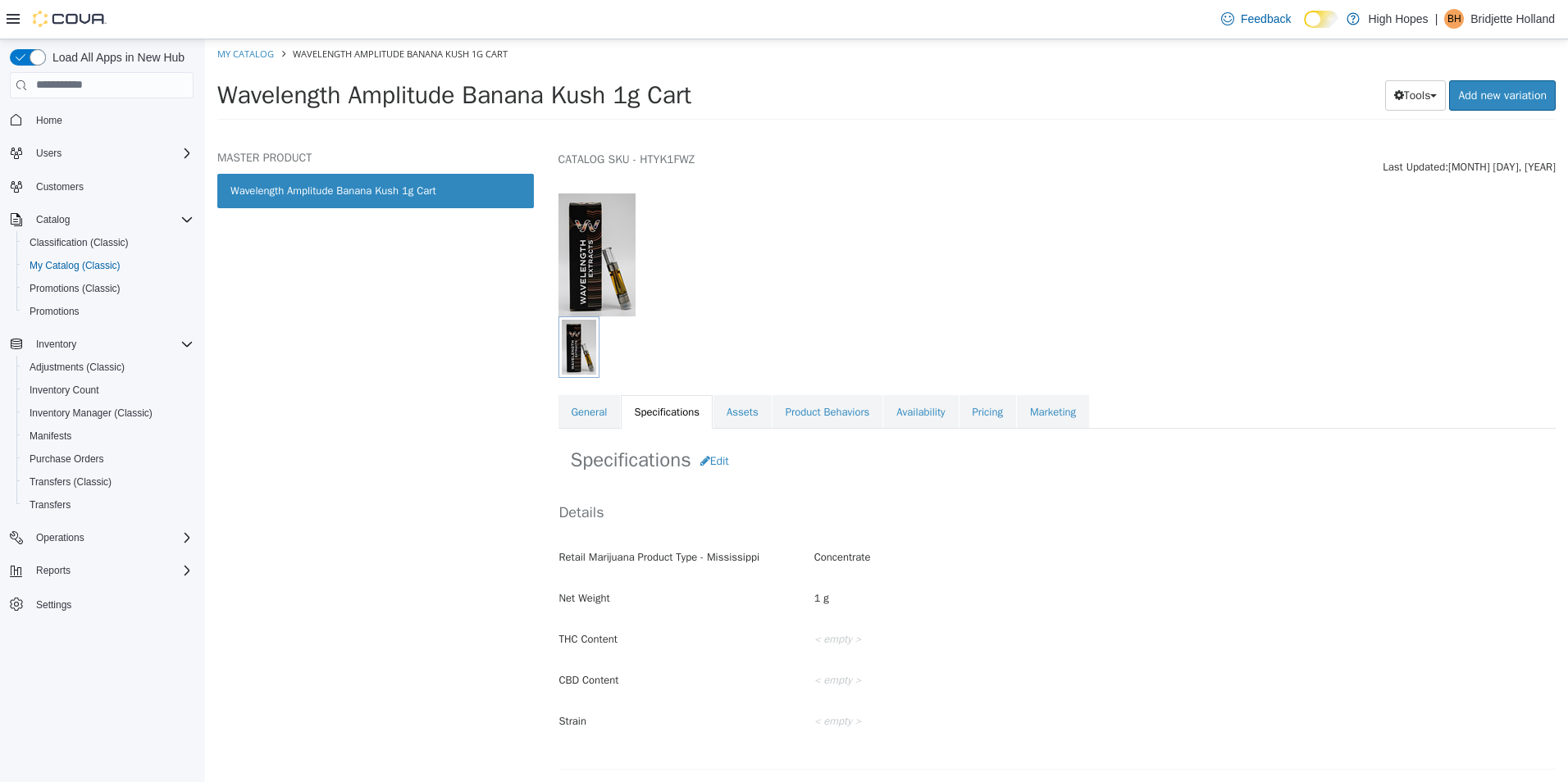 scroll, scrollTop: 0, scrollLeft: 0, axis: both 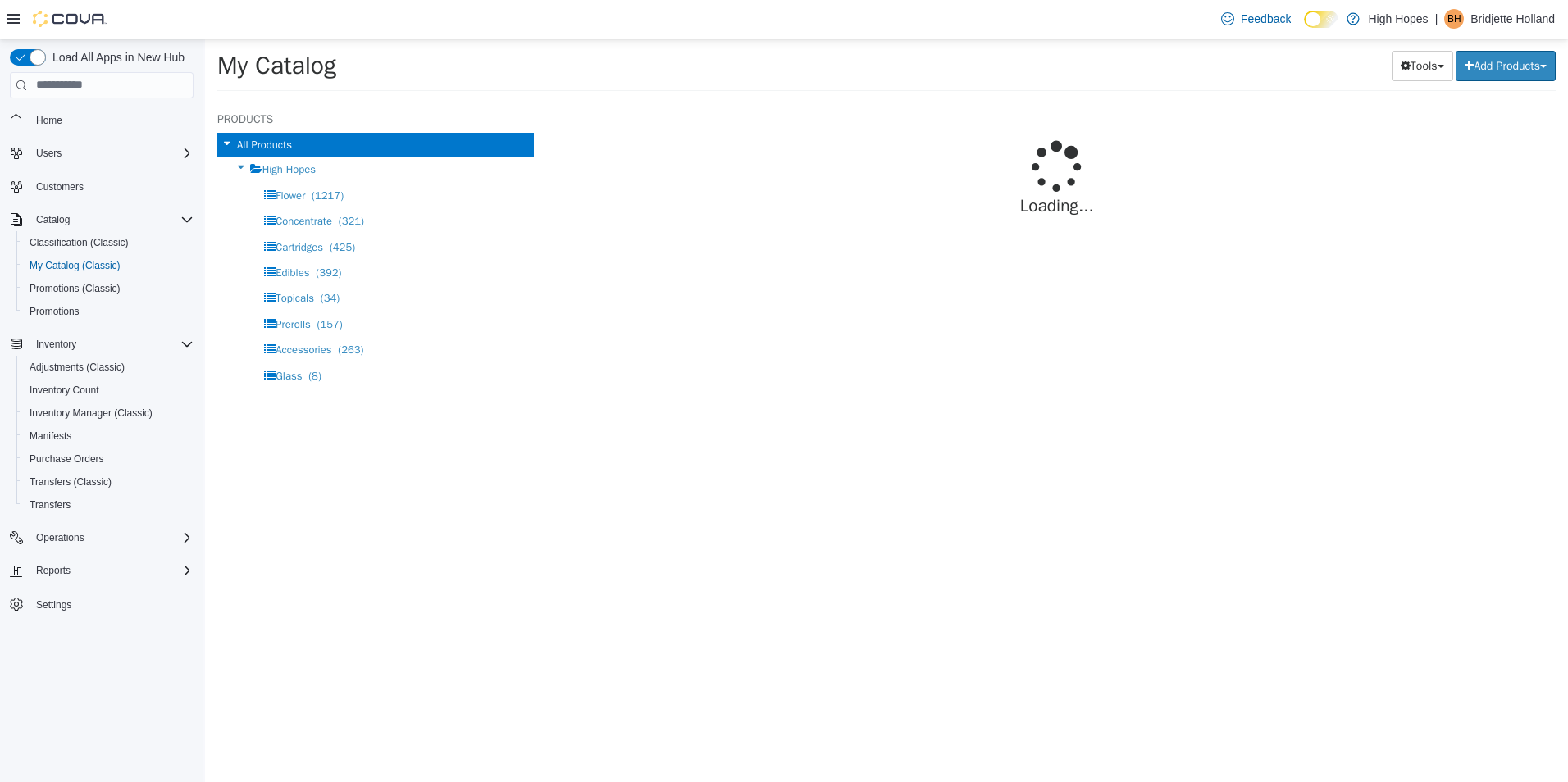 select on "**********" 